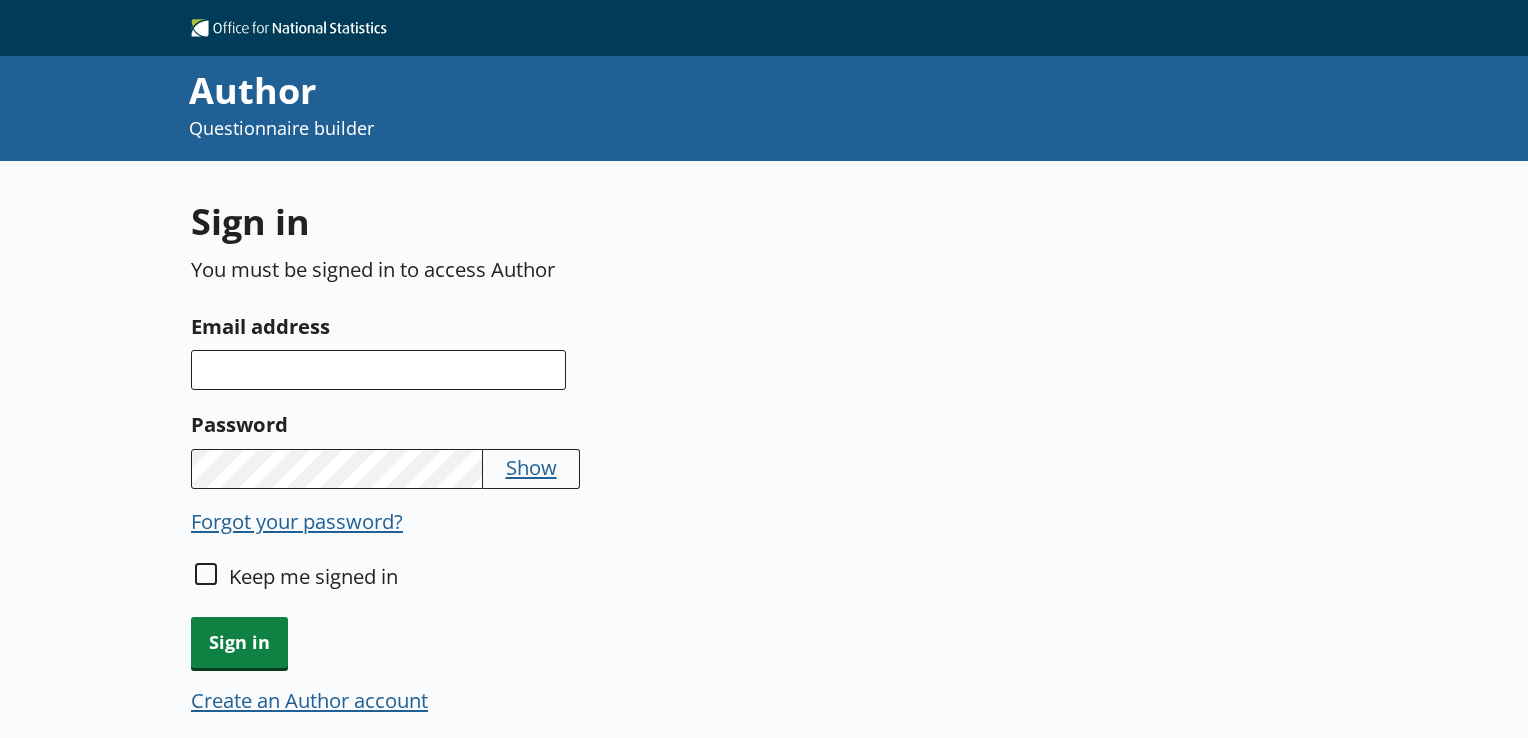 scroll, scrollTop: 0, scrollLeft: 0, axis: both 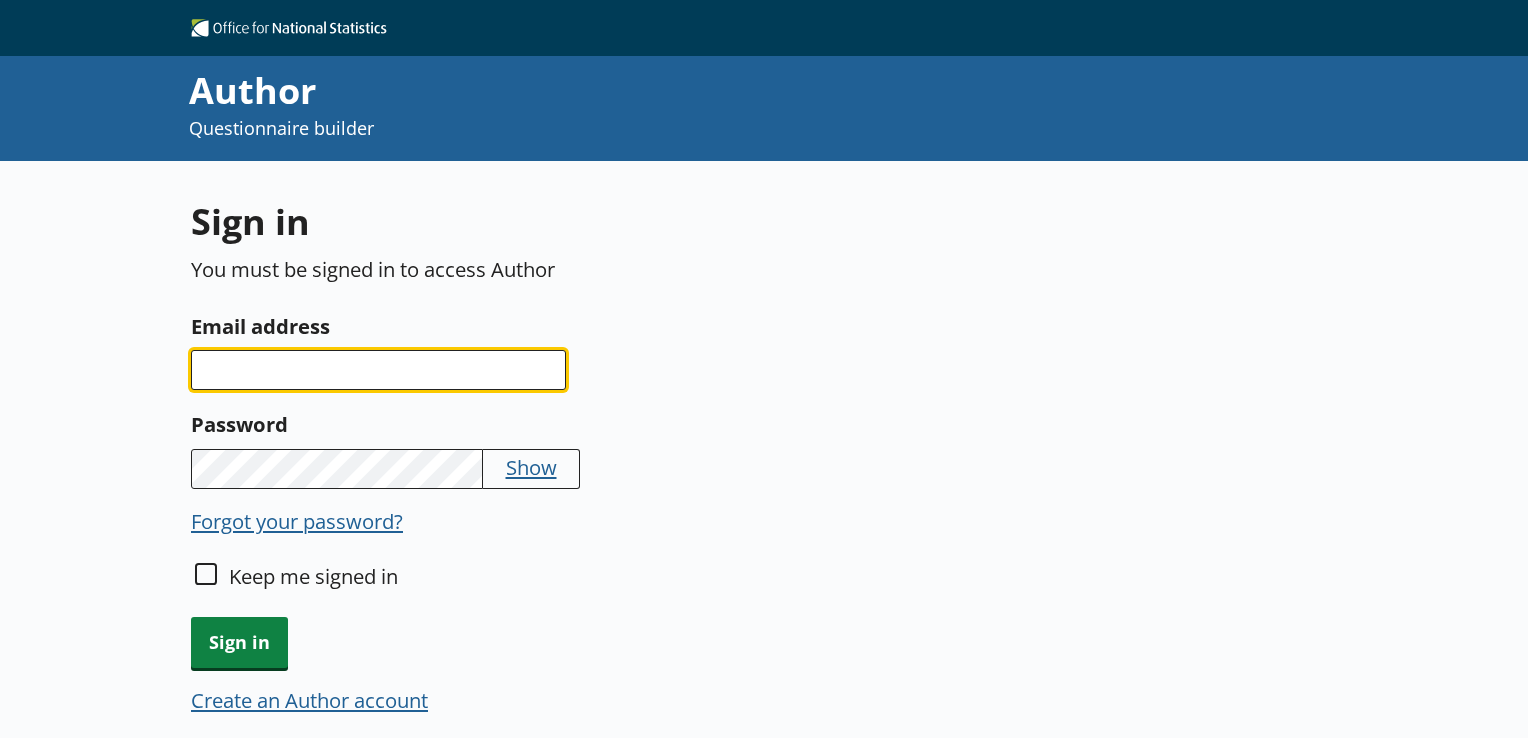 click on "Email address" at bounding box center [378, 370] 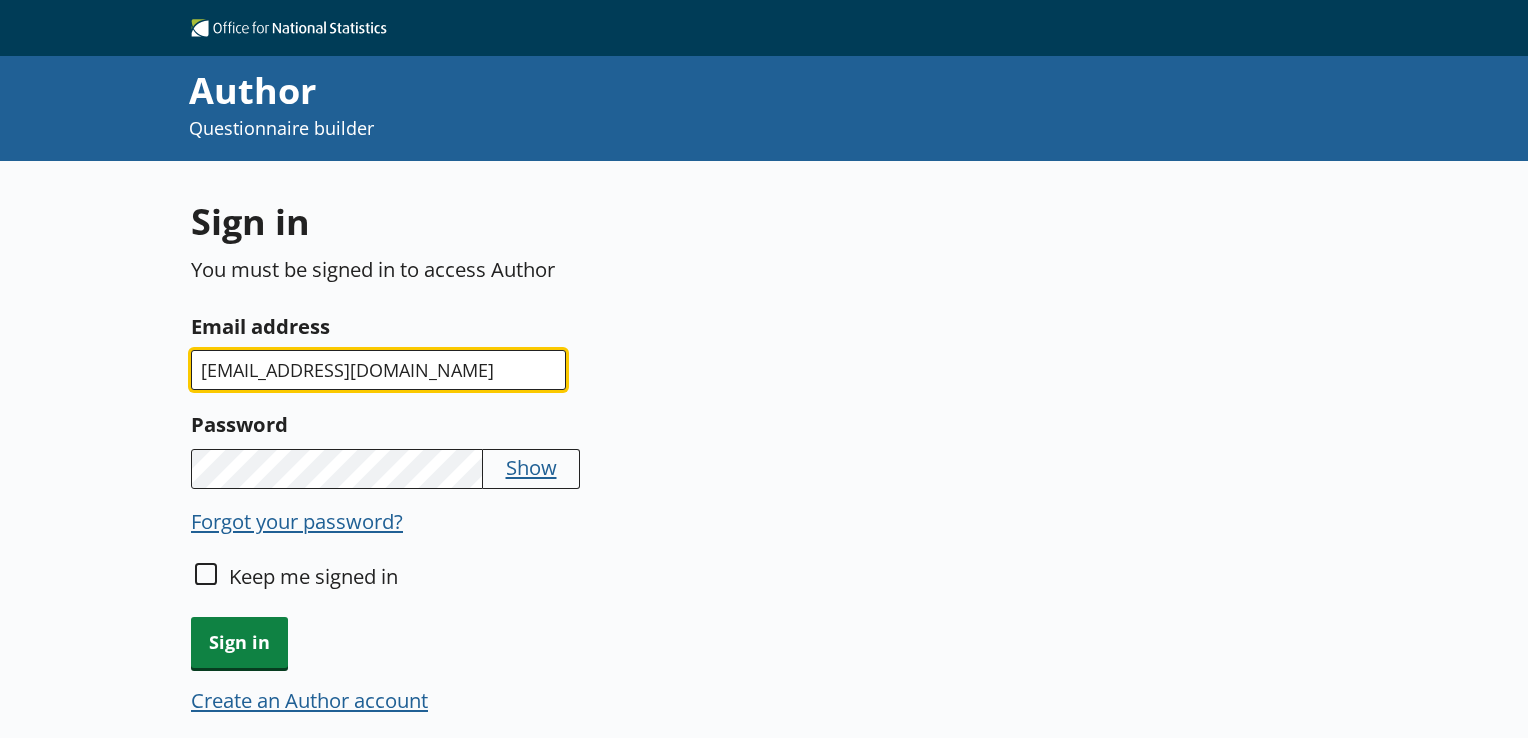 type on "[EMAIL_ADDRESS][DOMAIN_NAME]" 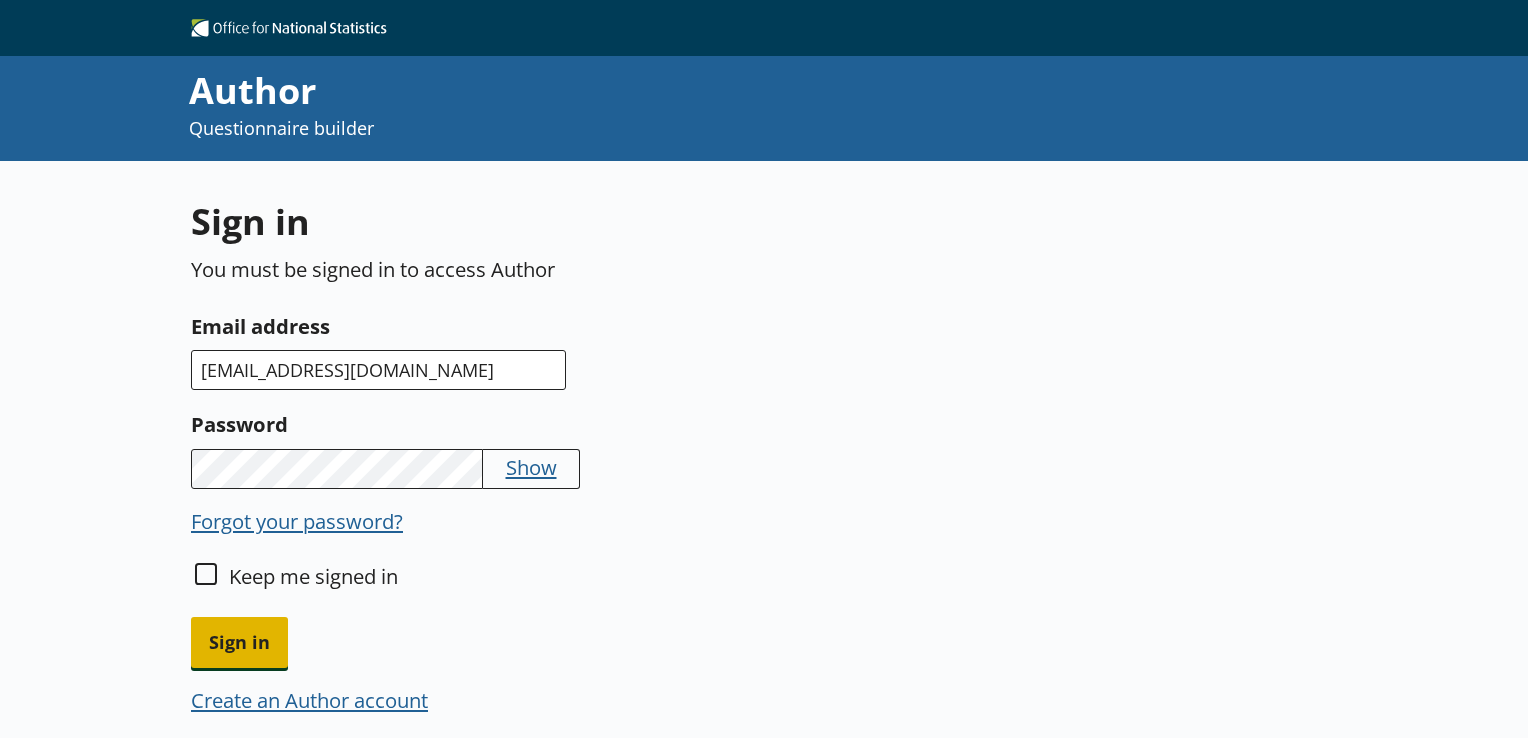 click on "Sign in" at bounding box center (239, 642) 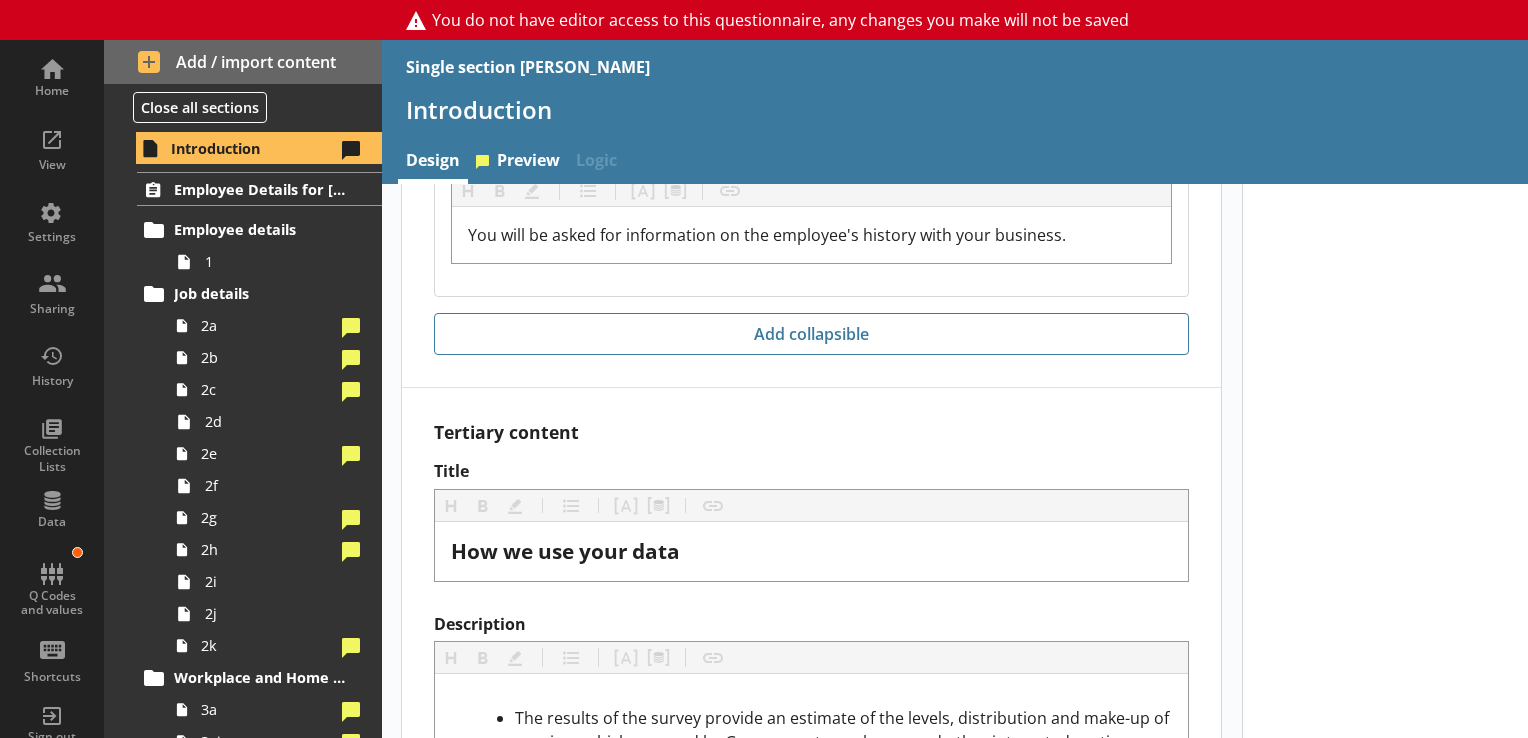 scroll, scrollTop: 5379, scrollLeft: 0, axis: vertical 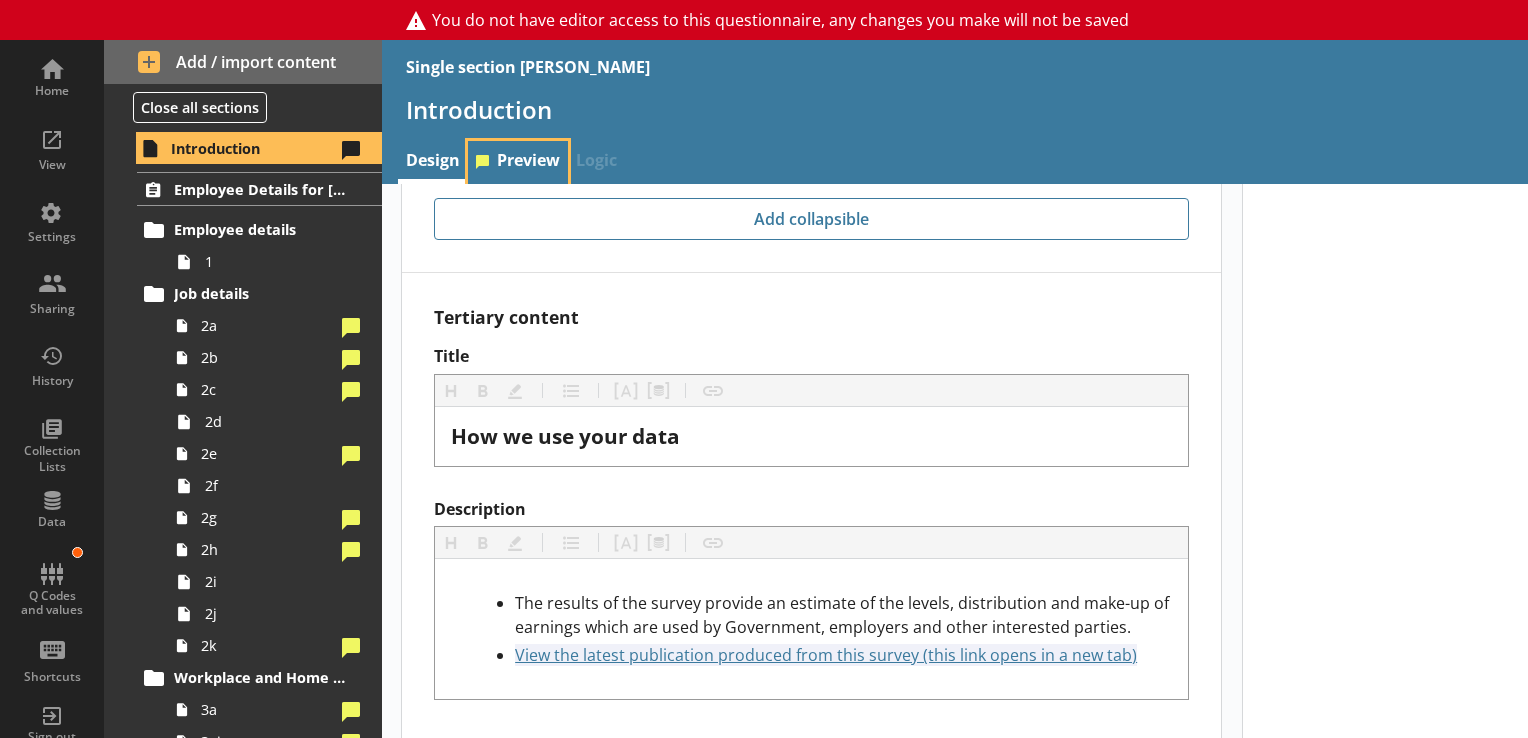 click on "Preview" at bounding box center (518, 162) 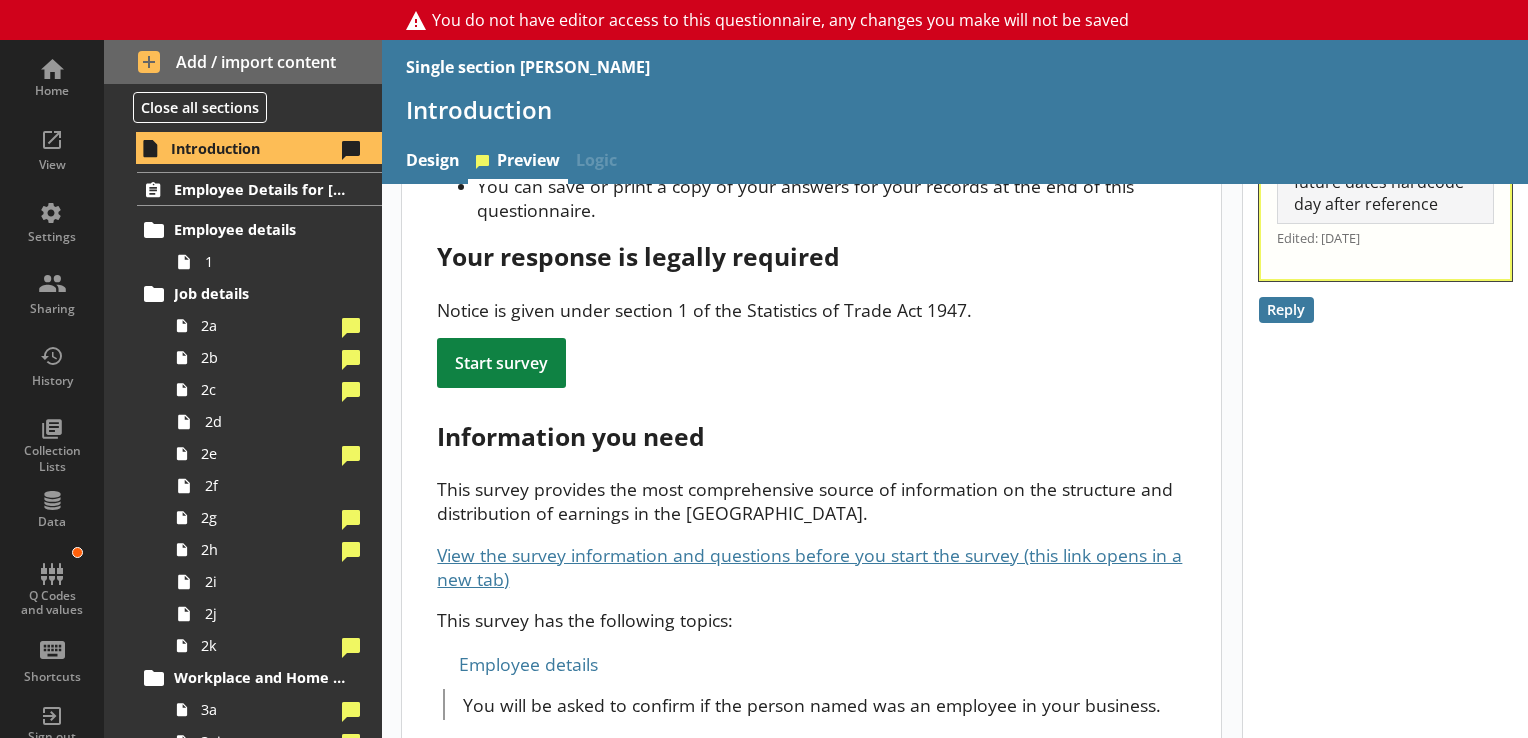 scroll, scrollTop: 460, scrollLeft: 0, axis: vertical 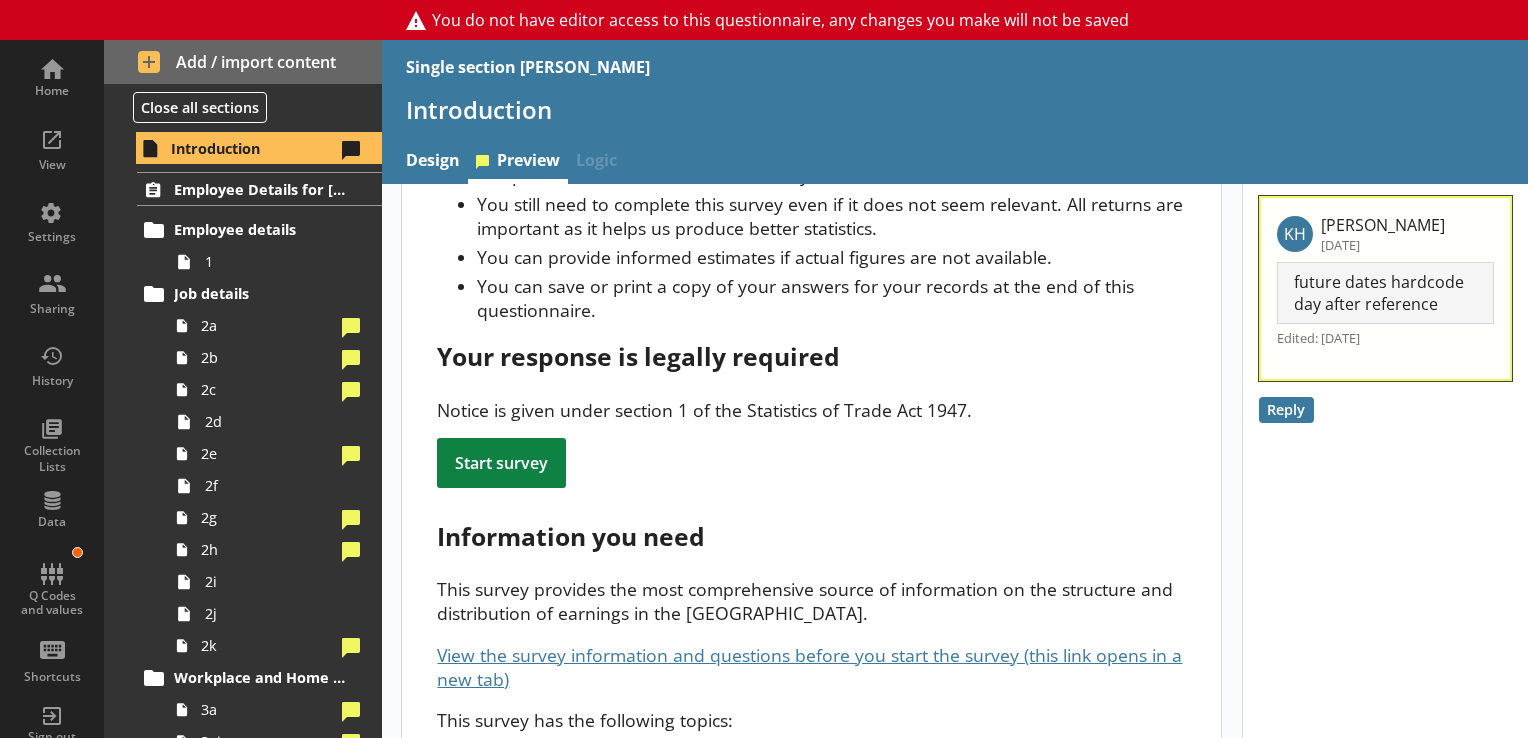 click on "Start survey" at bounding box center [501, 463] 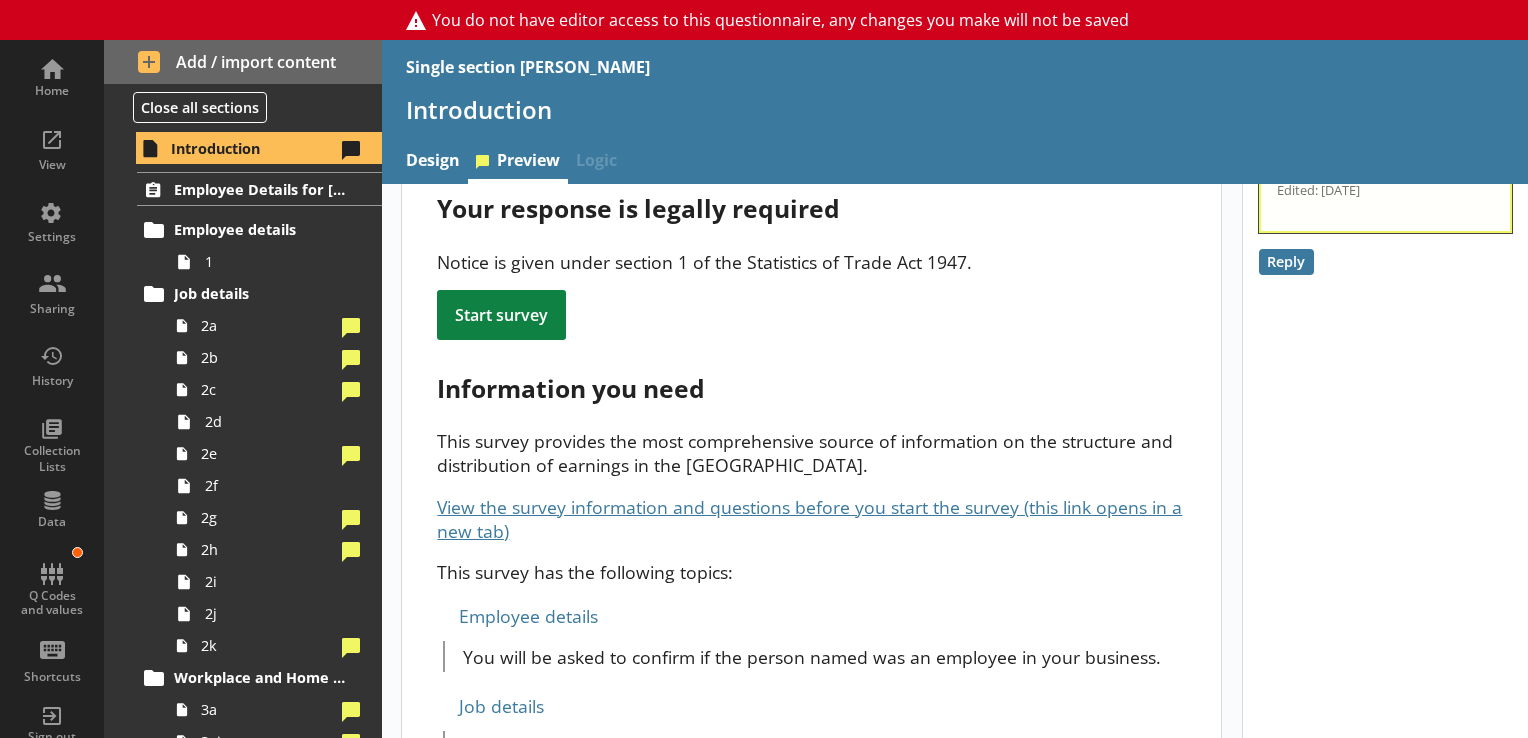 scroll, scrollTop: 516, scrollLeft: 0, axis: vertical 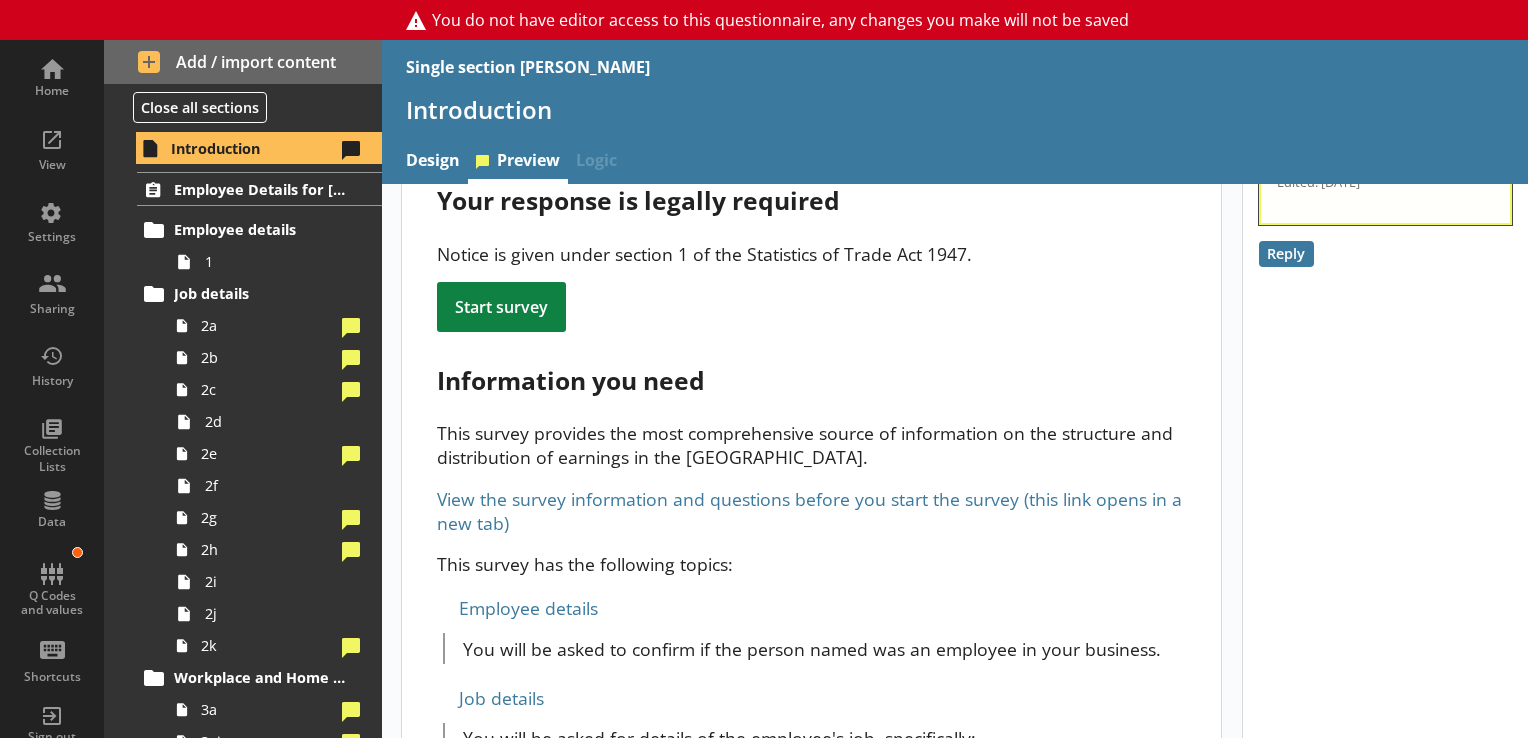 click on "View the survey information and questions before you start the survey (this link opens in a new tab)" at bounding box center (809, 511) 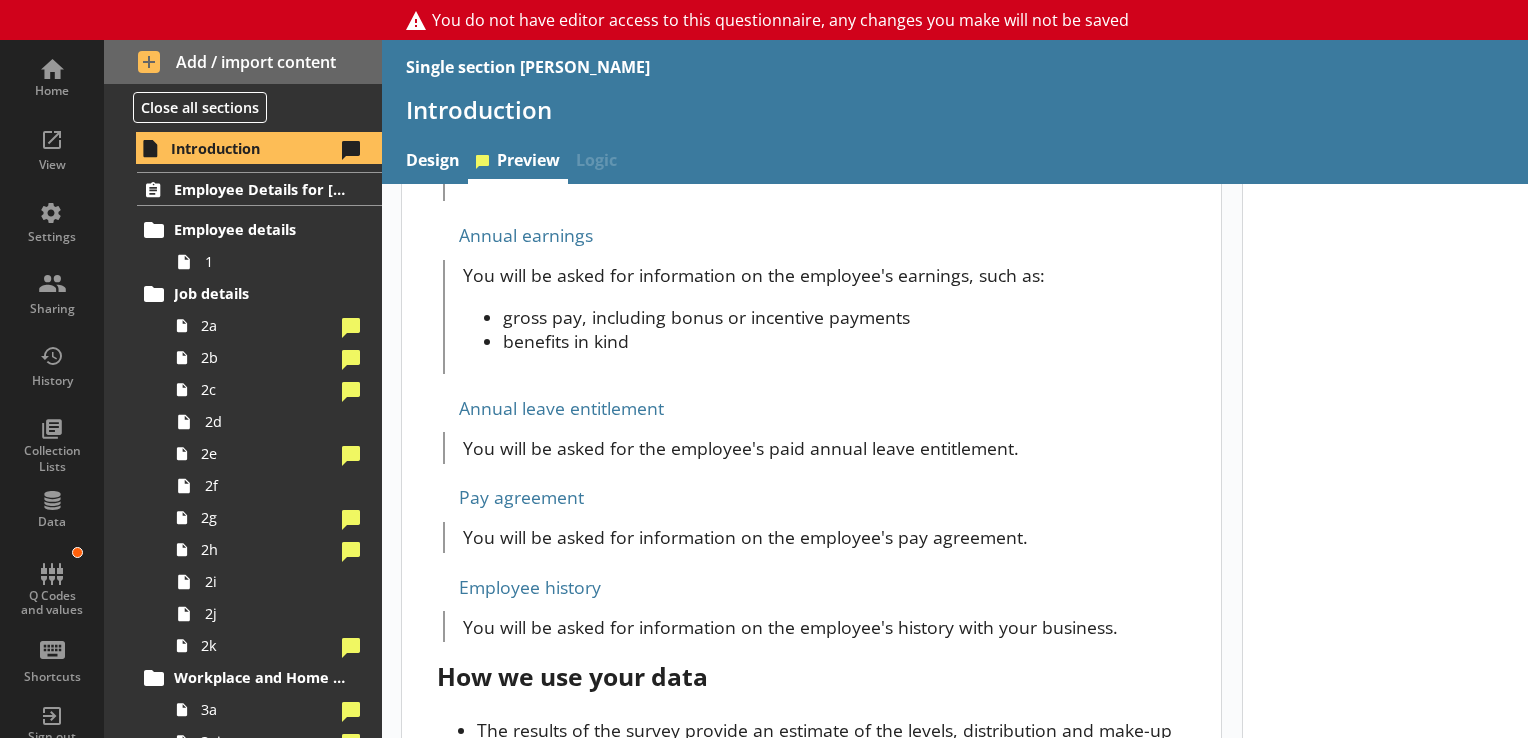 scroll, scrollTop: 1976, scrollLeft: 0, axis: vertical 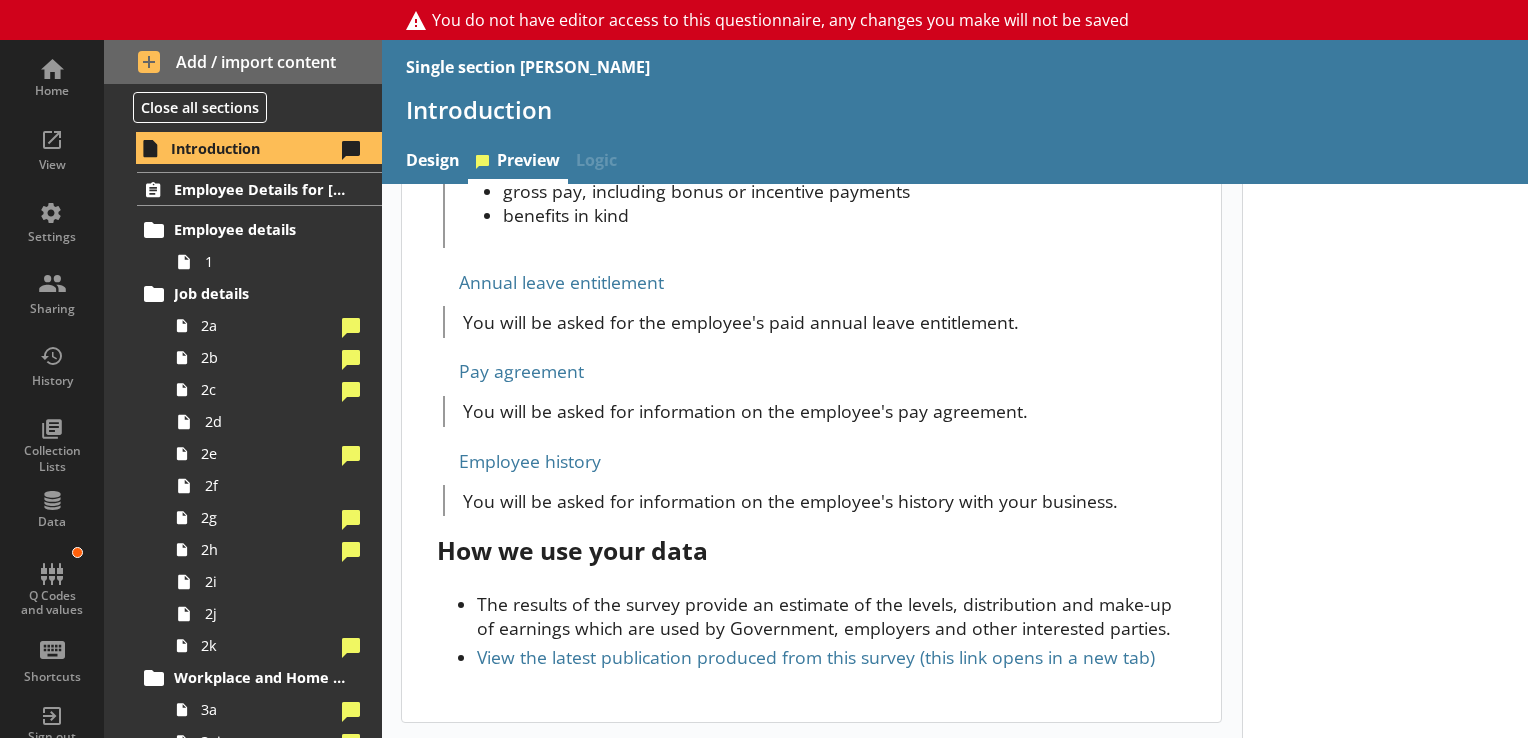 click on "View the latest publication produced from this survey (this link opens in a new tab)" at bounding box center (816, 657) 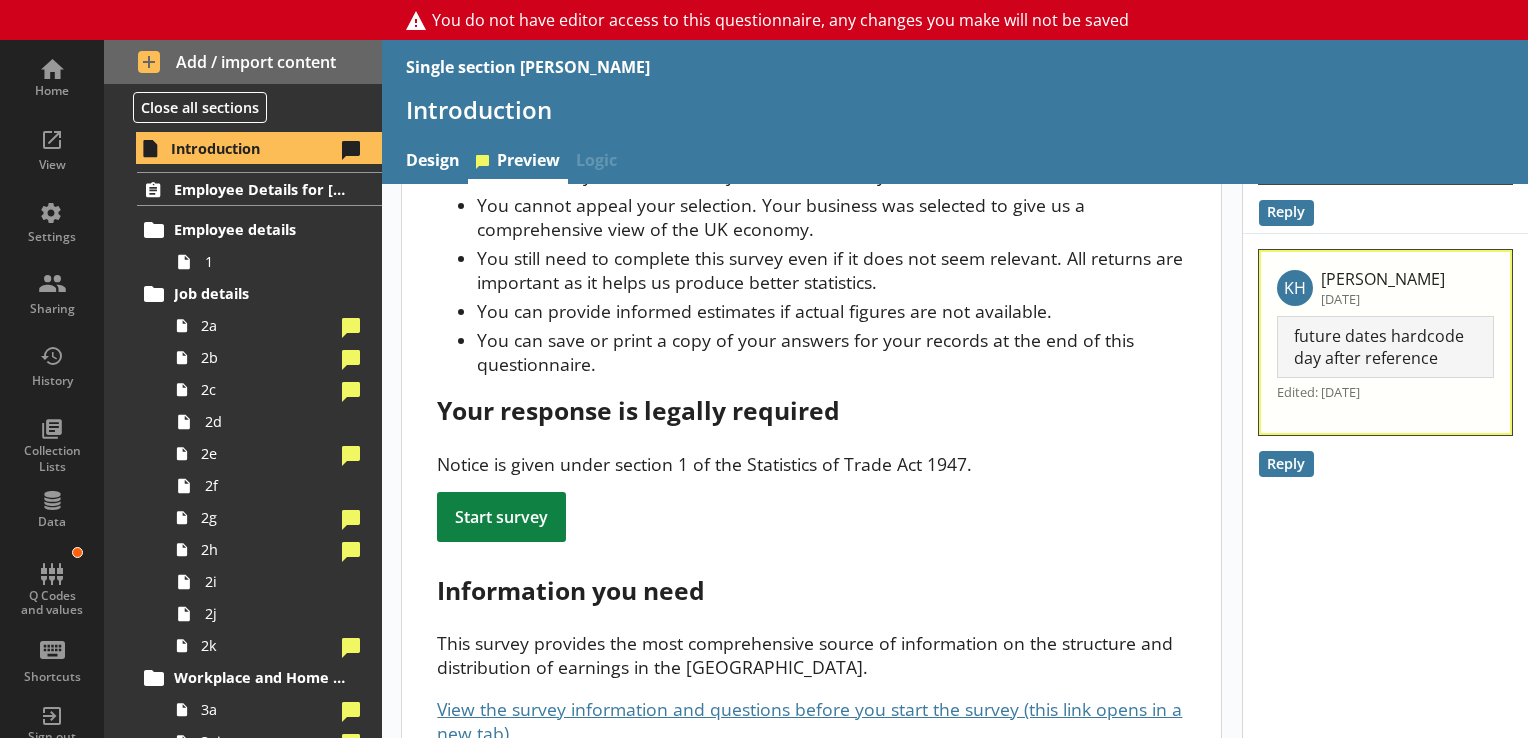 scroll, scrollTop: 315, scrollLeft: 0, axis: vertical 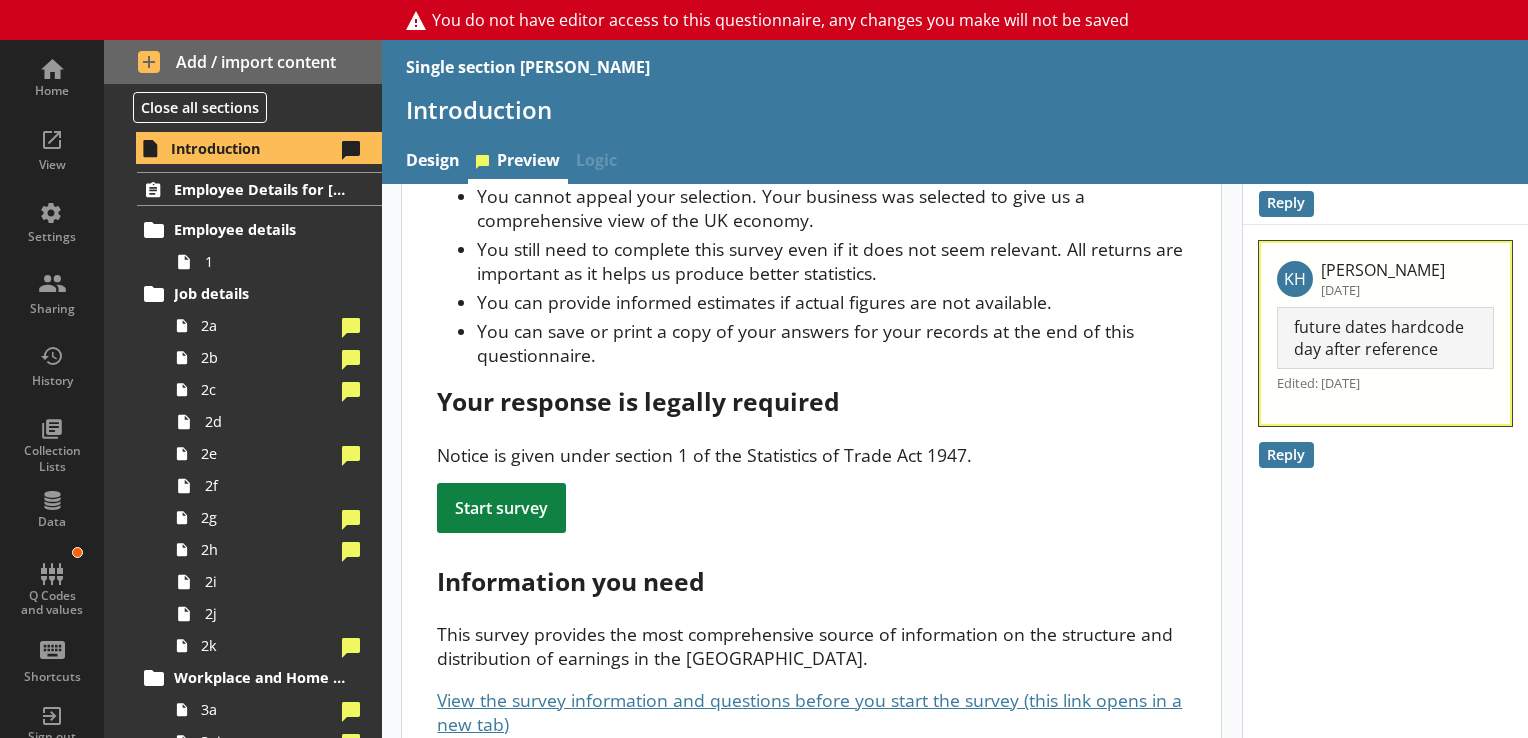 click on "Start survey" at bounding box center [501, 508] 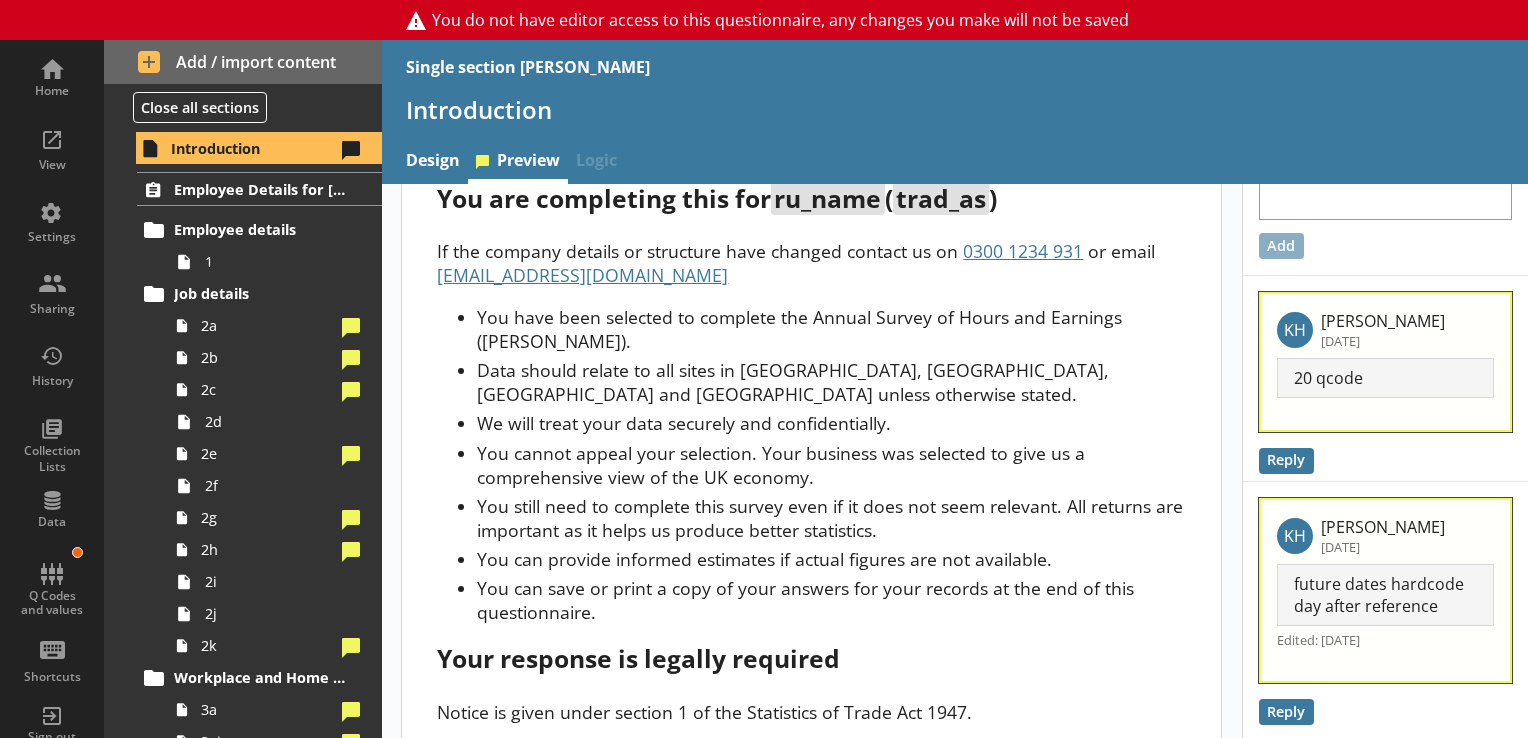 scroll, scrollTop: 0, scrollLeft: 0, axis: both 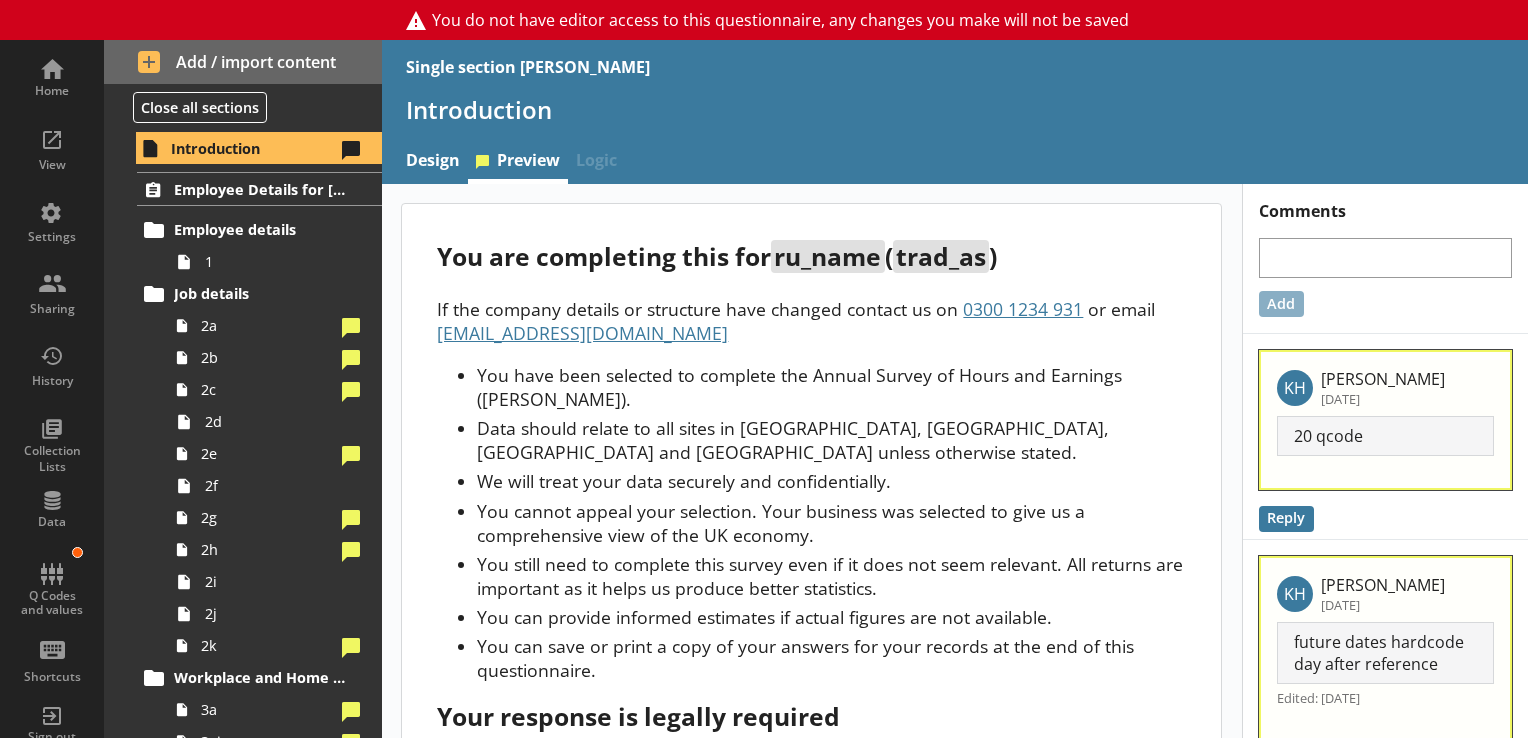 click on "20 qcode" at bounding box center [1386, 436] 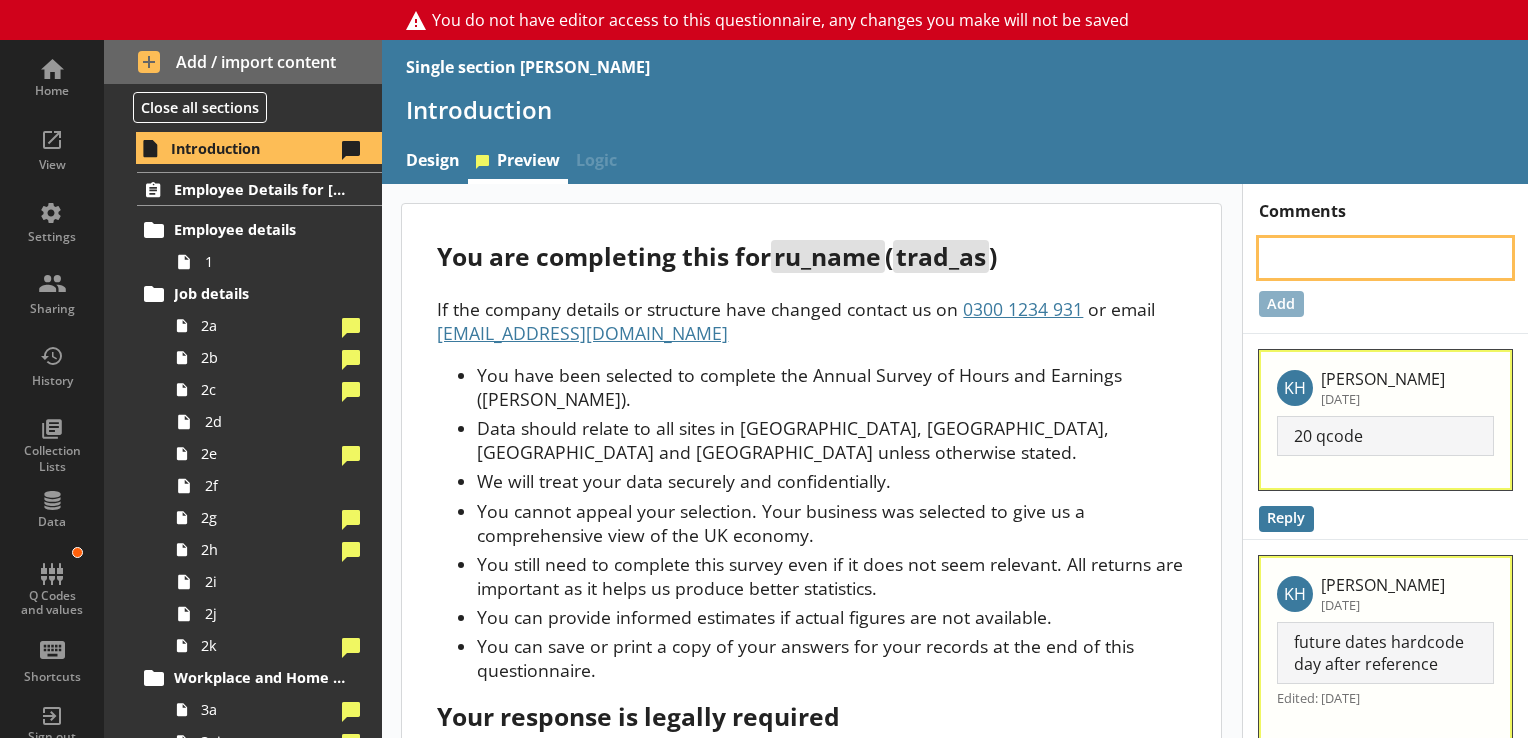 click at bounding box center [1386, 258] 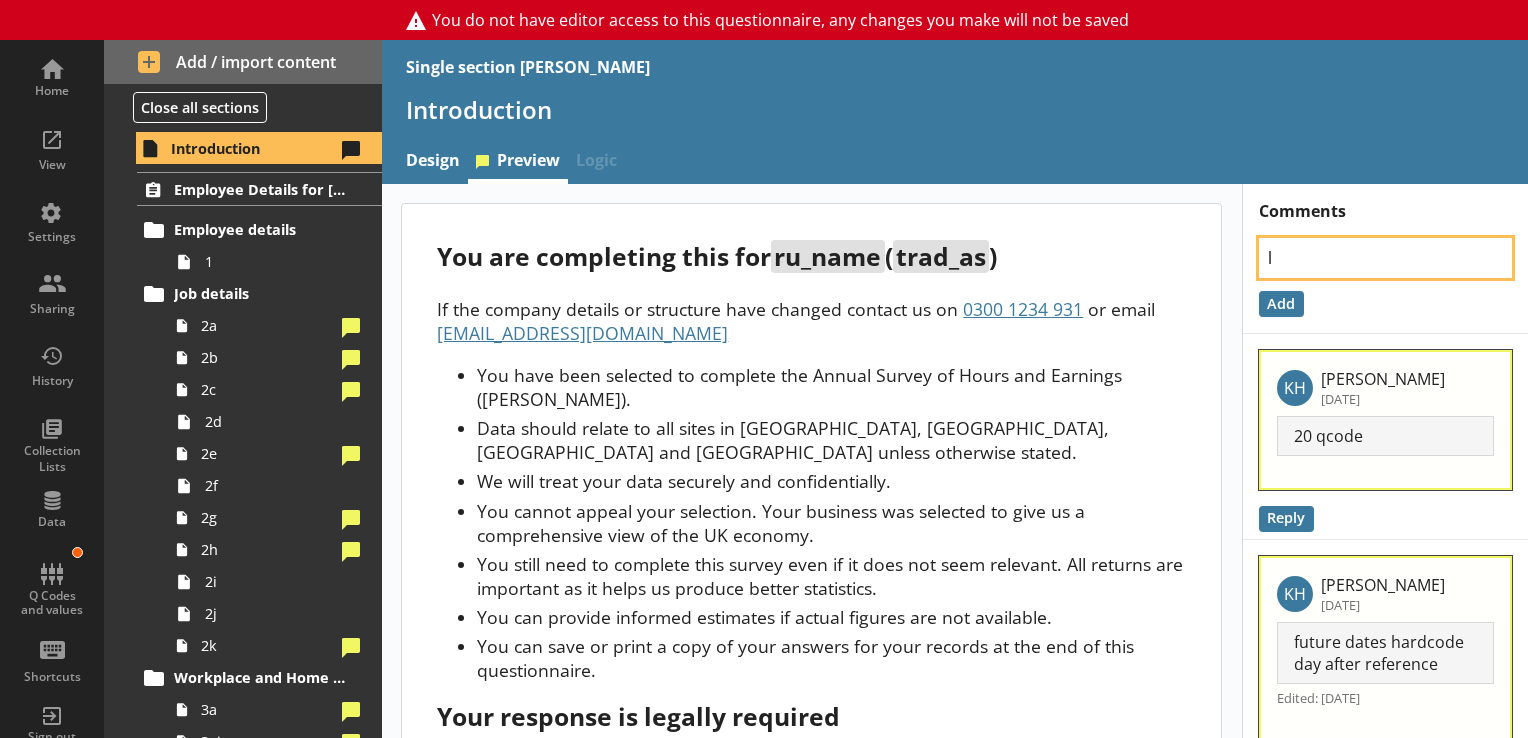 type 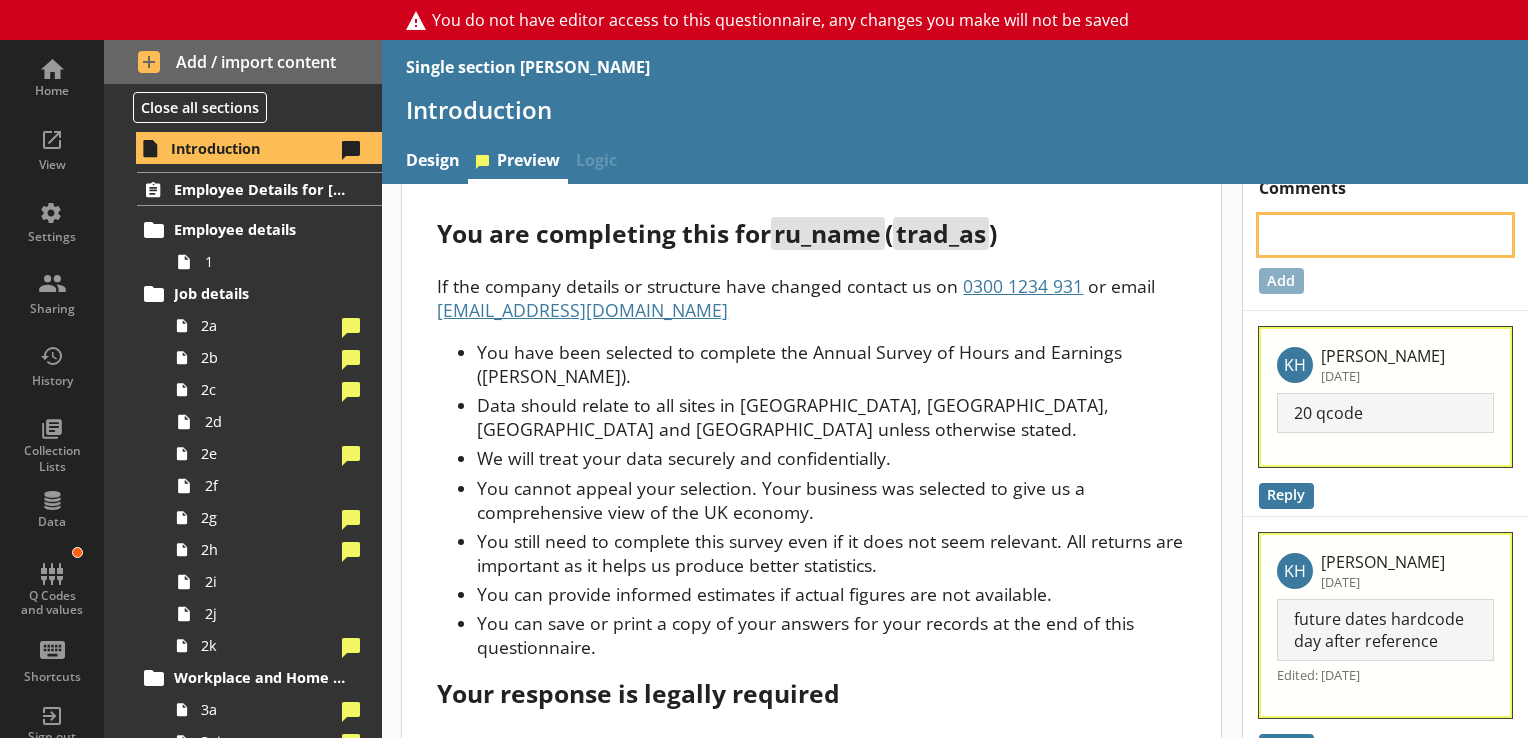 scroll, scrollTop: 0, scrollLeft: 0, axis: both 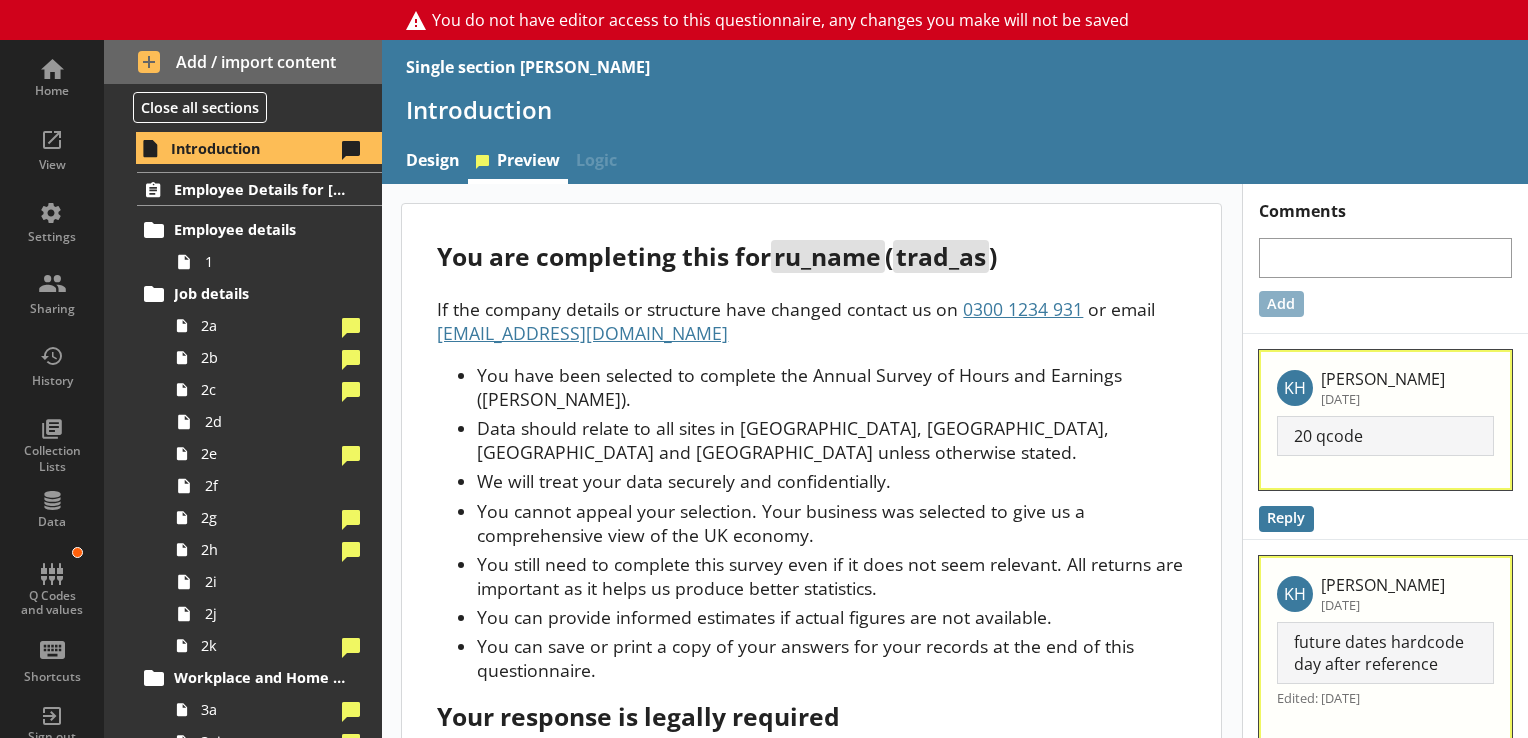click on "You cannot appeal your selection. Your business was selected to give us a comprehensive view of the UK economy." at bounding box center (831, 523) 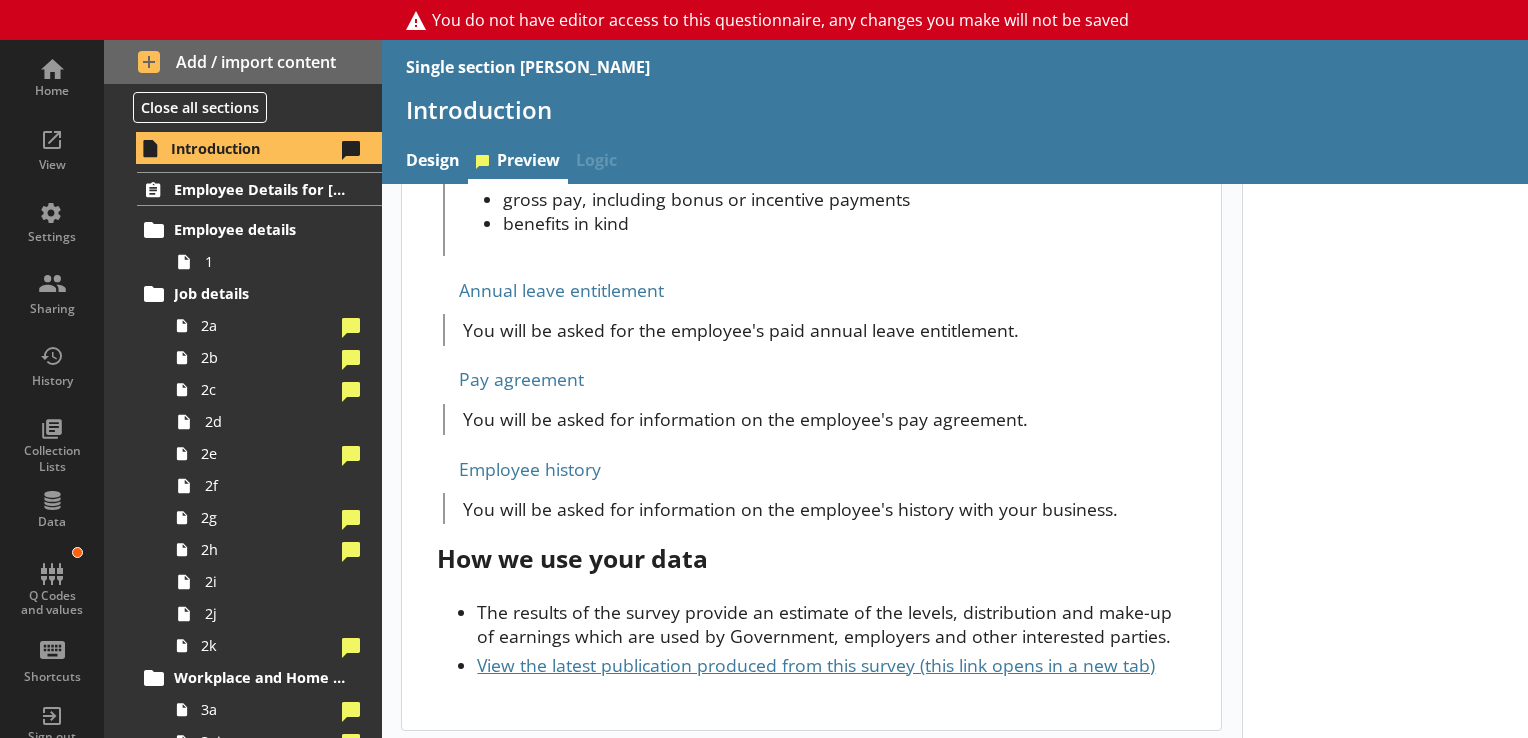 scroll, scrollTop: 1976, scrollLeft: 0, axis: vertical 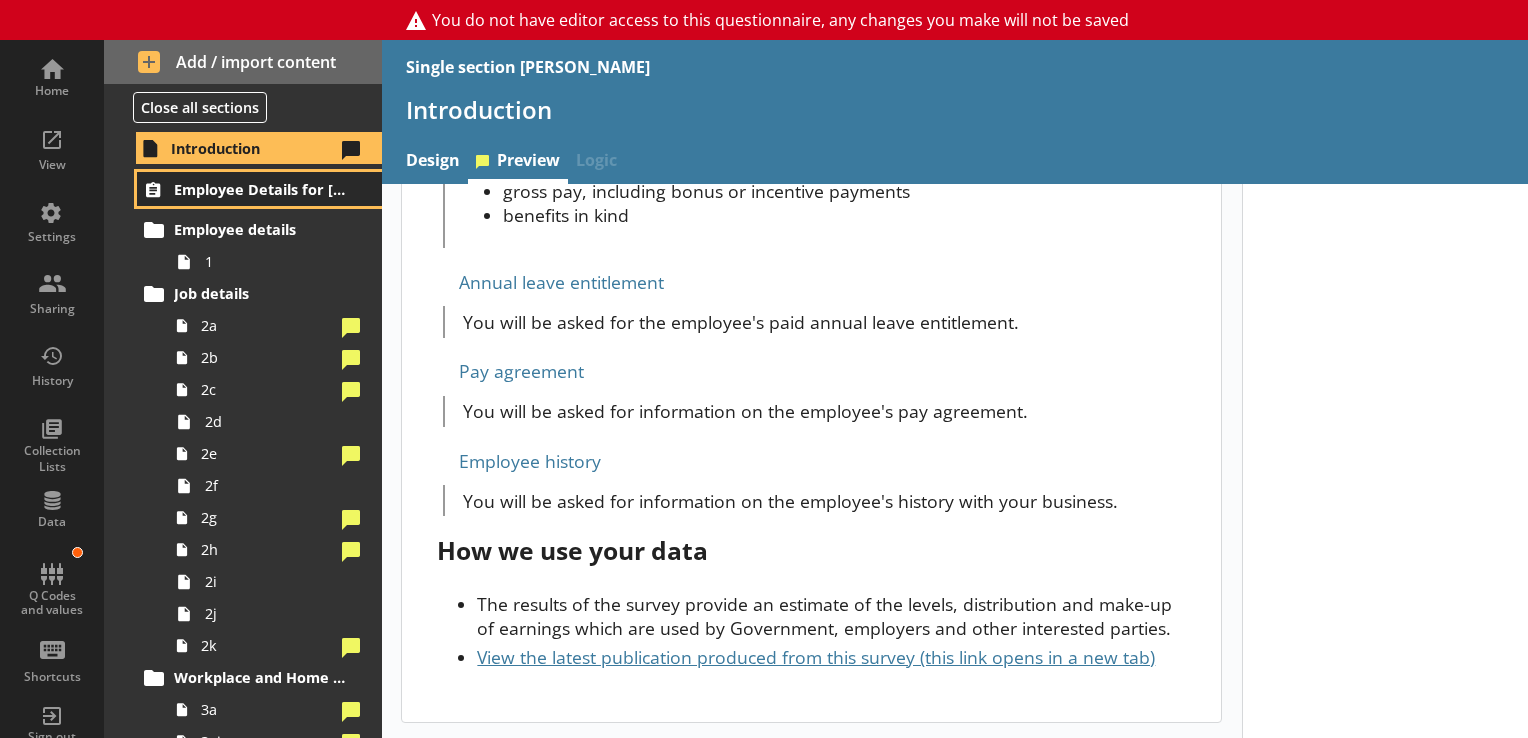 click on "Employee Details for [employee_name]" at bounding box center (260, 189) 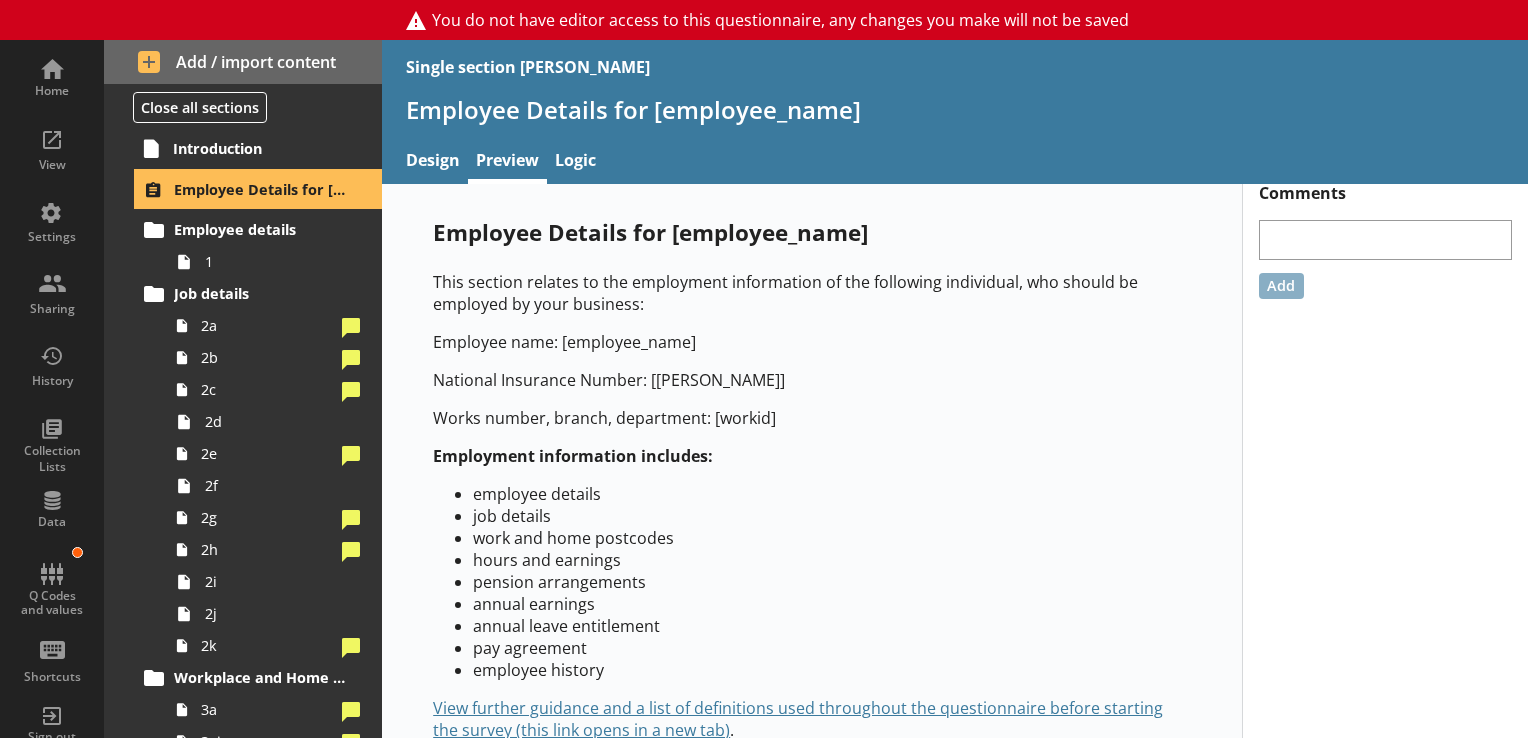 scroll, scrollTop: 0, scrollLeft: 0, axis: both 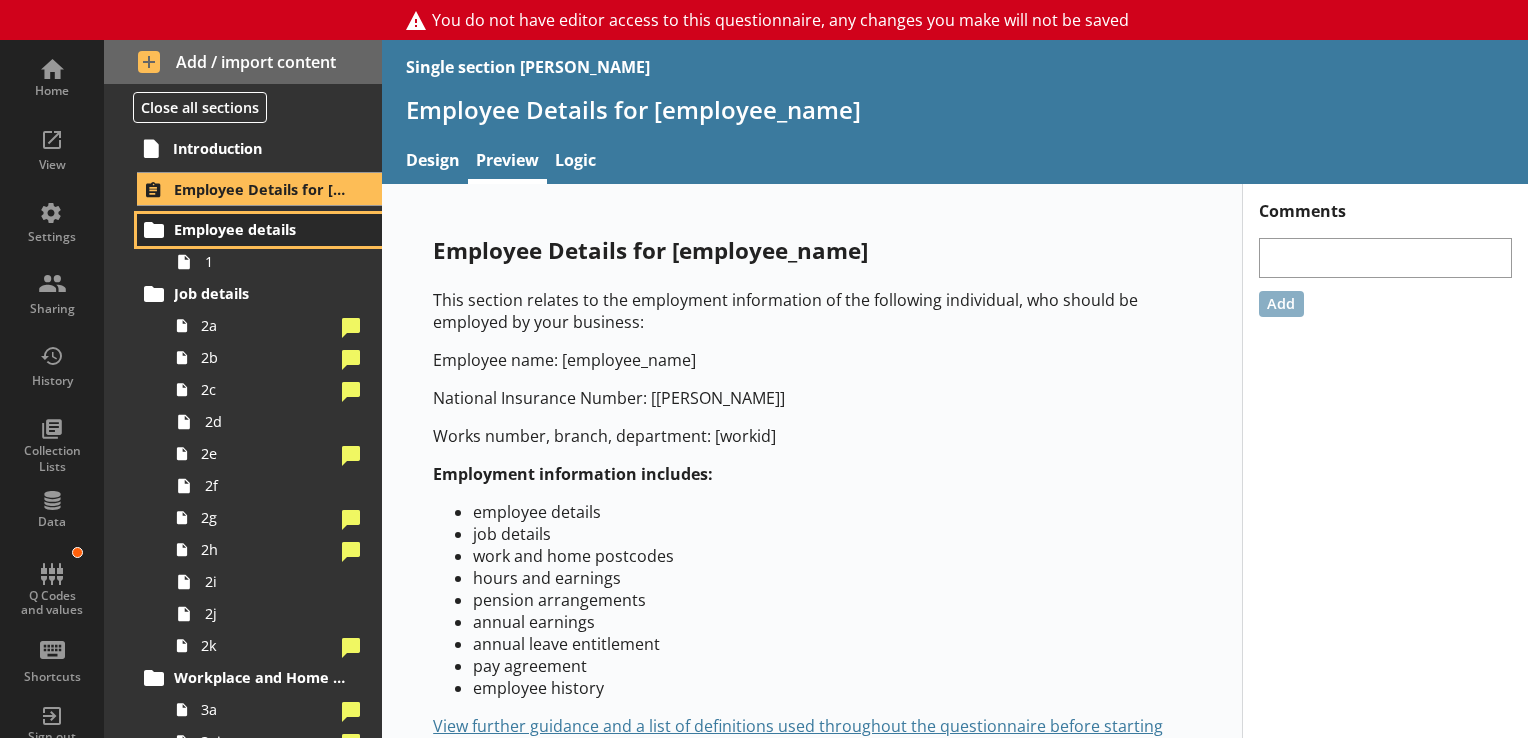 click on "Employee details" at bounding box center [259, 230] 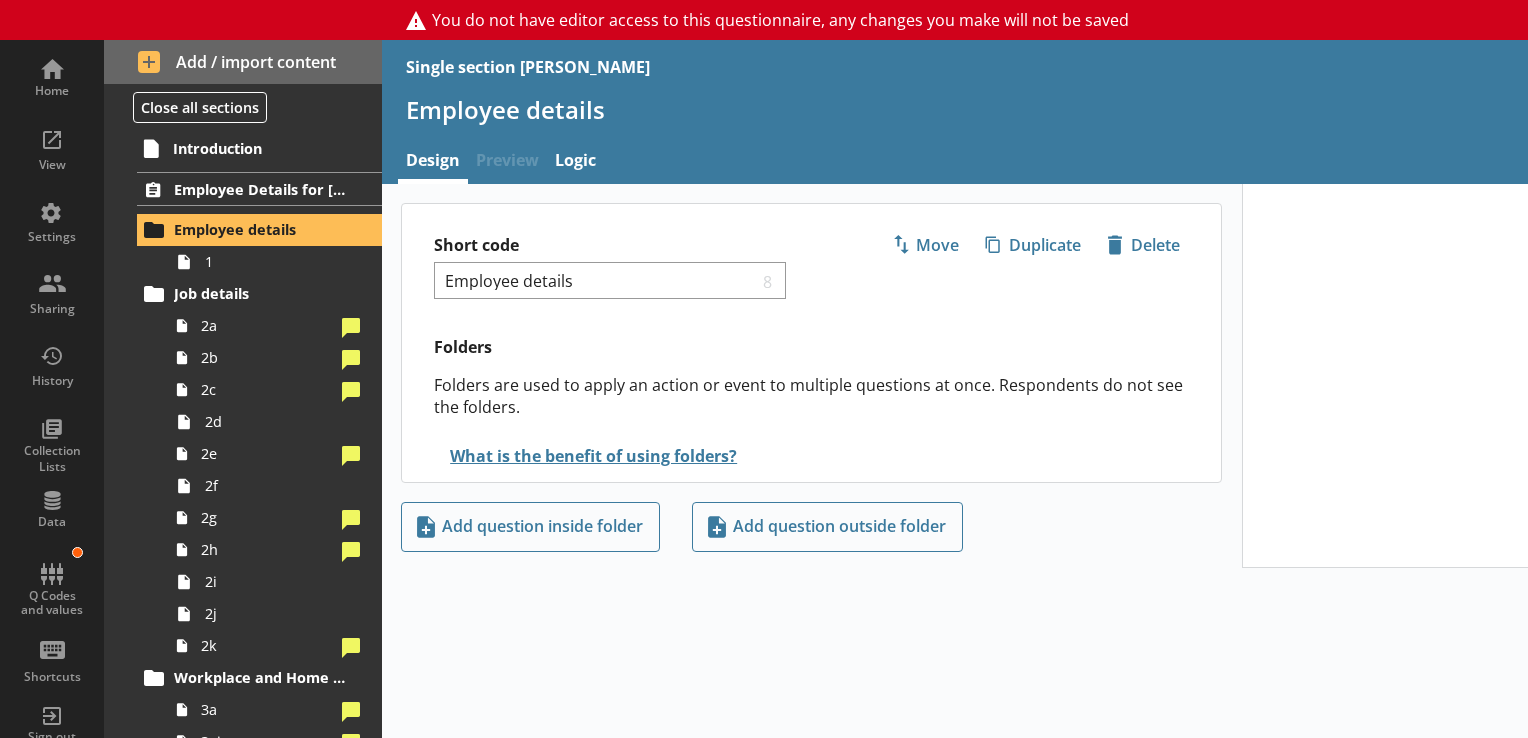 click on "Preview" at bounding box center [507, 162] 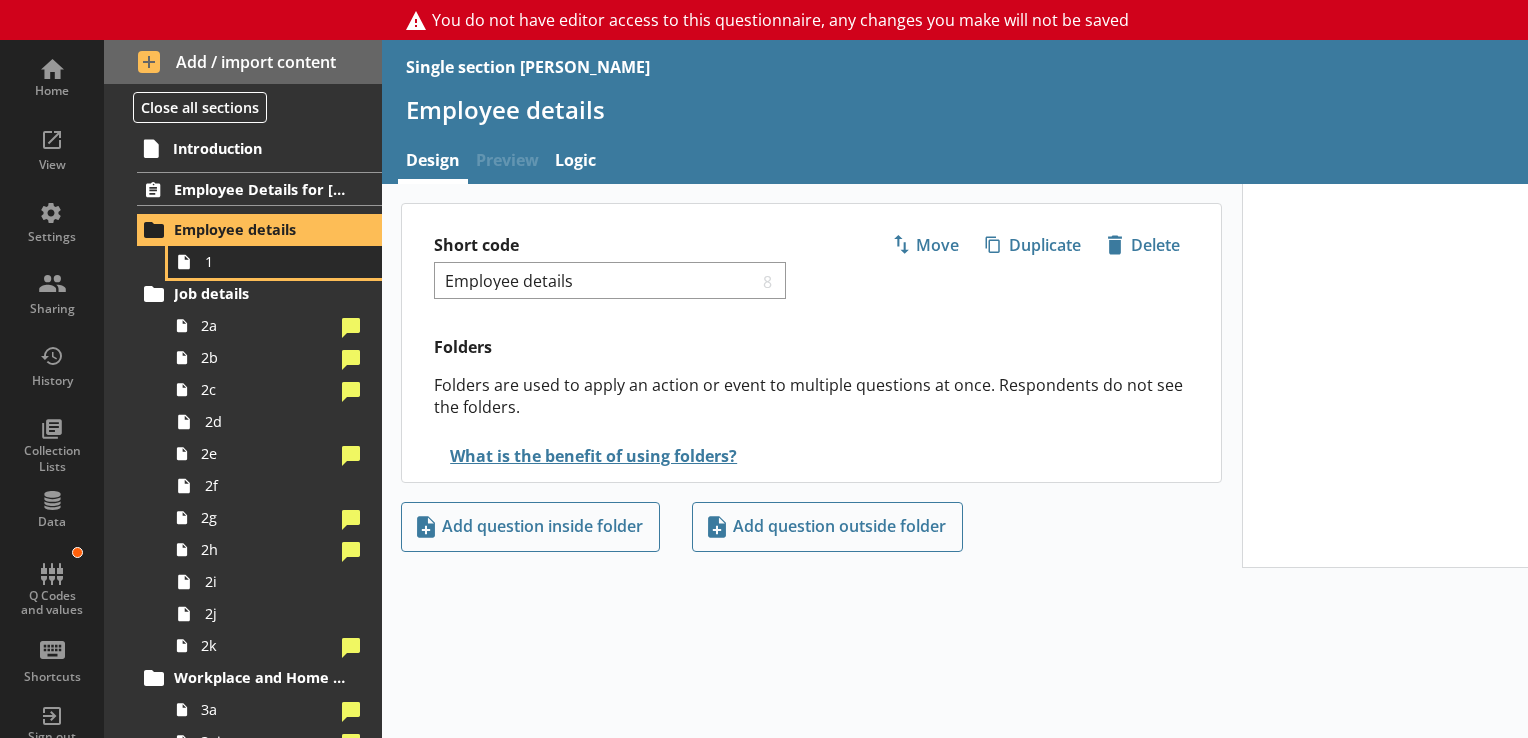 click on "1" at bounding box center (280, 261) 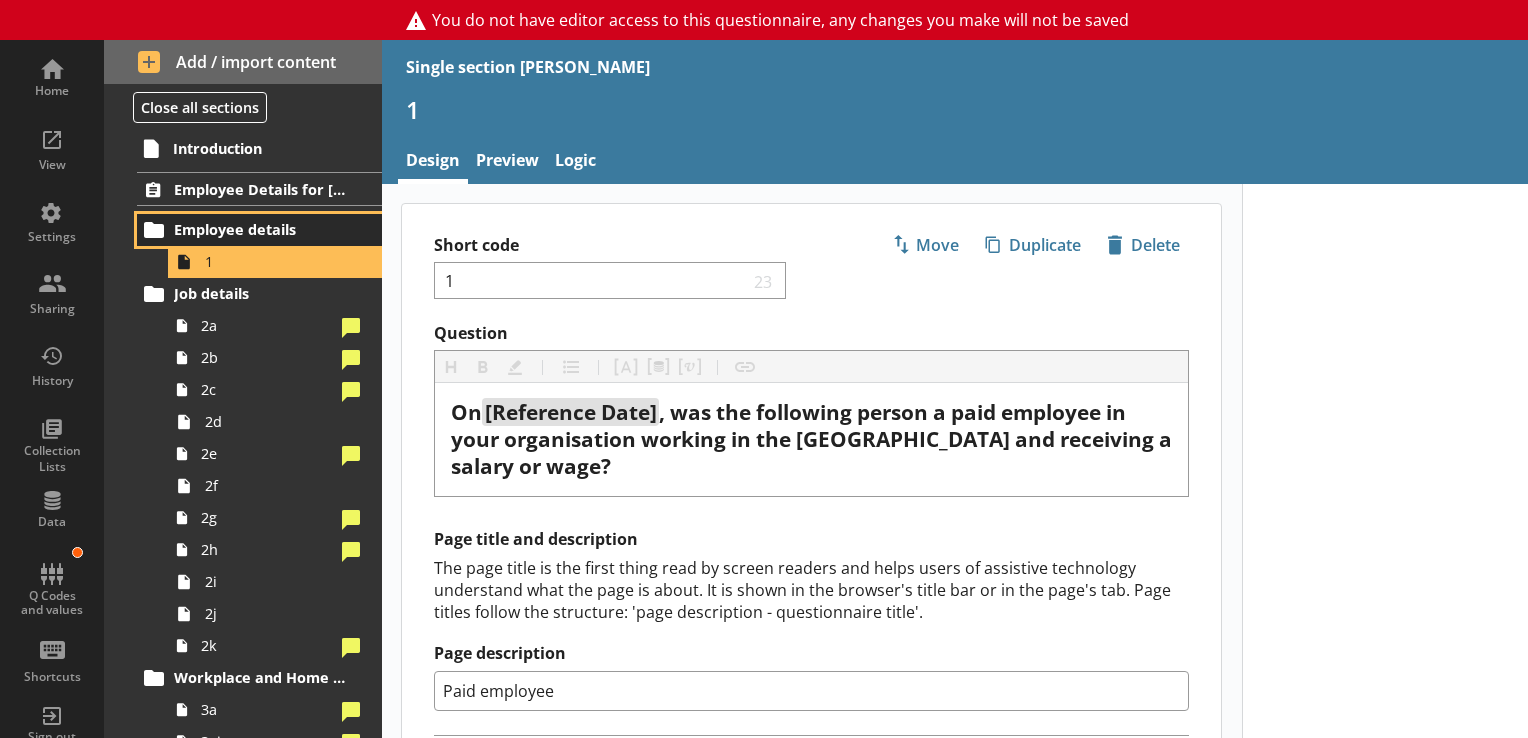 click on "Employee details" at bounding box center (260, 229) 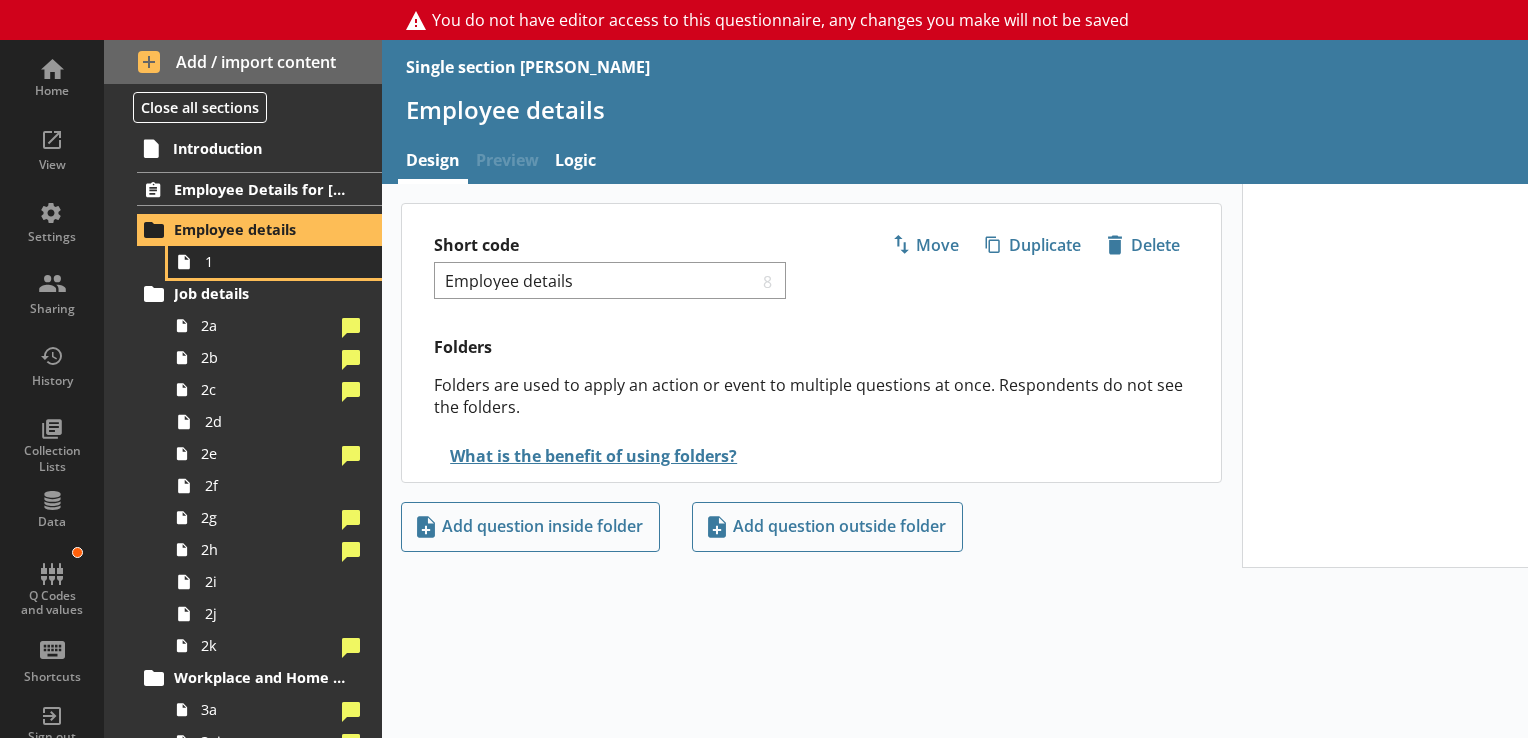 click on "1" at bounding box center (280, 261) 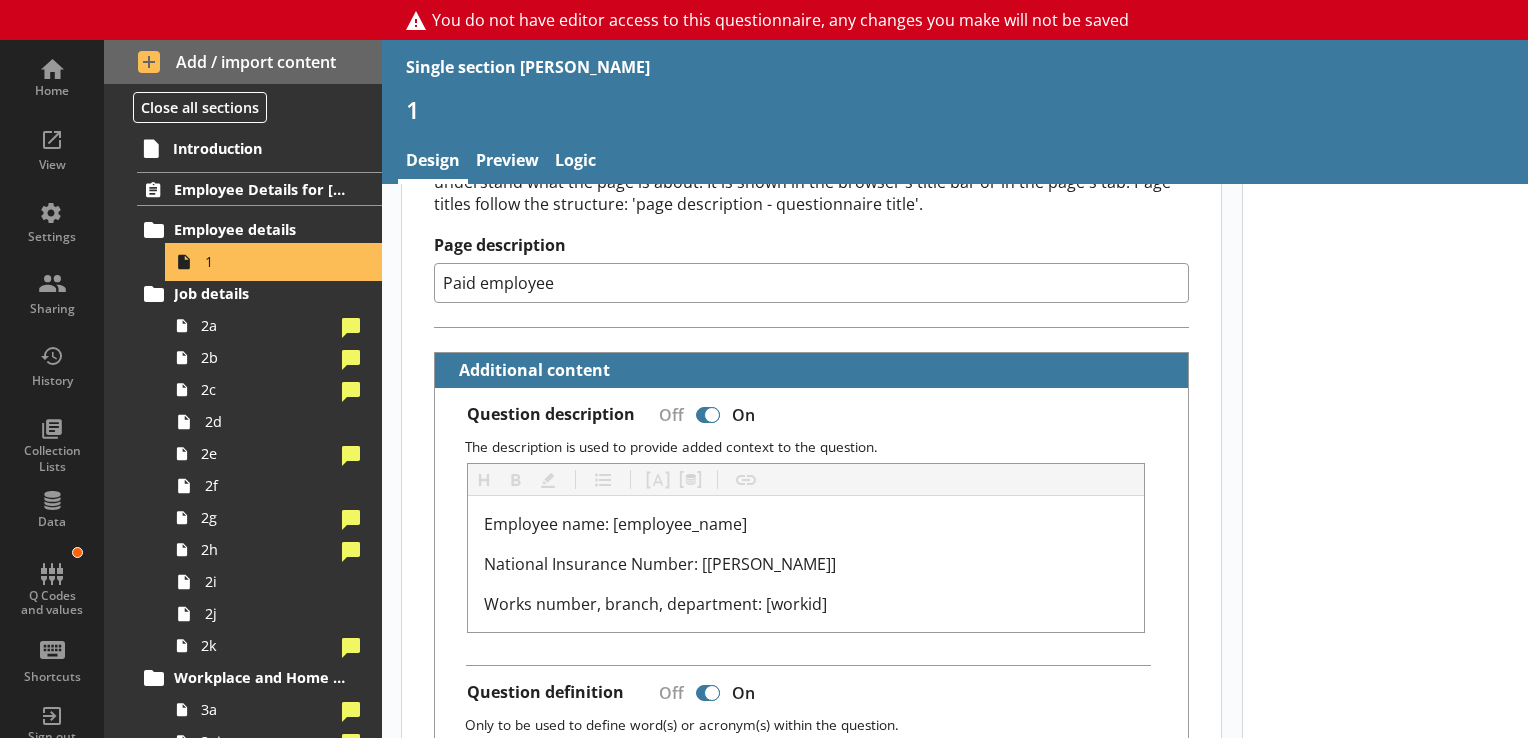 scroll, scrollTop: 410, scrollLeft: 0, axis: vertical 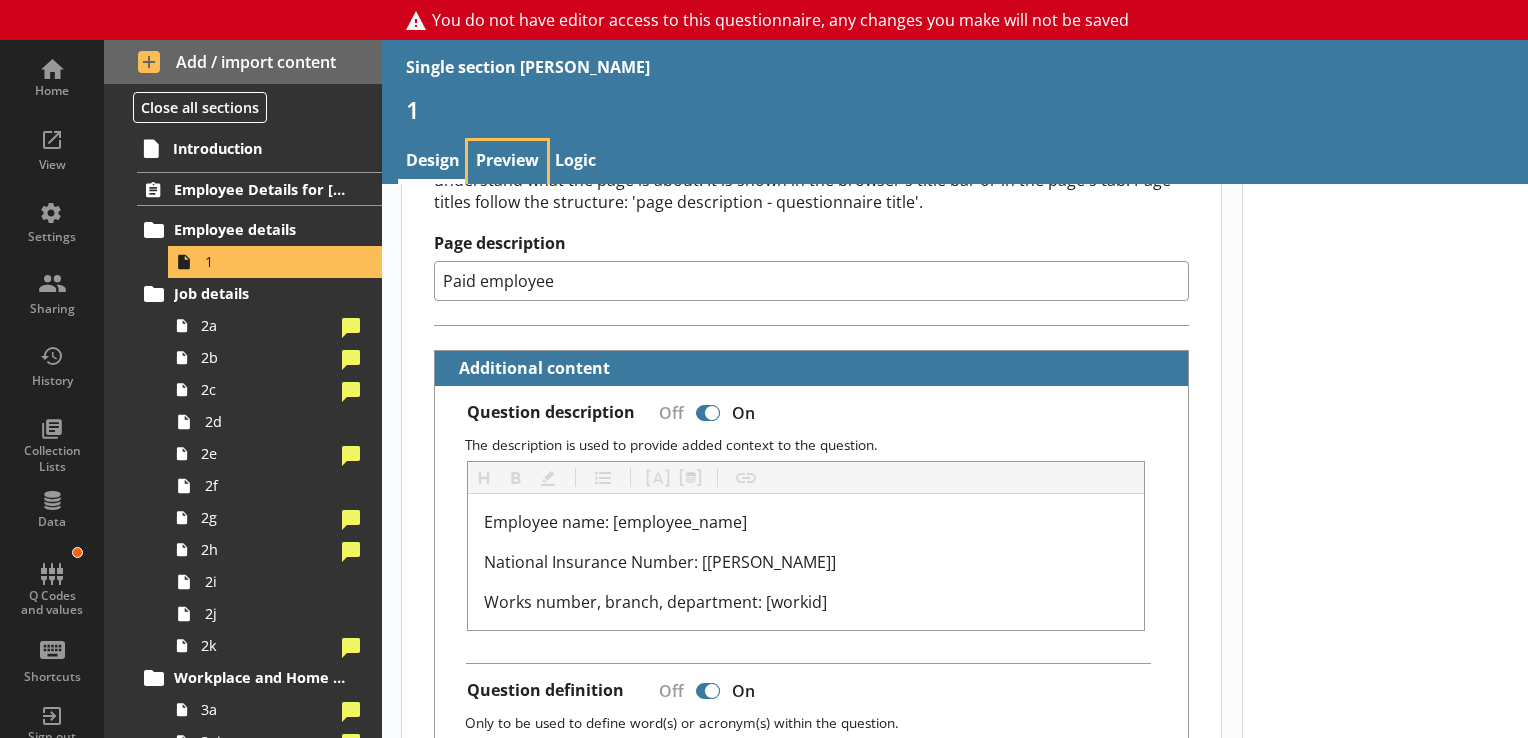 click on "Preview" at bounding box center [507, 162] 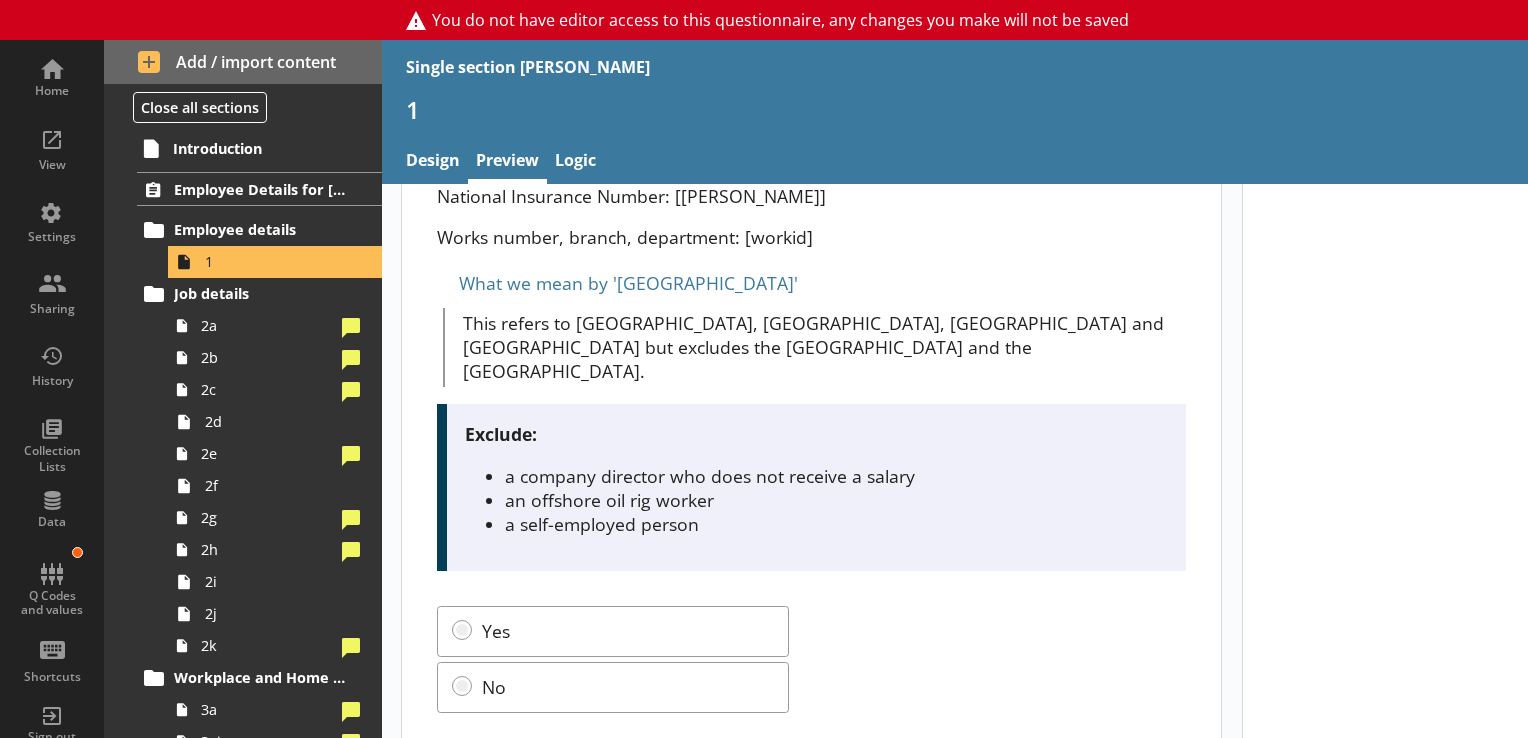 scroll, scrollTop: 240, scrollLeft: 0, axis: vertical 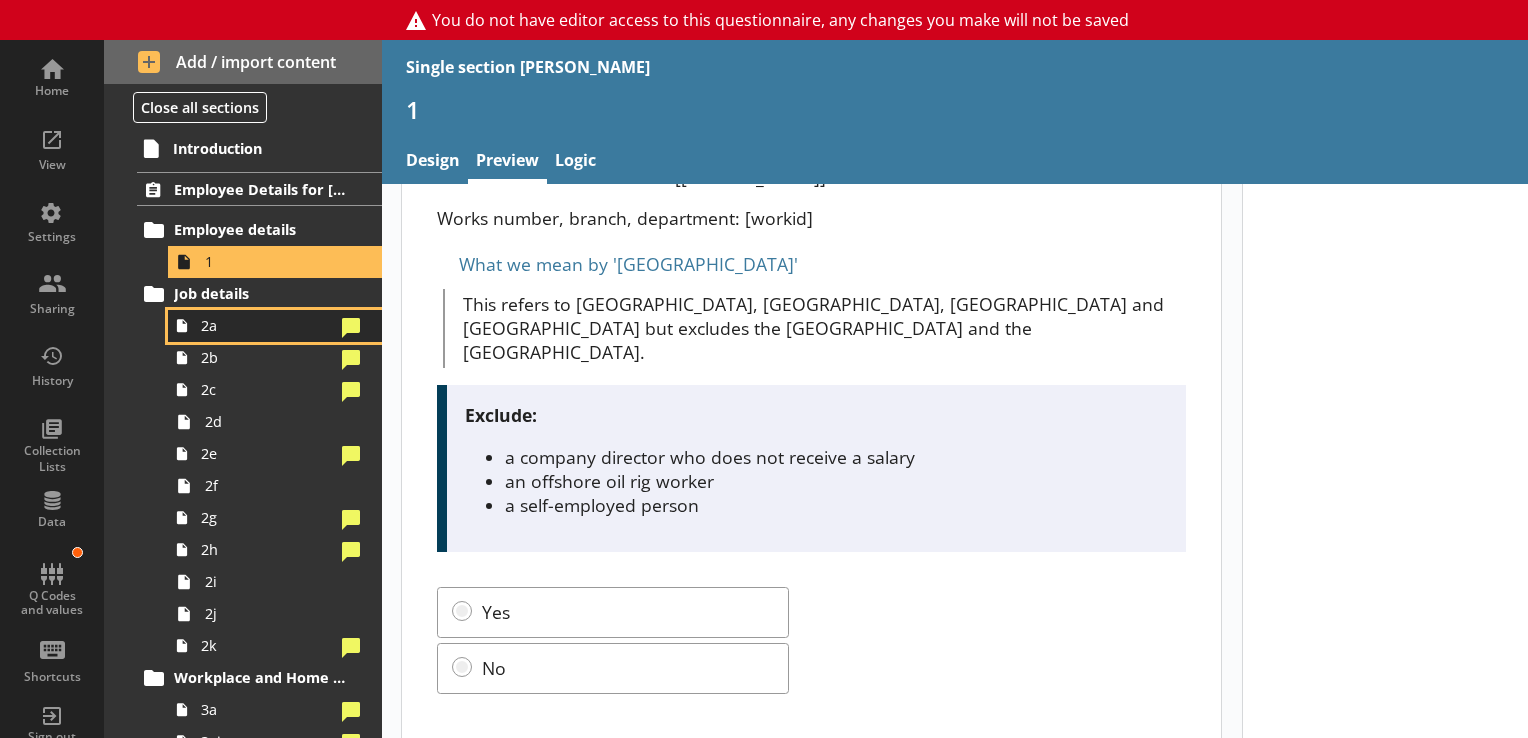 click on "2a" at bounding box center (267, 325) 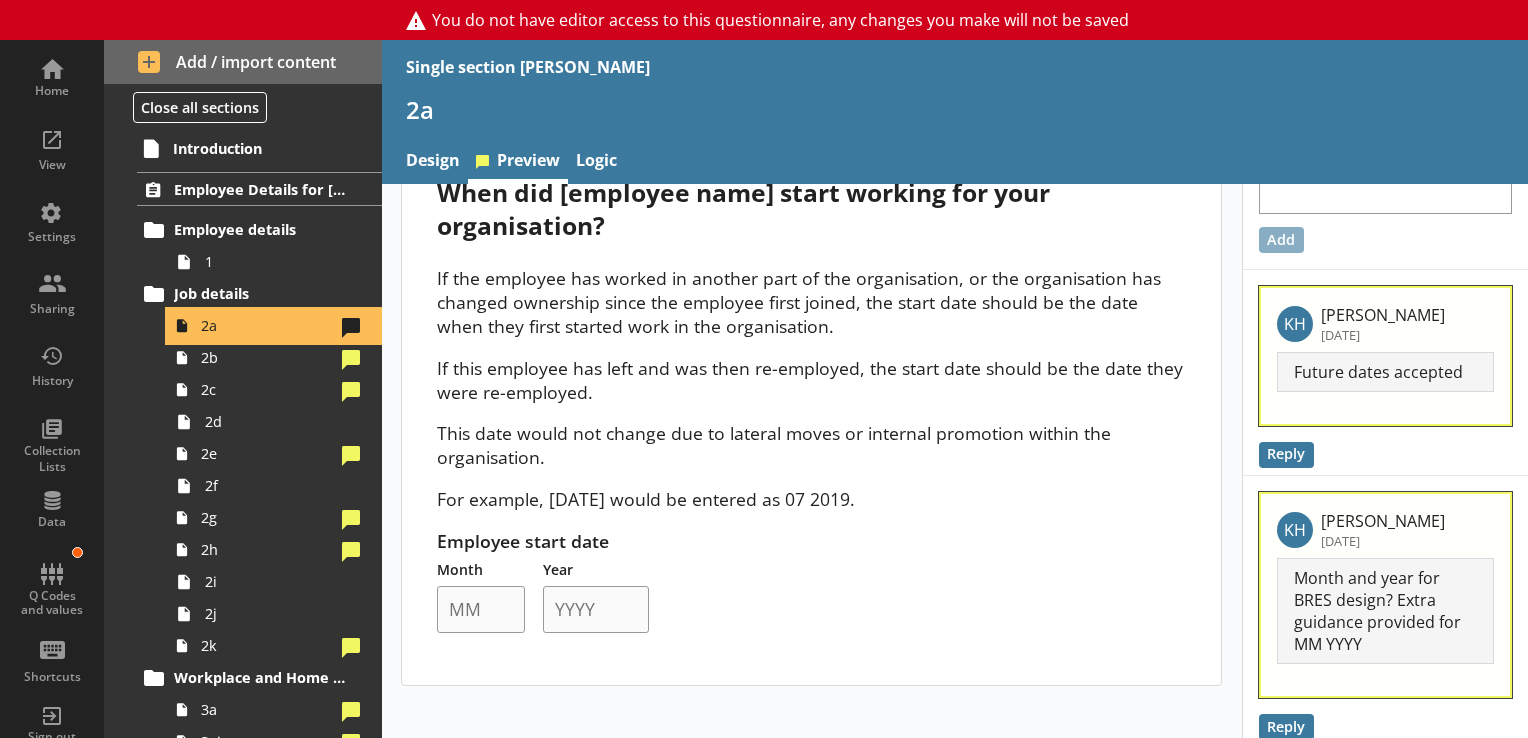 scroll, scrollTop: 81, scrollLeft: 0, axis: vertical 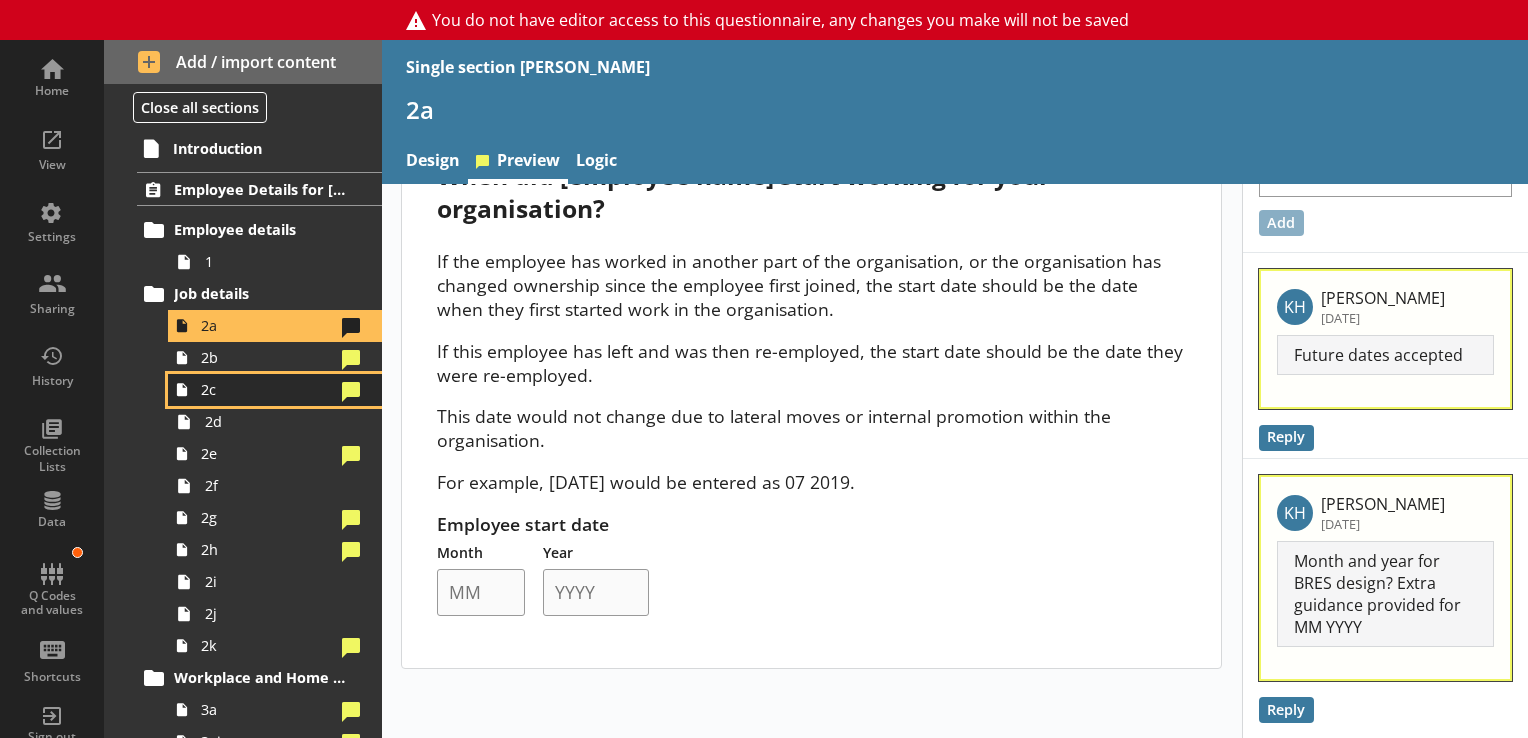 click on "2c" at bounding box center [275, 390] 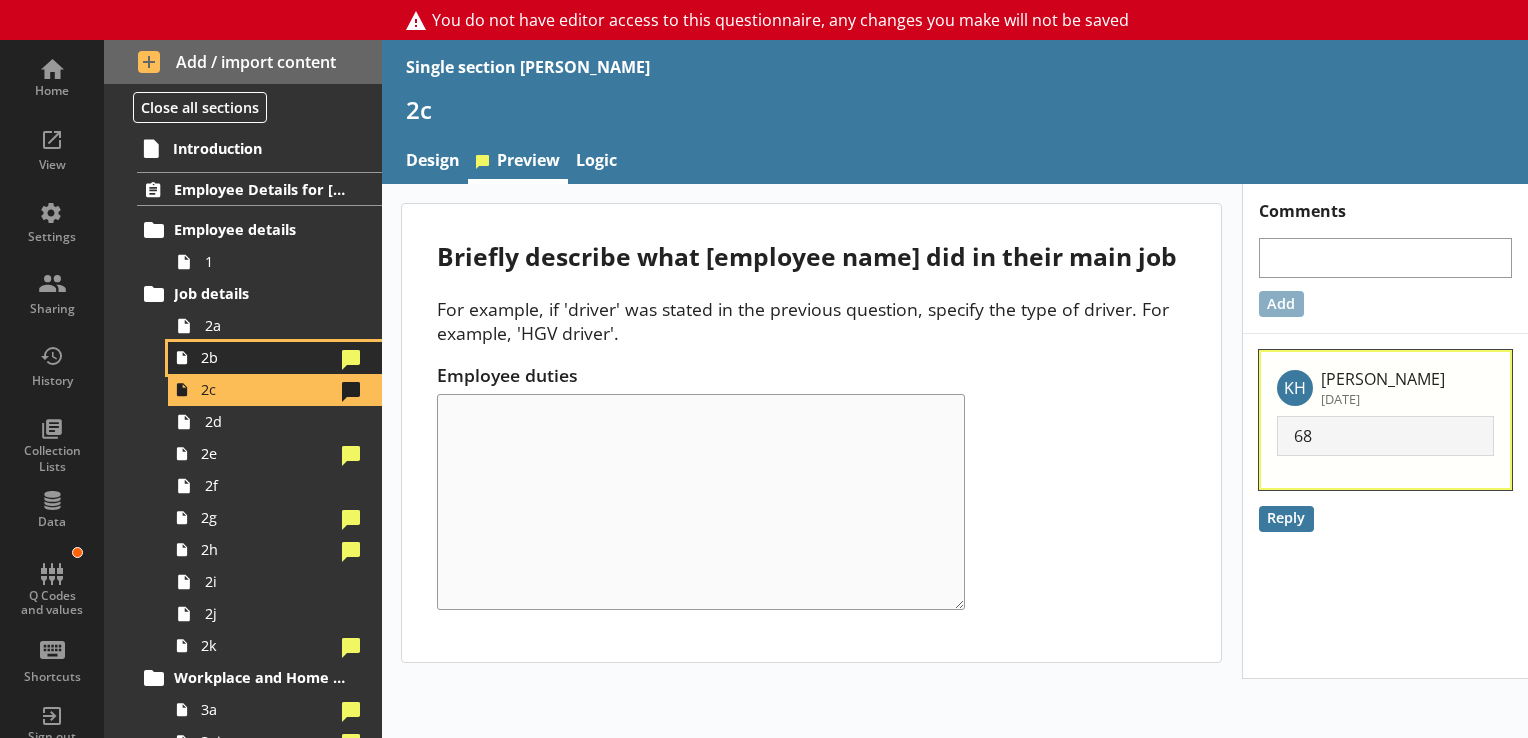 click on "2b" at bounding box center [267, 357] 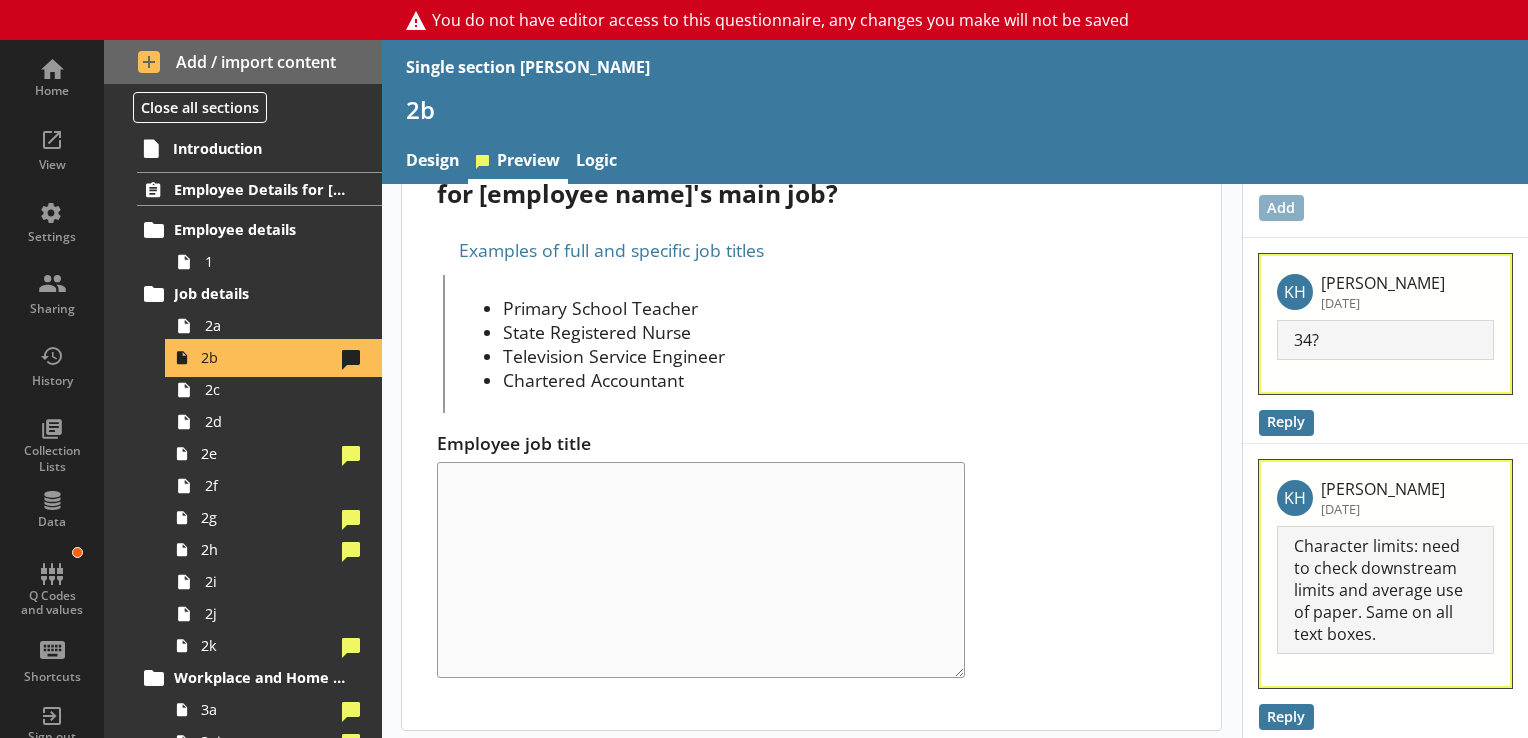 scroll, scrollTop: 104, scrollLeft: 0, axis: vertical 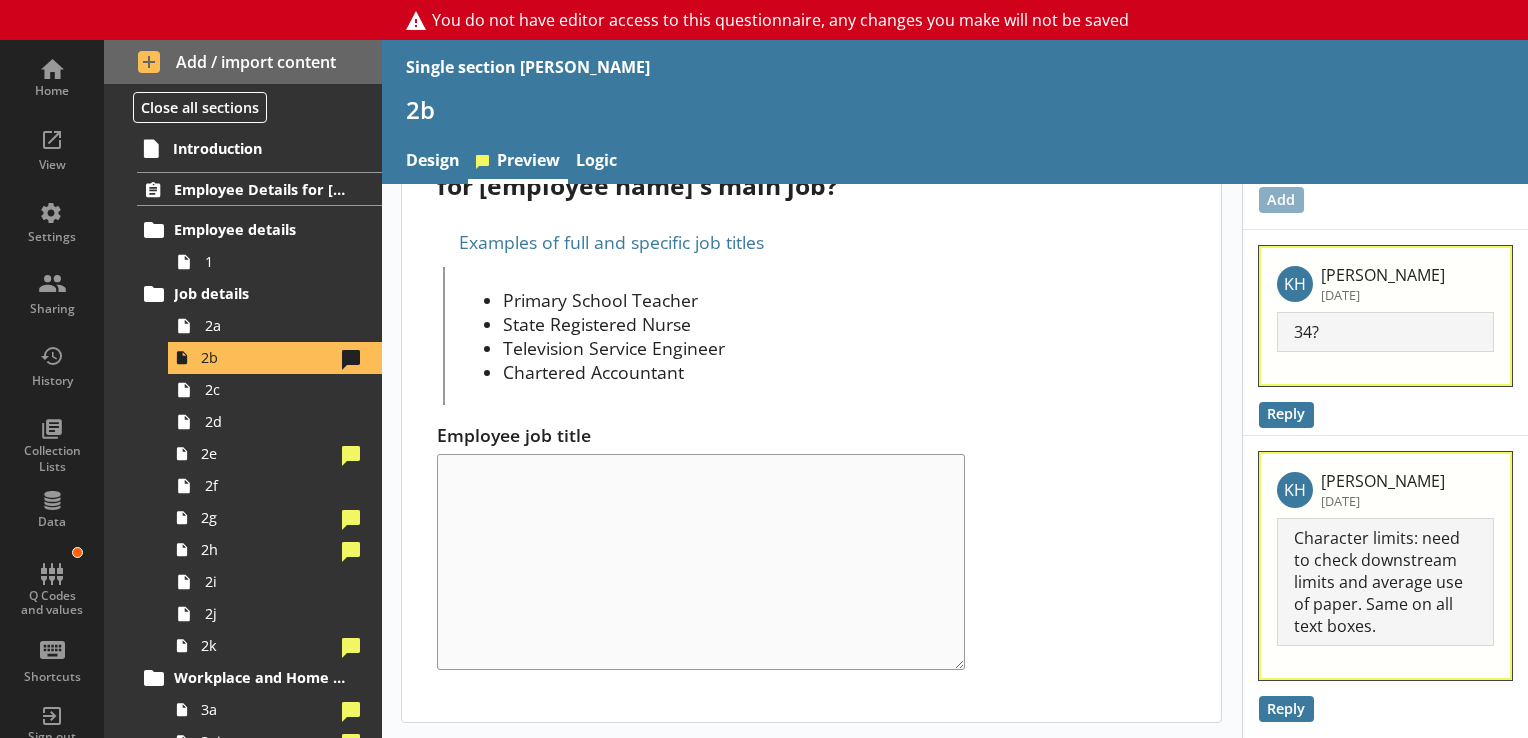 click on "Employee job title" at bounding box center [811, 546] 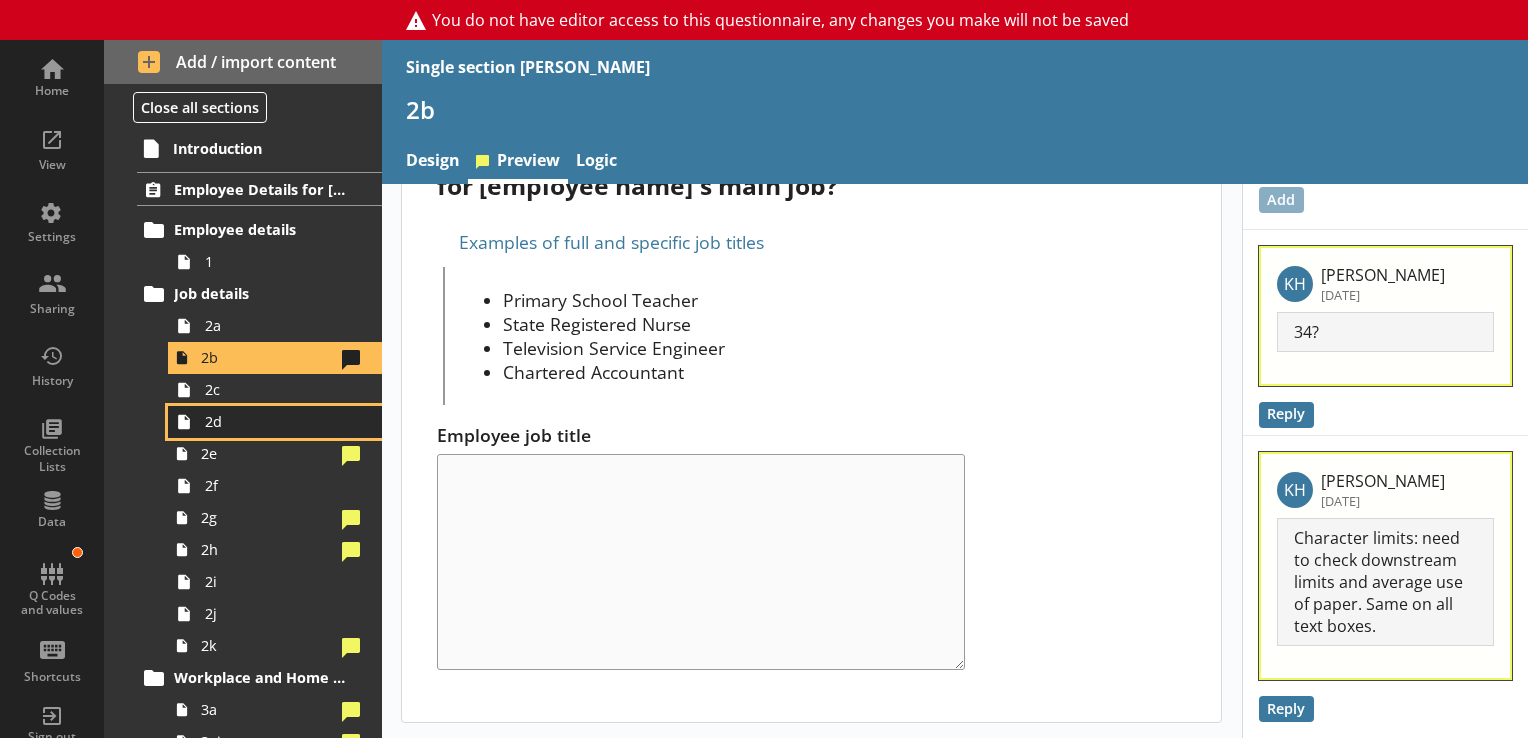 click on "2d" at bounding box center (275, 422) 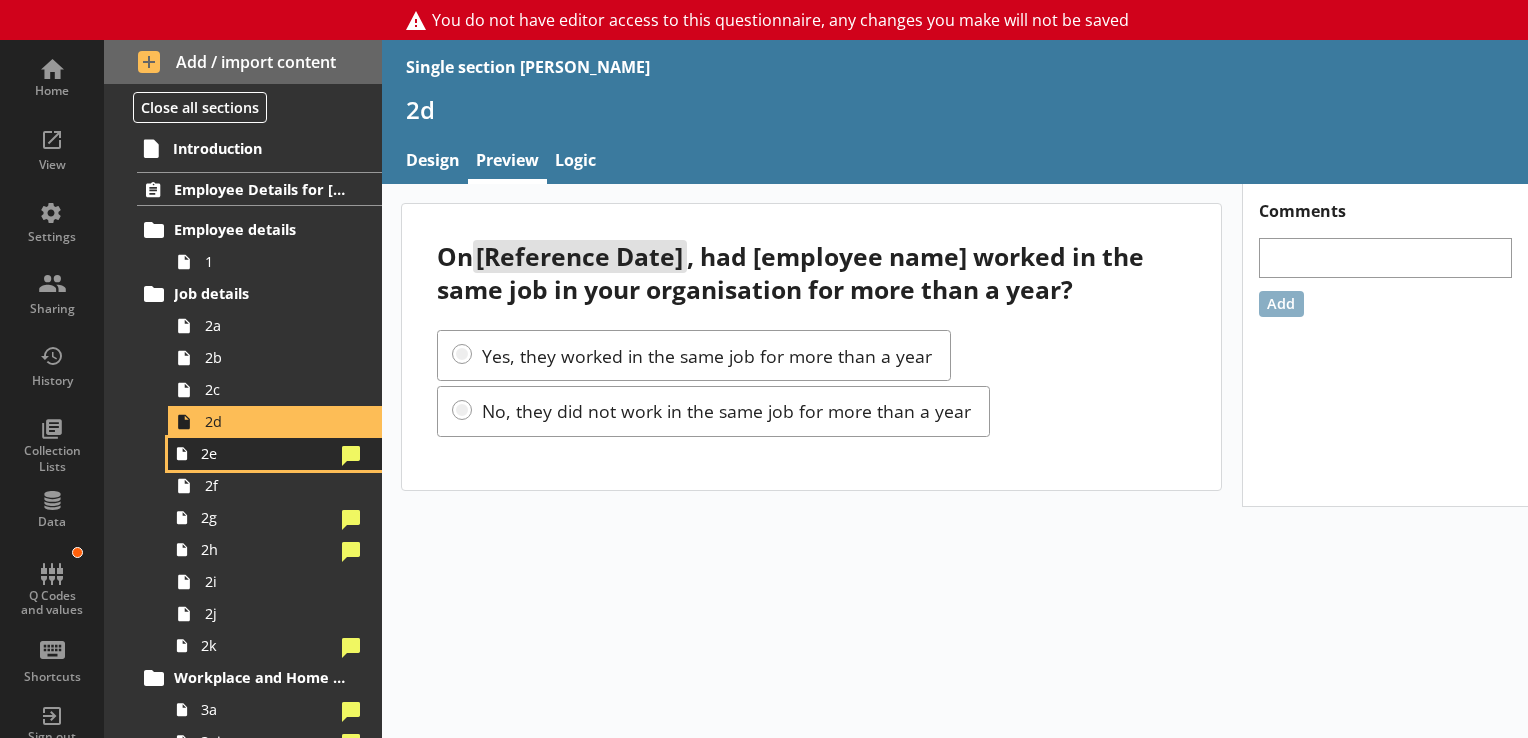 click on "2e" at bounding box center [267, 453] 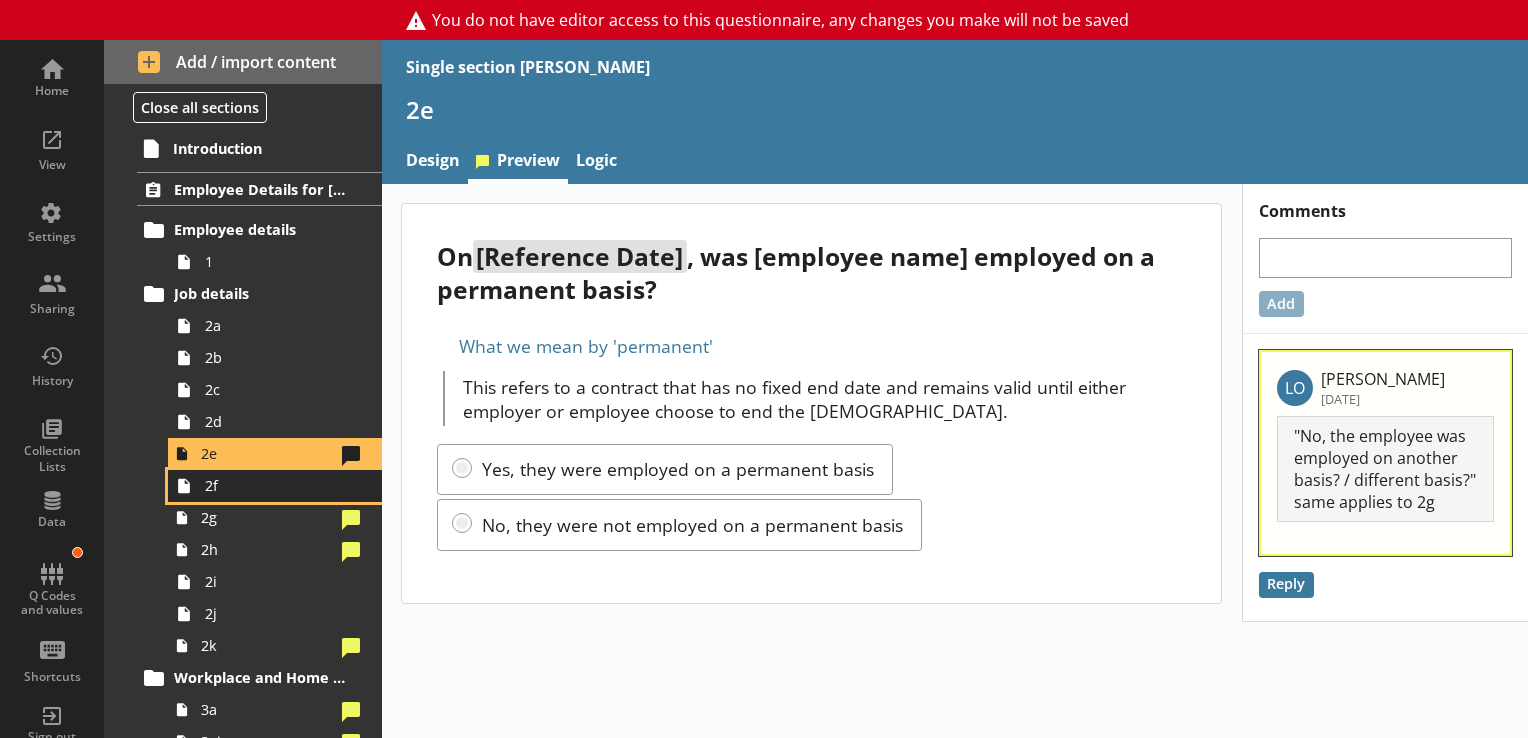 click on "2f" at bounding box center [280, 485] 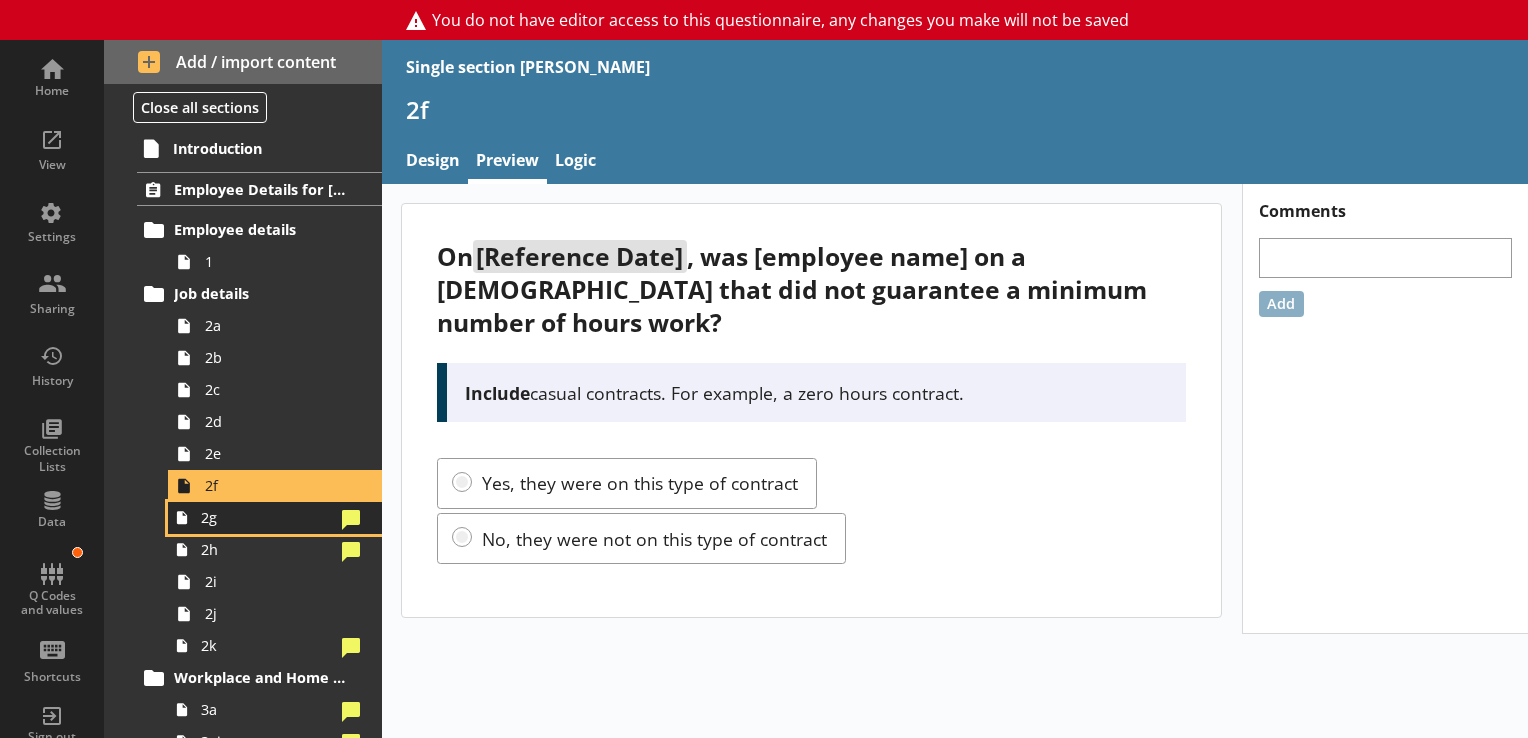 click on "2g" at bounding box center [267, 517] 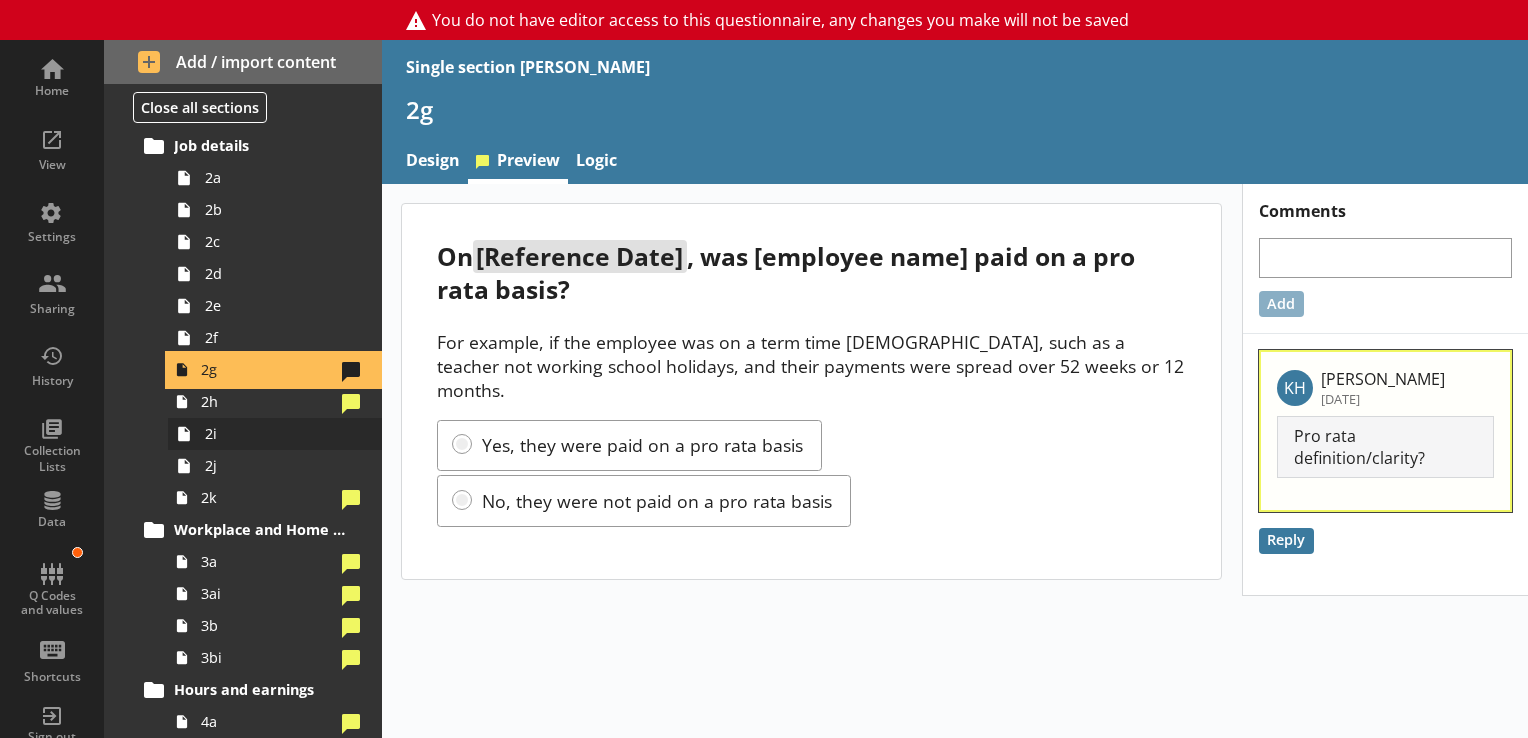 scroll, scrollTop: 160, scrollLeft: 0, axis: vertical 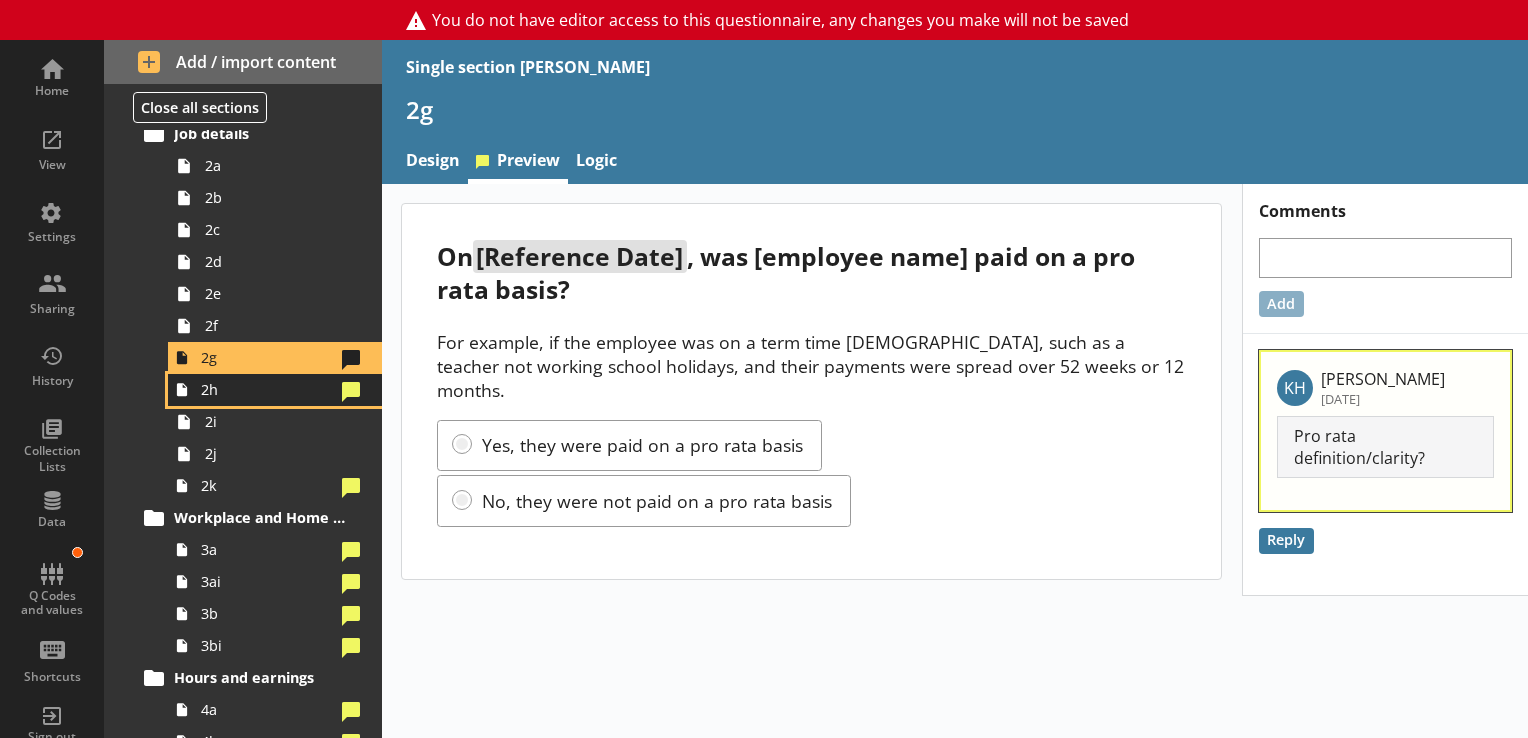 click on "2h" at bounding box center [267, 389] 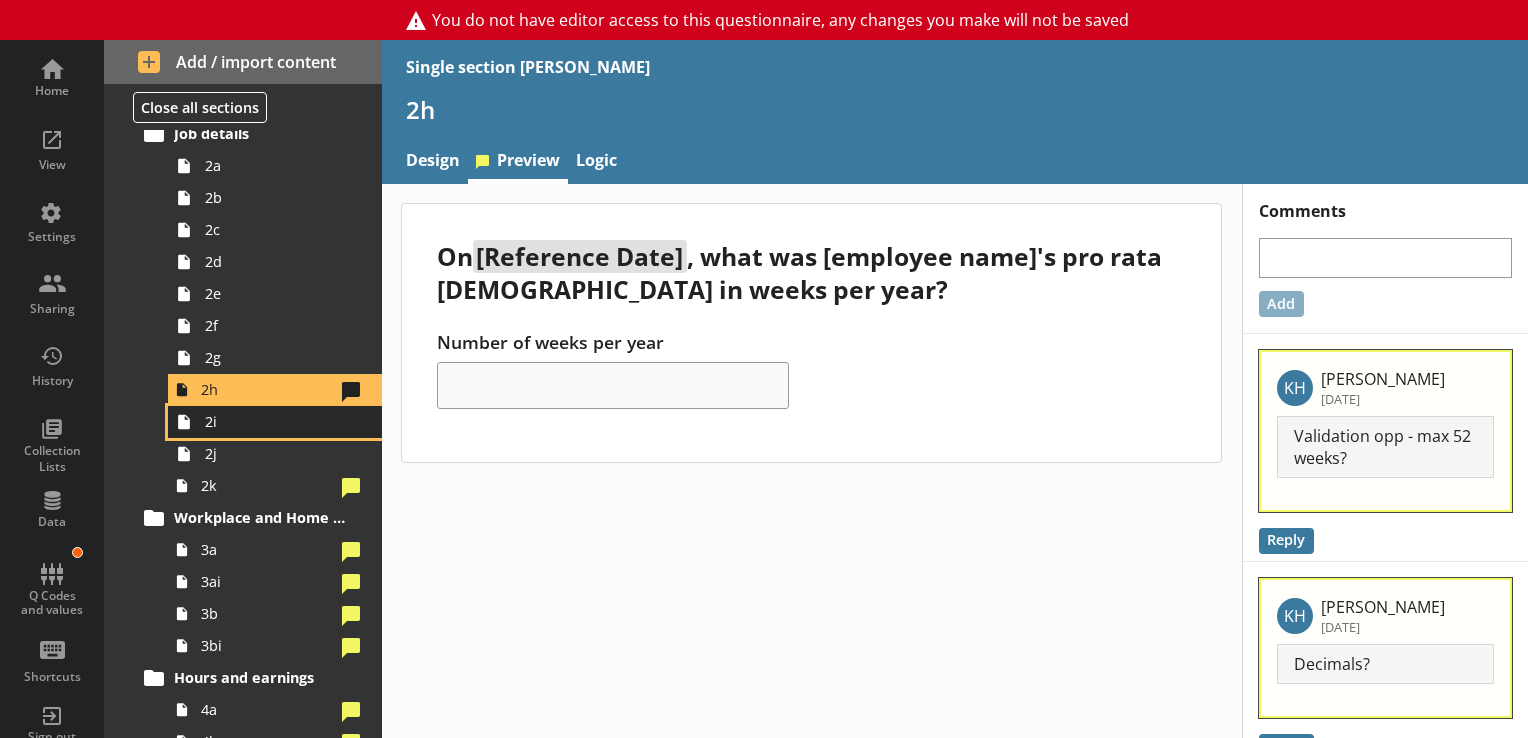 click on "2i" at bounding box center [280, 421] 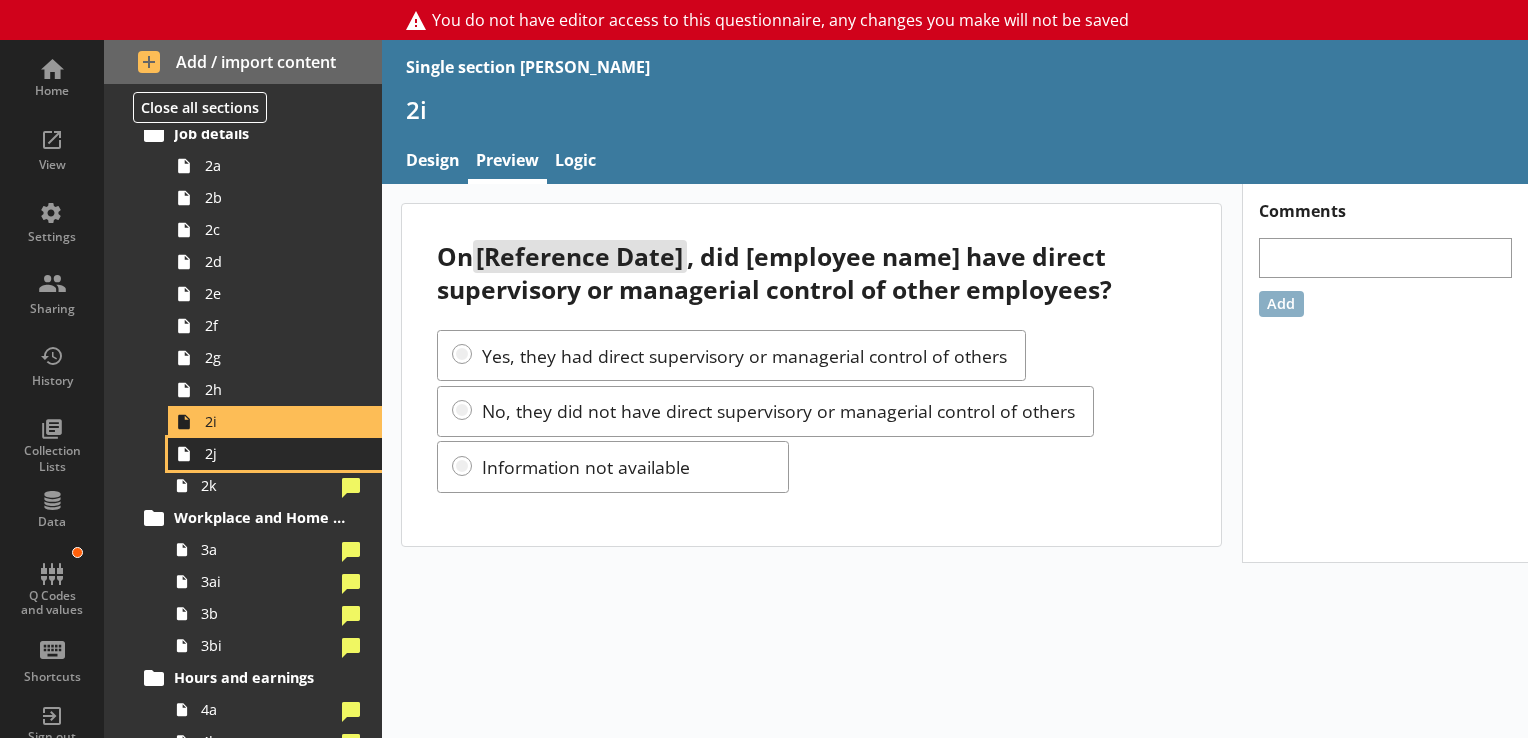 click on "2j" at bounding box center (280, 453) 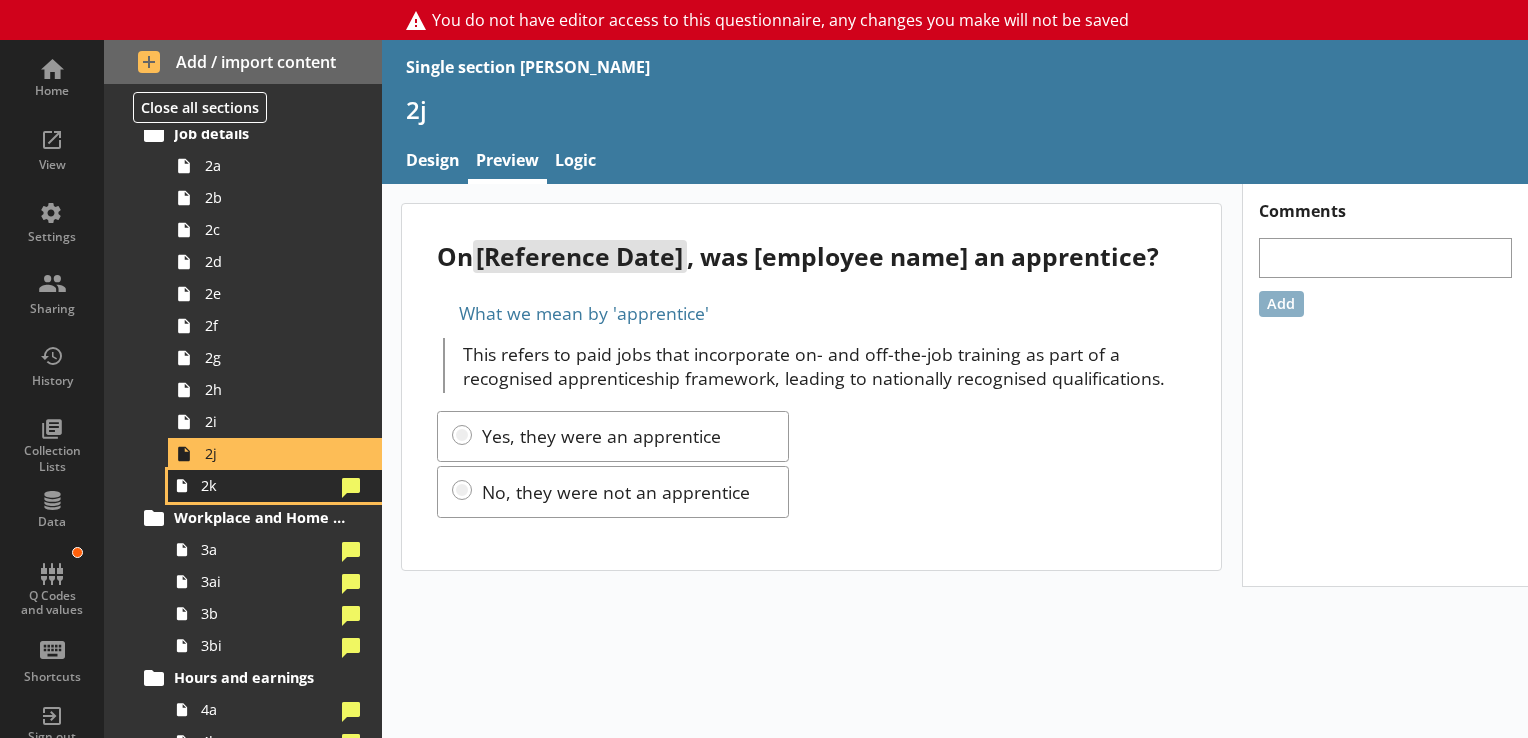 click on "2k" at bounding box center (267, 485) 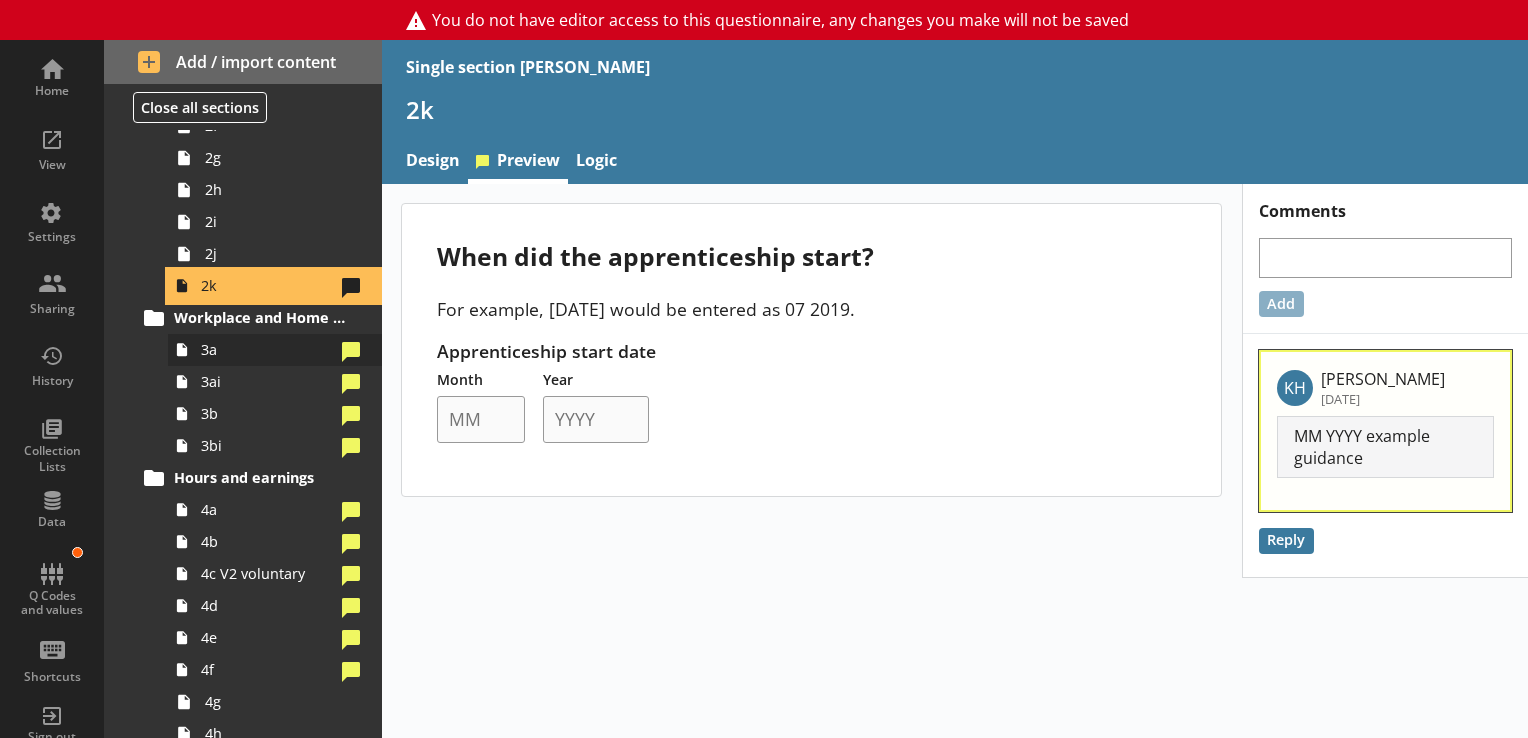 scroll, scrollTop: 360, scrollLeft: 0, axis: vertical 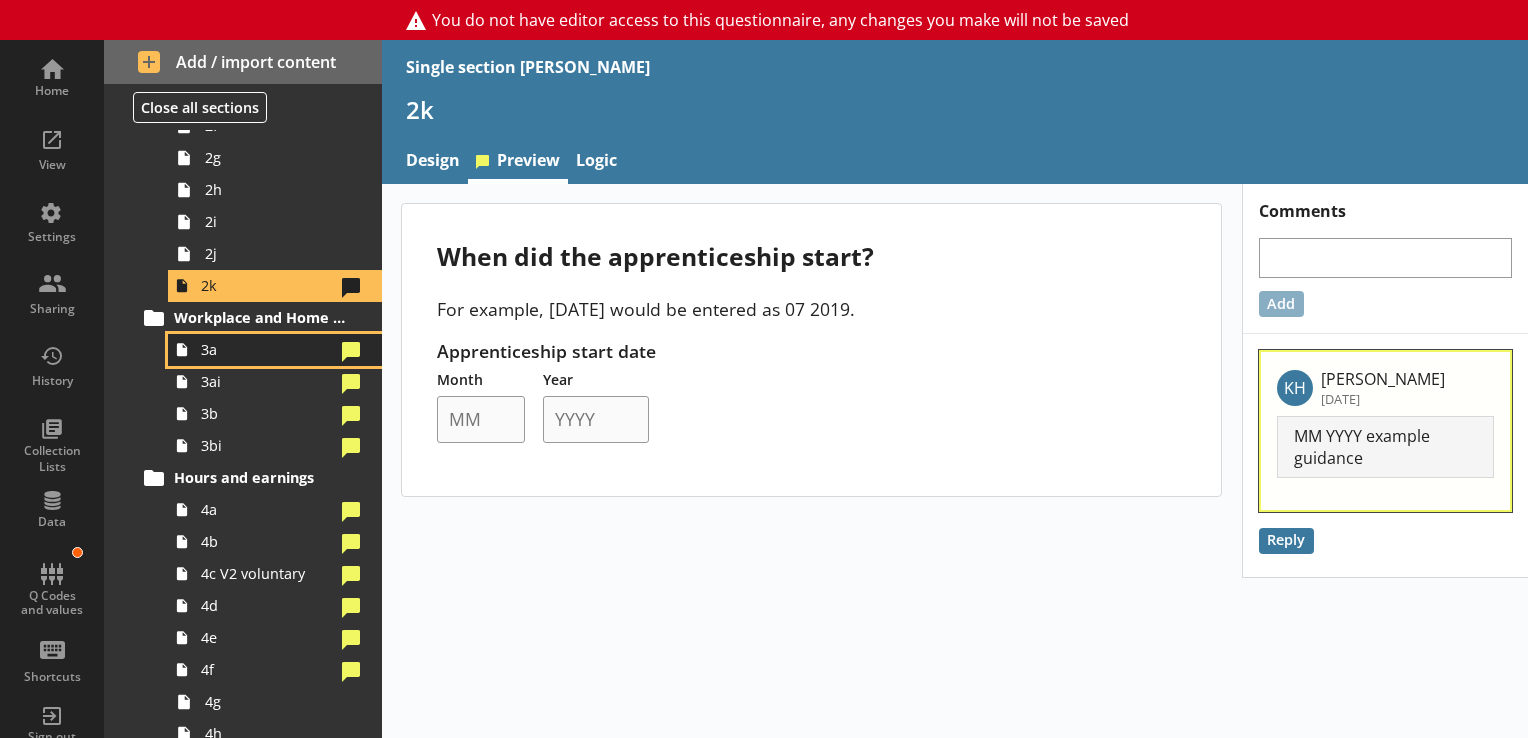 click on "3a" at bounding box center [267, 349] 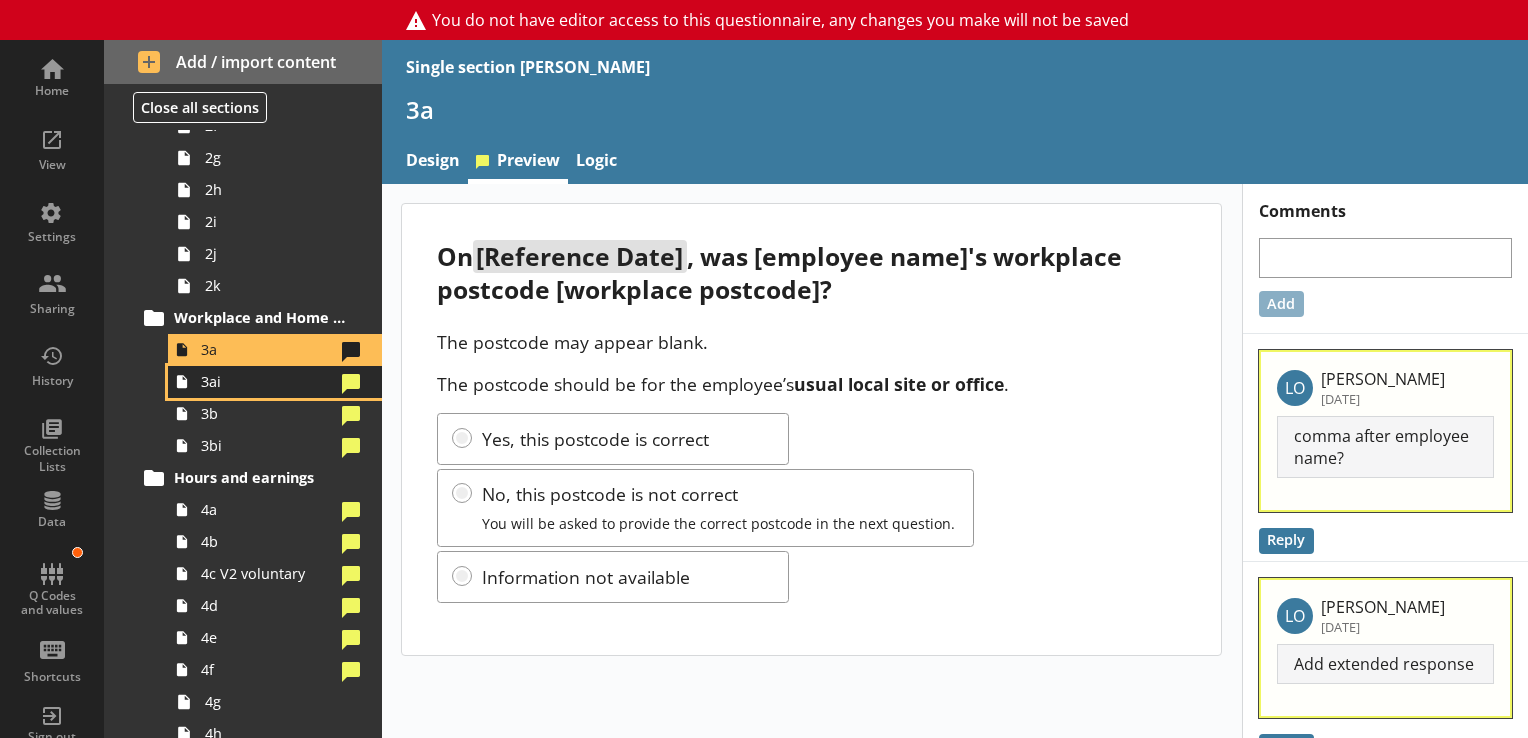 click on "3ai" at bounding box center (267, 381) 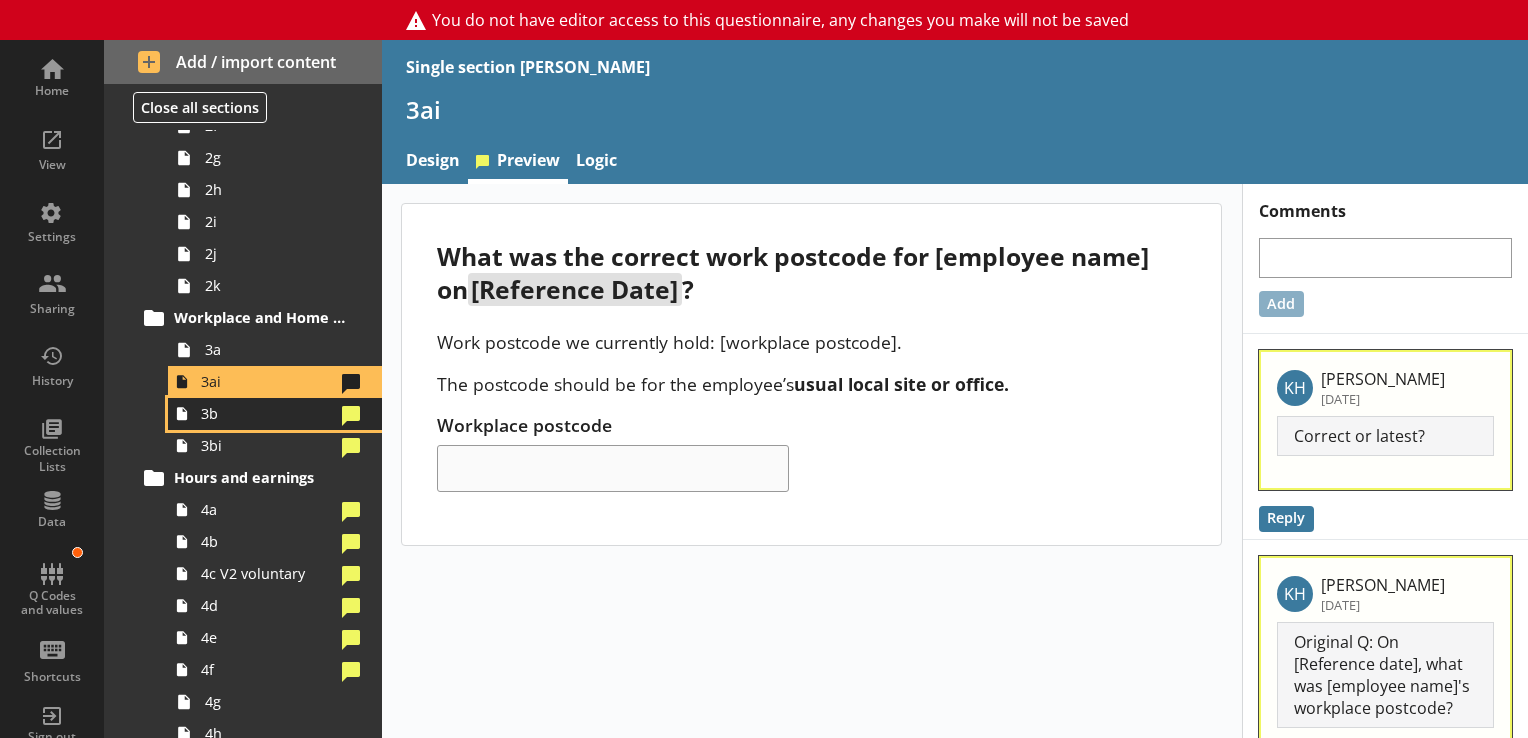 click on "3b" at bounding box center [275, 414] 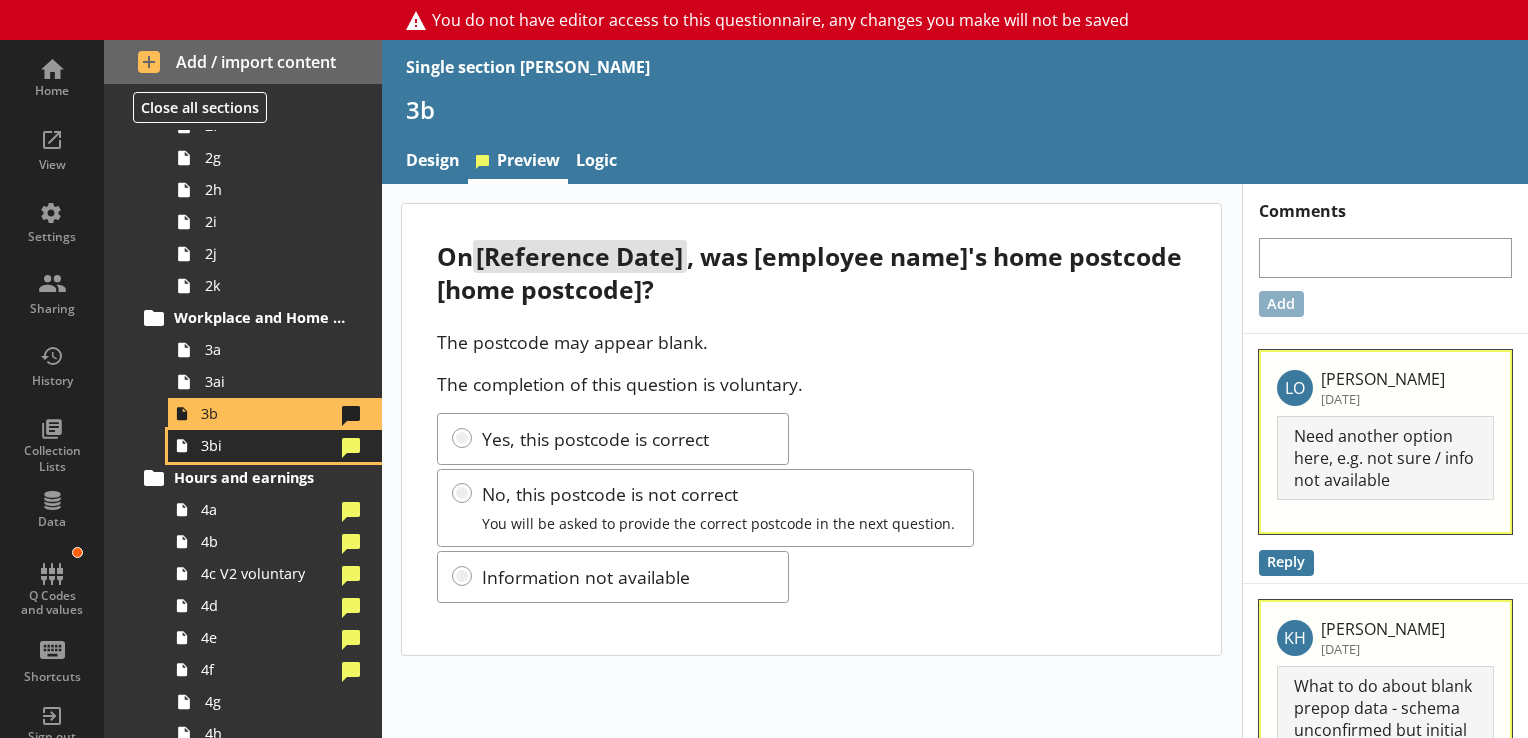 click on "3bi" at bounding box center [267, 445] 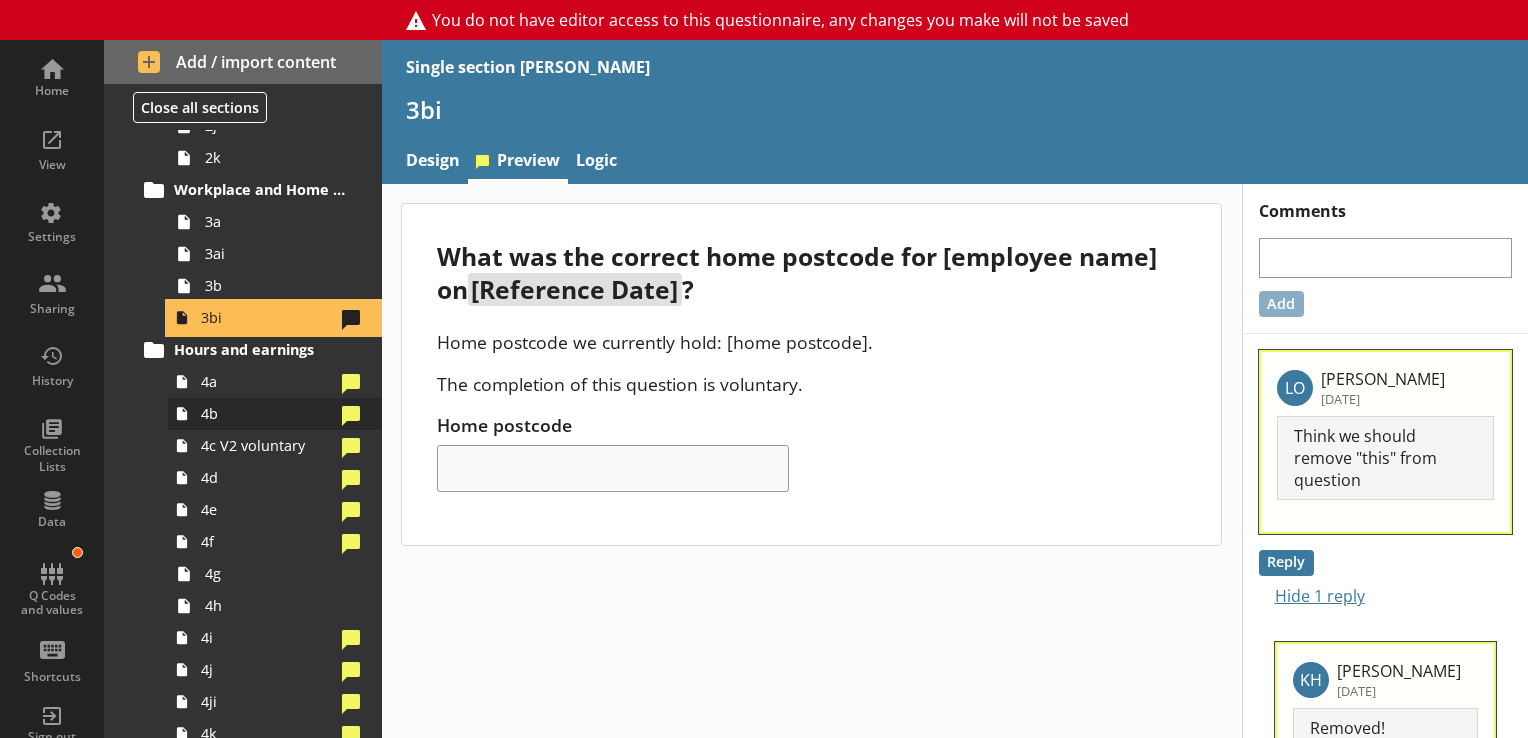 scroll, scrollTop: 492, scrollLeft: 0, axis: vertical 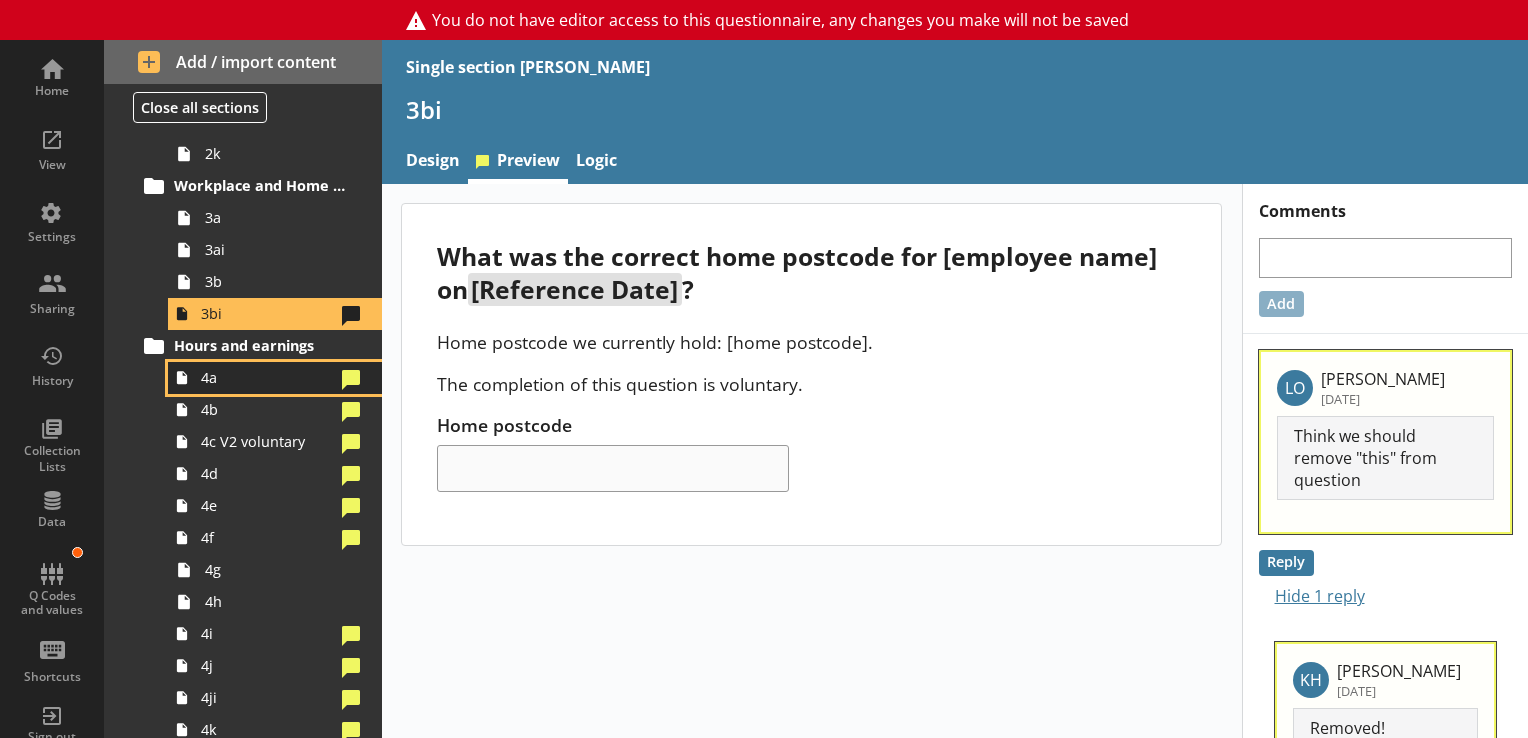 click on "4a" at bounding box center [275, 378] 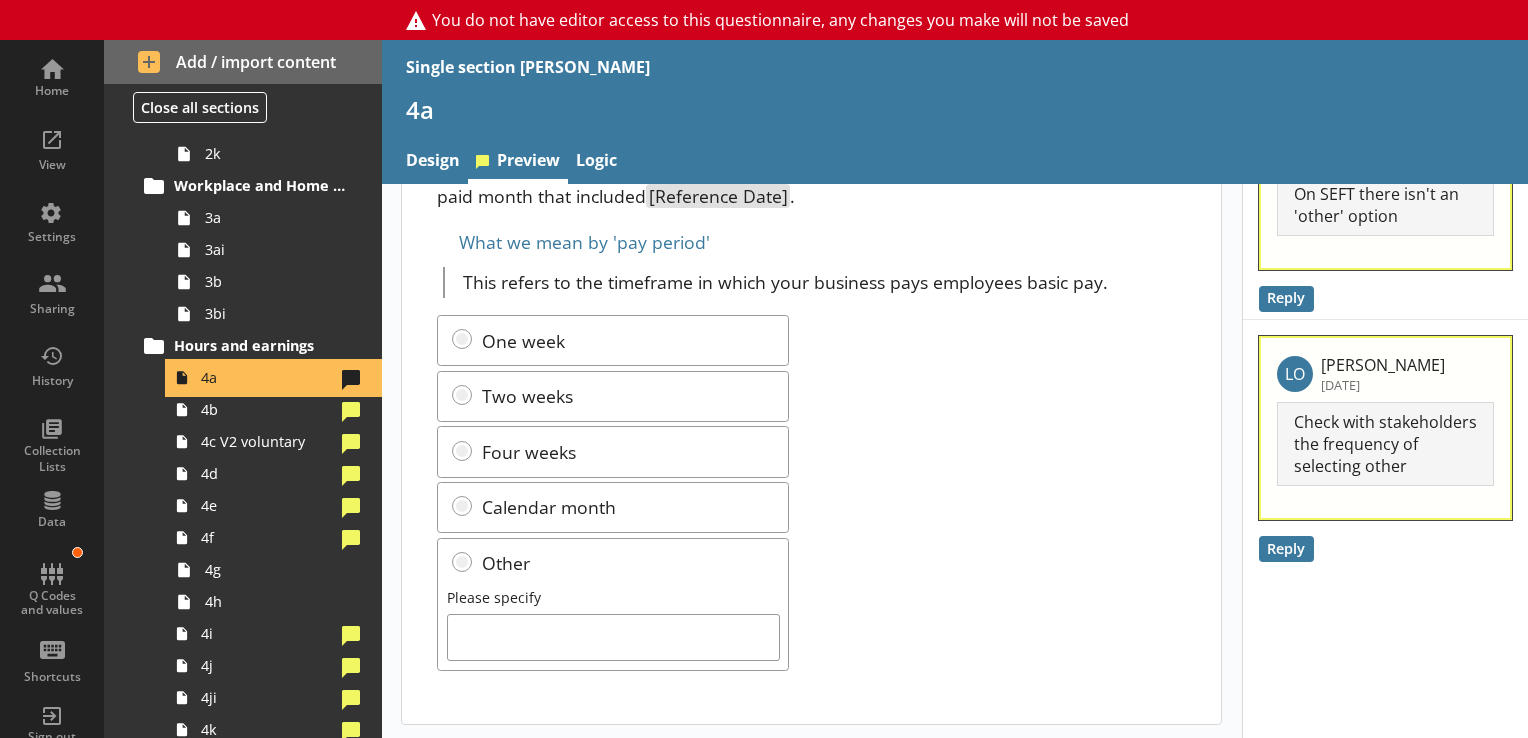 scroll, scrollTop: 0, scrollLeft: 0, axis: both 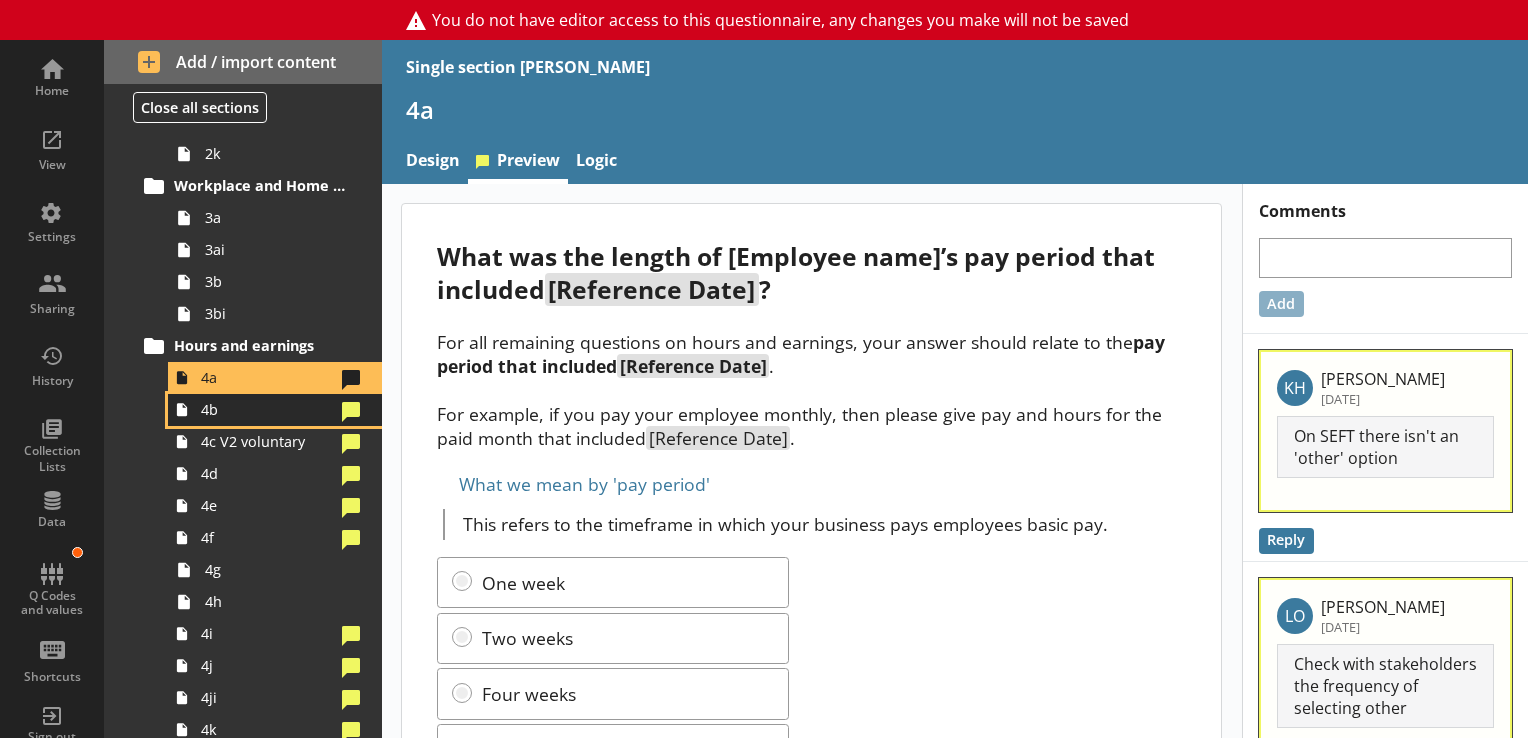 click on "4b" at bounding box center (267, 409) 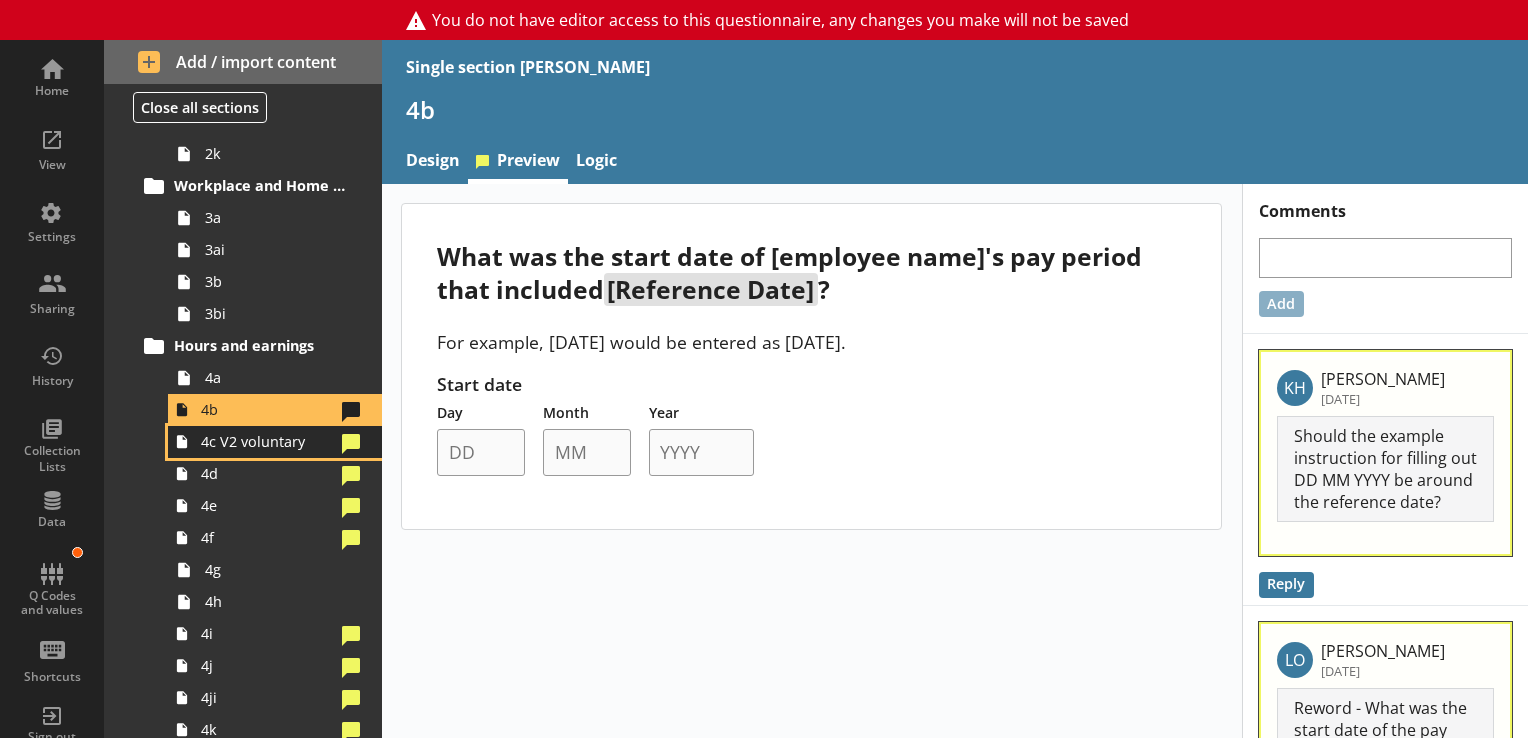 click on "4c V2 voluntary" at bounding box center [275, 442] 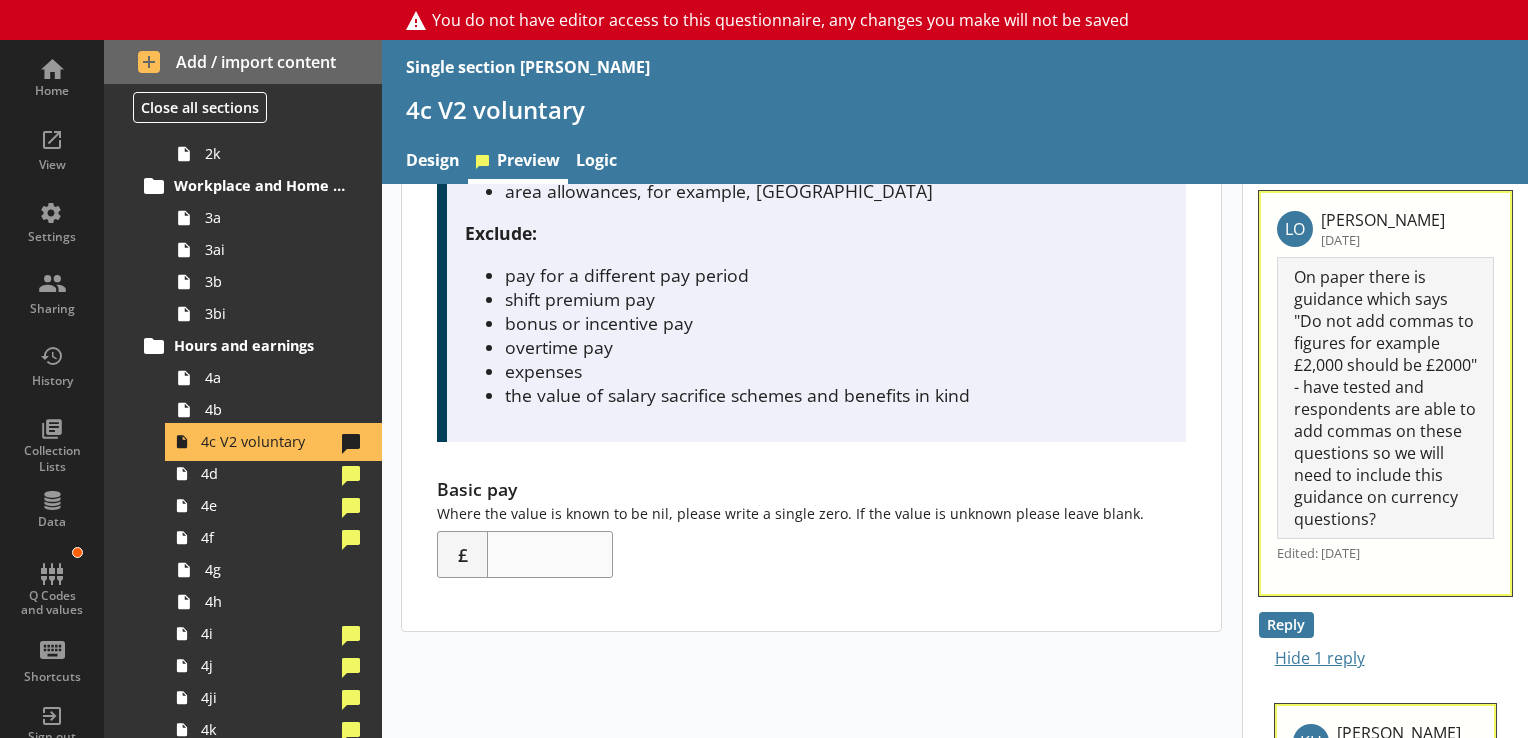 scroll, scrollTop: 432, scrollLeft: 0, axis: vertical 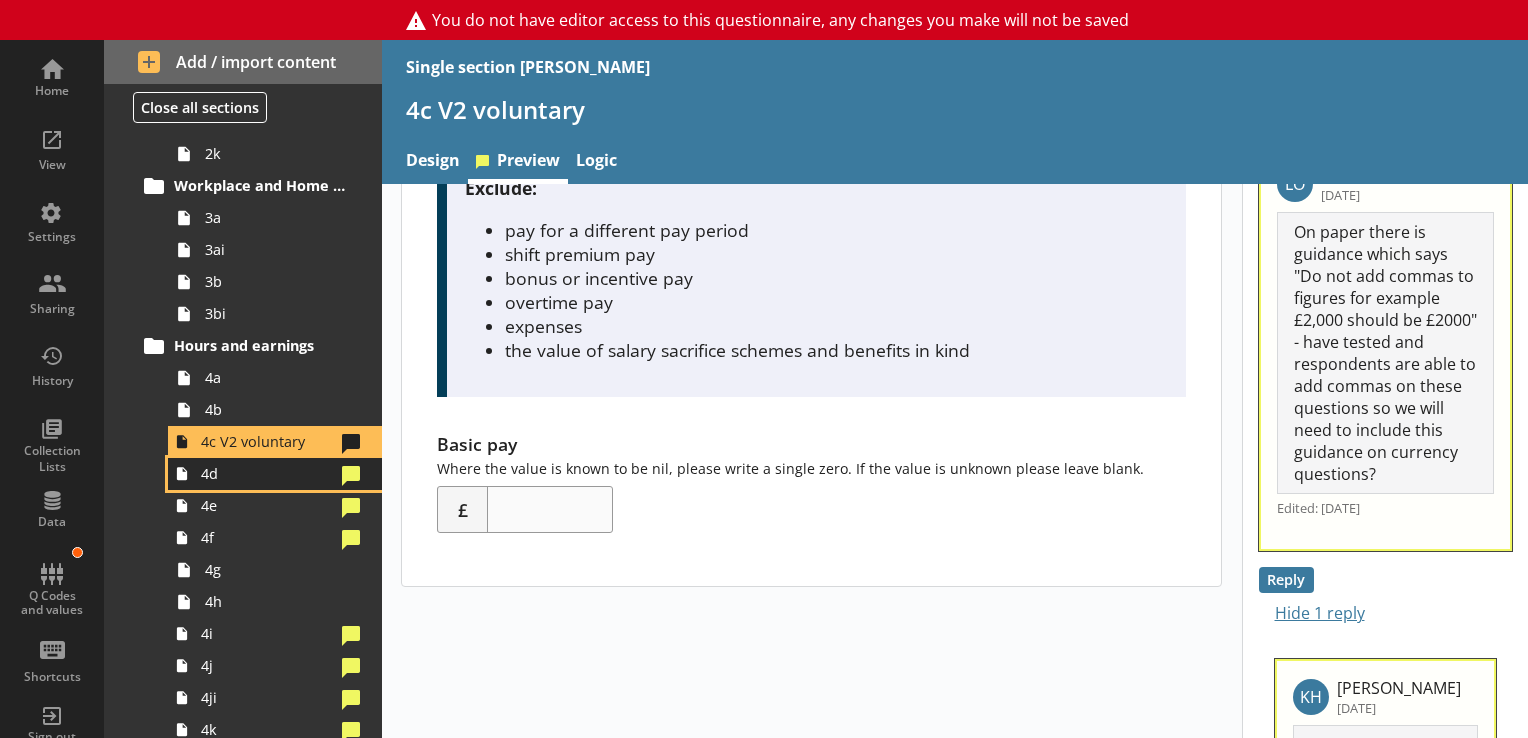 click on "4d" at bounding box center [275, 474] 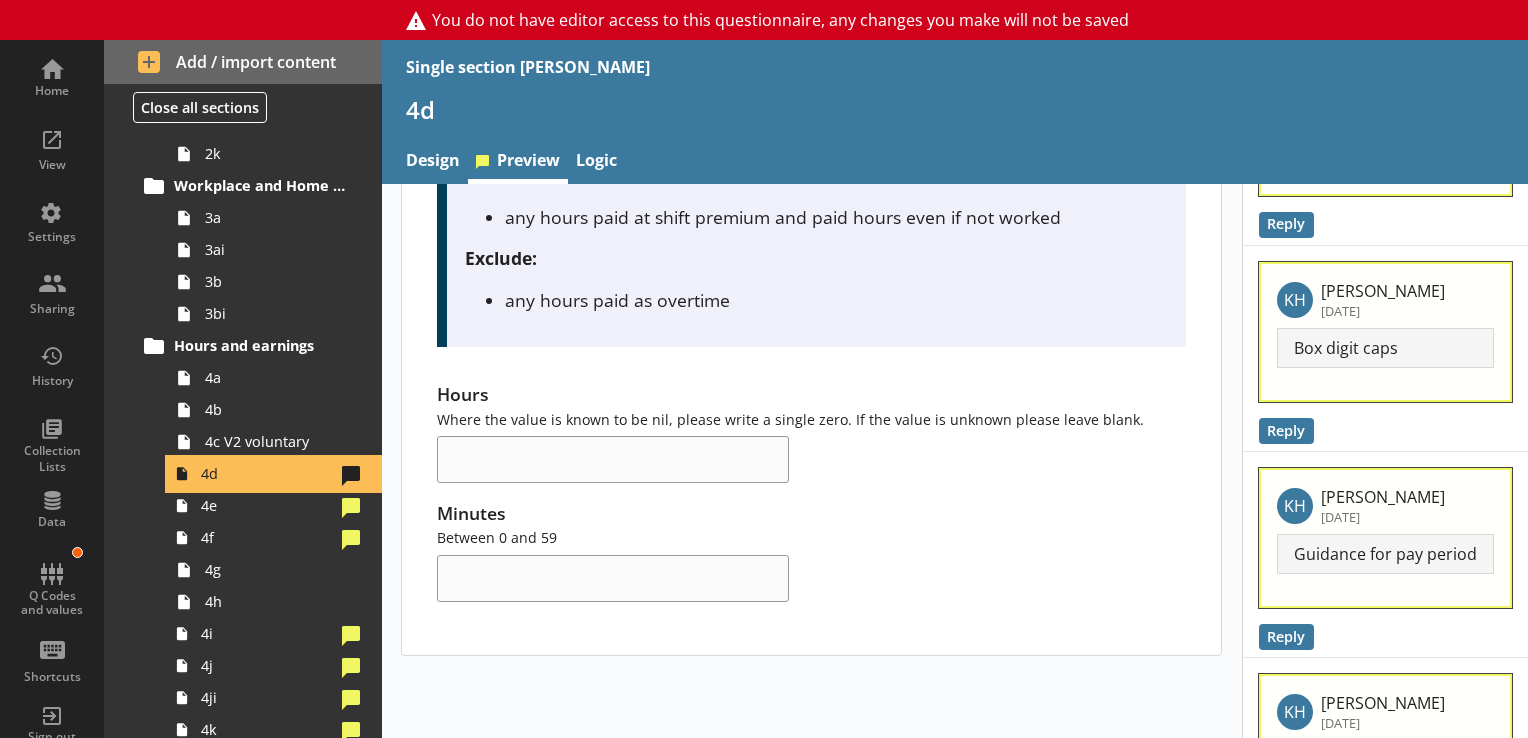 scroll, scrollTop: 414, scrollLeft: 0, axis: vertical 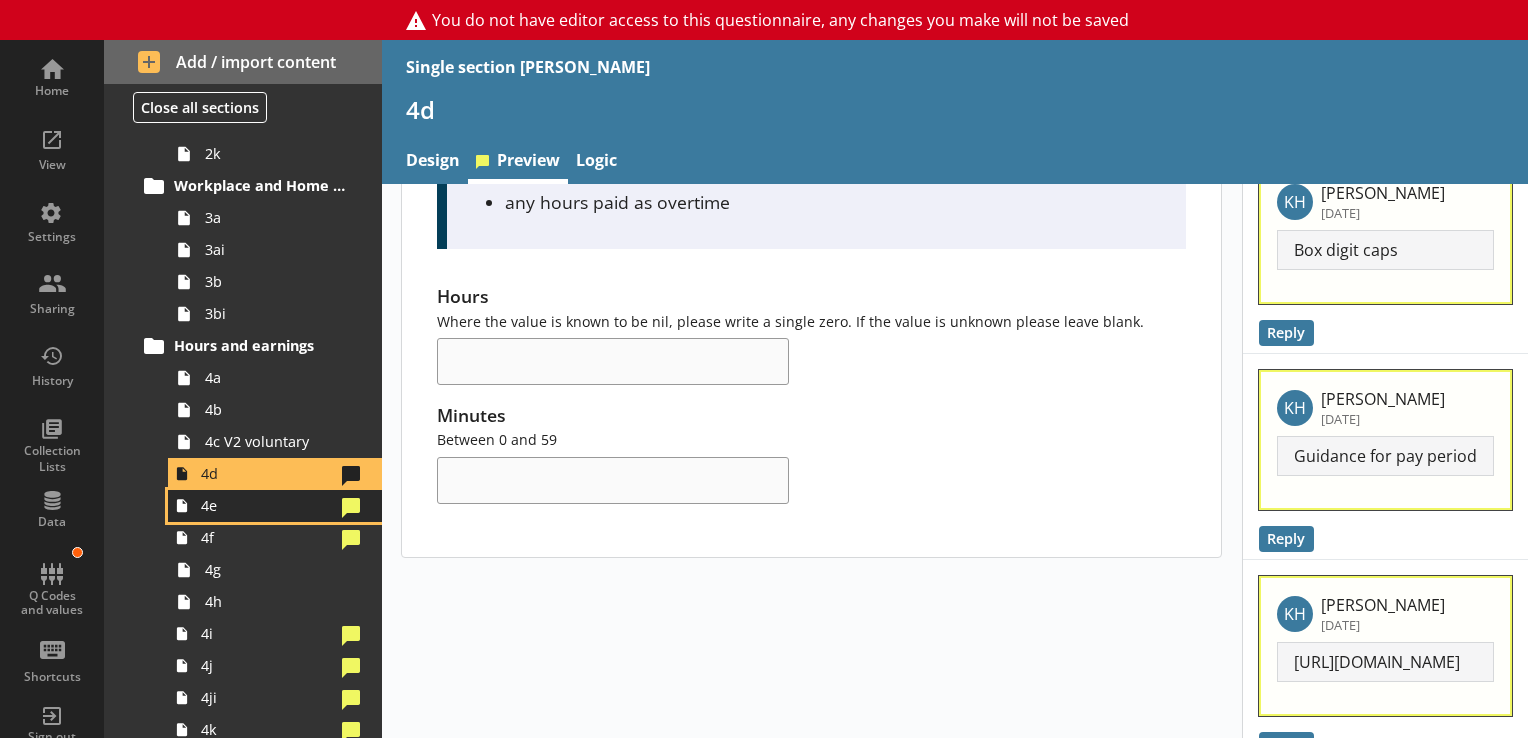click on "4e" at bounding box center [267, 505] 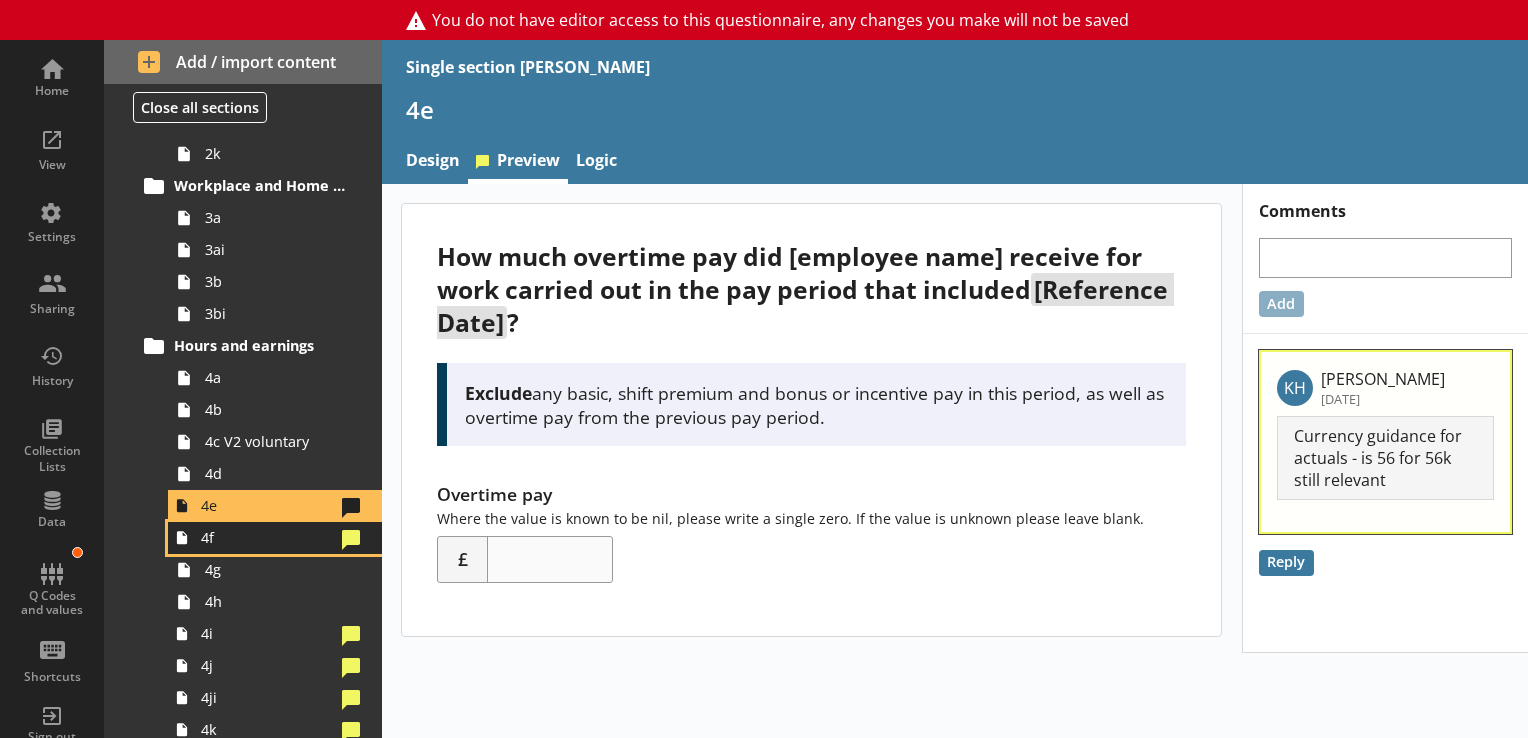 click on "4f" at bounding box center [275, 538] 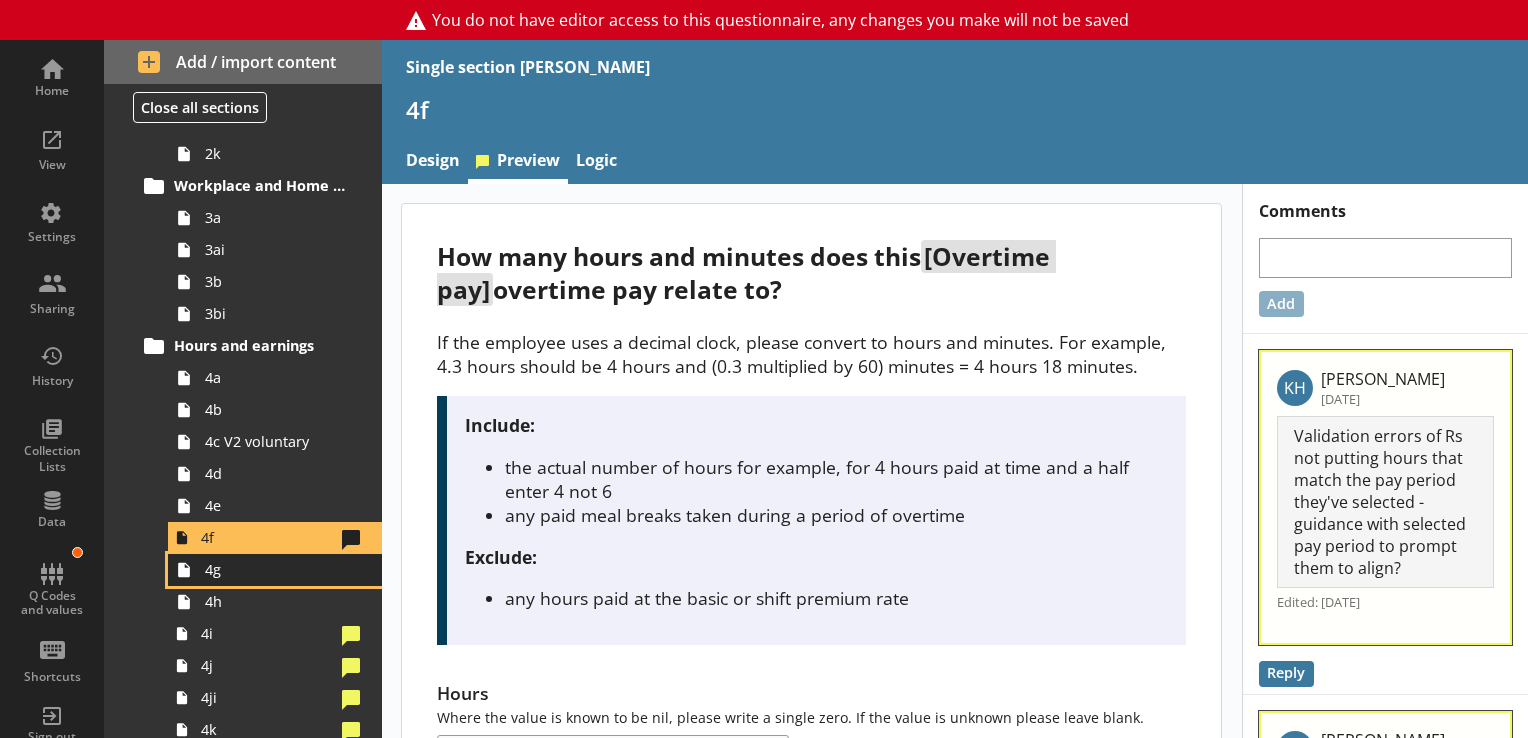 click on "4g" at bounding box center (280, 569) 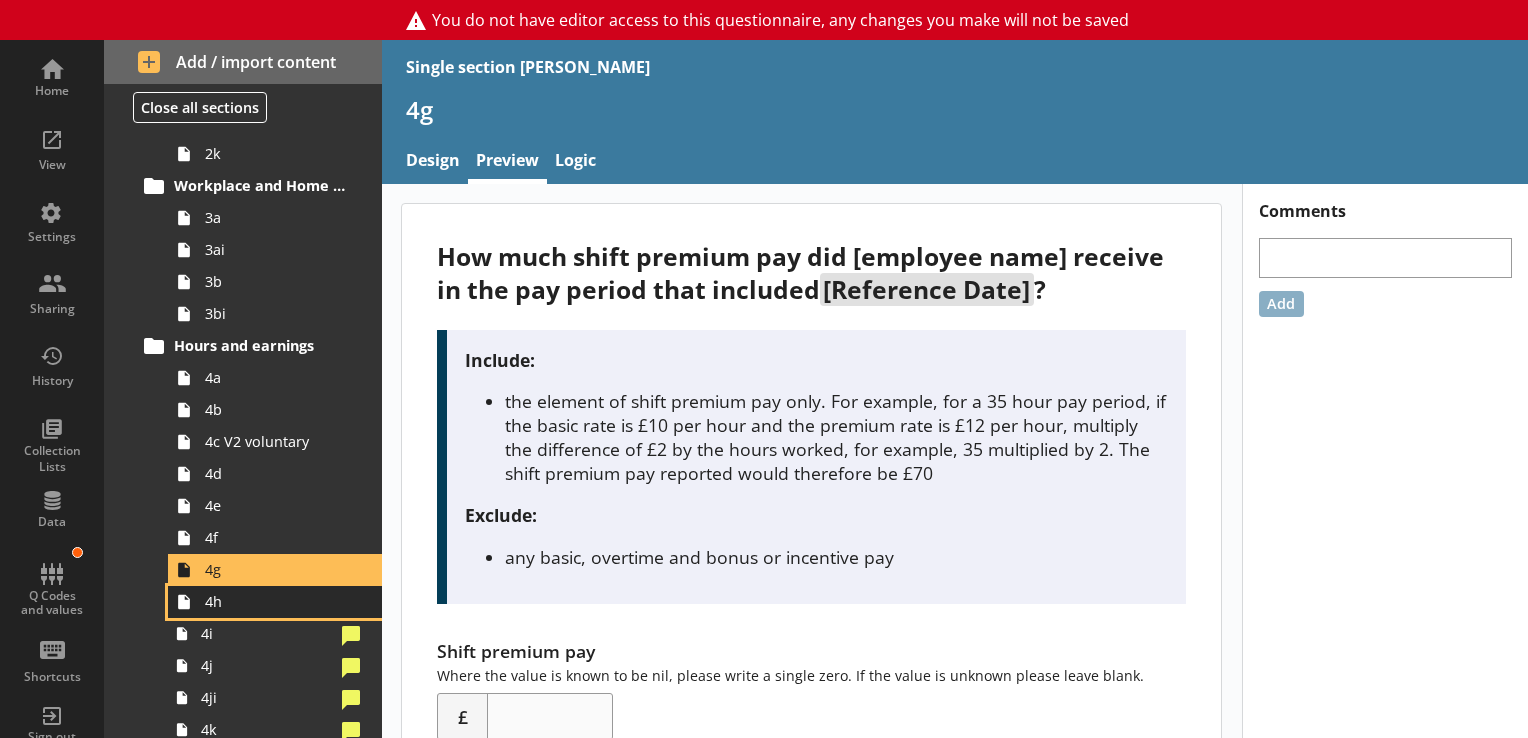 click on "4h" at bounding box center [280, 601] 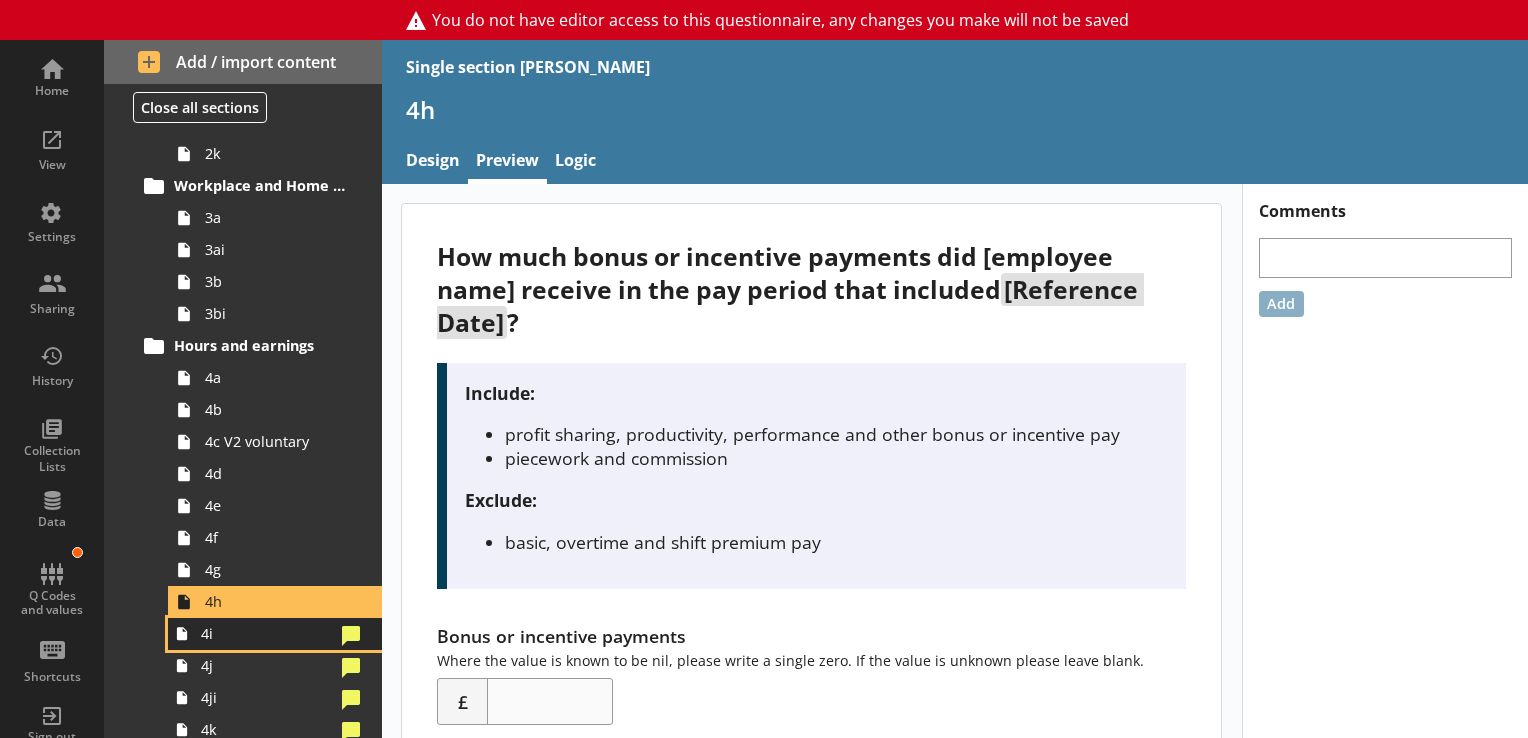 click on "4i" at bounding box center (267, 633) 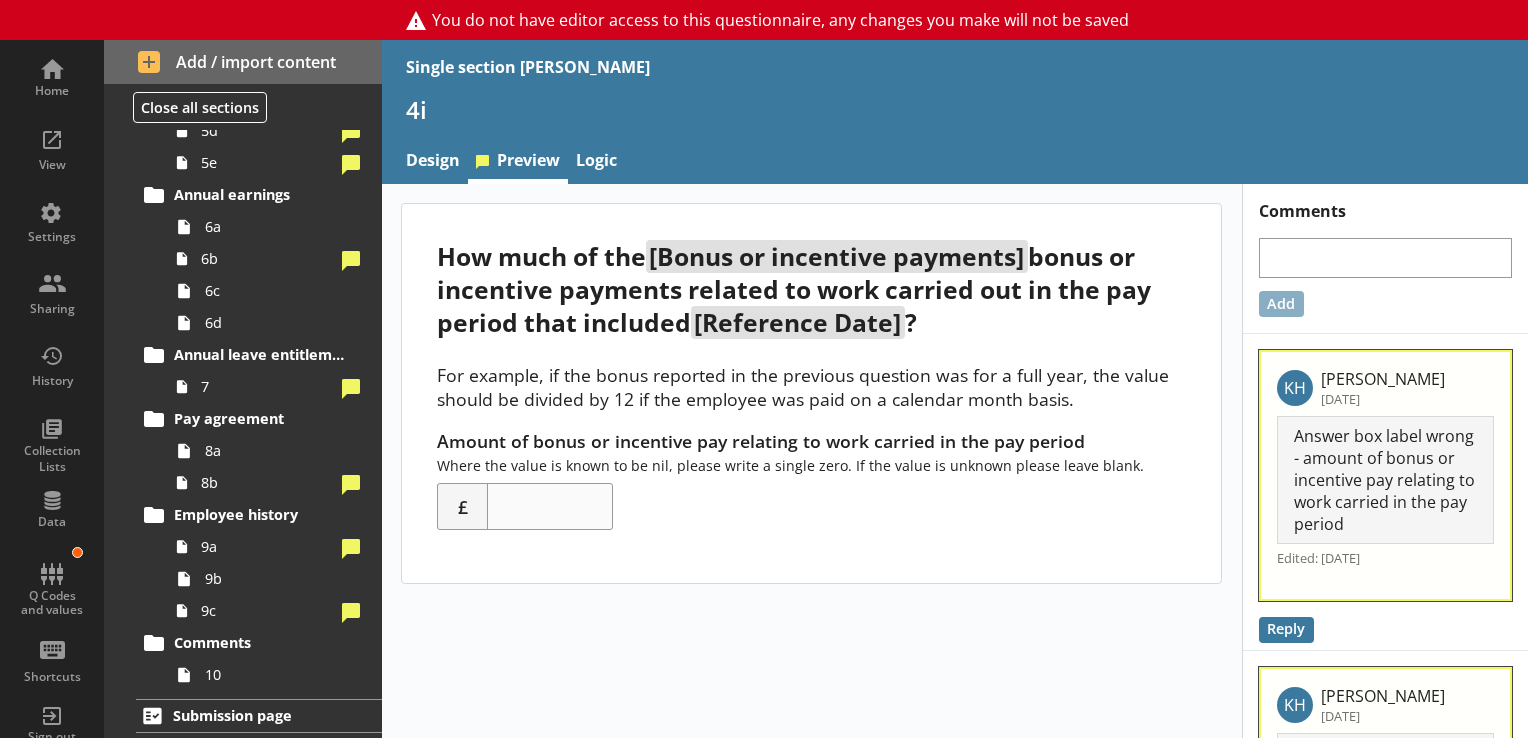 scroll, scrollTop: 1444, scrollLeft: 0, axis: vertical 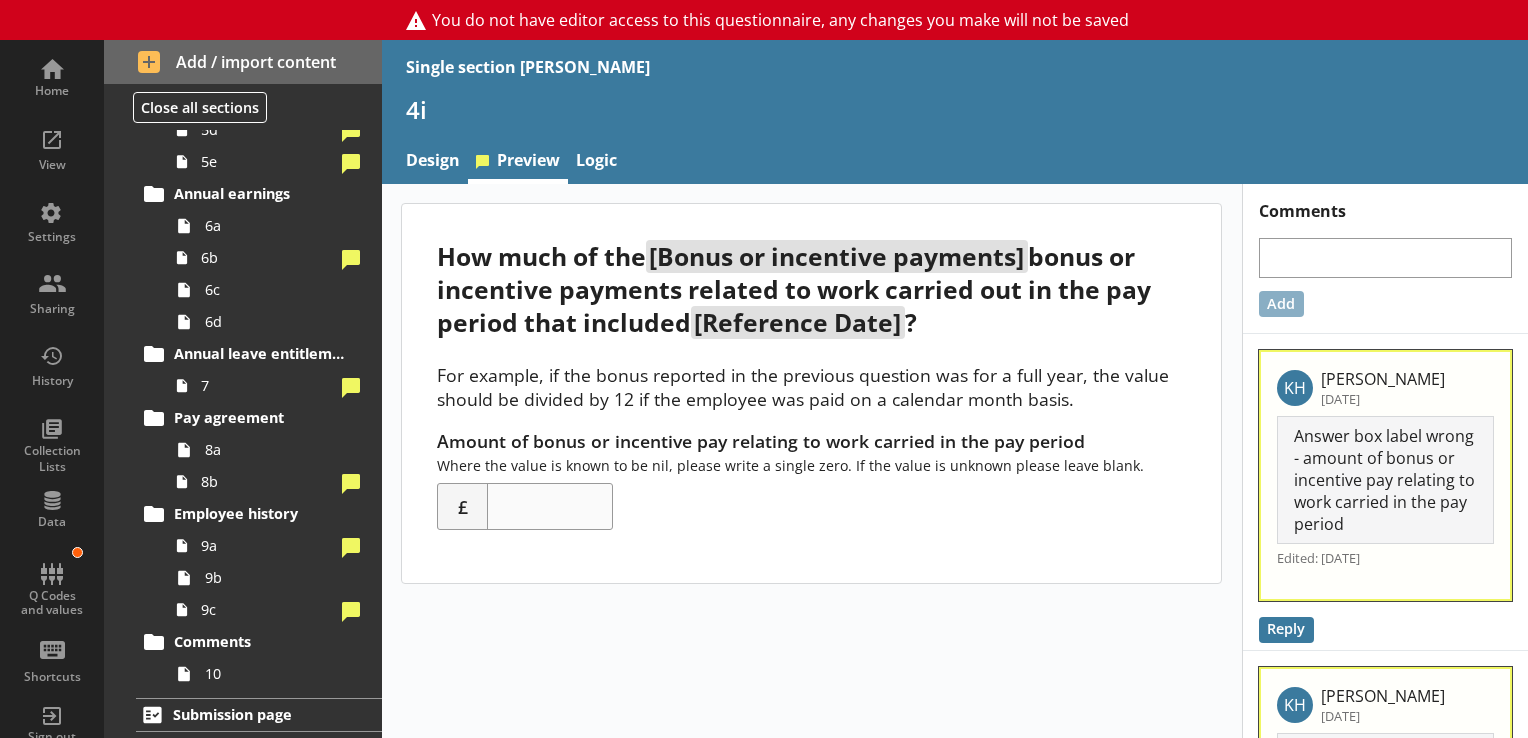click on "How much of the  [Bonus or incentive payments]  bonus or incentive payments related to work carried out in the pay period that included  [Reference Date] ? For example, if the bonus reported in the previous question was for a full year, the value should be divided by 12 if the employee was paid on a calendar month basis. Amount of bonus or incentive pay relating to work carried in the pay period Where the value is known to be nil, please write a single zero. If the value is unknown please leave blank. £" at bounding box center (812, 676) 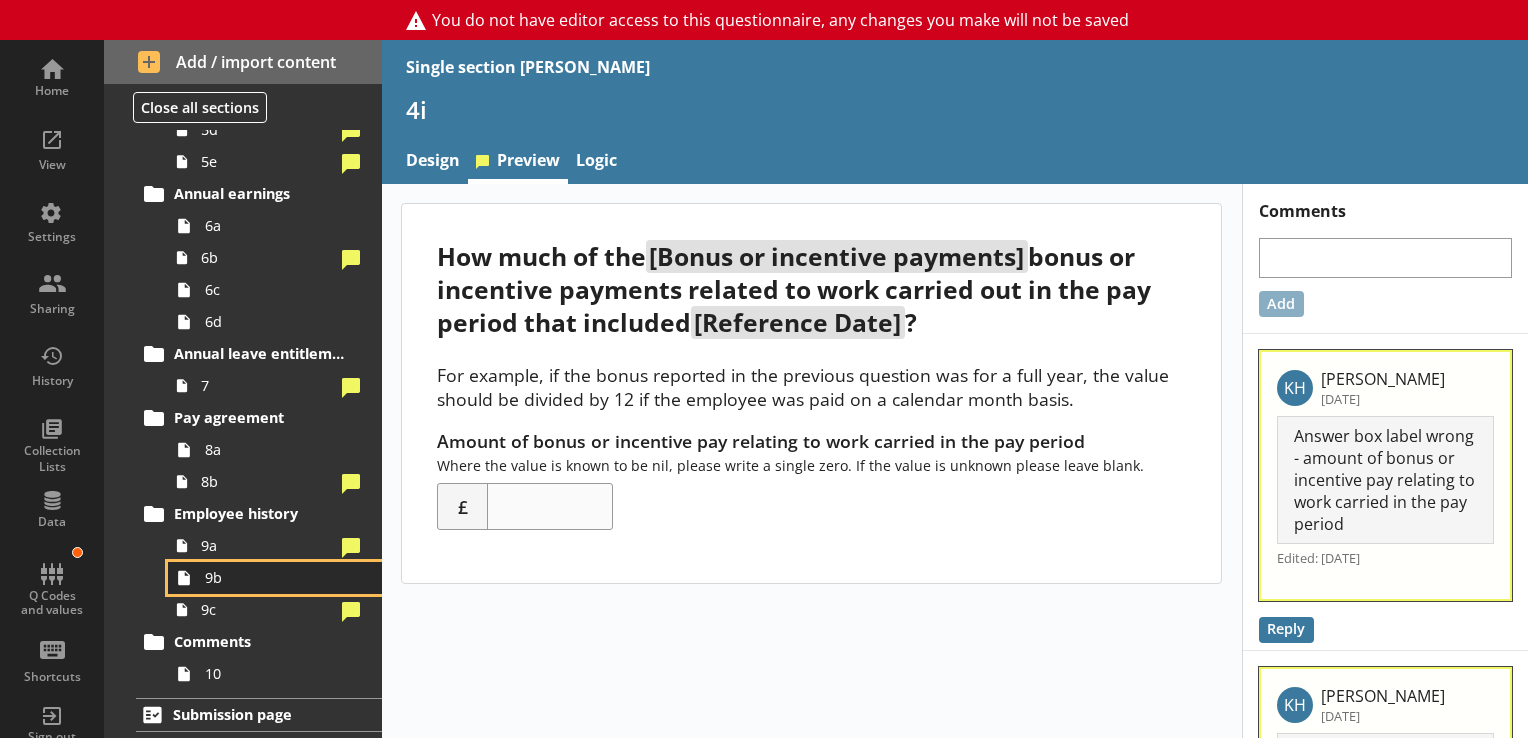 click on "9b" at bounding box center [275, 578] 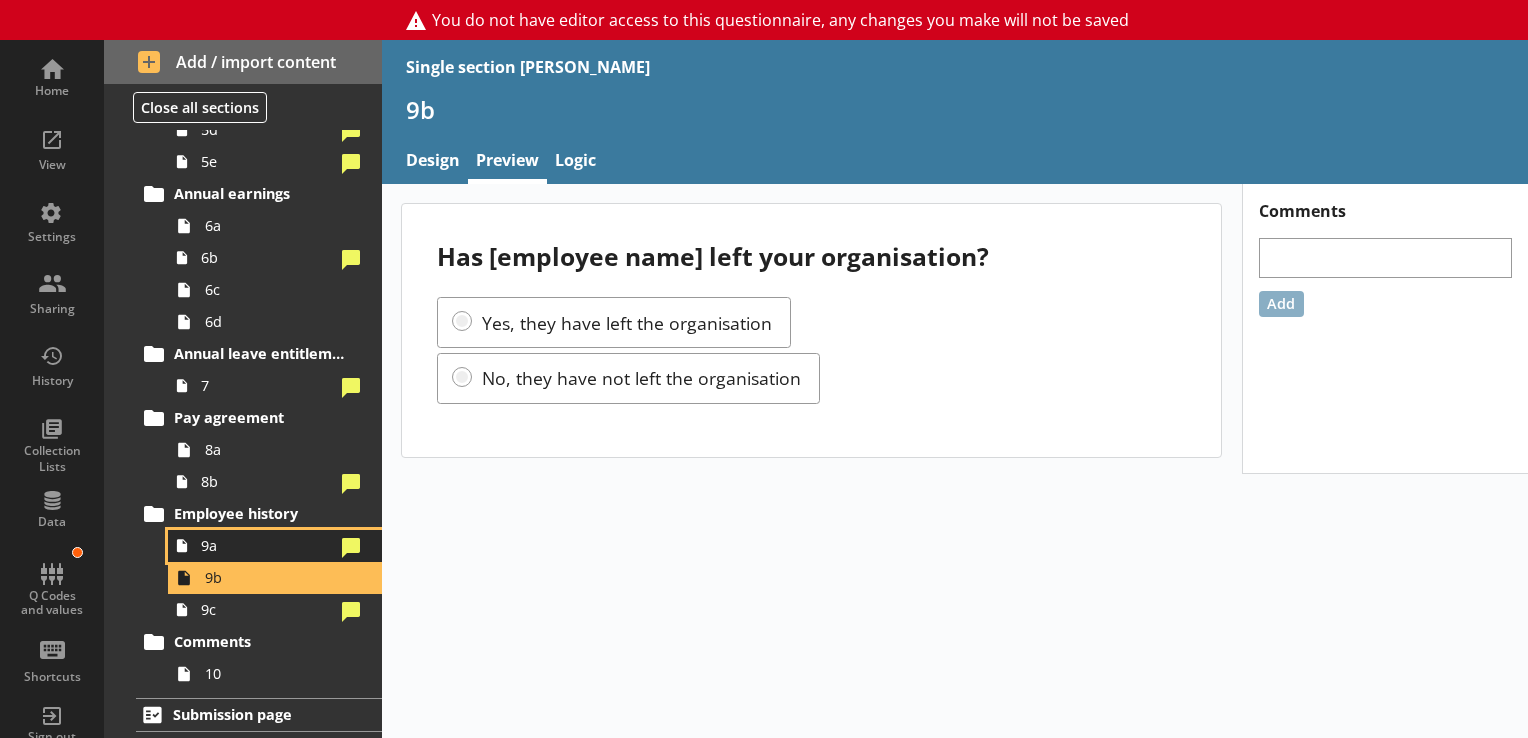 click on "9a" at bounding box center [267, 545] 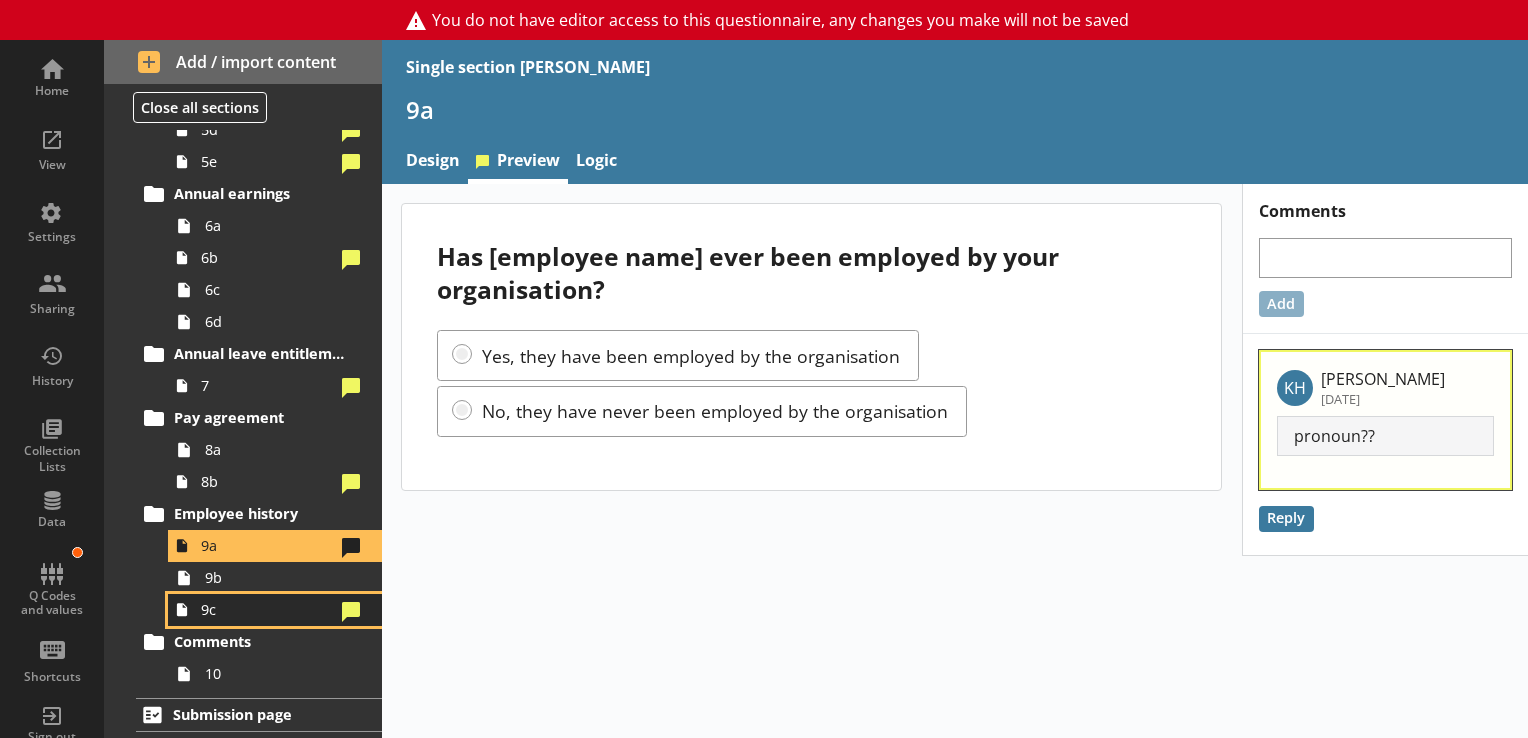 click on "9c" at bounding box center [275, 610] 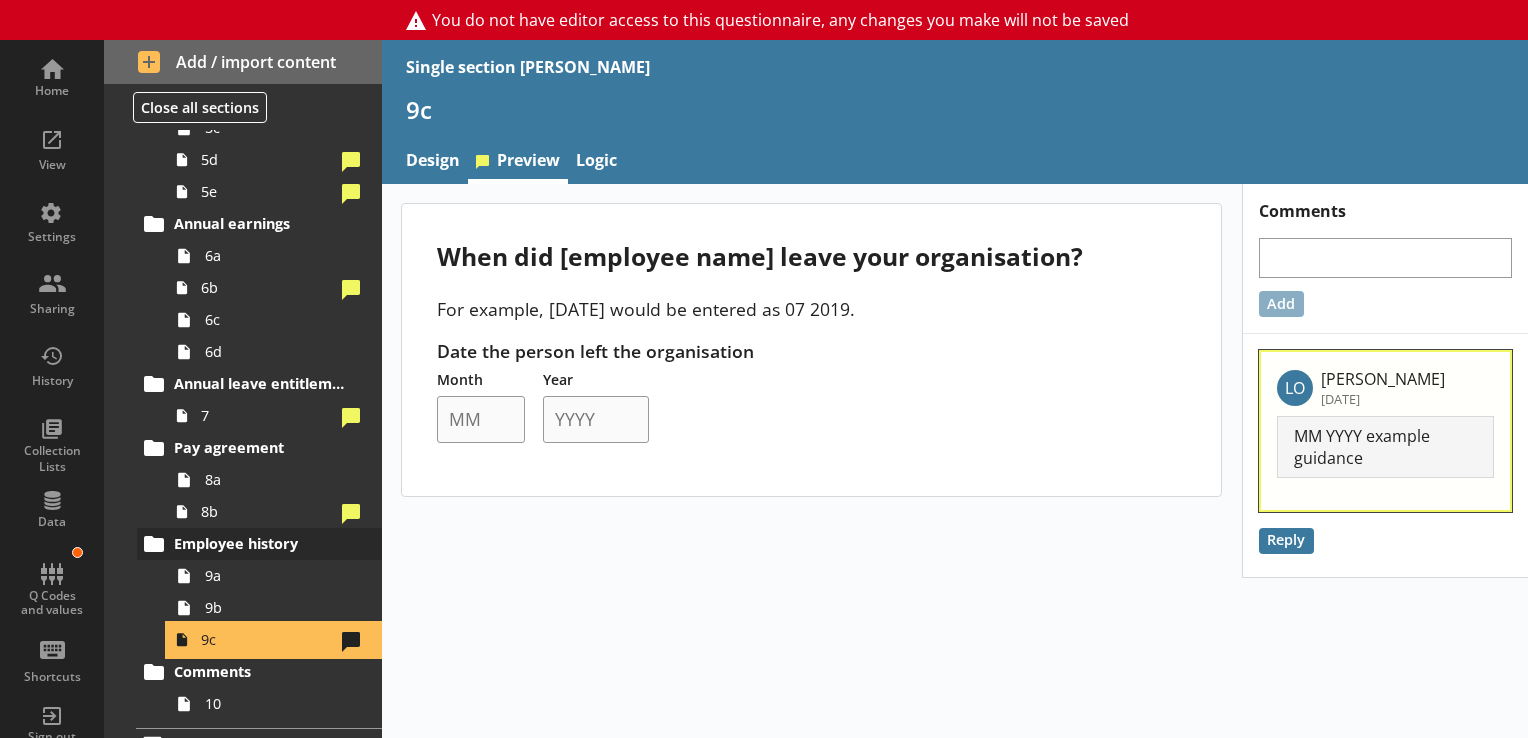 scroll, scrollTop: 1411, scrollLeft: 0, axis: vertical 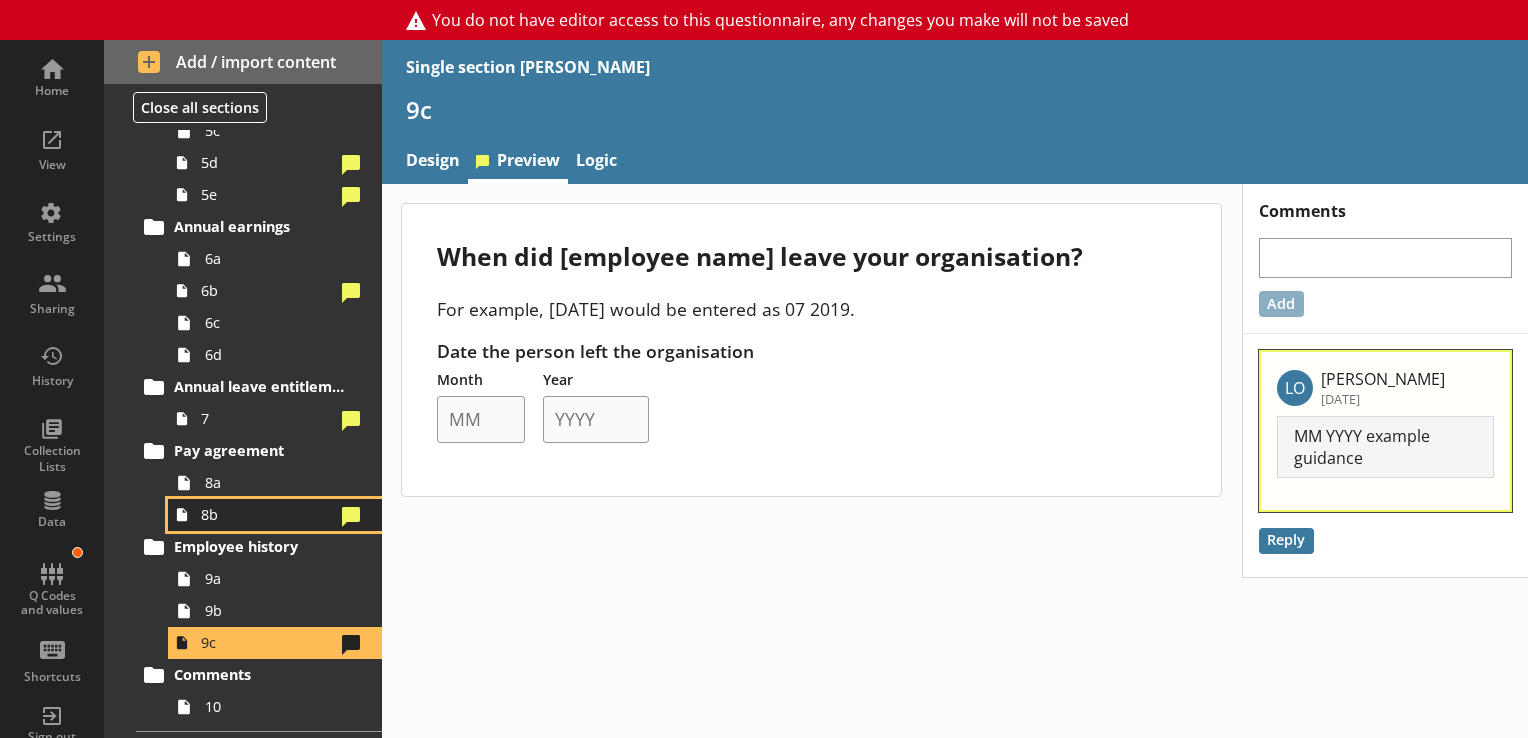 click on "8b" at bounding box center (267, 514) 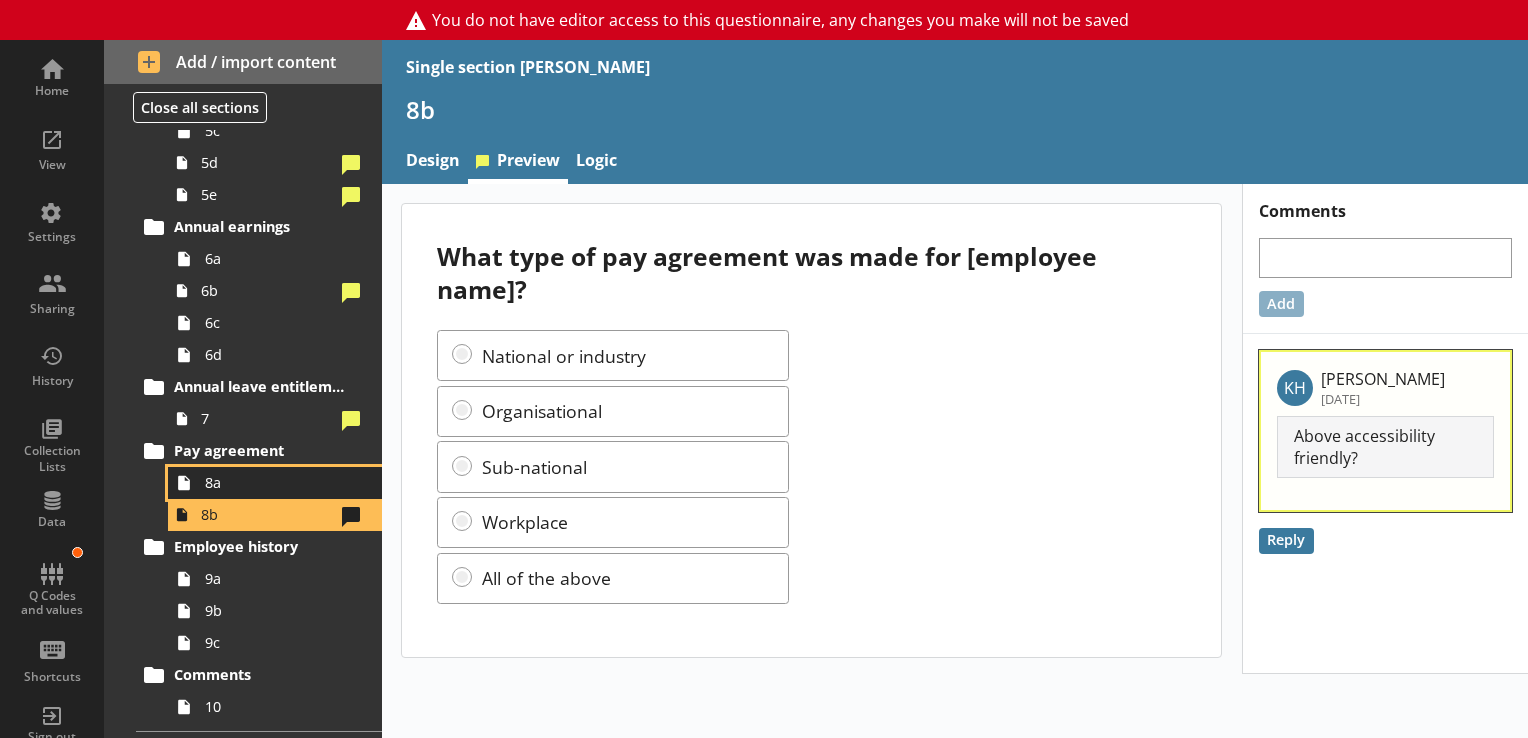 click on "8a" at bounding box center [280, 482] 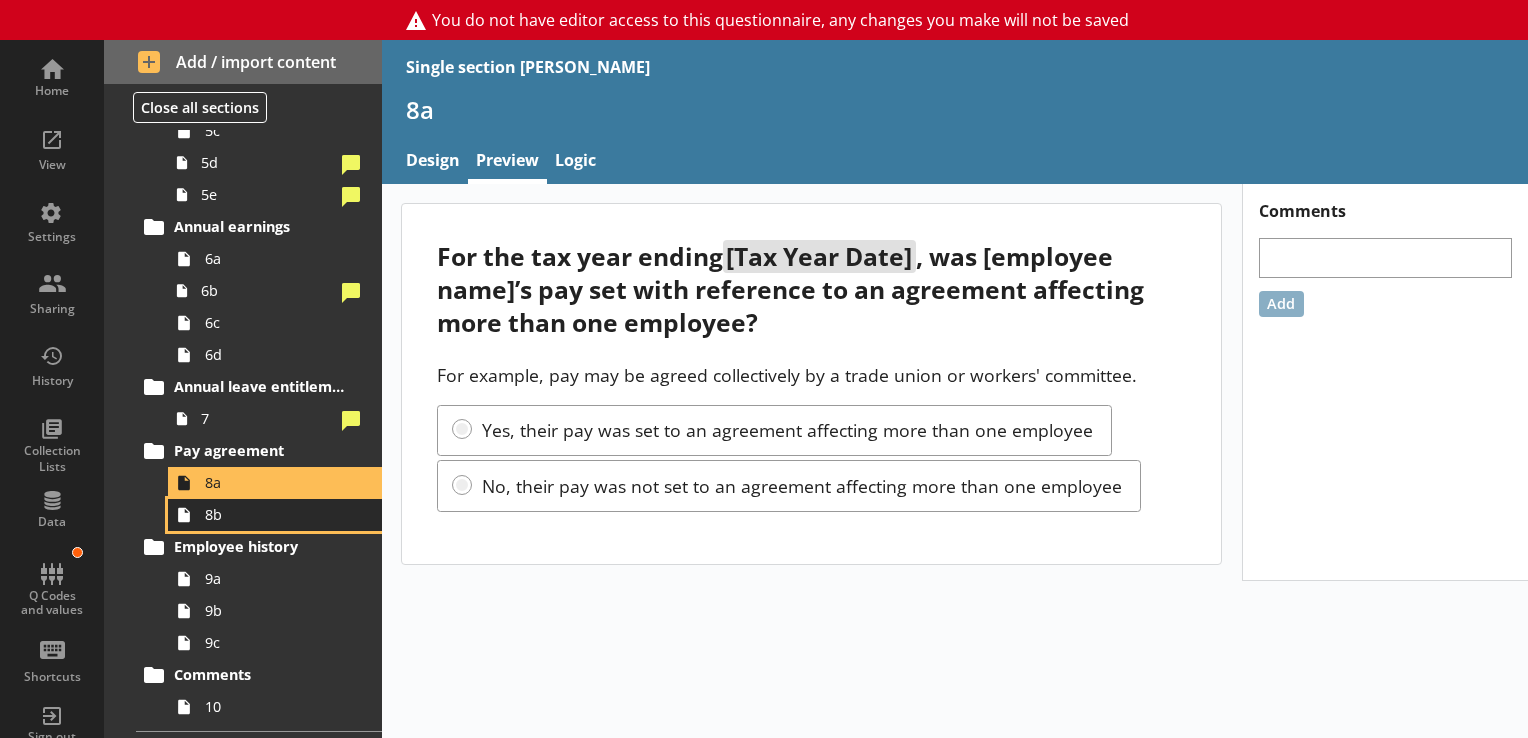 click on "8b" at bounding box center (275, 515) 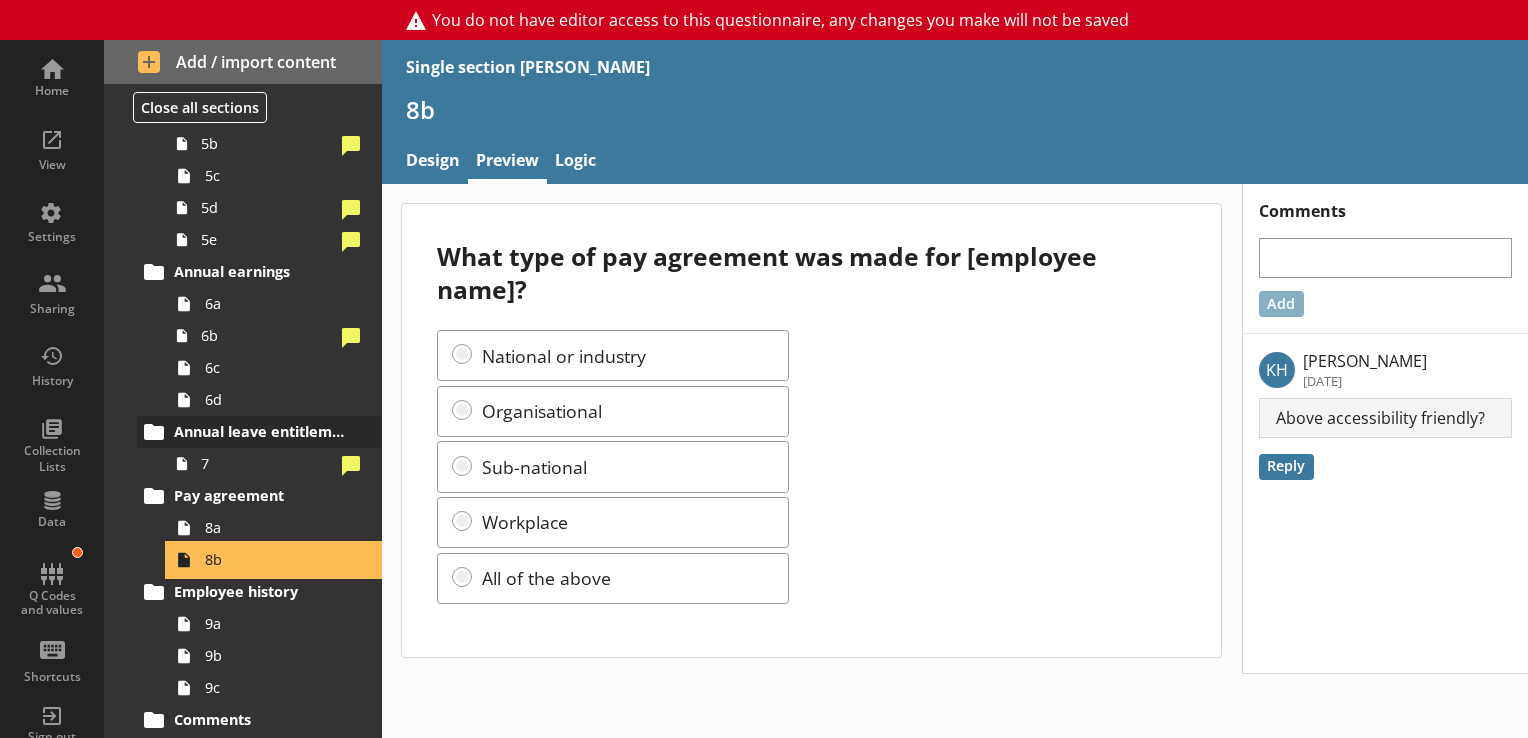 scroll, scrollTop: 1356, scrollLeft: 0, axis: vertical 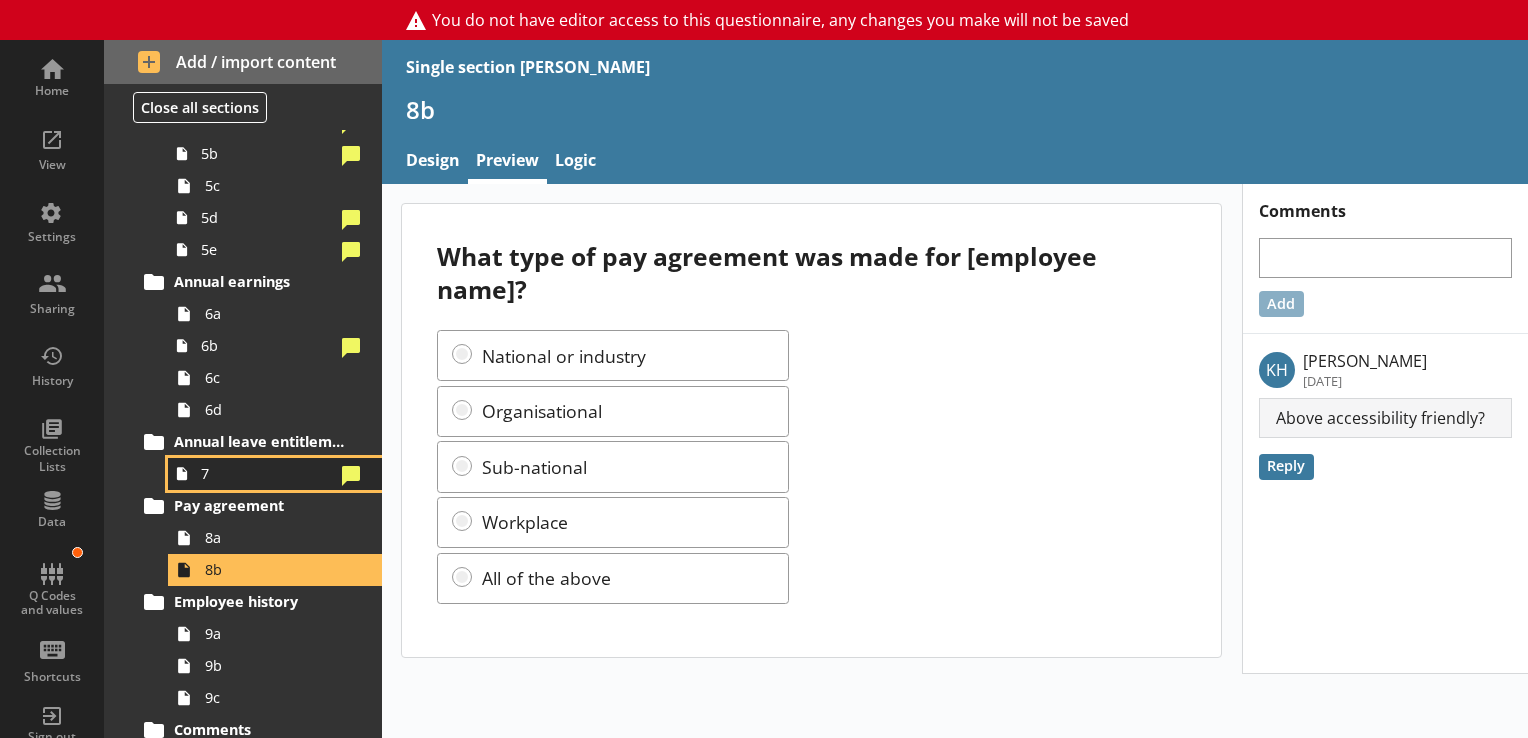 click on "7" at bounding box center [267, 473] 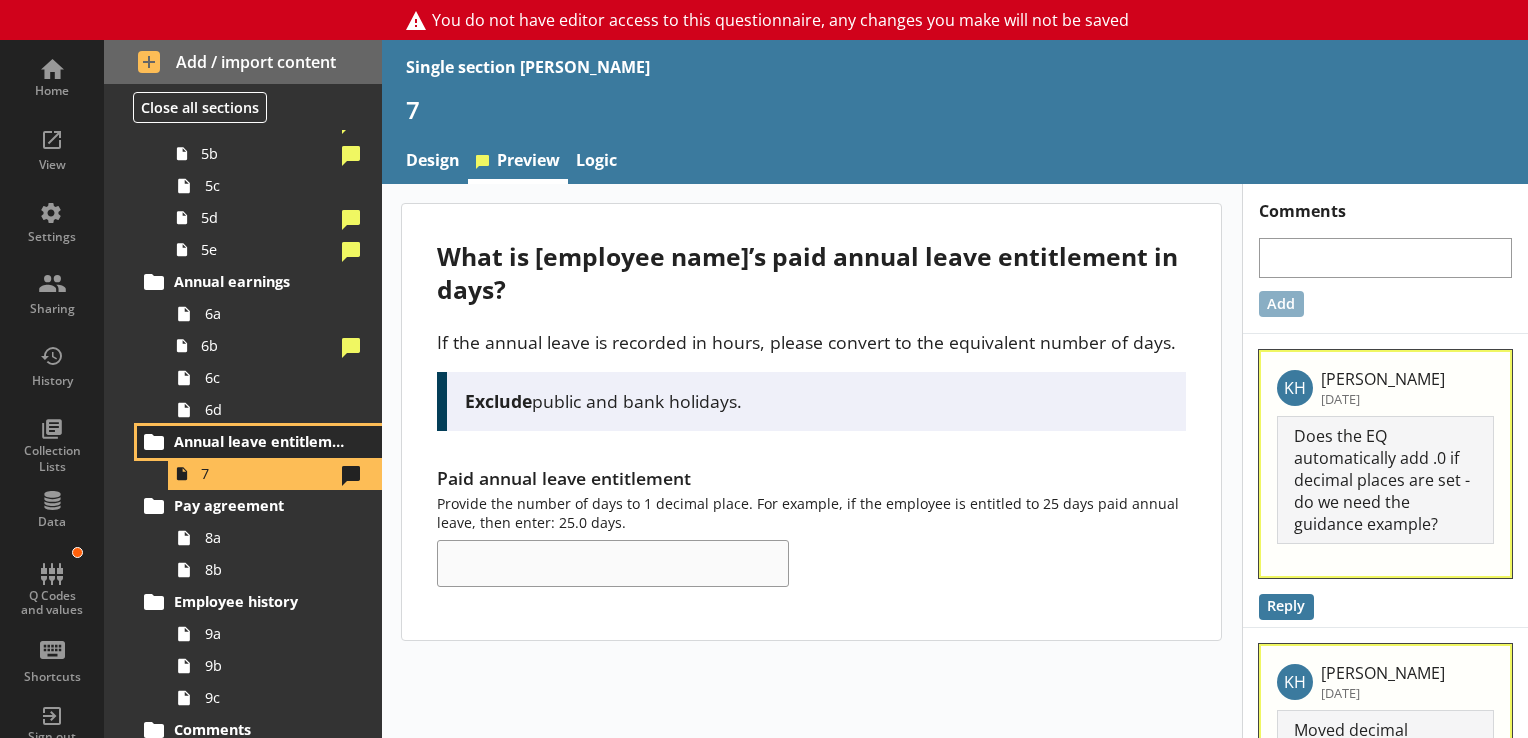 click on "Annual leave entitlement" at bounding box center [260, 441] 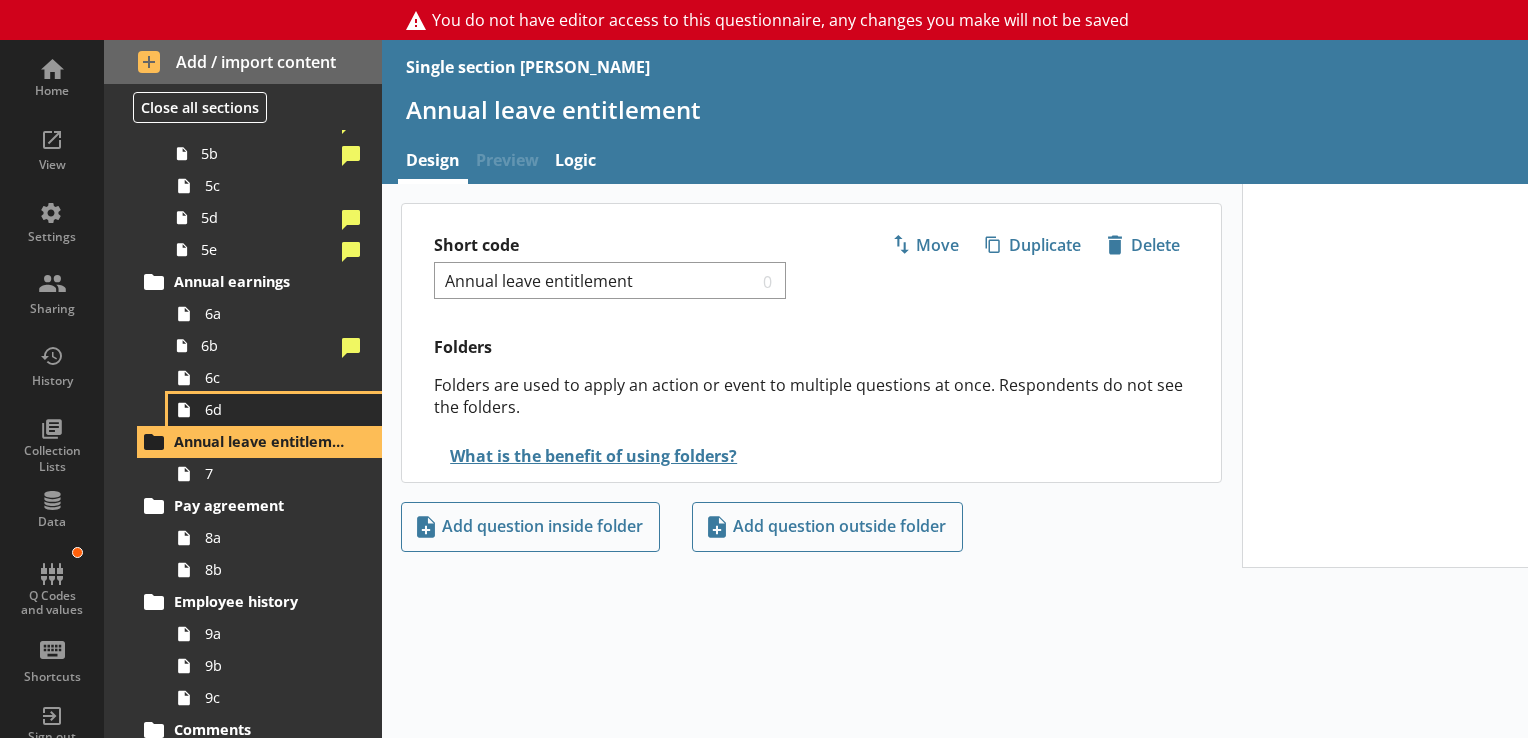 click on "6d" at bounding box center (280, 409) 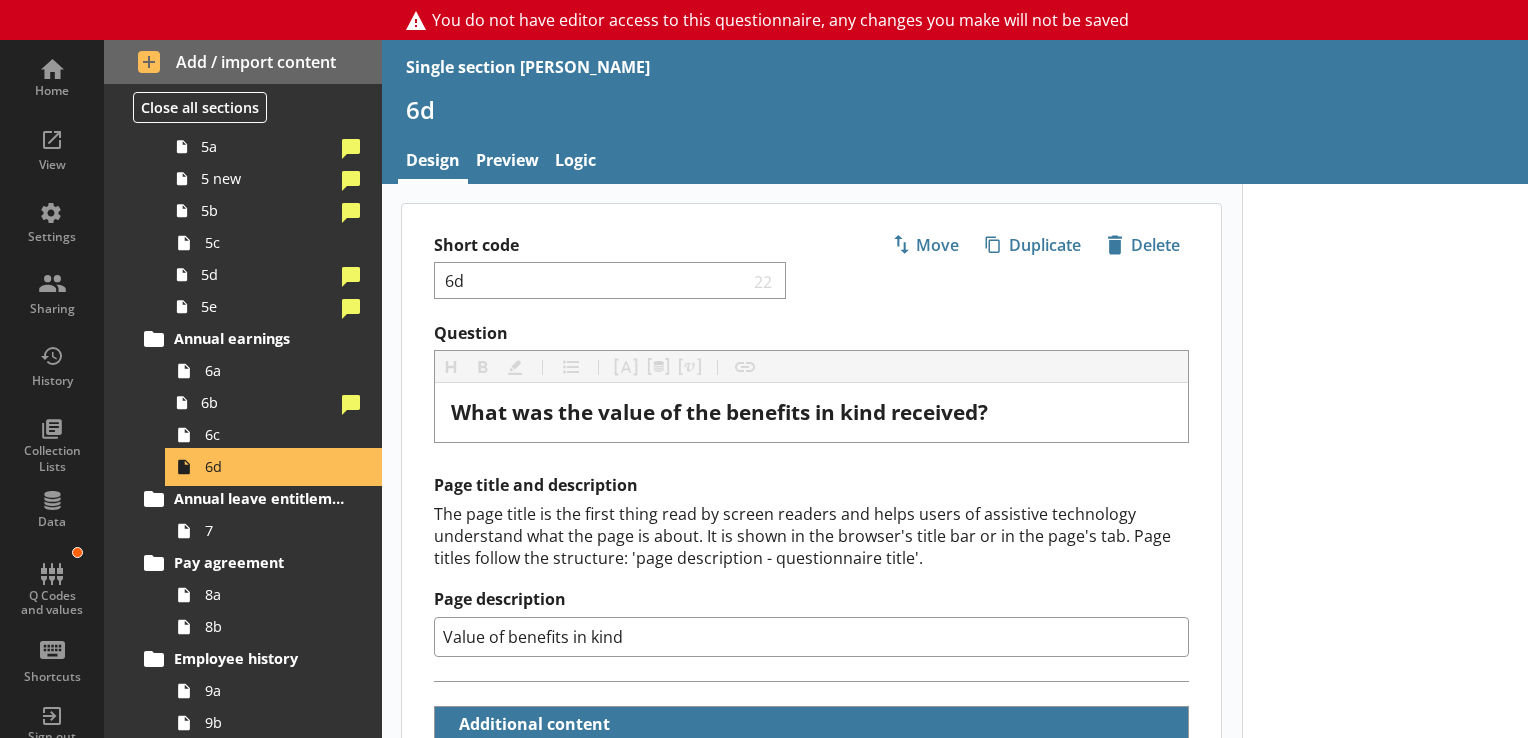 scroll, scrollTop: 1296, scrollLeft: 0, axis: vertical 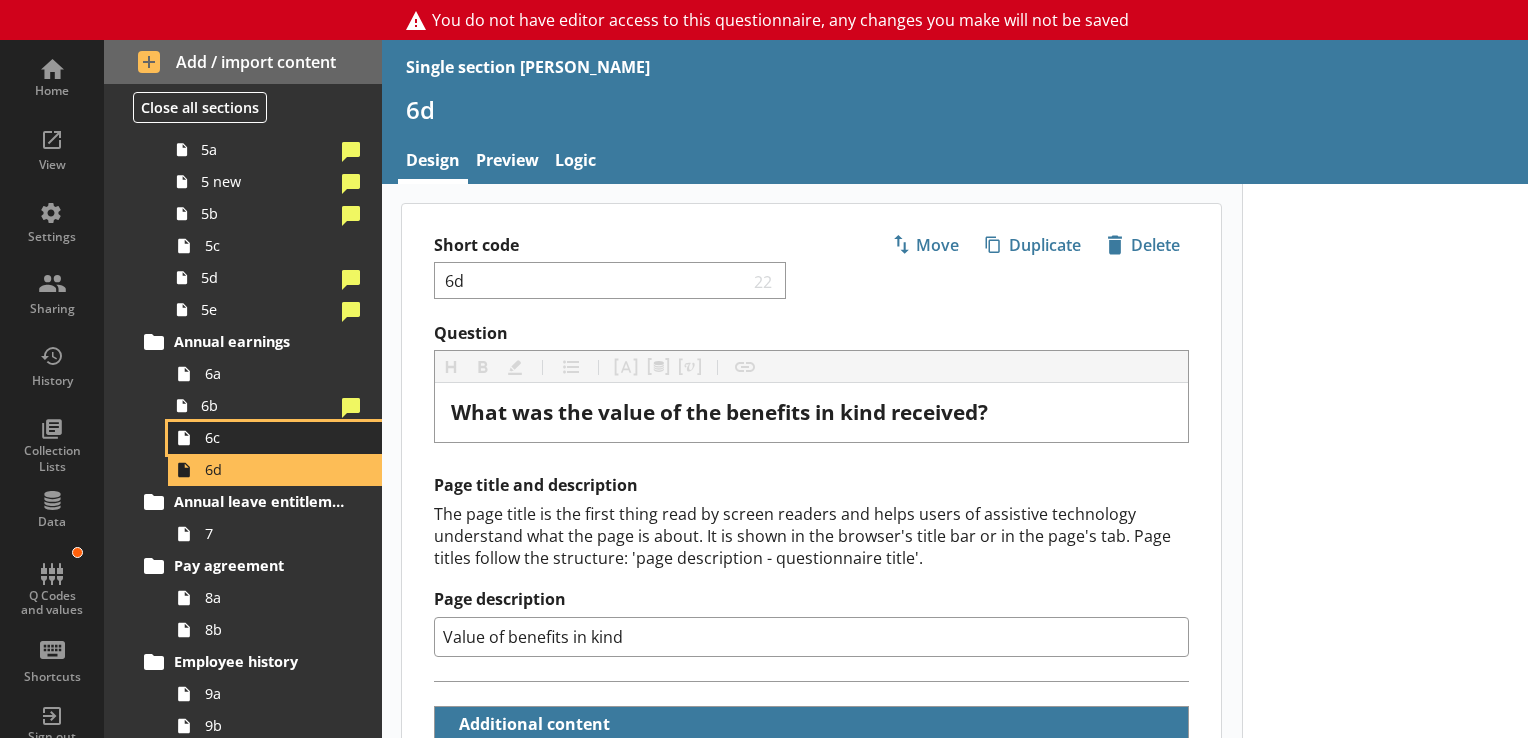 click on "6c" at bounding box center (280, 437) 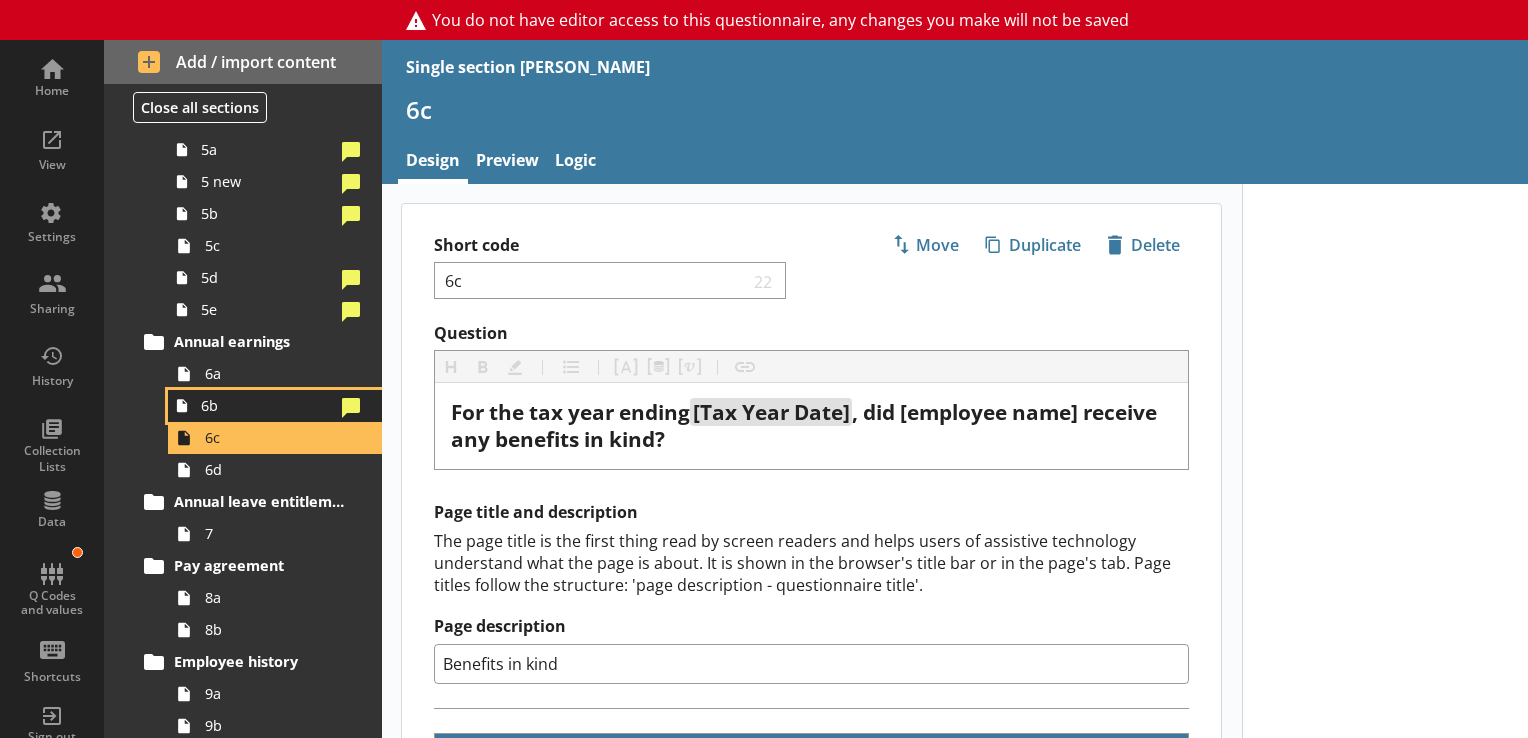 click on "6b" at bounding box center (267, 405) 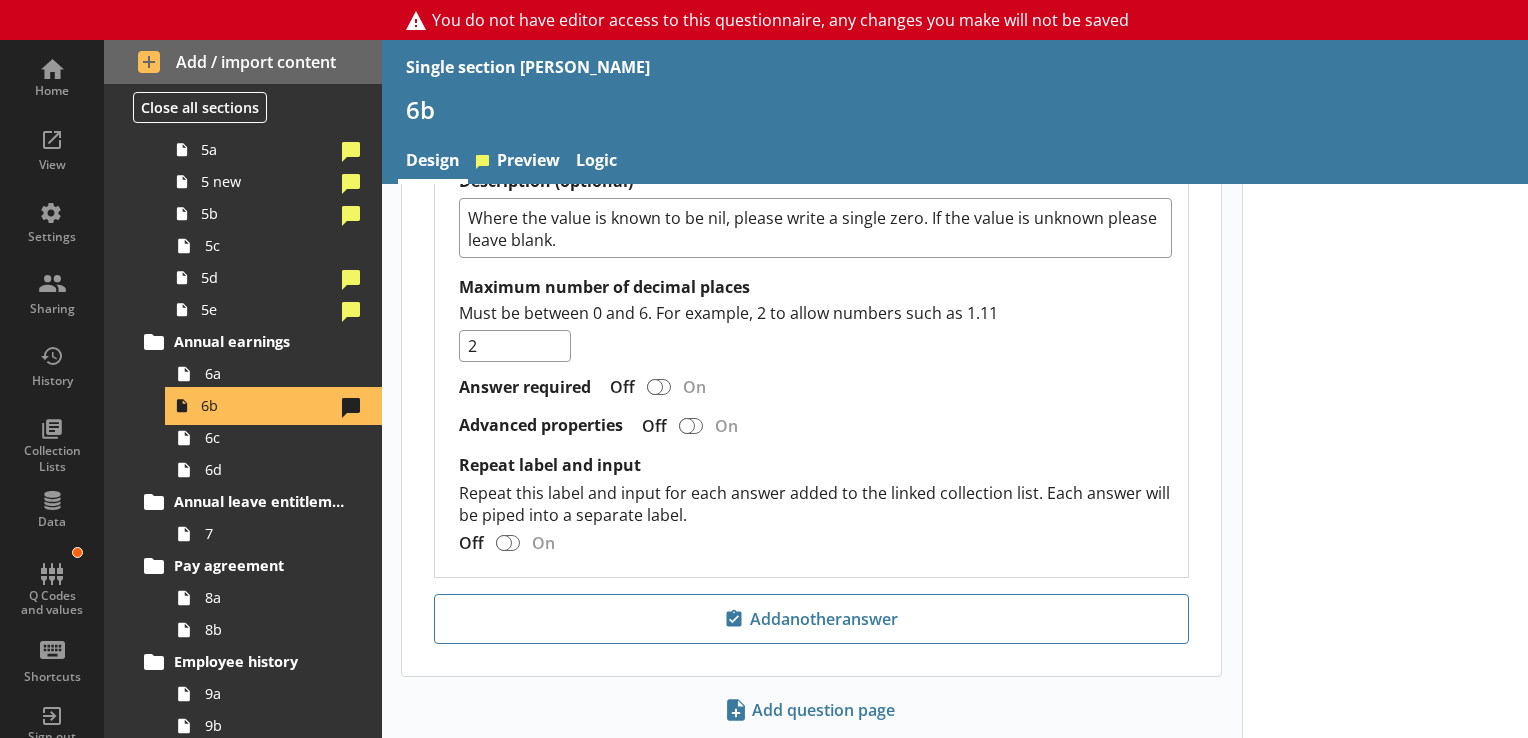 scroll, scrollTop: 1521, scrollLeft: 0, axis: vertical 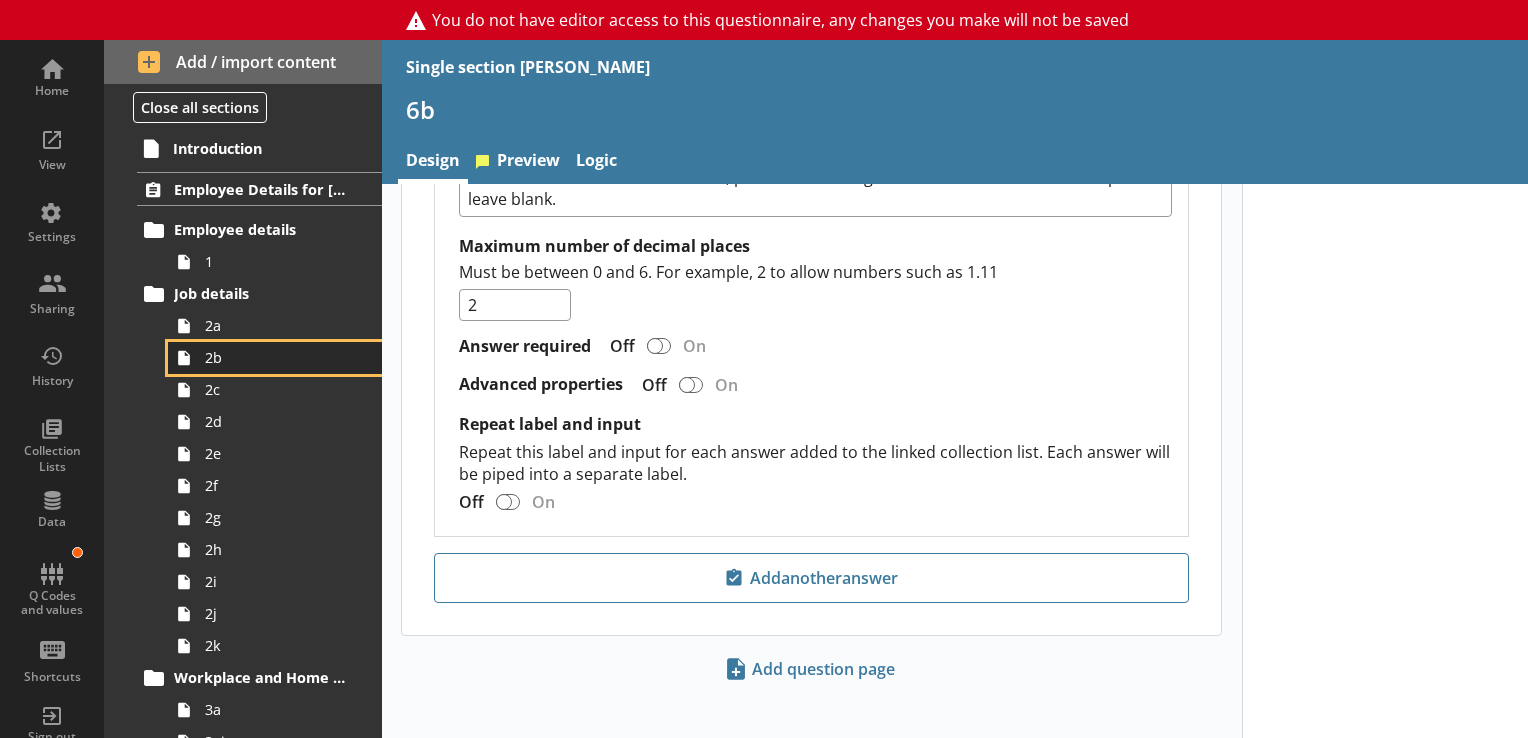 click on "2b" at bounding box center [275, 358] 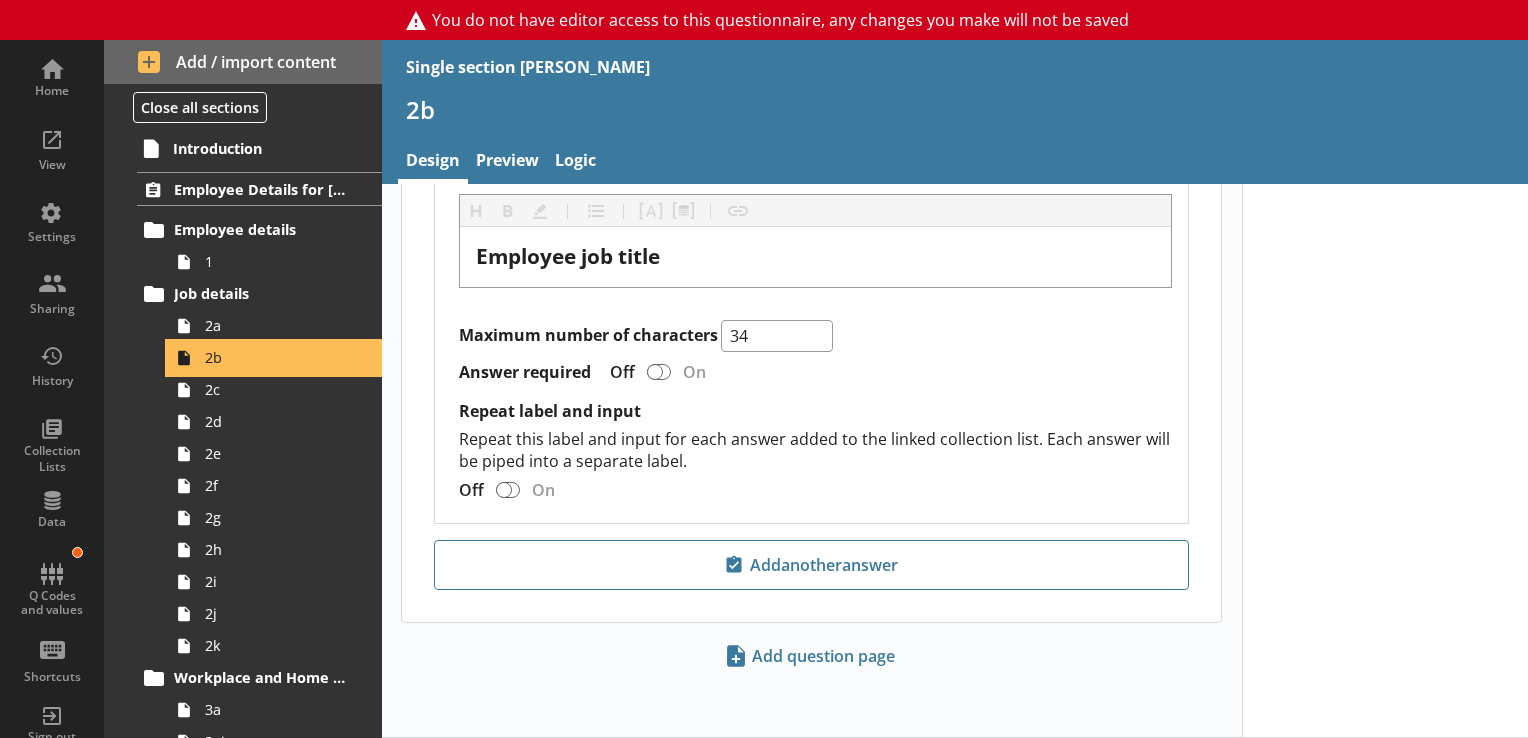 scroll, scrollTop: 0, scrollLeft: 0, axis: both 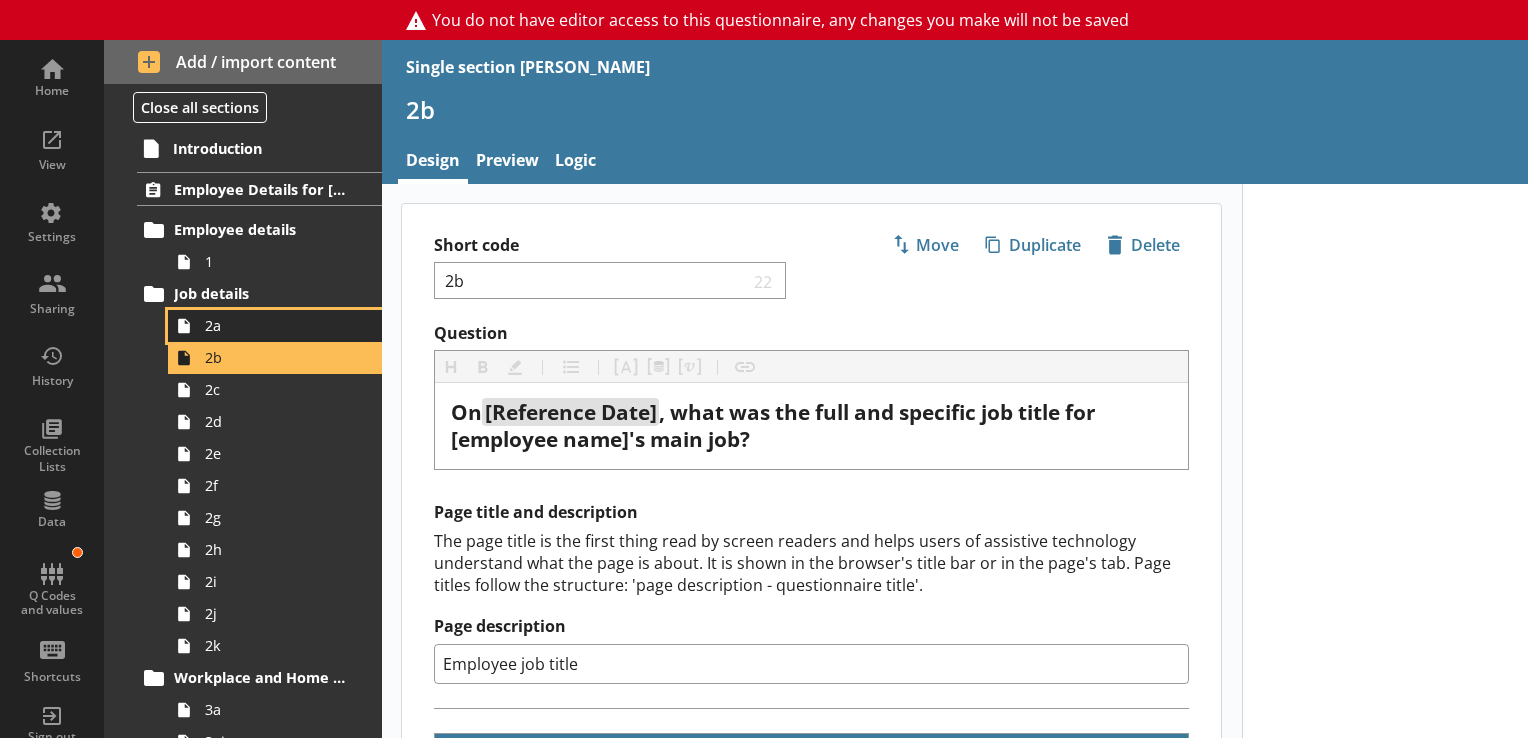 click on "2a" at bounding box center (280, 325) 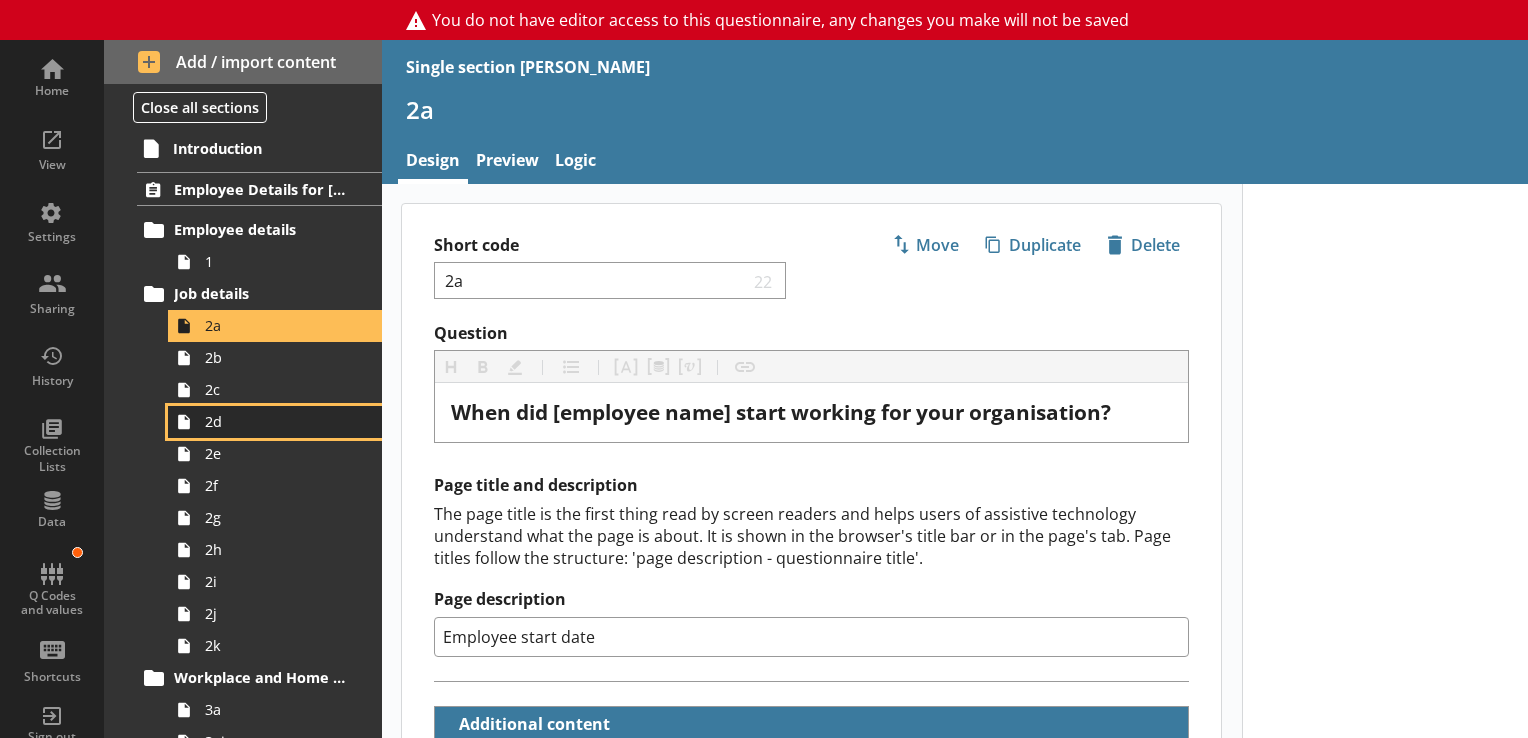 click on "2d" at bounding box center [280, 421] 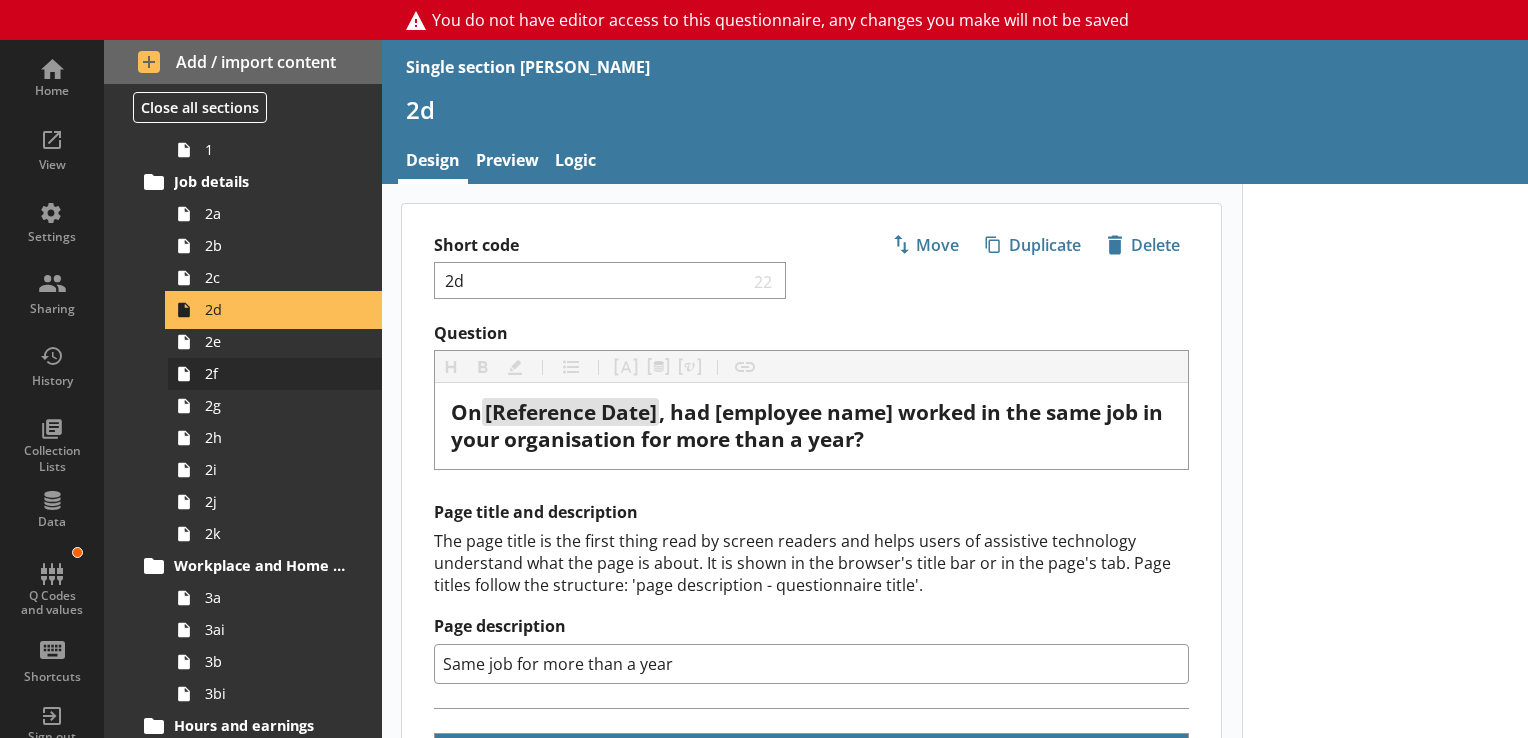scroll, scrollTop: 120, scrollLeft: 0, axis: vertical 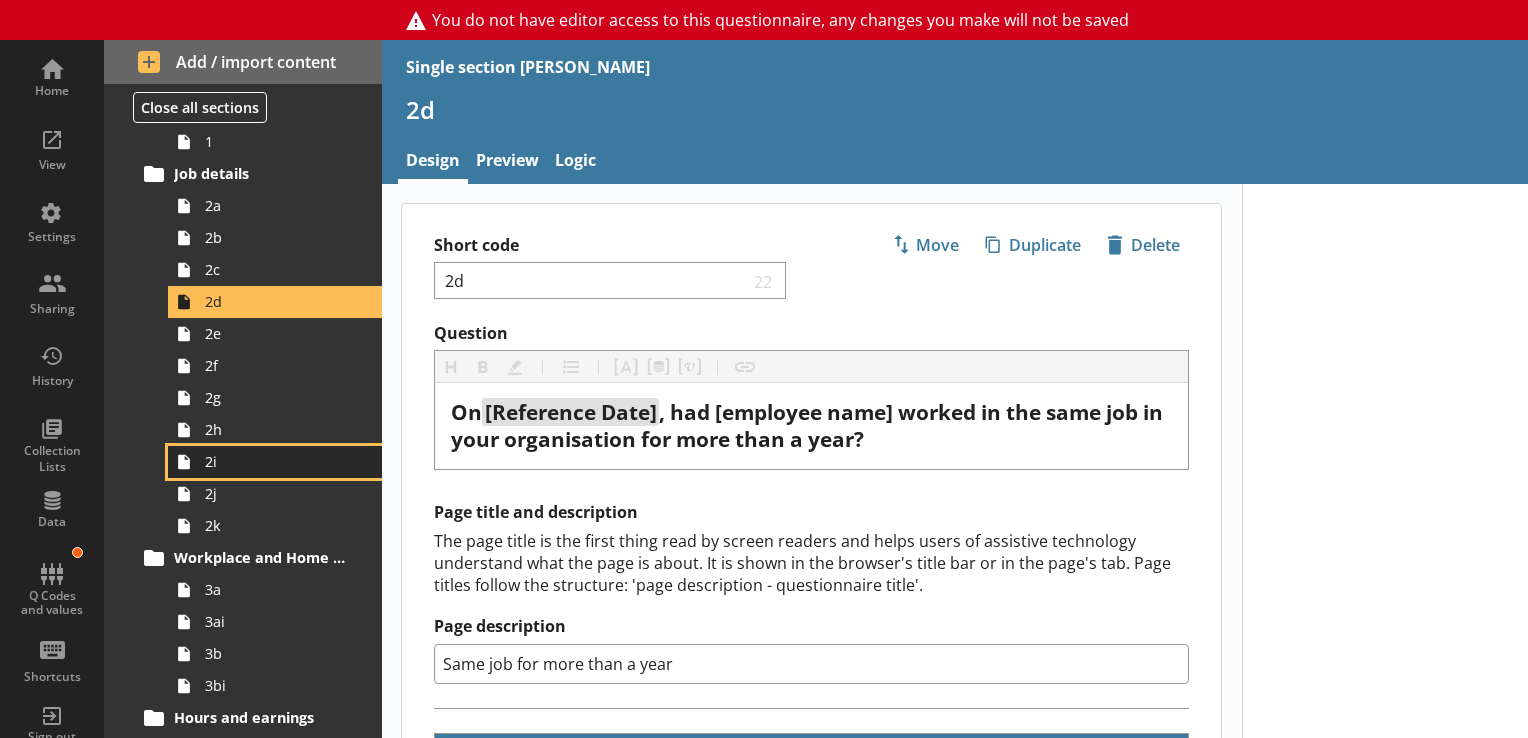 click on "2i" at bounding box center (275, 462) 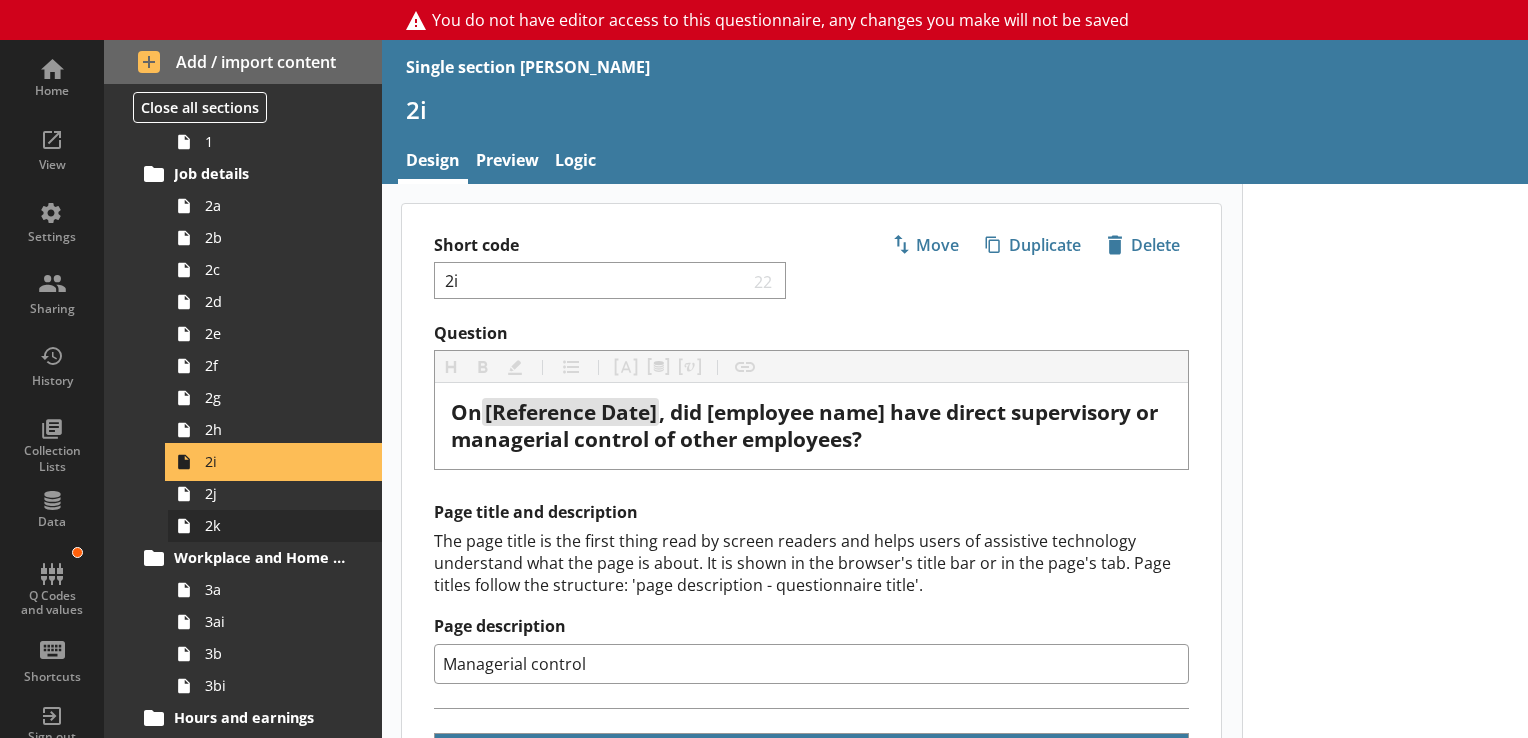 scroll, scrollTop: 216, scrollLeft: 0, axis: vertical 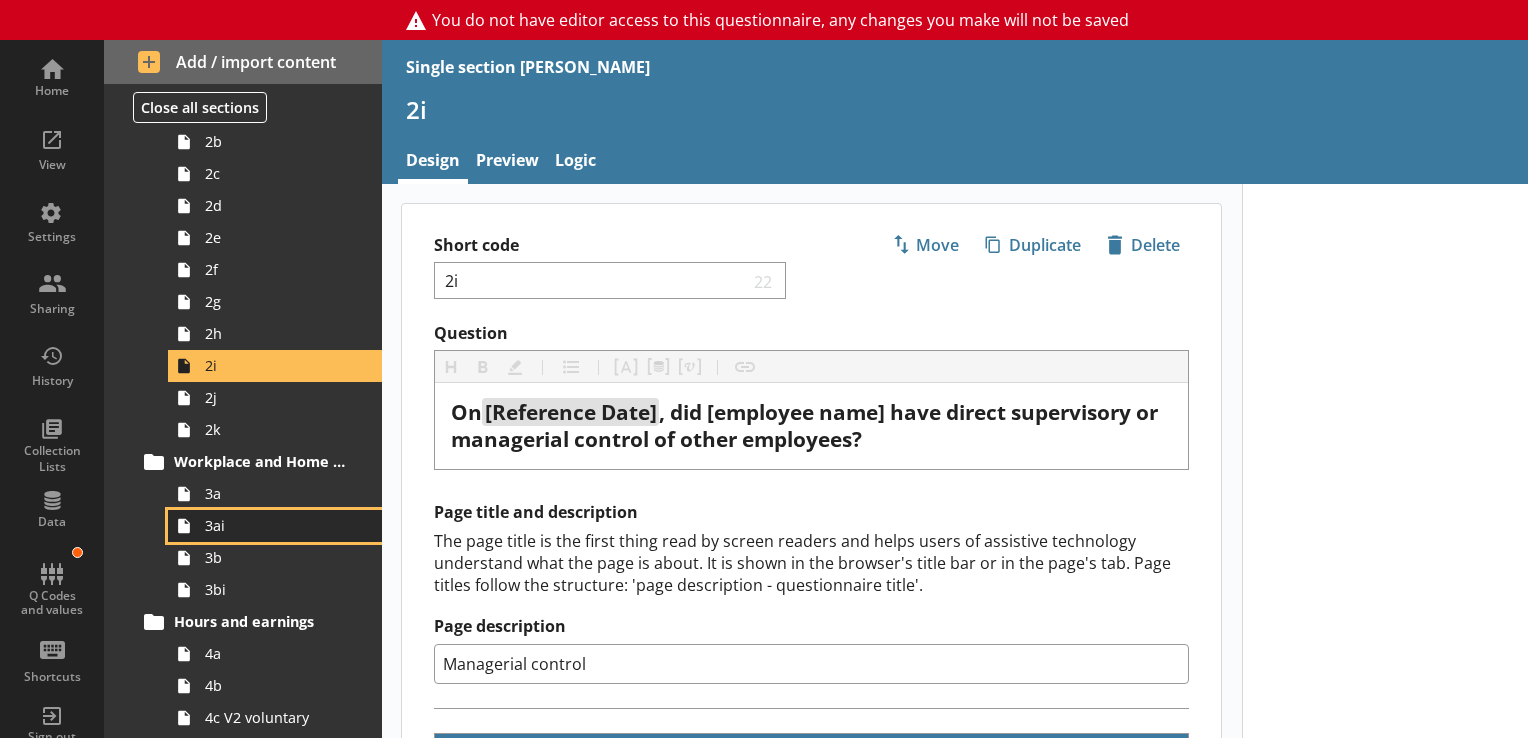 click on "3ai" at bounding box center [275, 526] 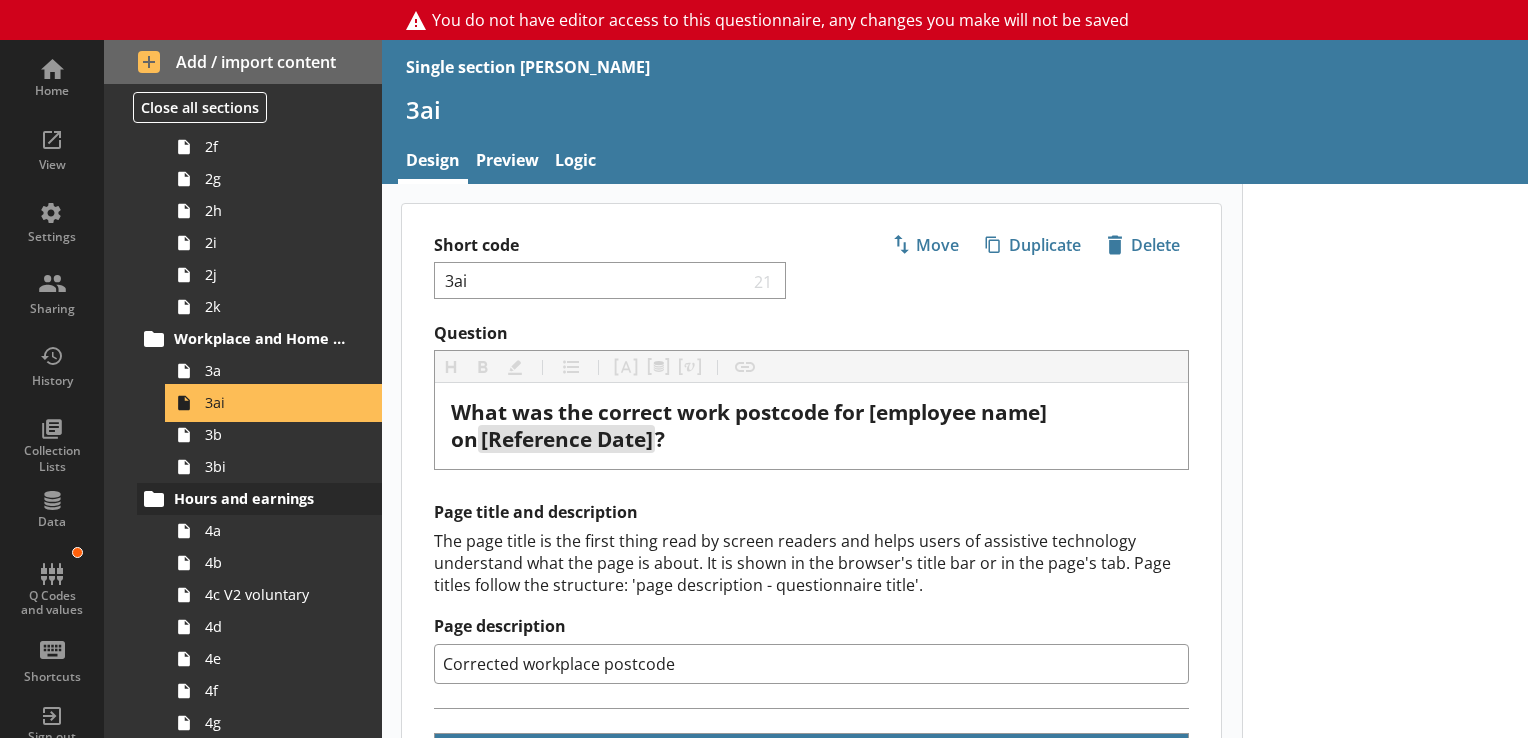 scroll, scrollTop: 354, scrollLeft: 0, axis: vertical 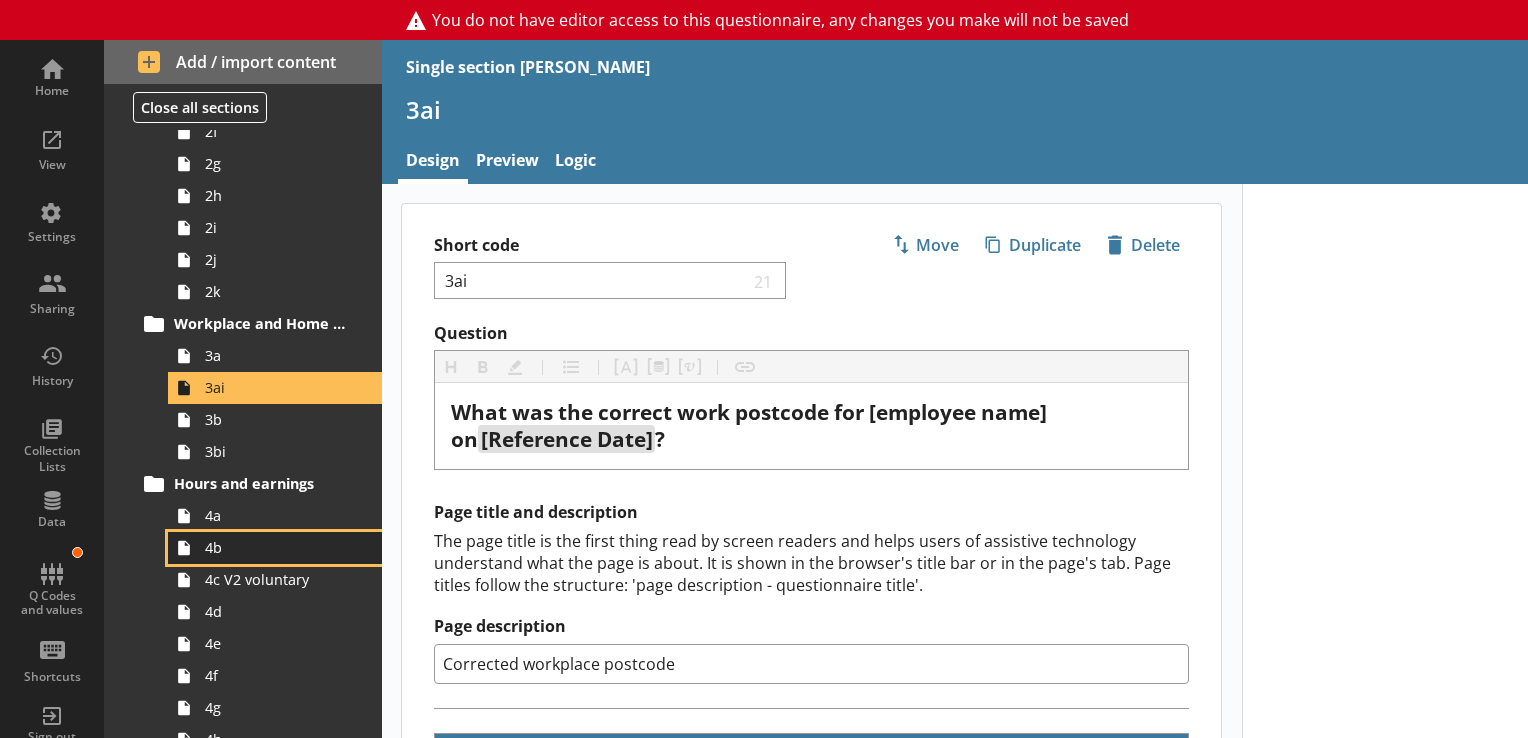 click on "4b" at bounding box center [275, 548] 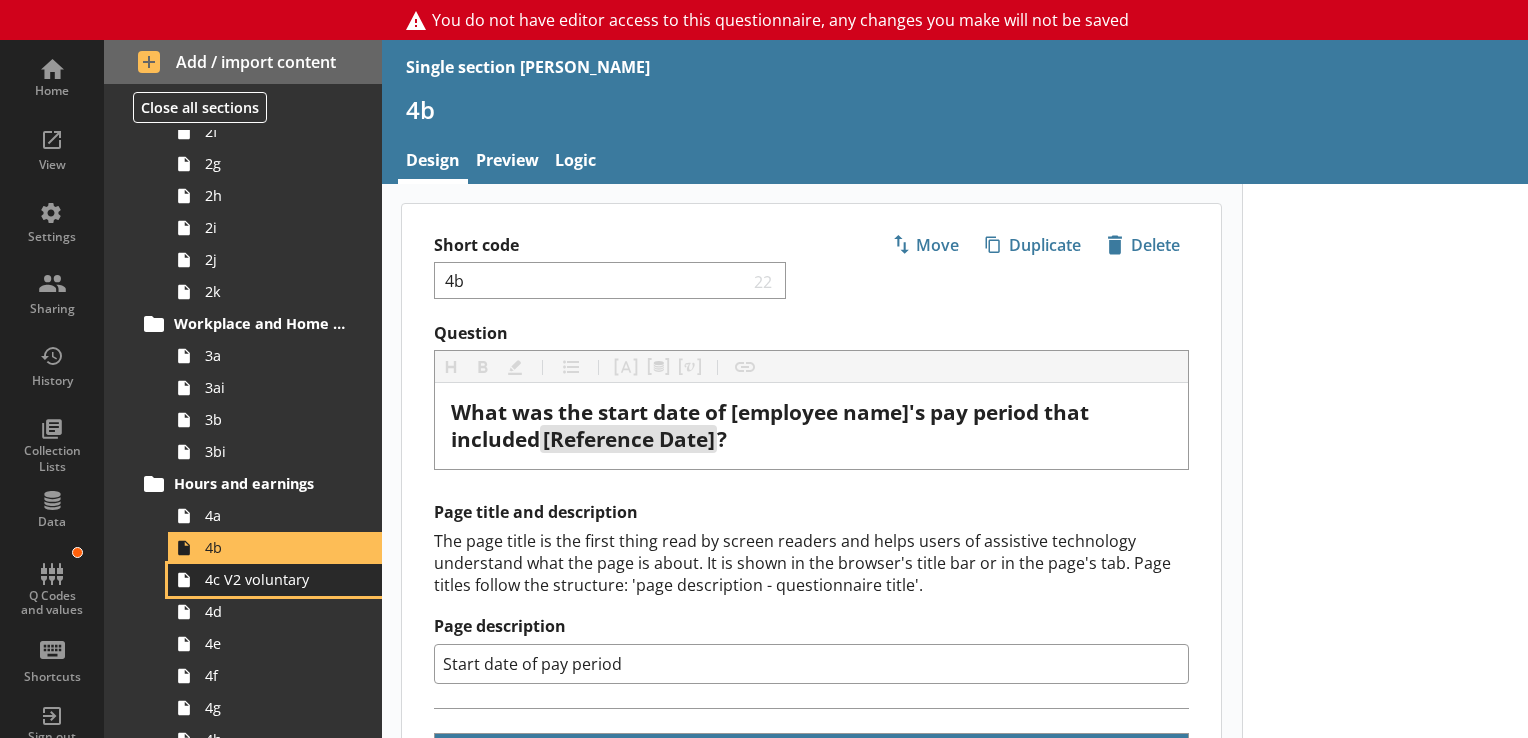 click on "4c V2 voluntary" at bounding box center (275, 580) 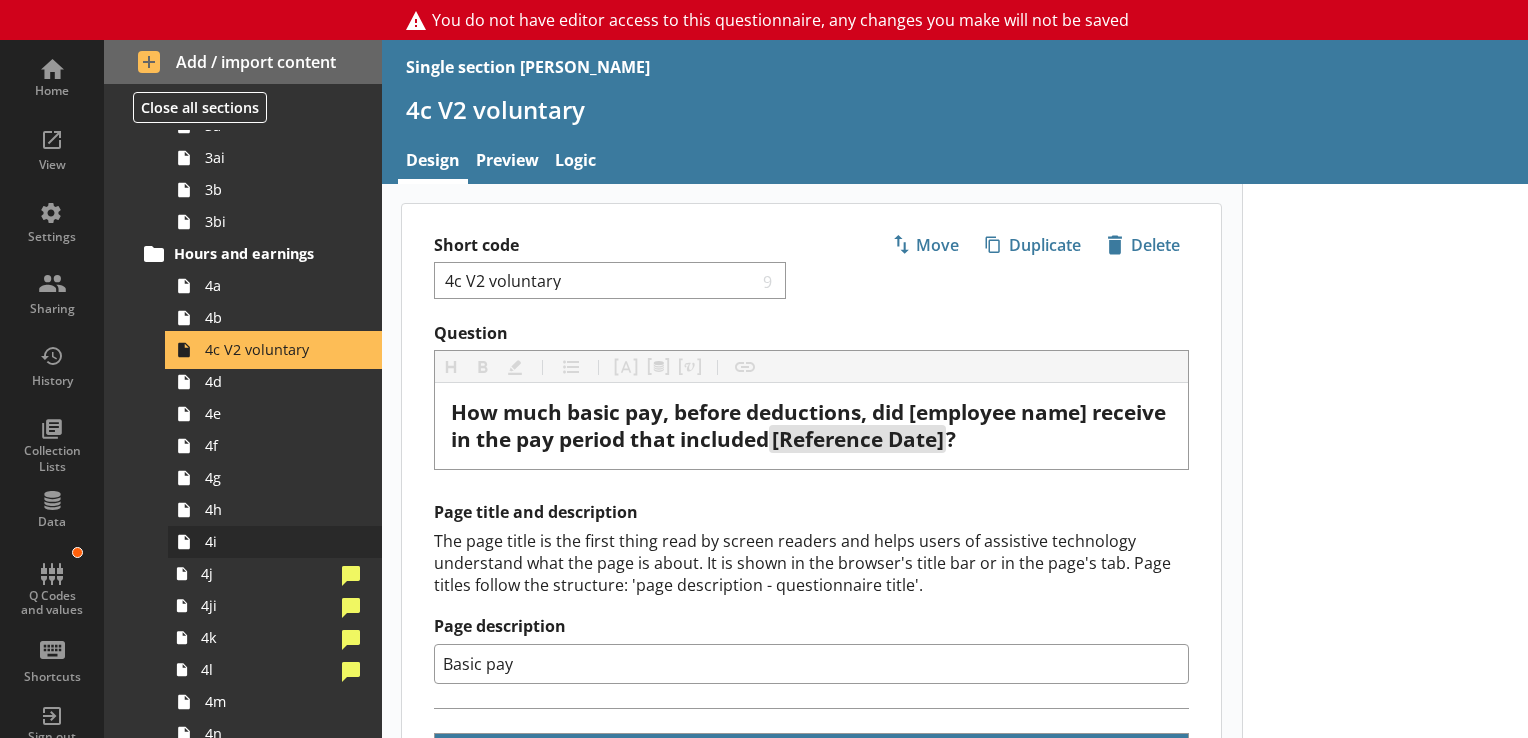 scroll, scrollTop: 583, scrollLeft: 0, axis: vertical 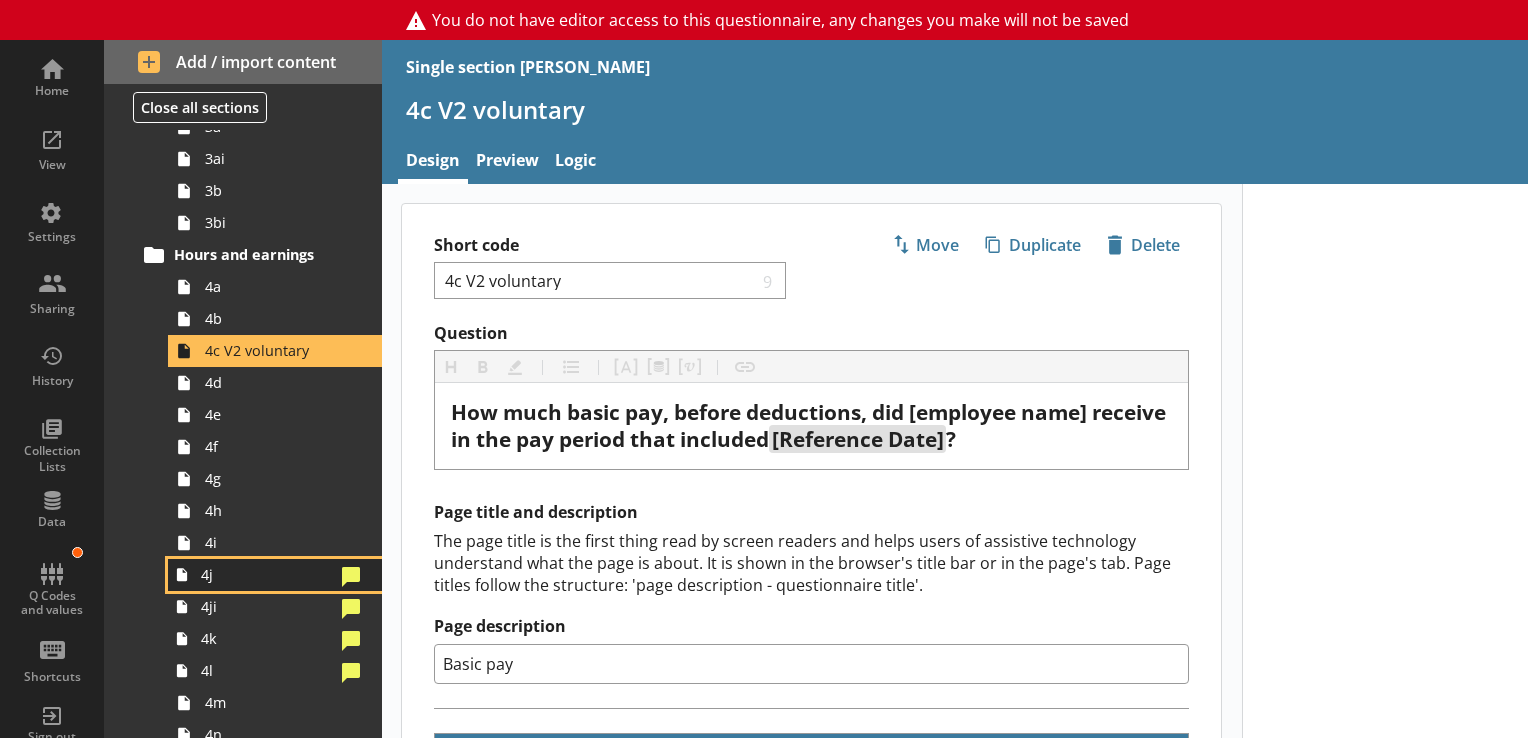 click on "4j" at bounding box center [267, 574] 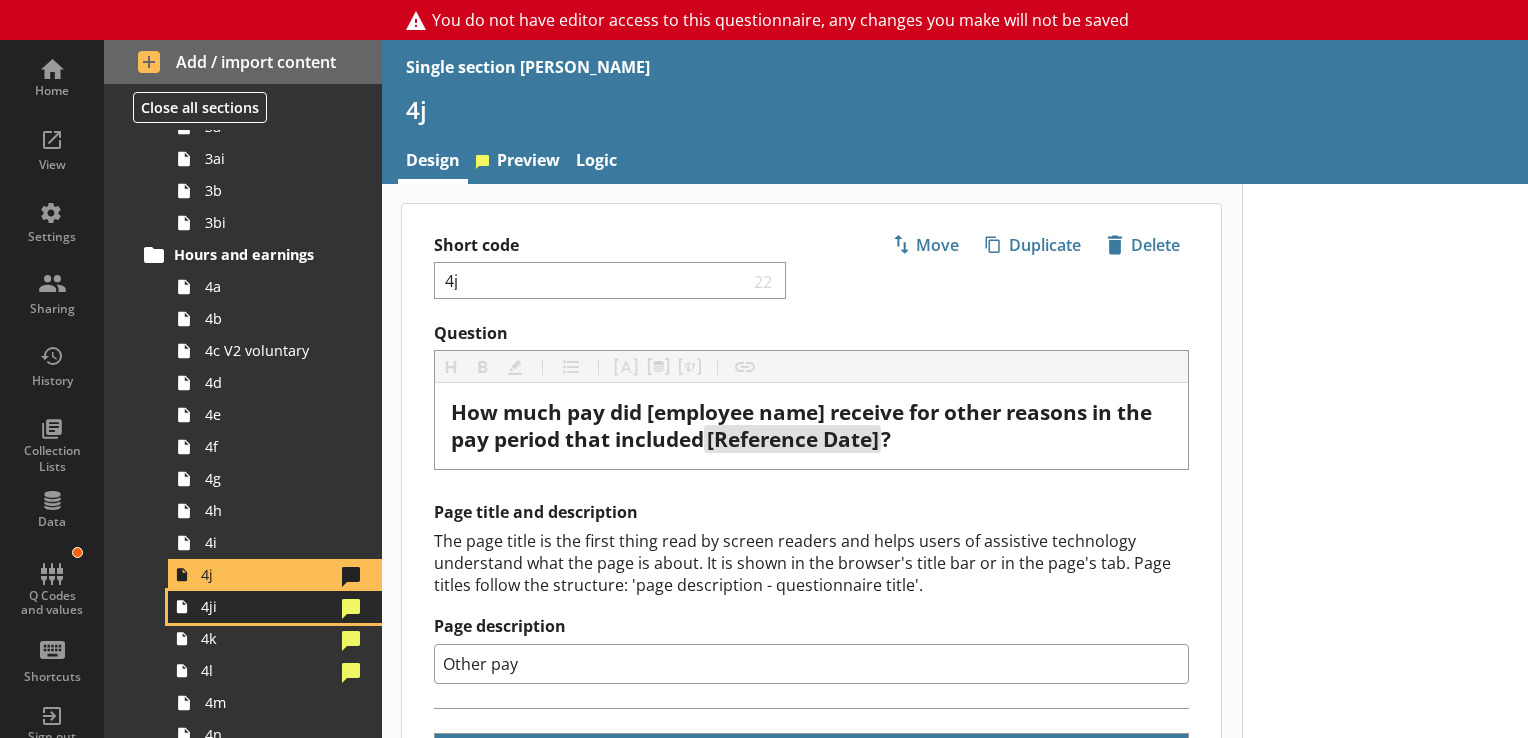 click on "4ji" at bounding box center (267, 606) 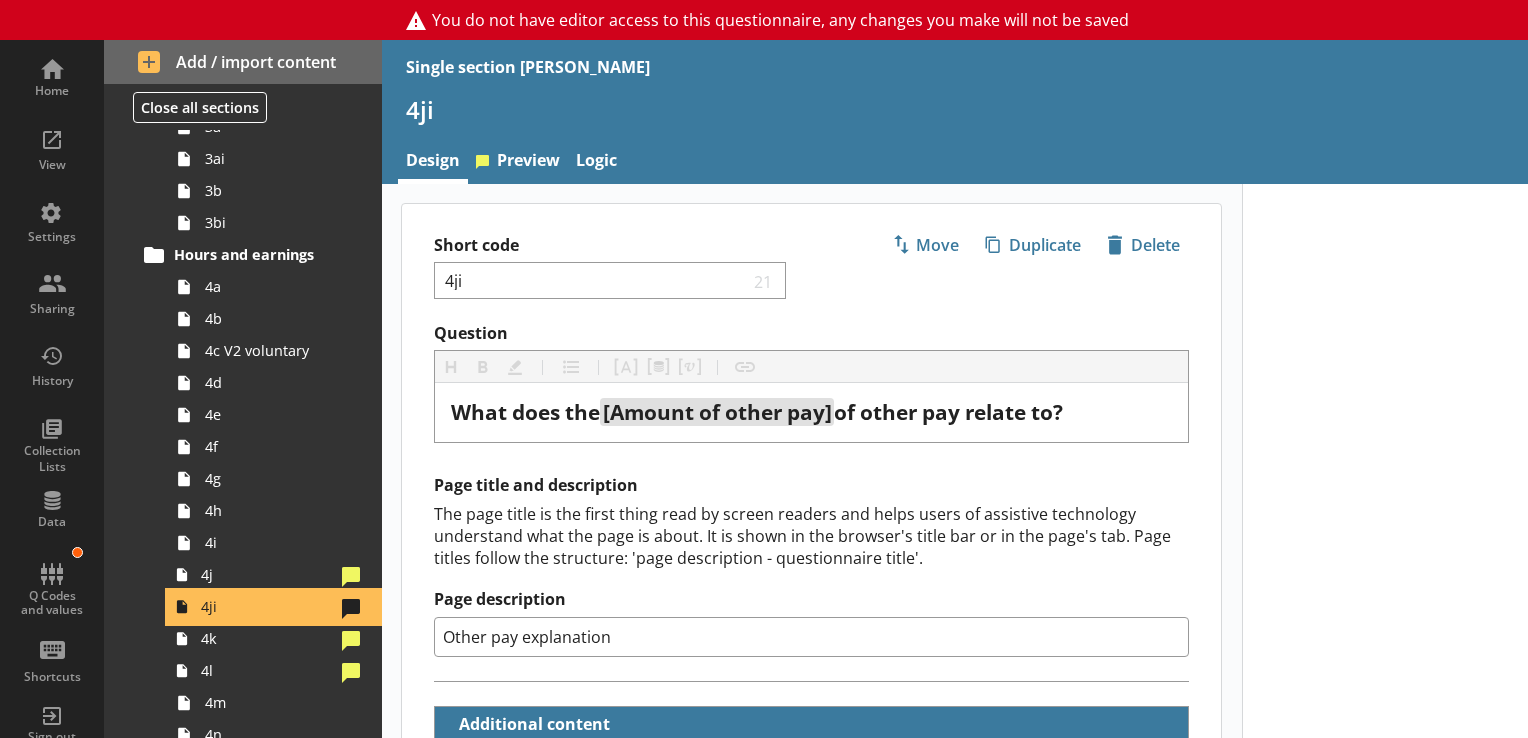 scroll, scrollTop: 652, scrollLeft: 0, axis: vertical 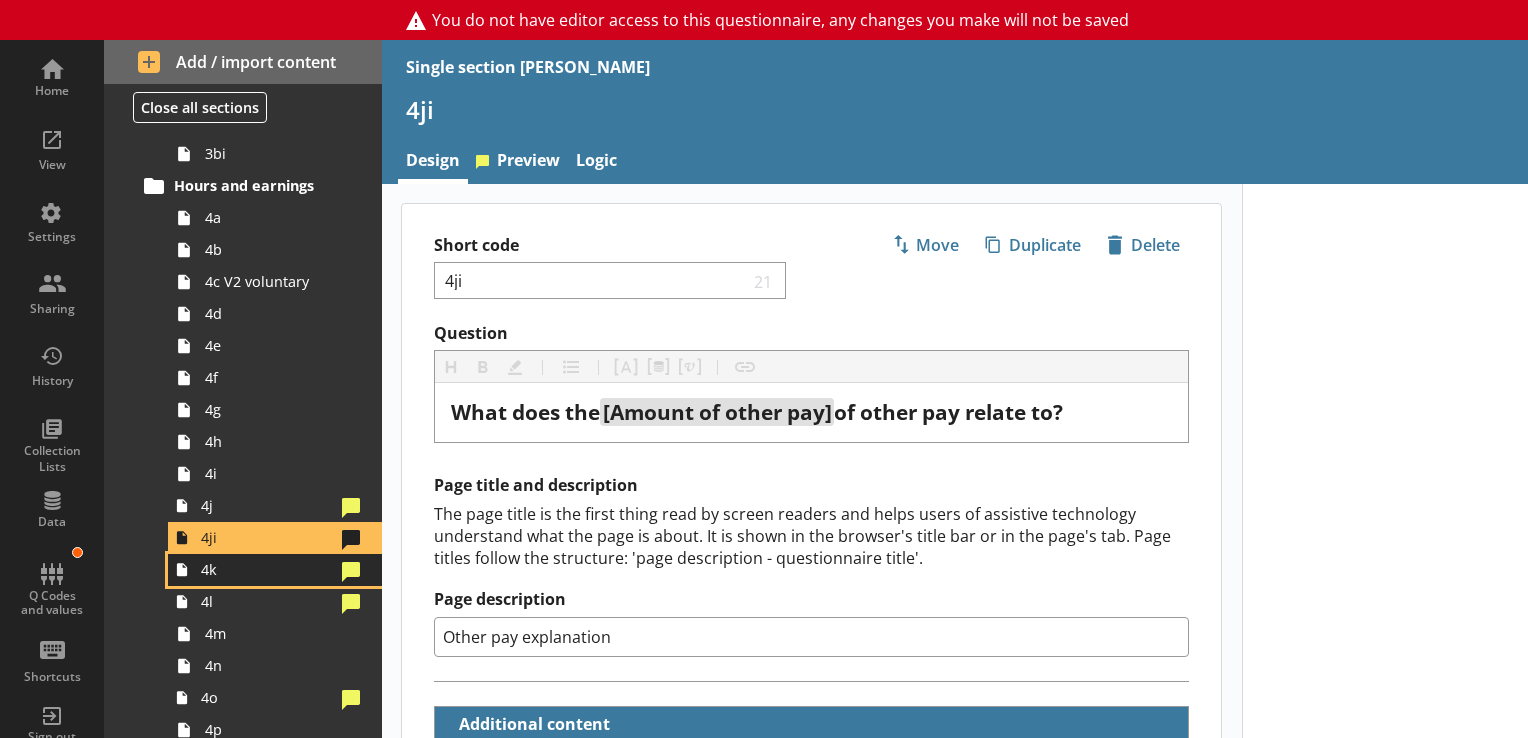 click on "4k" at bounding box center [275, 570] 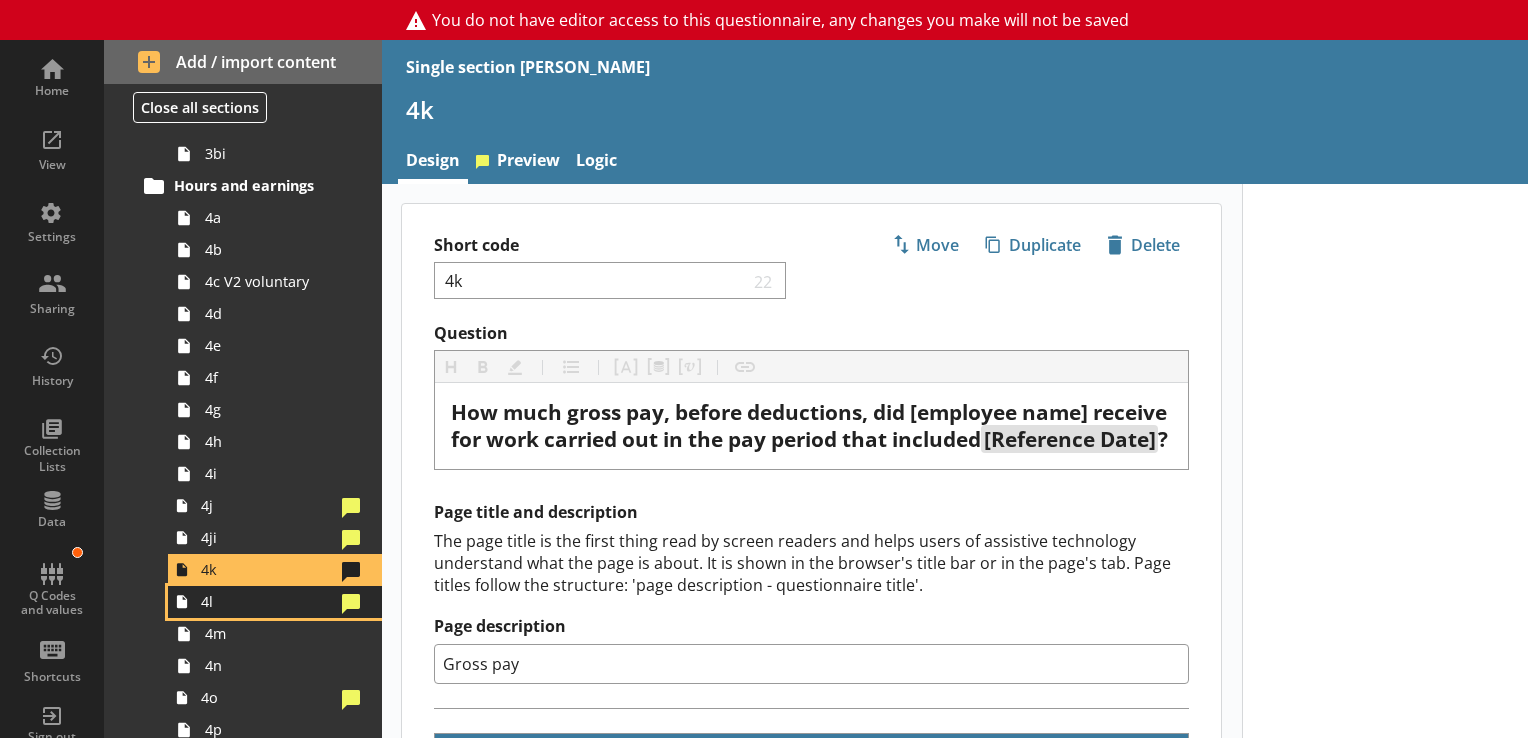 click on "4l" at bounding box center [275, 602] 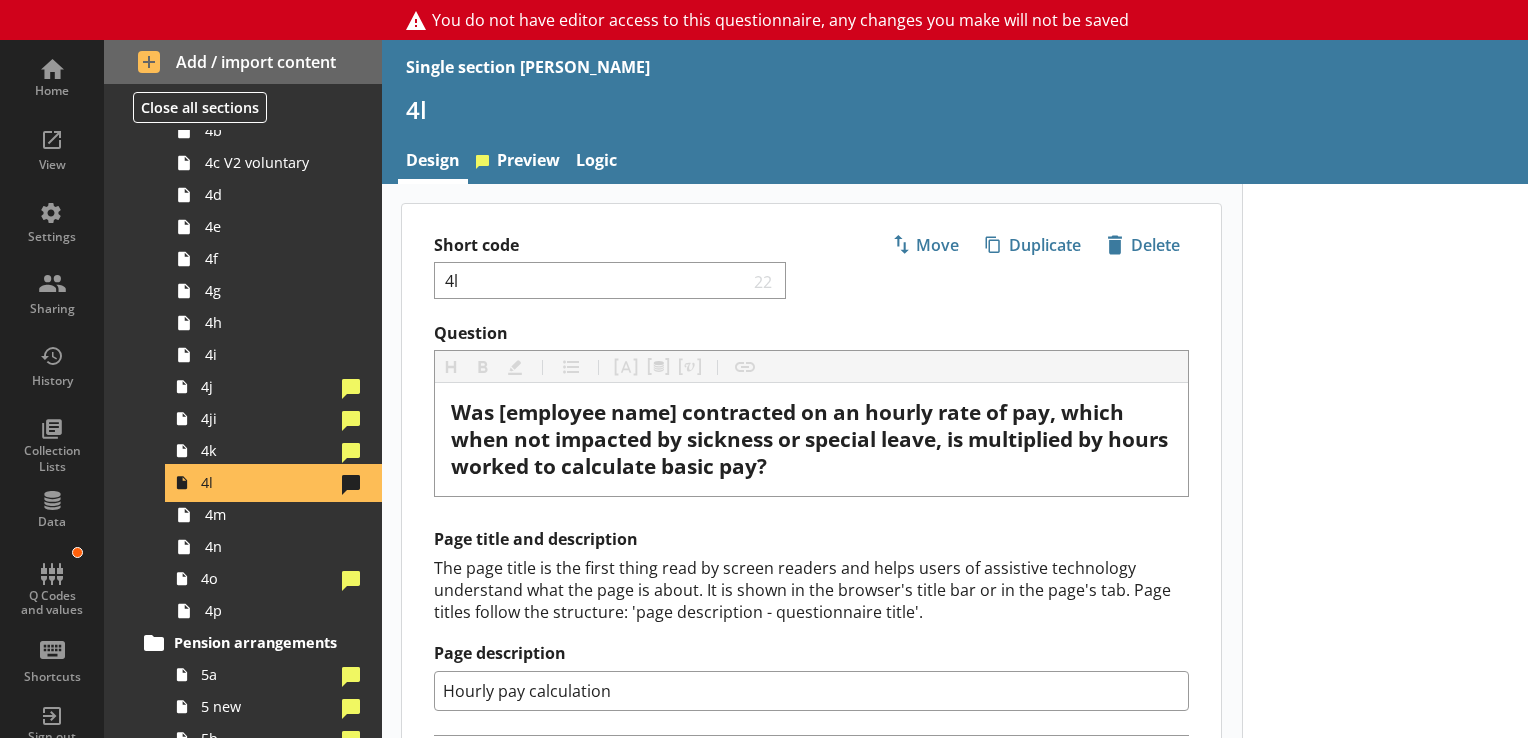 scroll, scrollTop: 774, scrollLeft: 0, axis: vertical 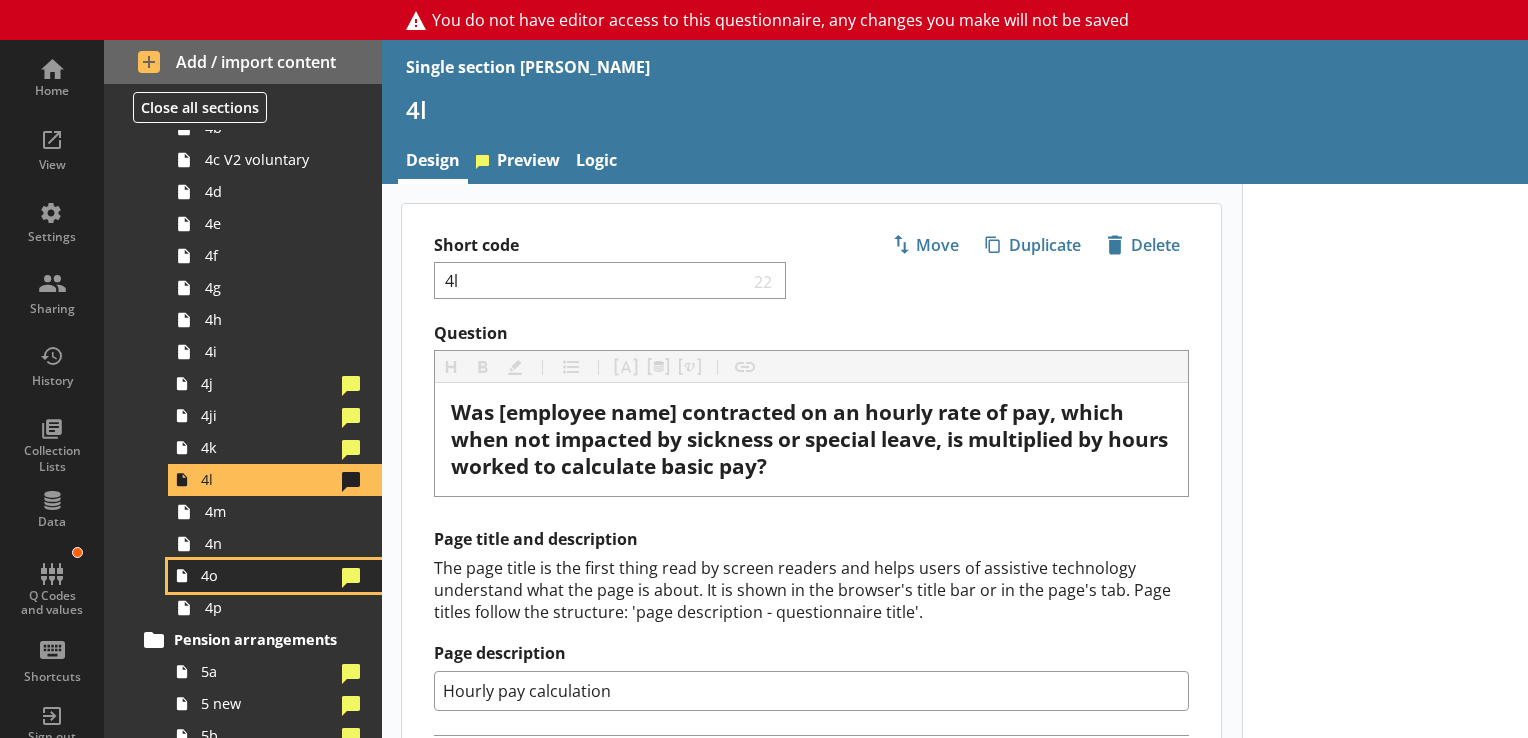 click on "4o" at bounding box center [275, 576] 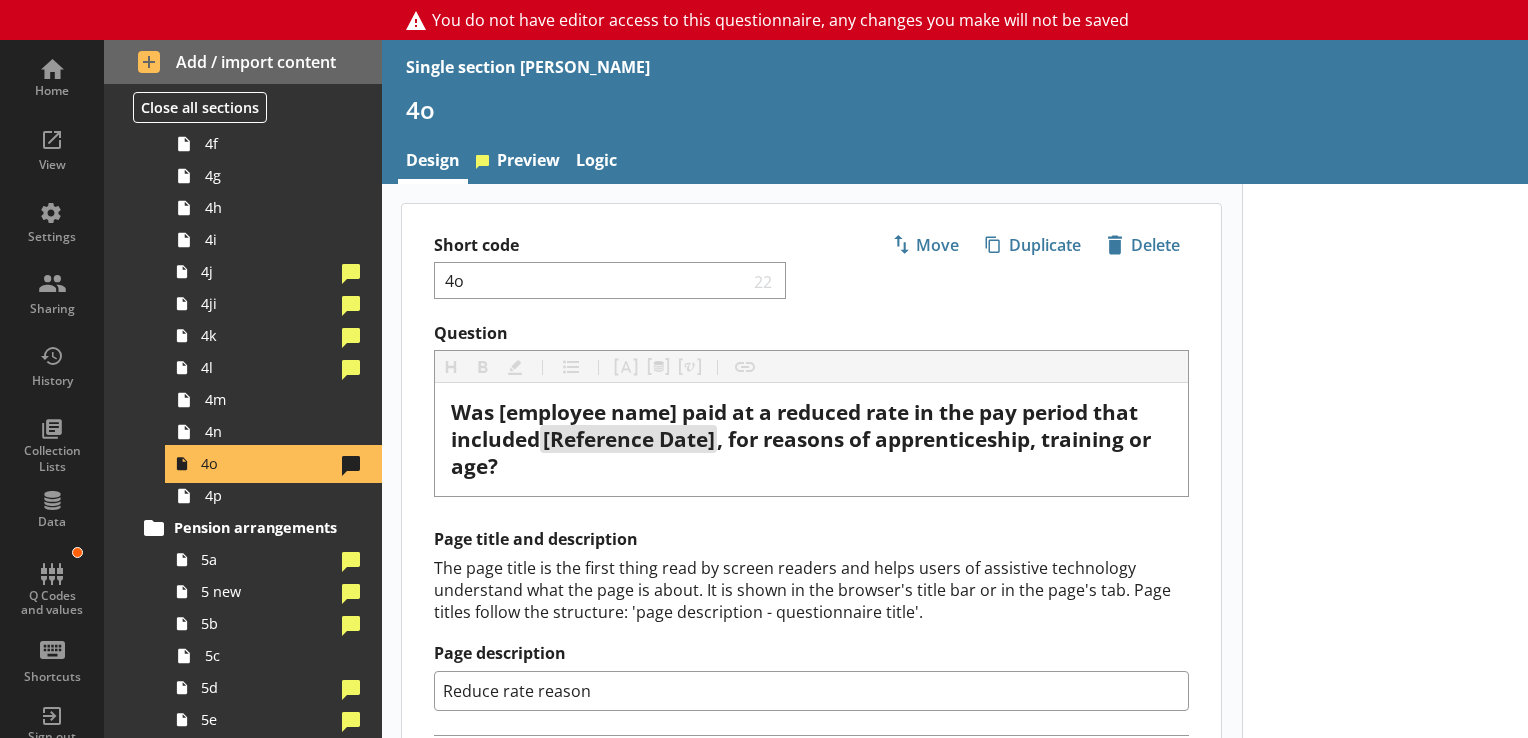 scroll, scrollTop: 891, scrollLeft: 0, axis: vertical 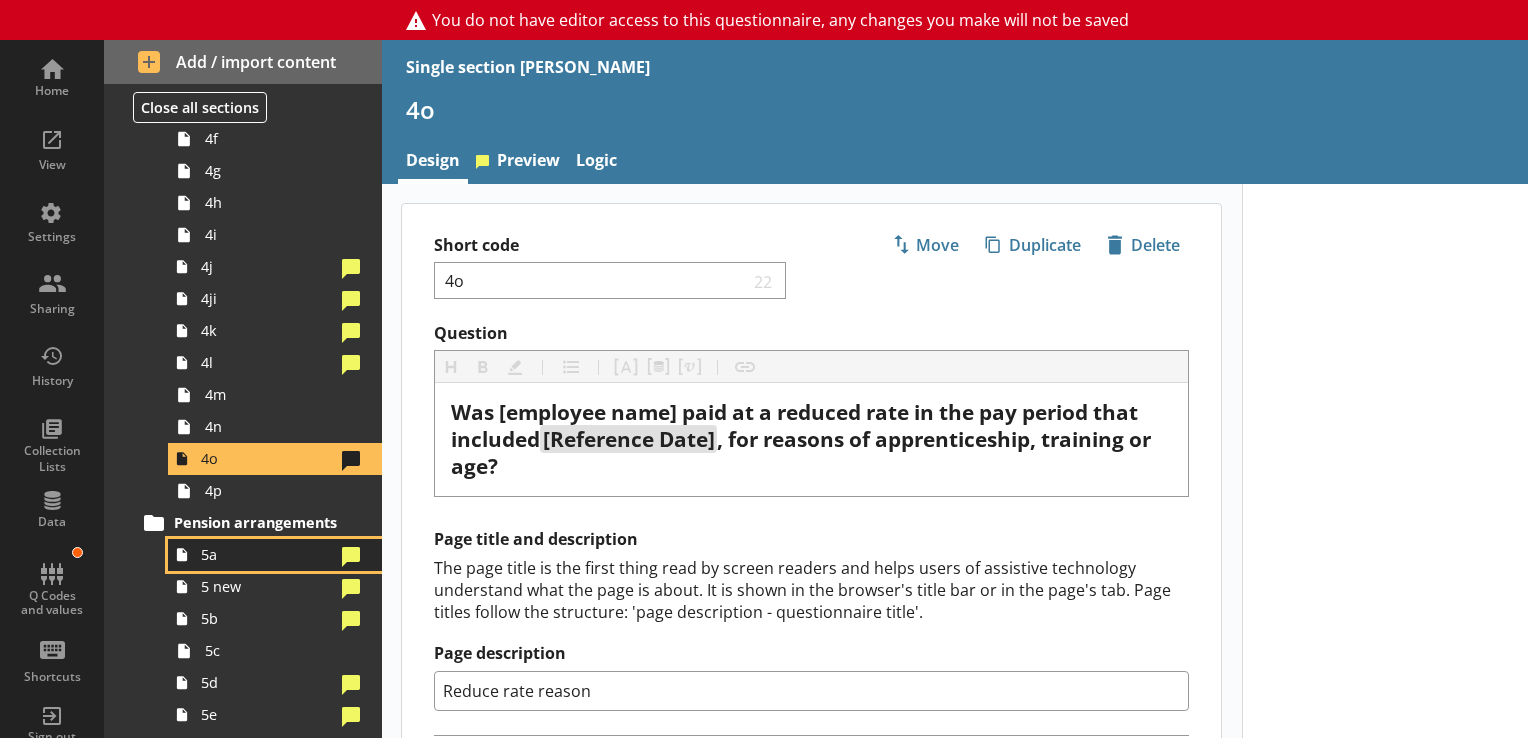 click on "5a" at bounding box center [267, 554] 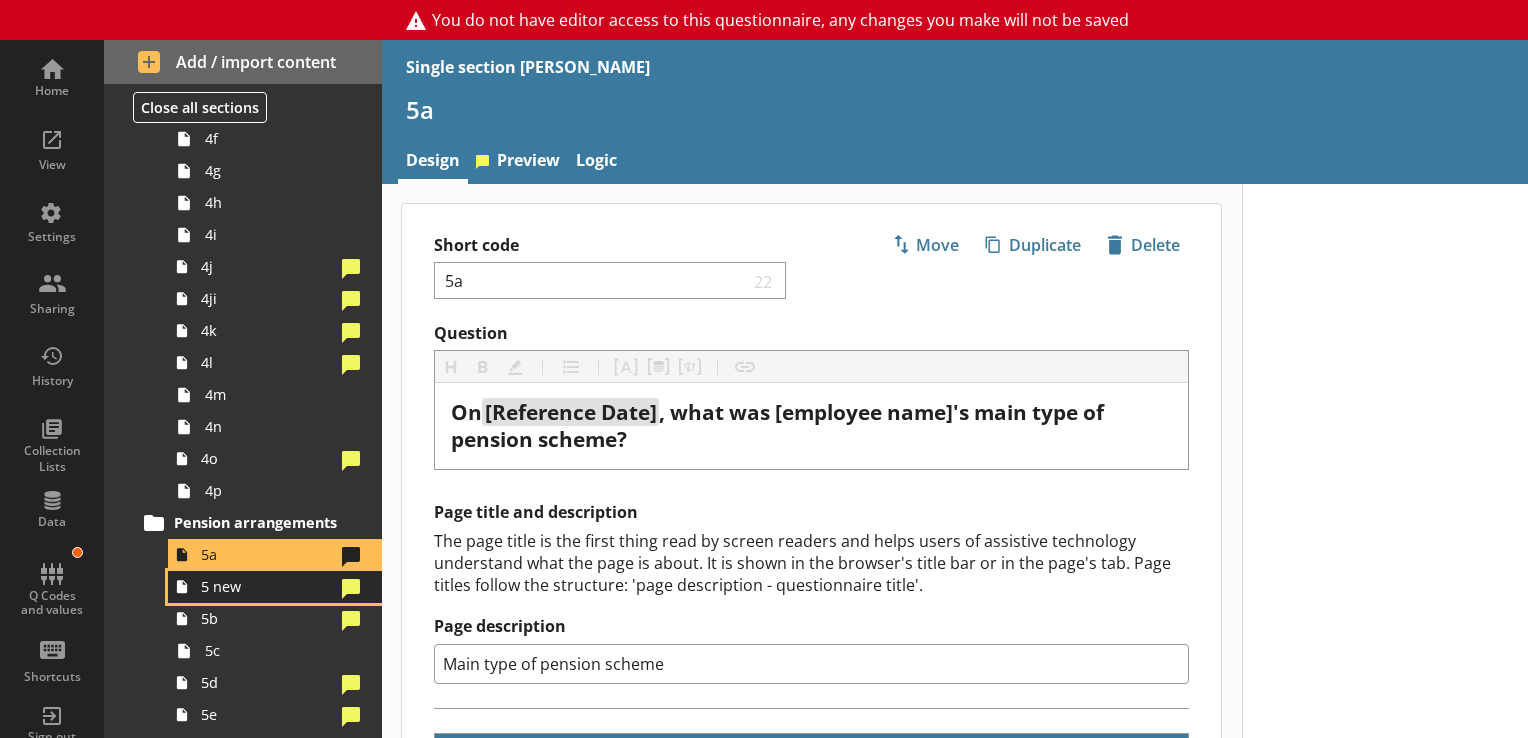 click on "5 new" at bounding box center (267, 586) 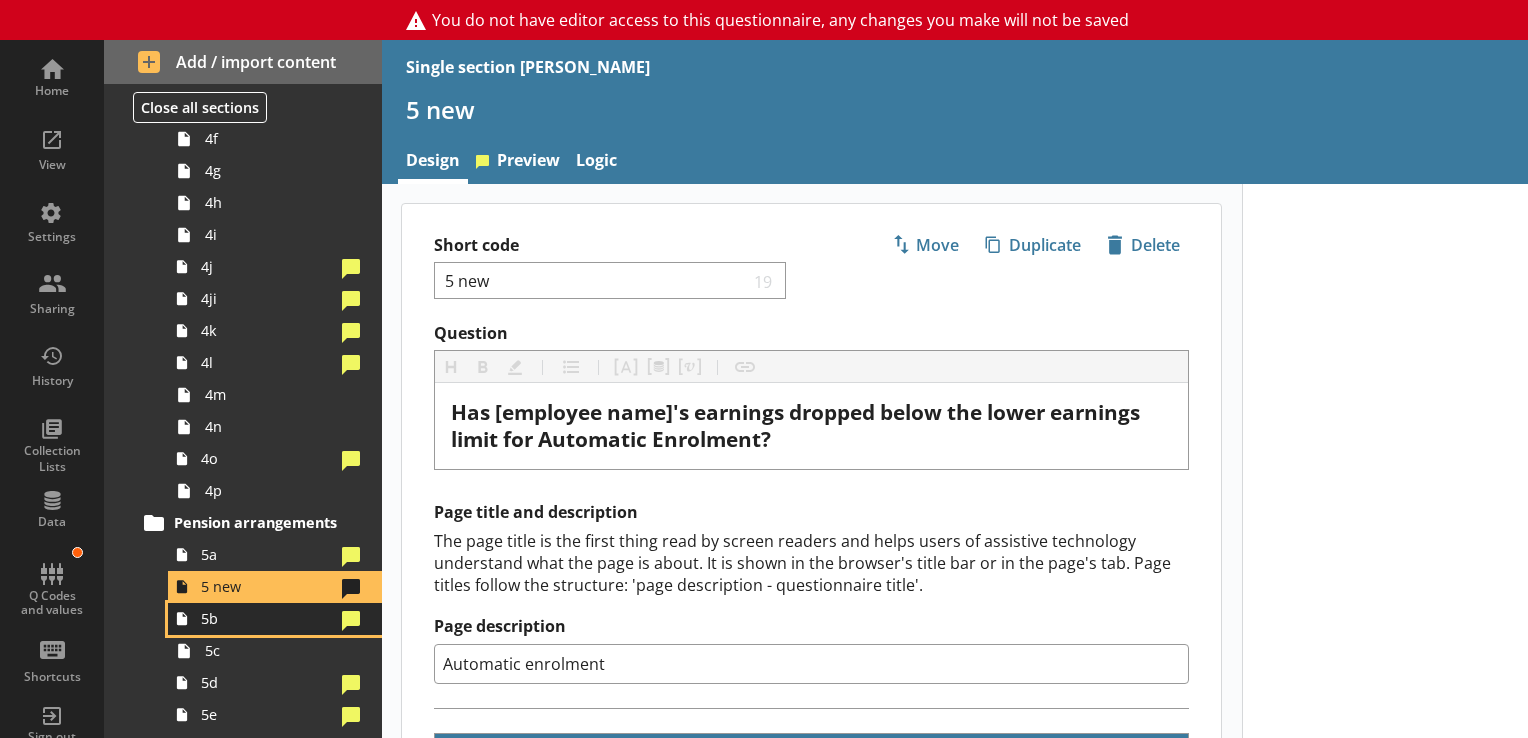 click on "5b" at bounding box center (267, 618) 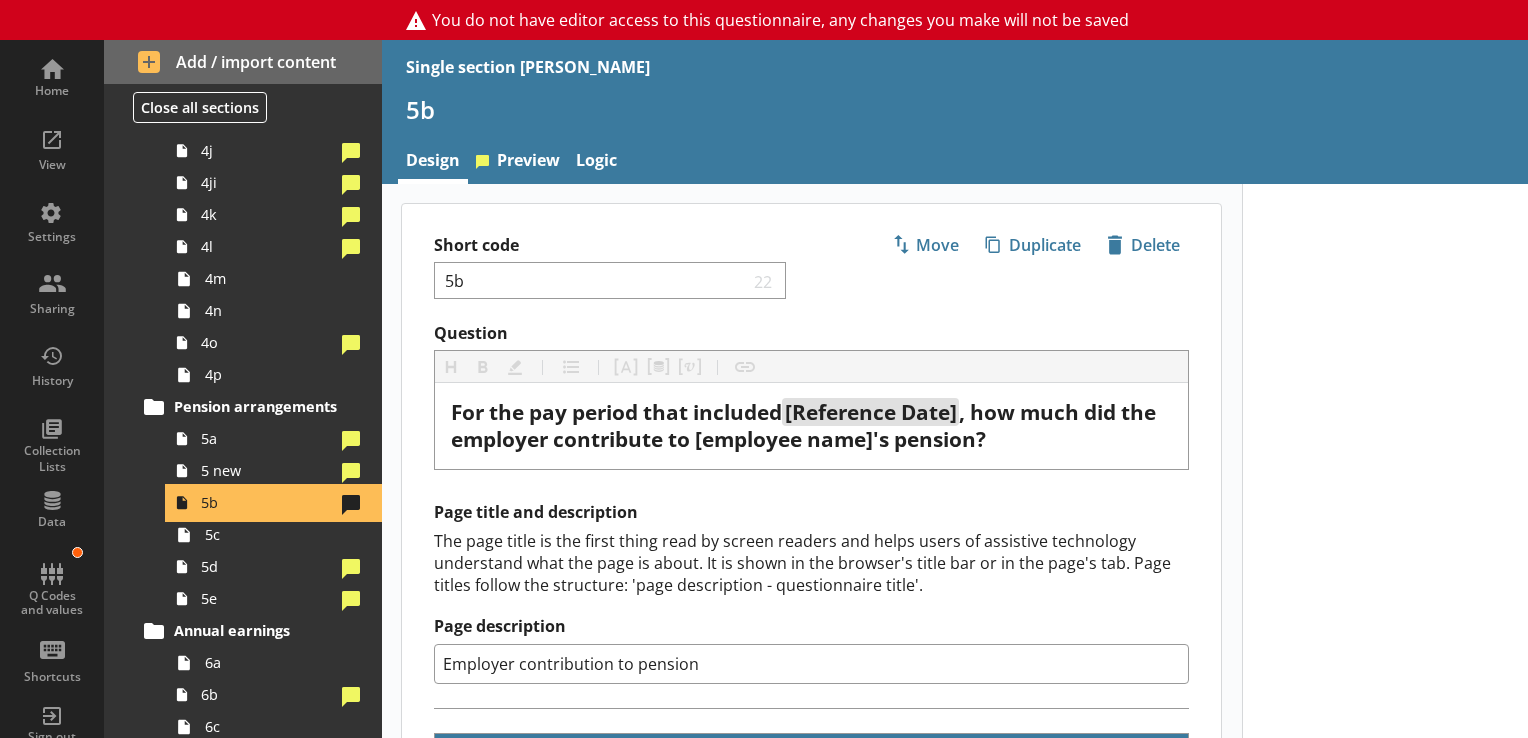 scroll, scrollTop: 1018, scrollLeft: 0, axis: vertical 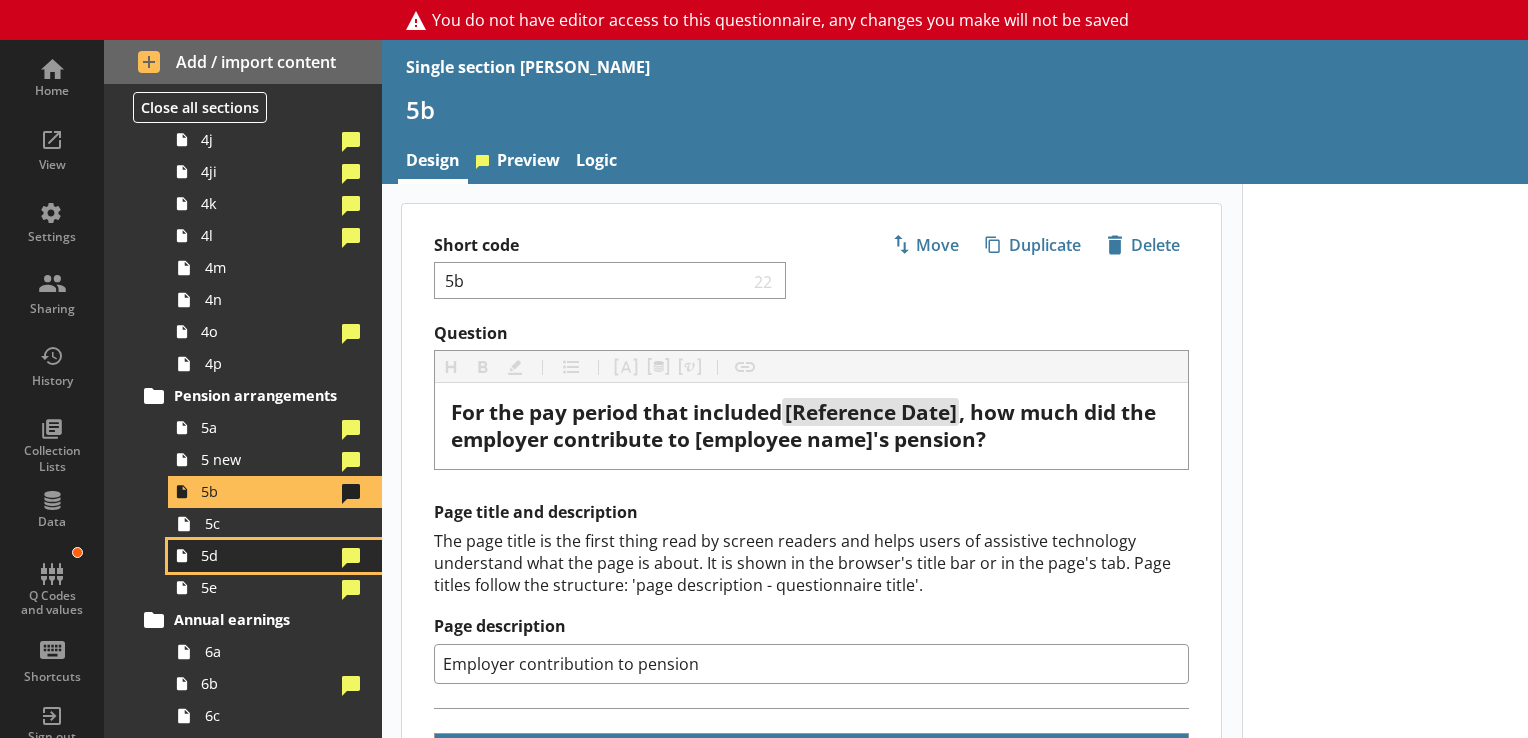 click on "5d" at bounding box center [267, 555] 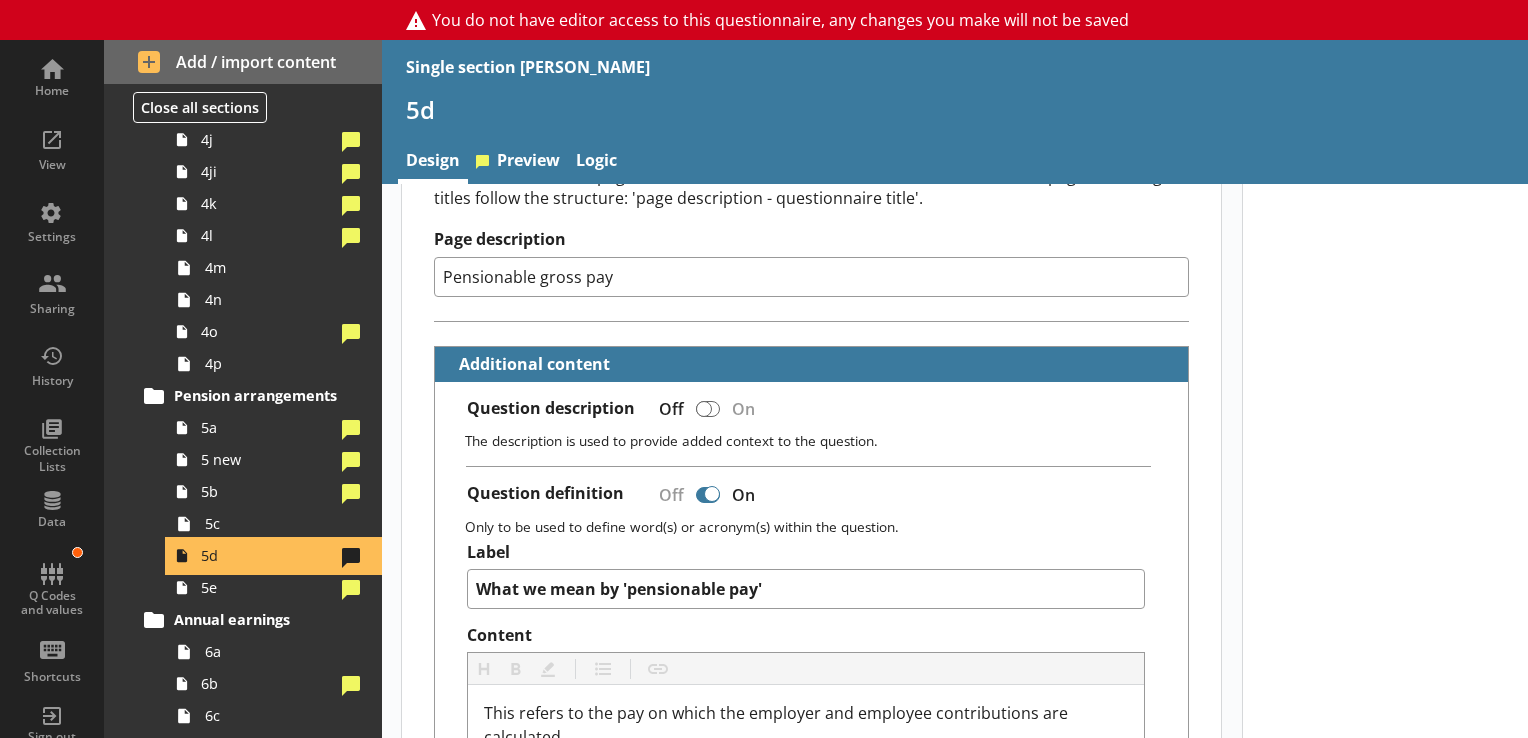 scroll, scrollTop: 403, scrollLeft: 0, axis: vertical 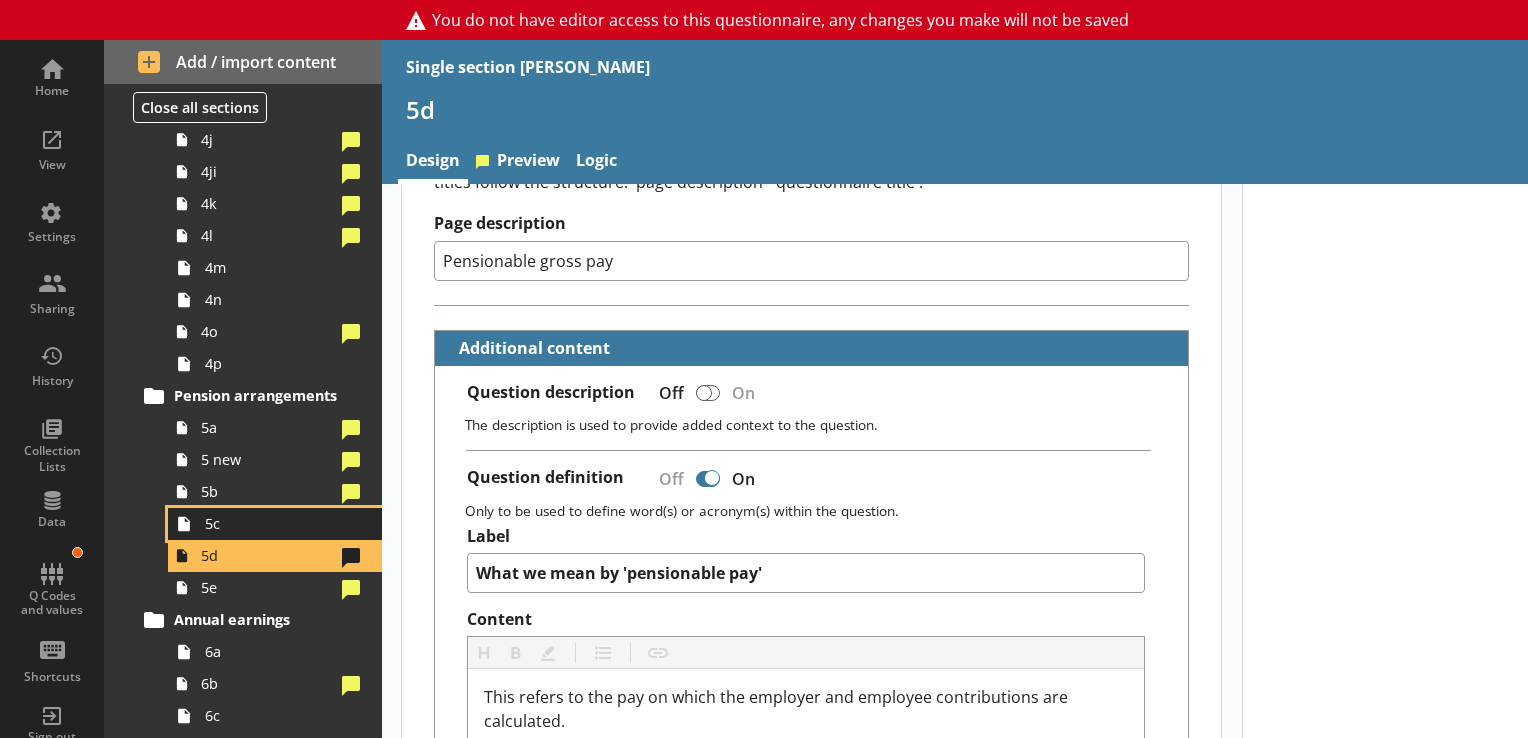 click on "5c" at bounding box center (275, 524) 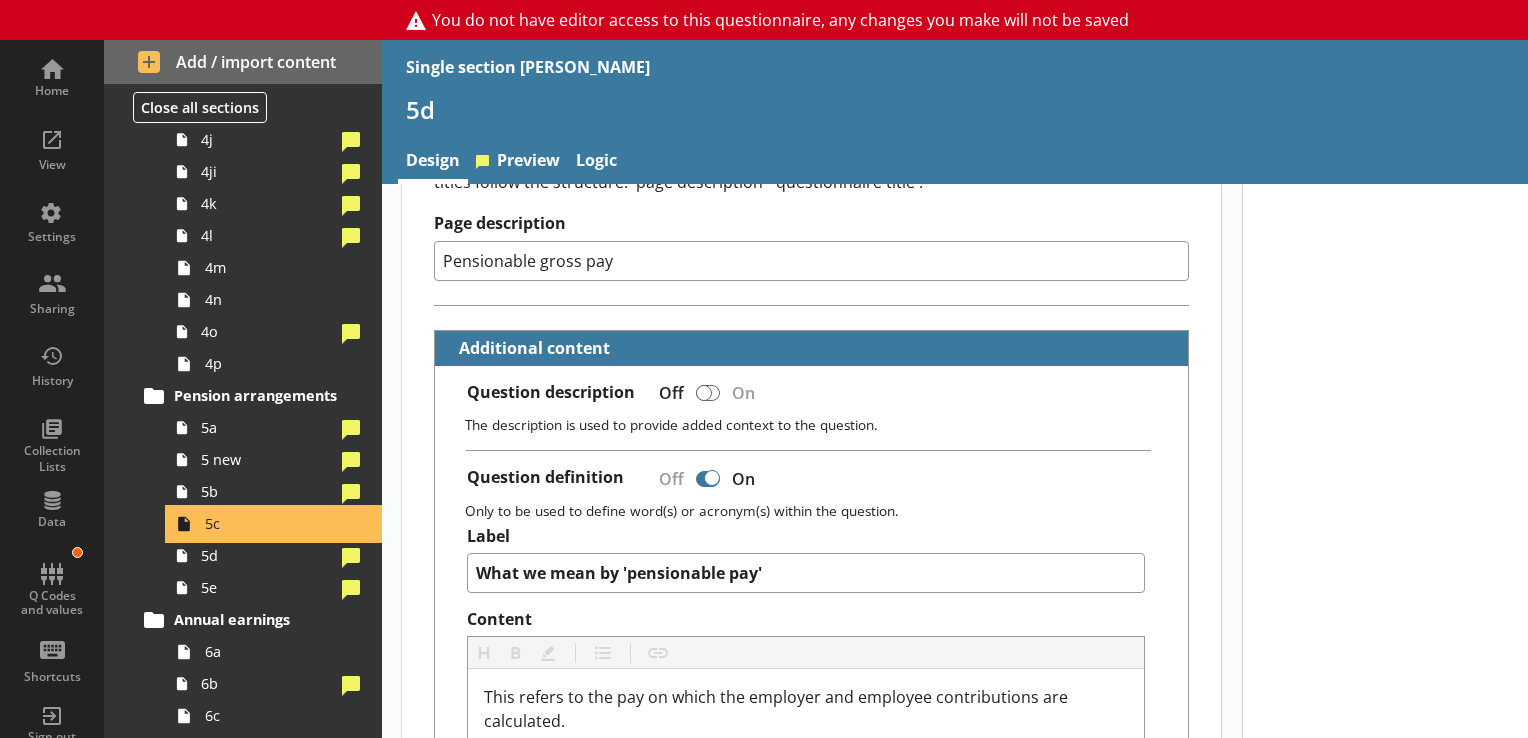 scroll, scrollTop: 0, scrollLeft: 0, axis: both 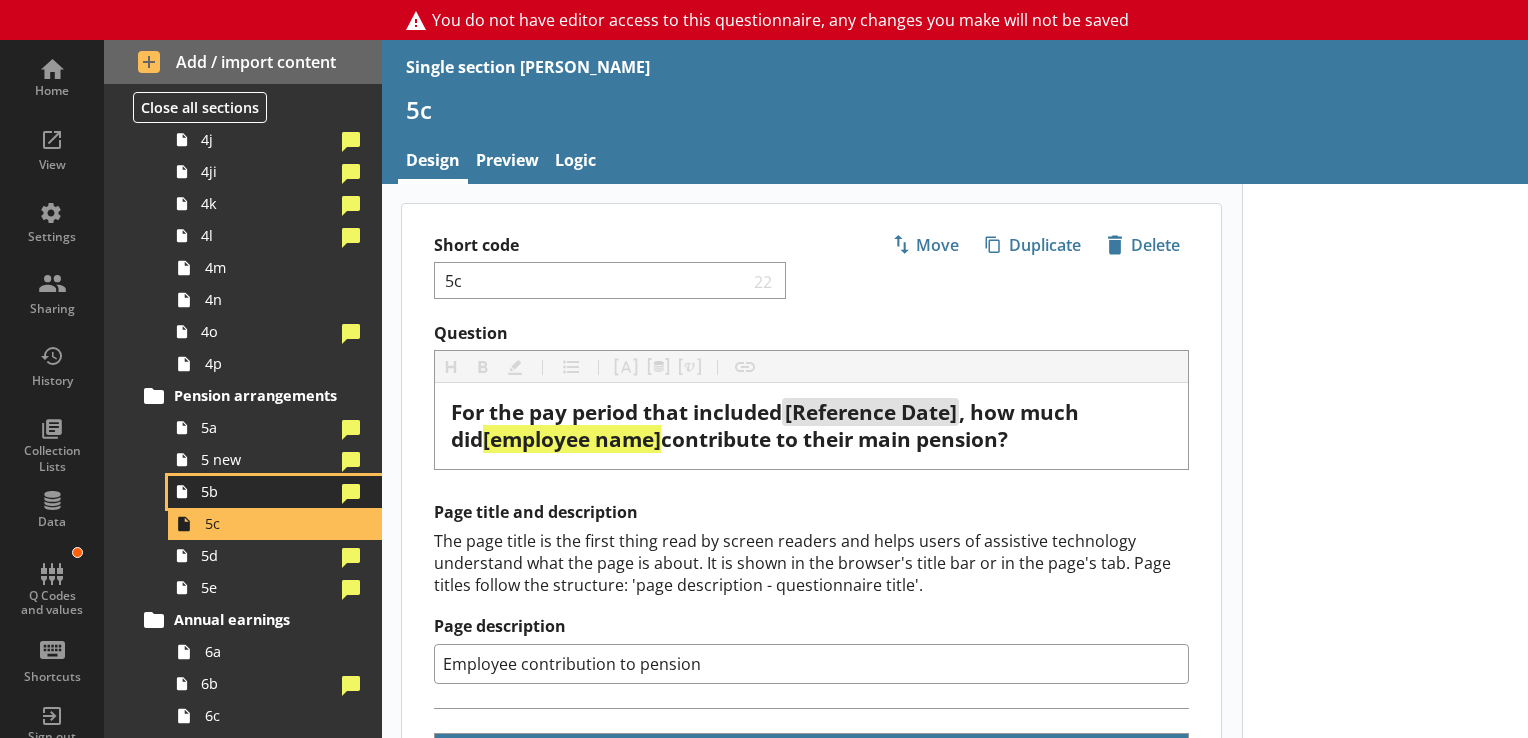 click on "5b" at bounding box center (267, 491) 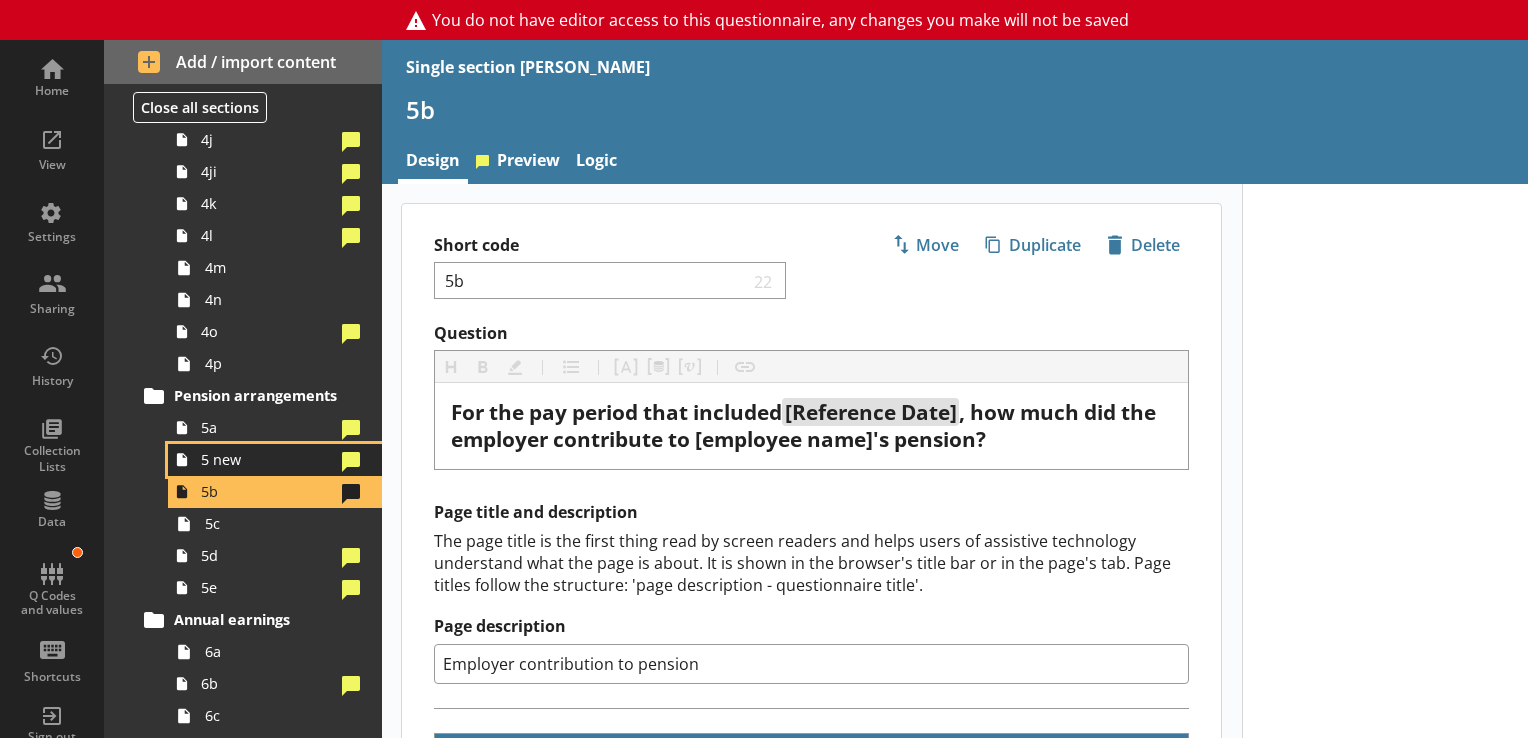 click on "5 new" at bounding box center (267, 459) 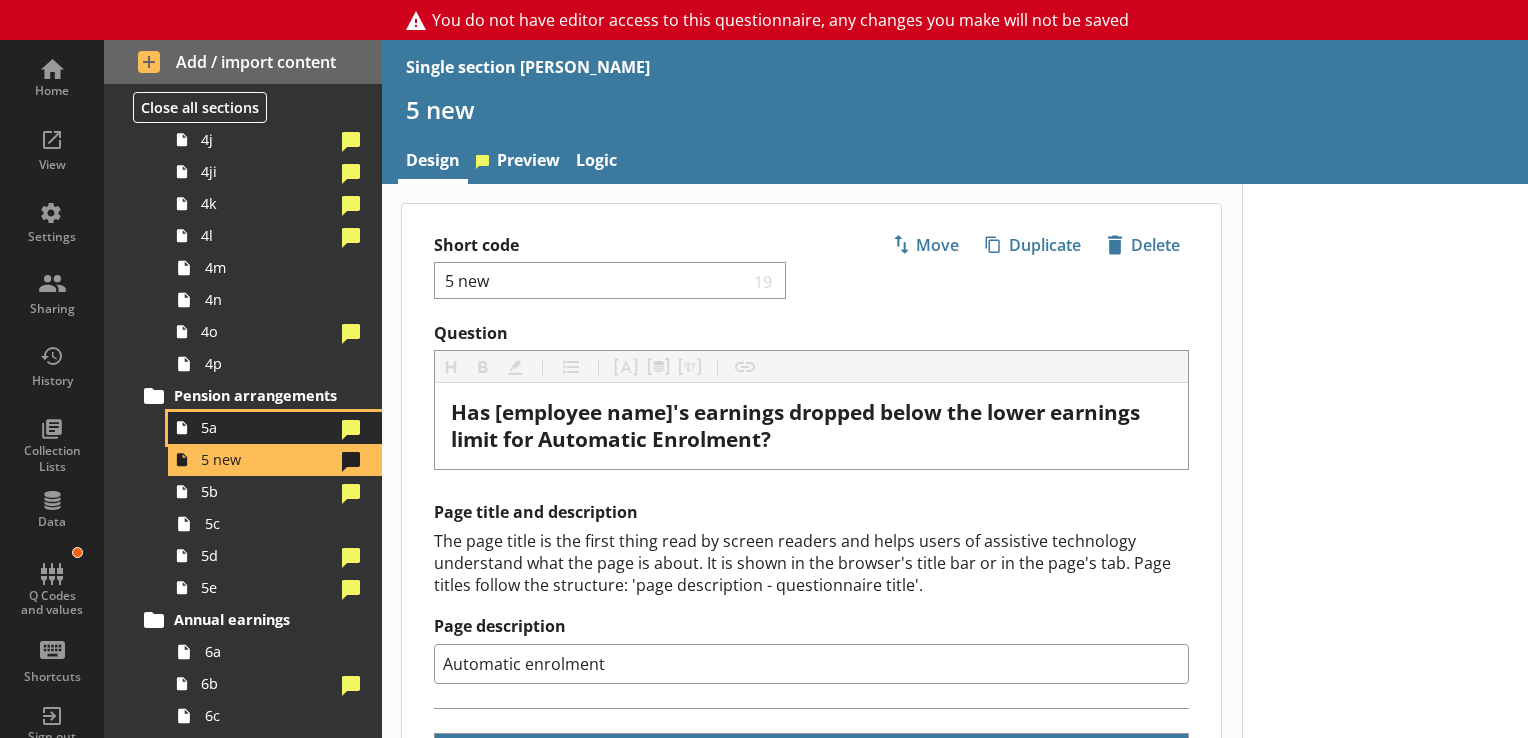 click on "5a" at bounding box center [267, 427] 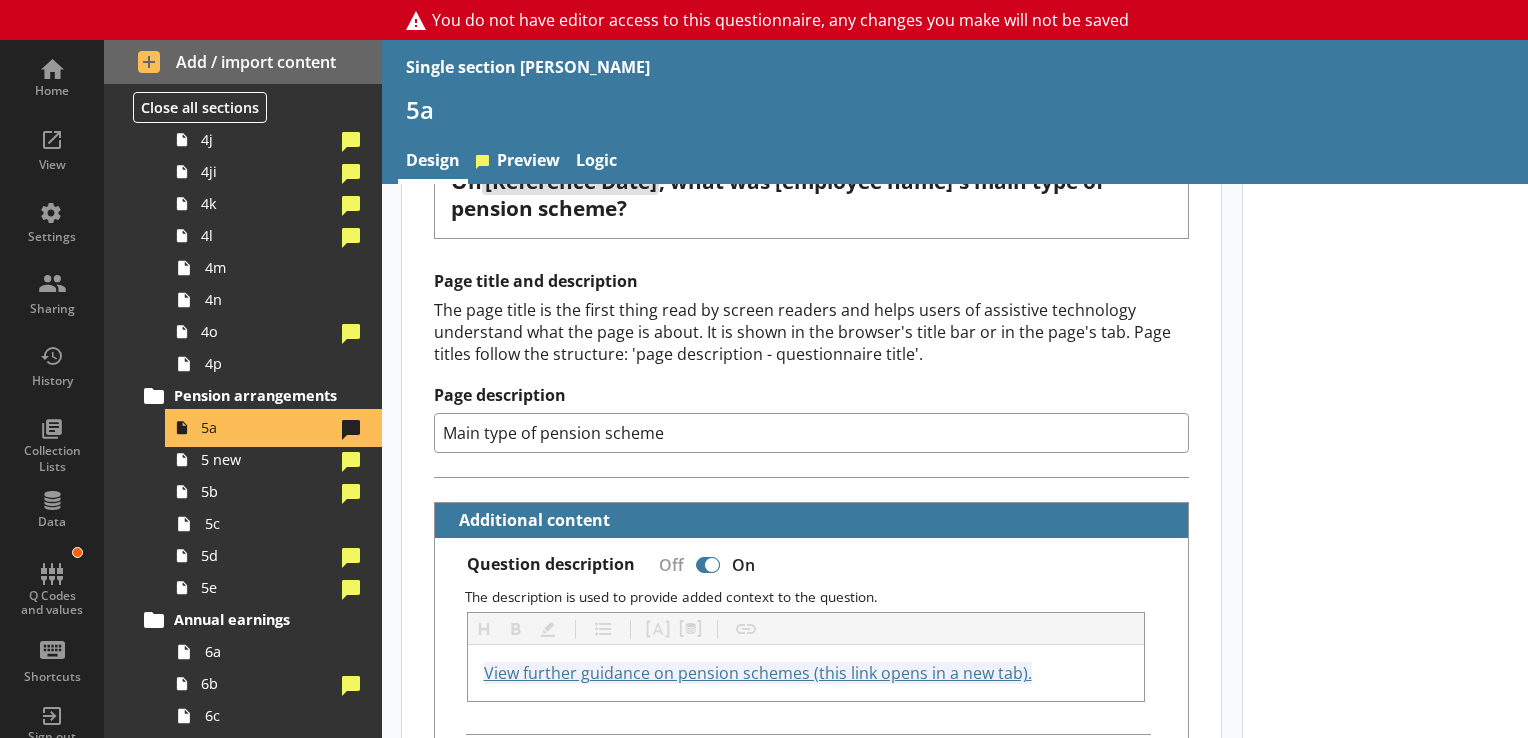 scroll, scrollTop: 0, scrollLeft: 0, axis: both 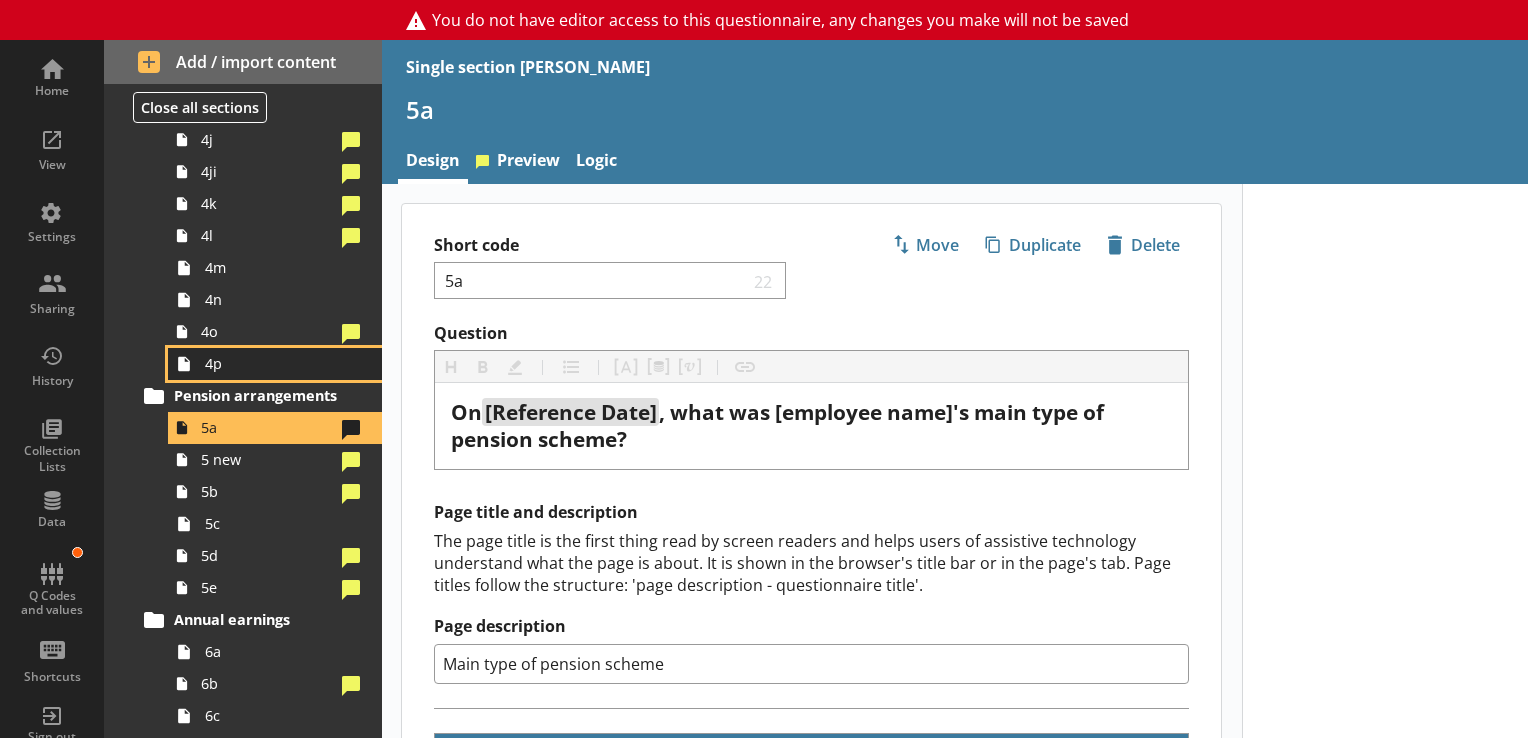 click on "4p" at bounding box center (280, 363) 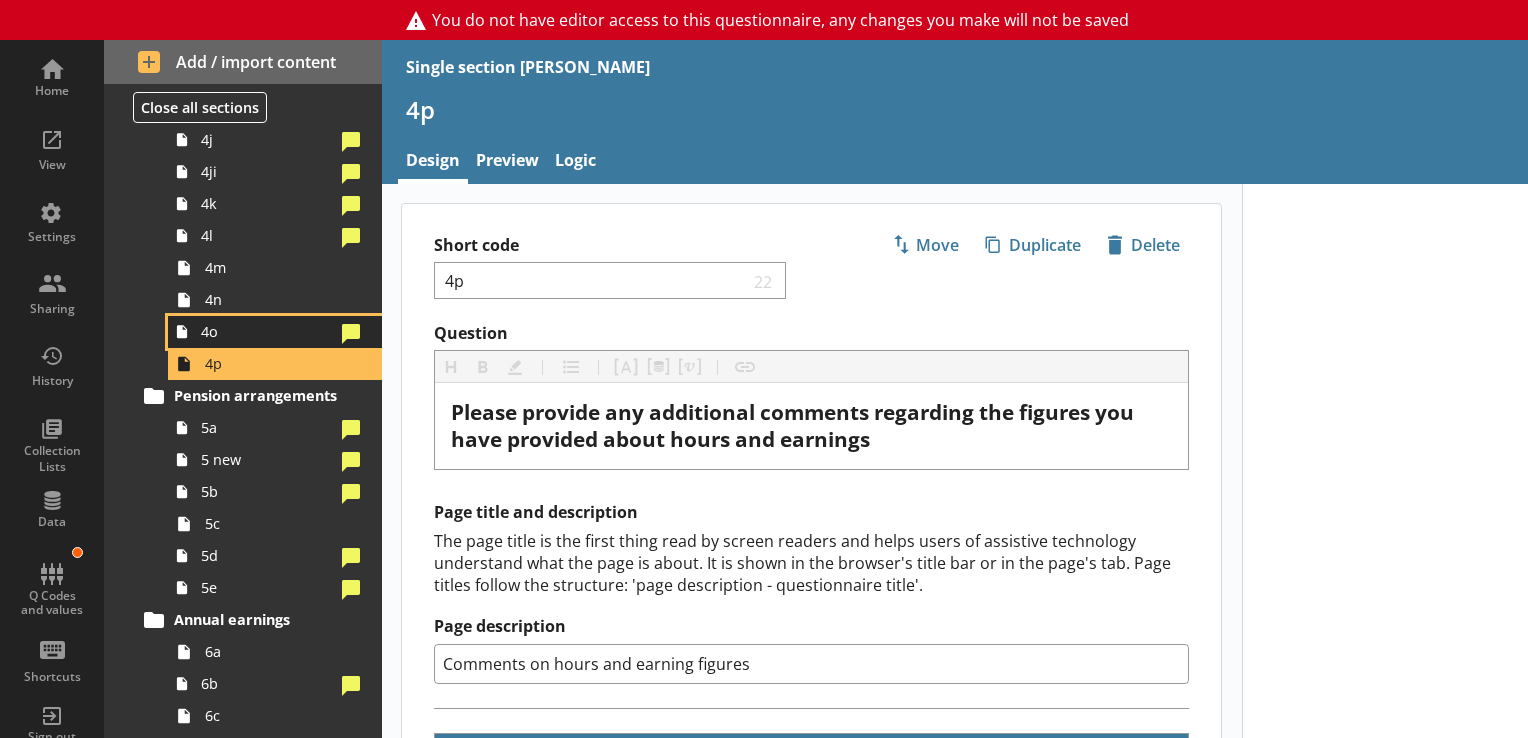 click on "4o" at bounding box center (267, 331) 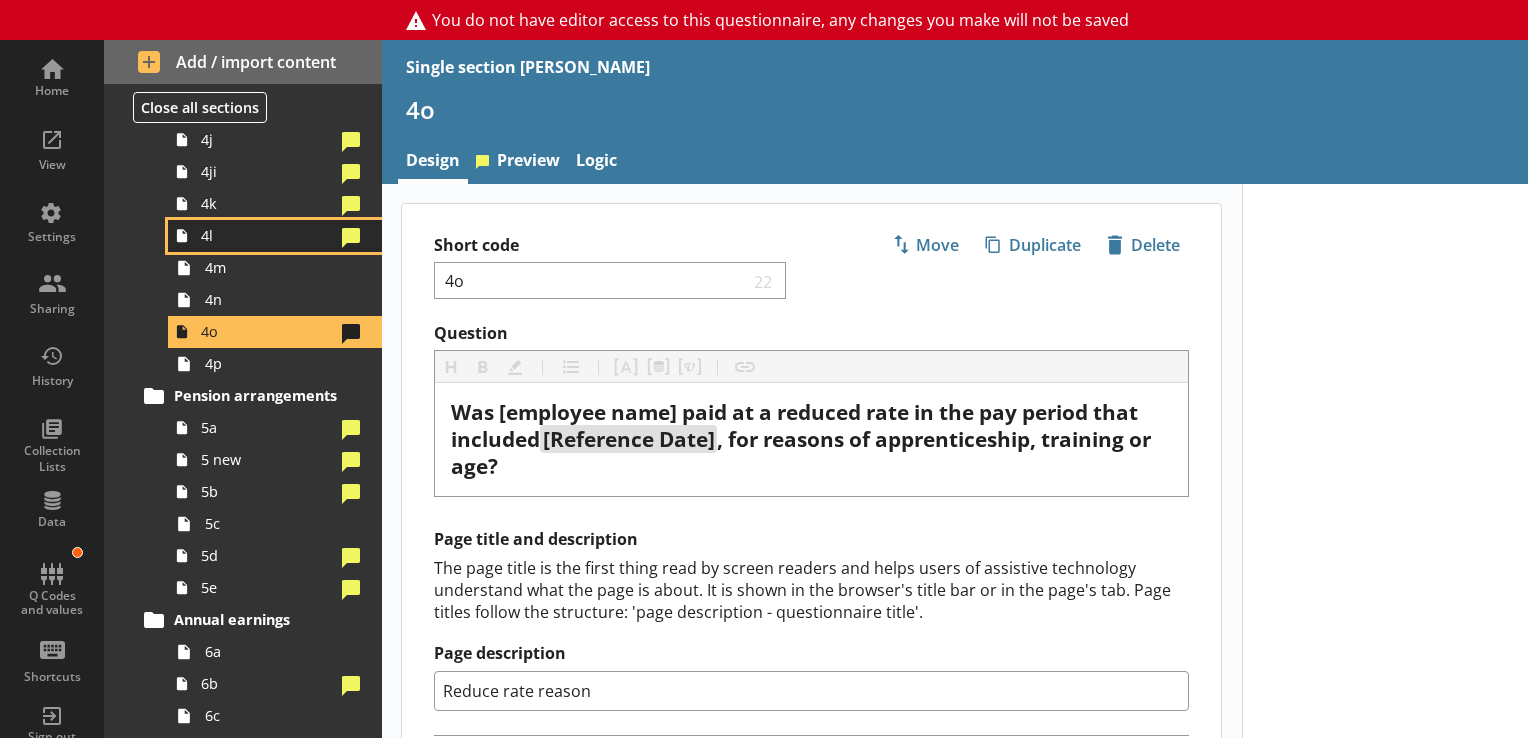 click on "4l" at bounding box center (267, 235) 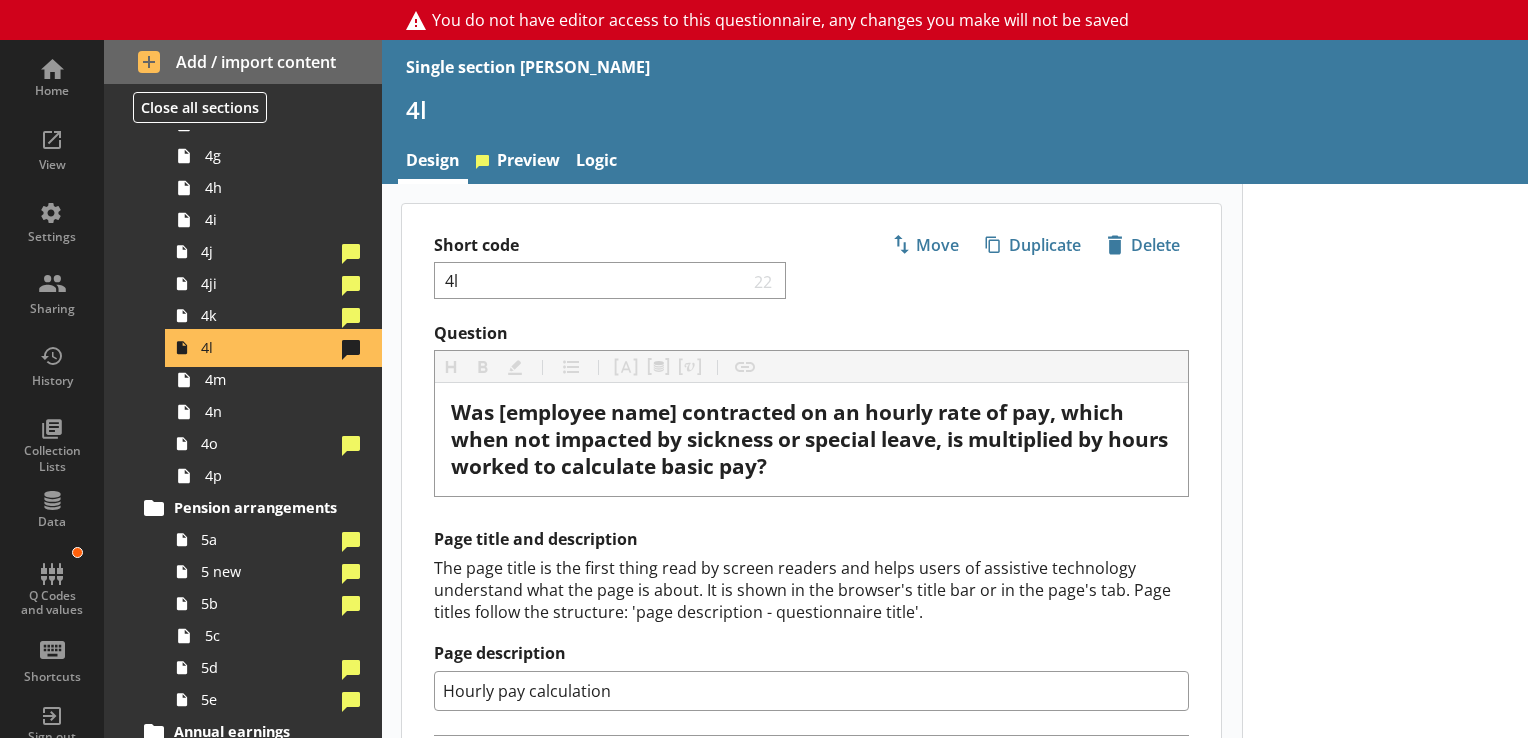 scroll, scrollTop: 904, scrollLeft: 0, axis: vertical 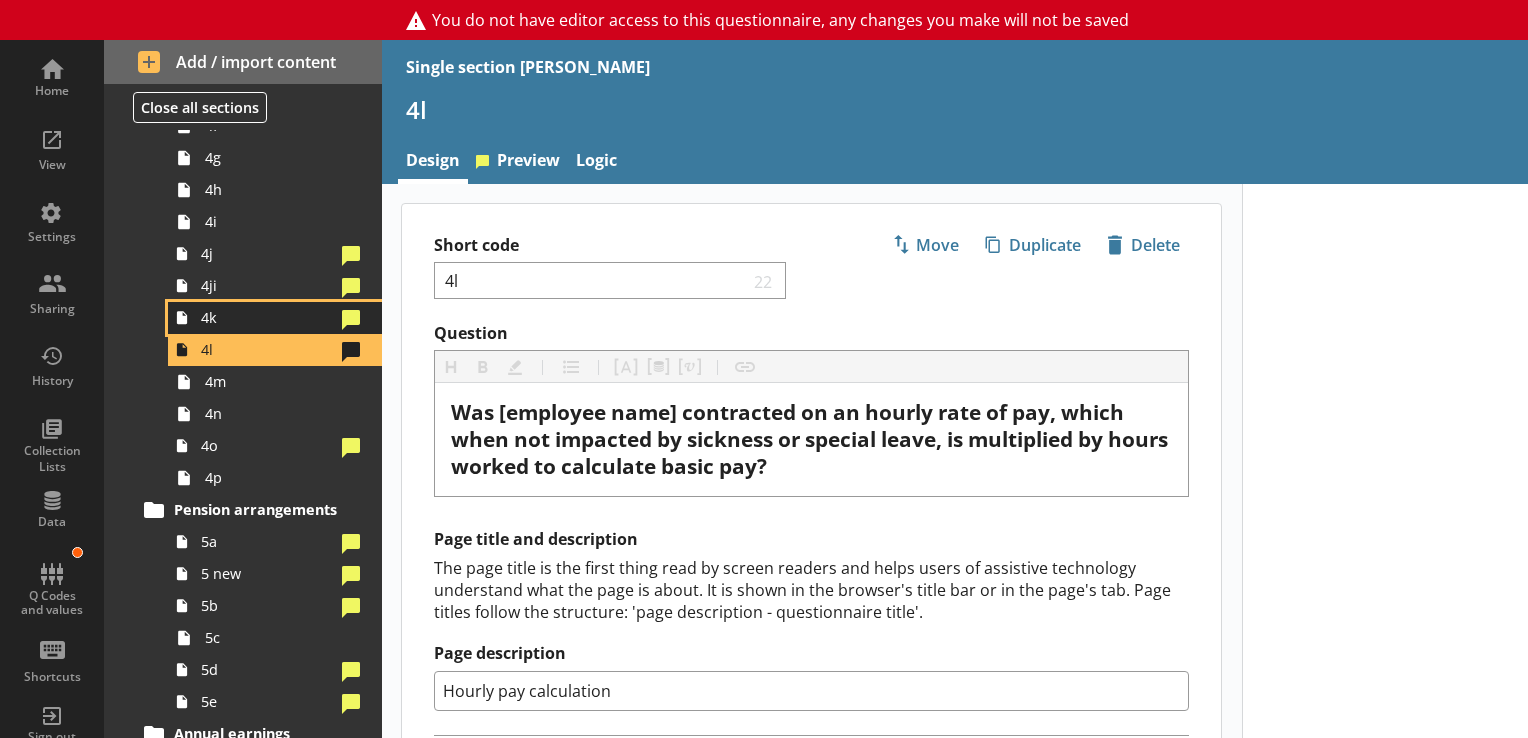 click on "4k" at bounding box center (267, 317) 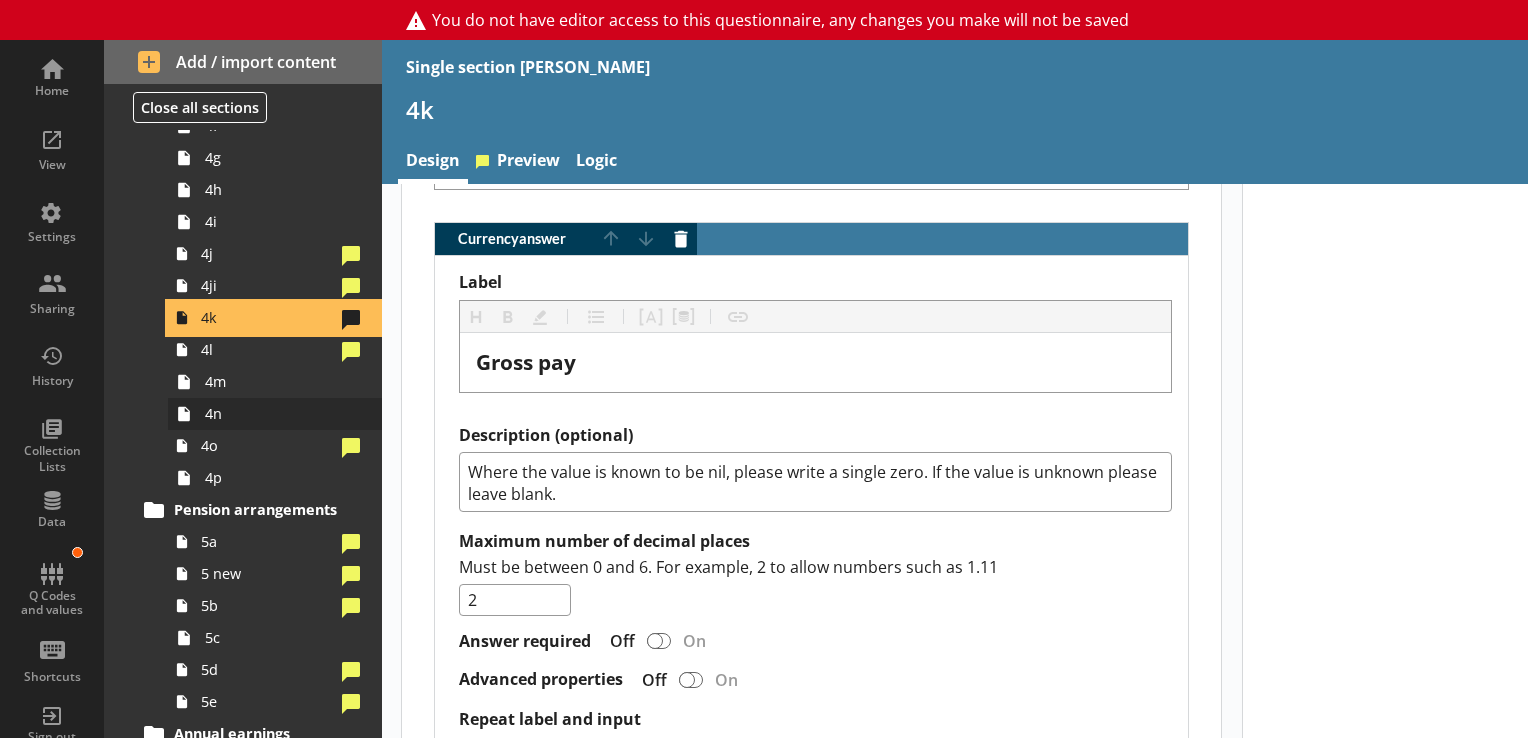 scroll, scrollTop: 1260, scrollLeft: 0, axis: vertical 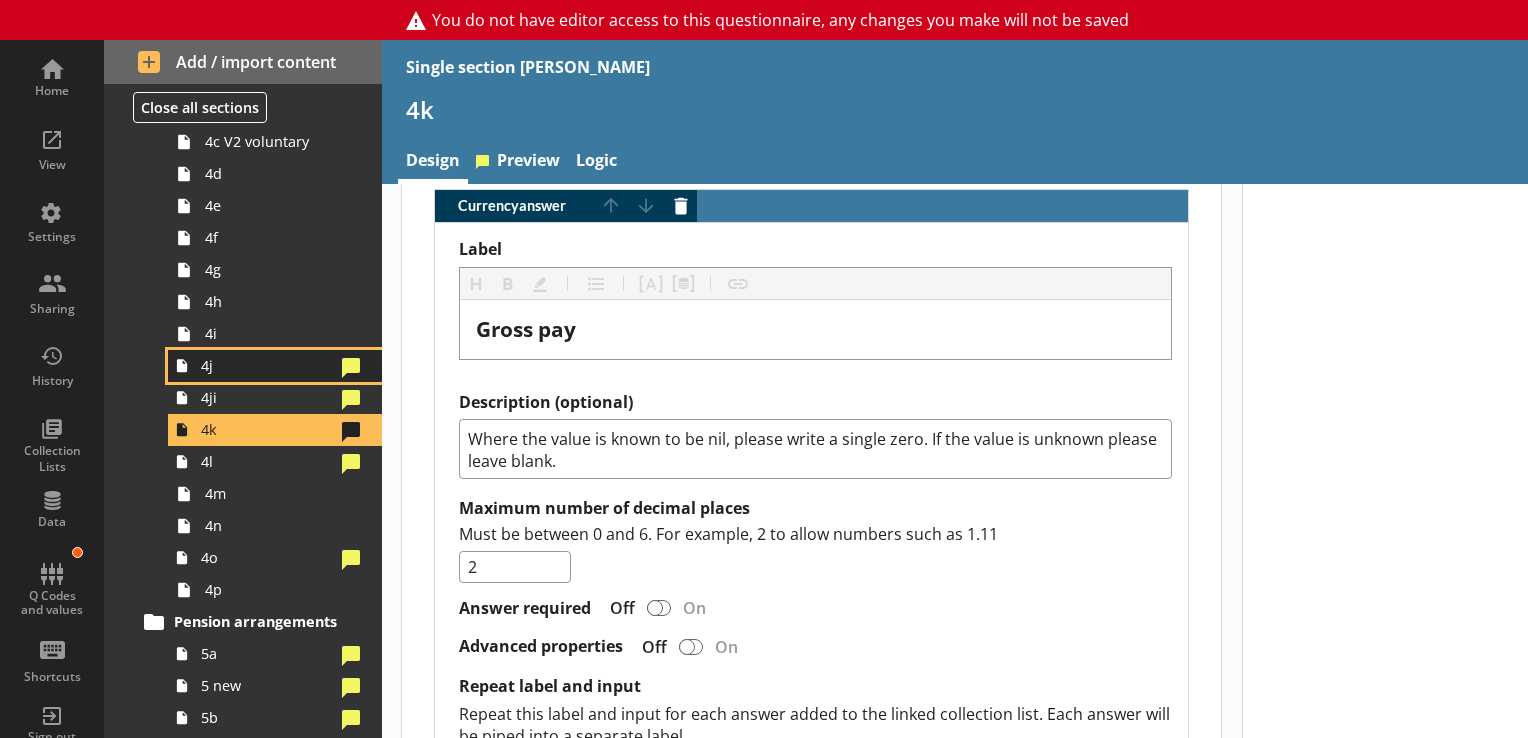 click on "4j" at bounding box center [275, 366] 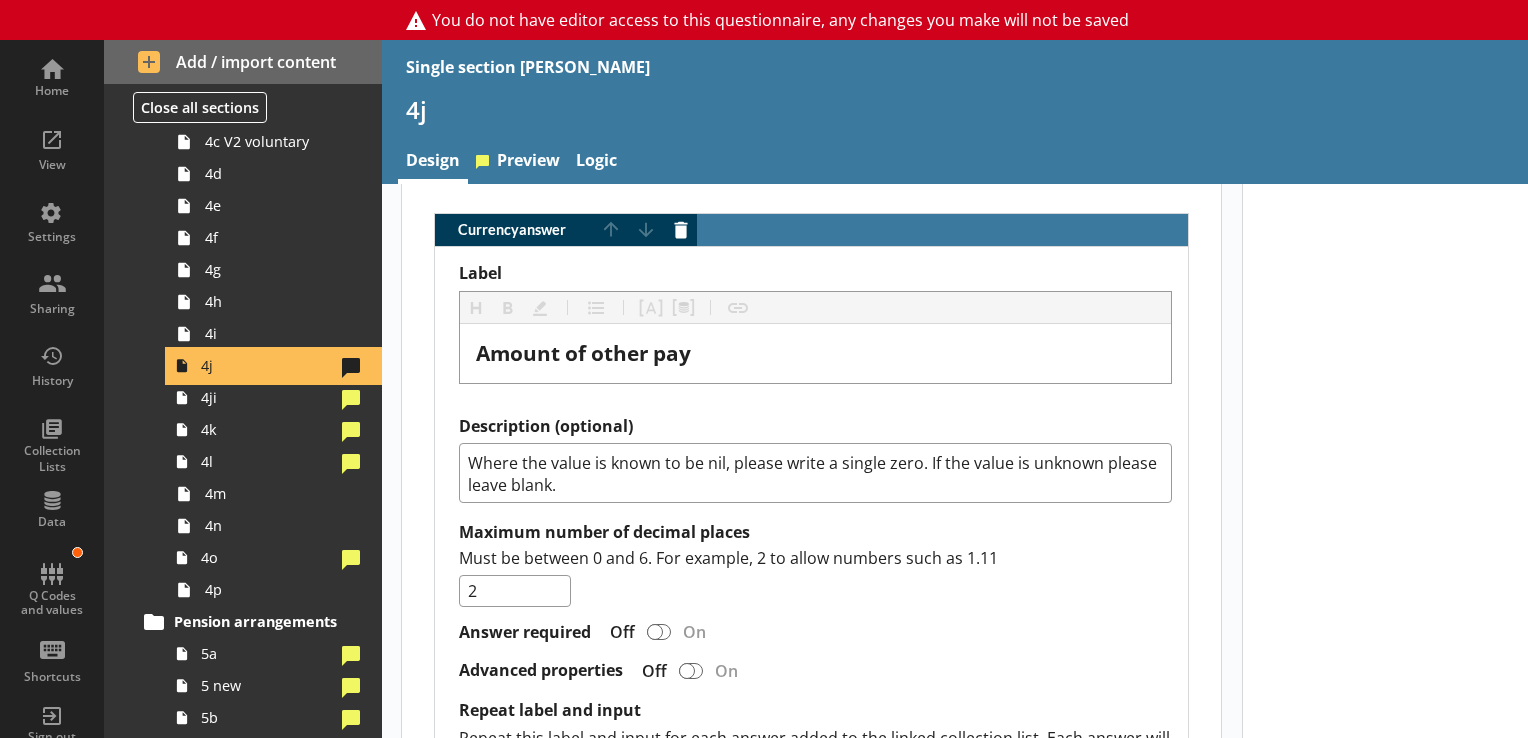 scroll, scrollTop: 0, scrollLeft: 0, axis: both 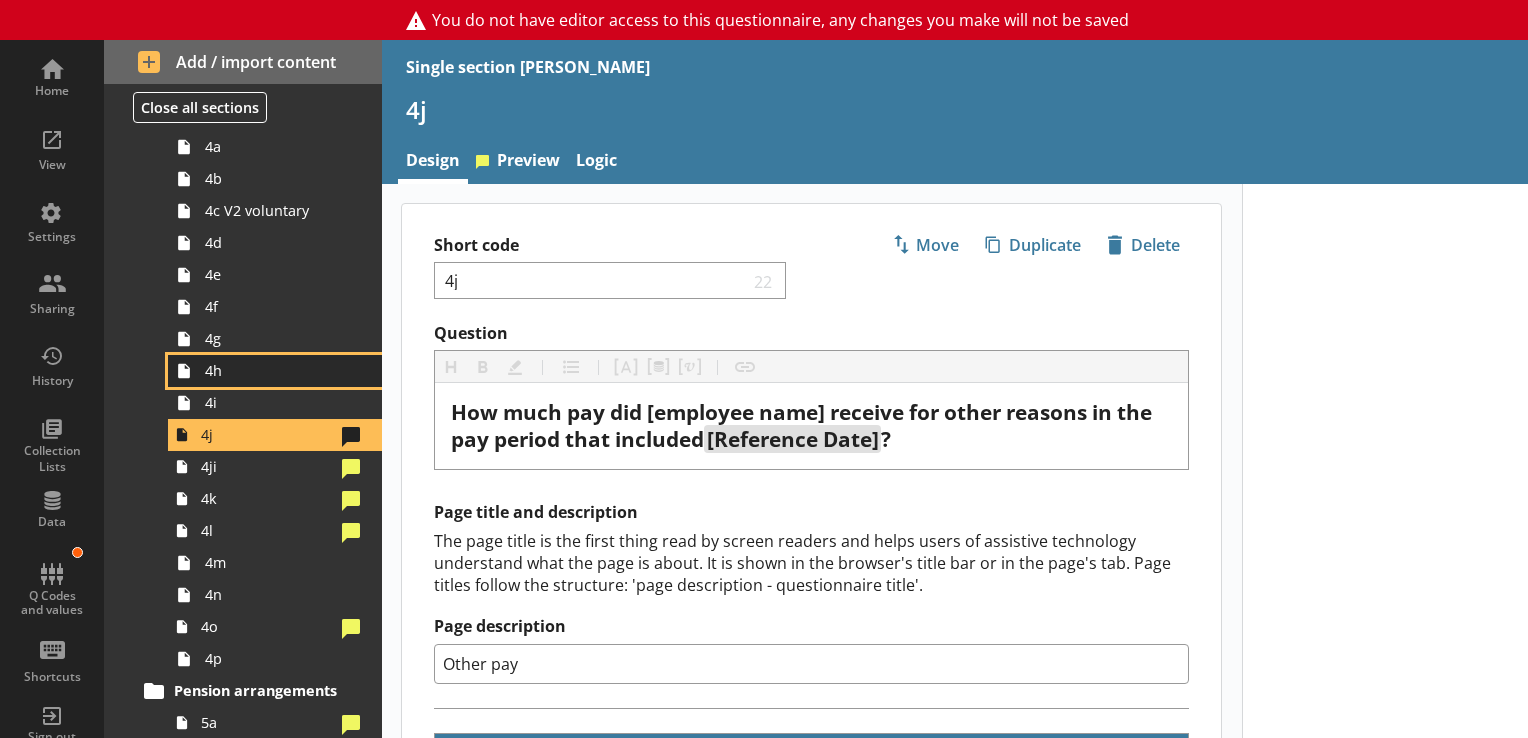 click on "4h" at bounding box center [280, 370] 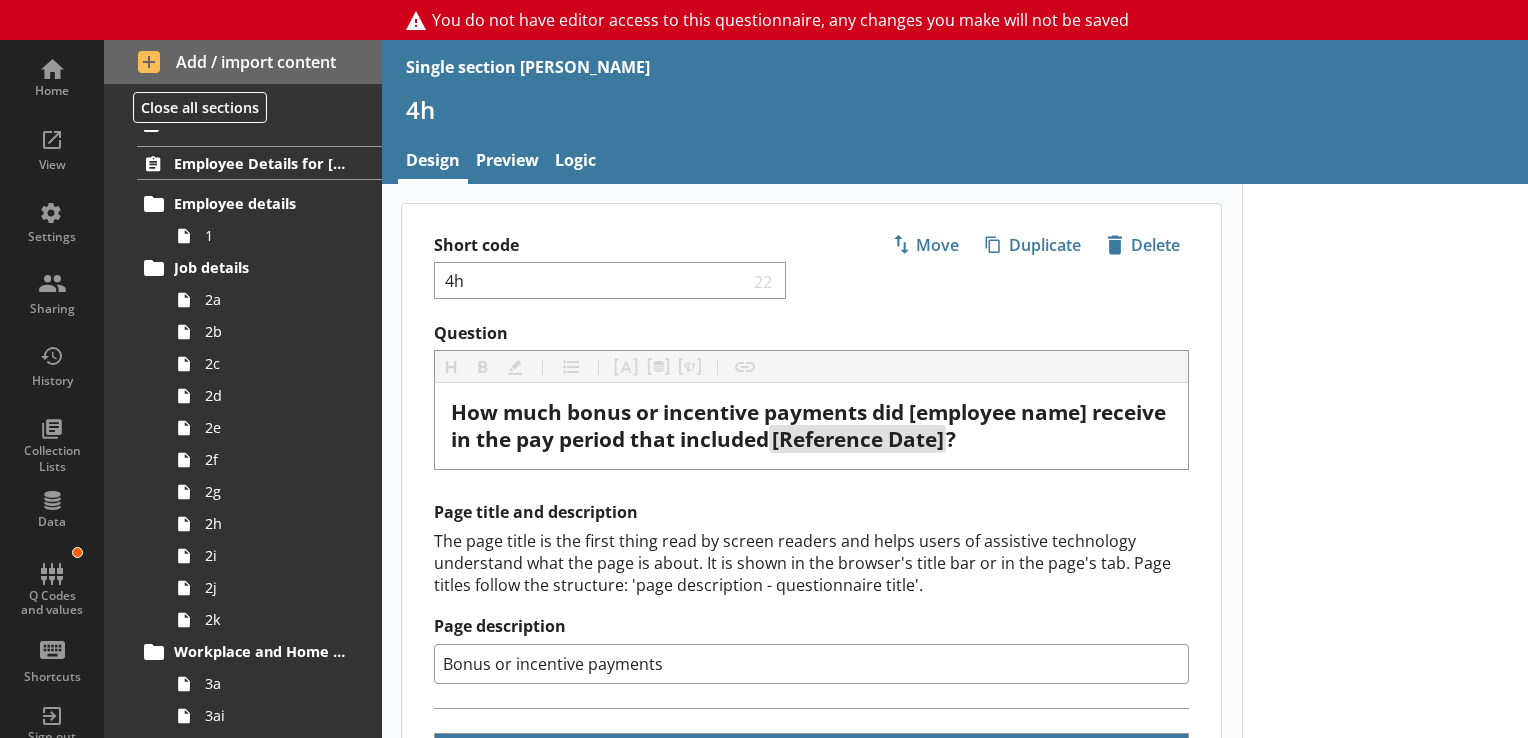 scroll, scrollTop: 0, scrollLeft: 0, axis: both 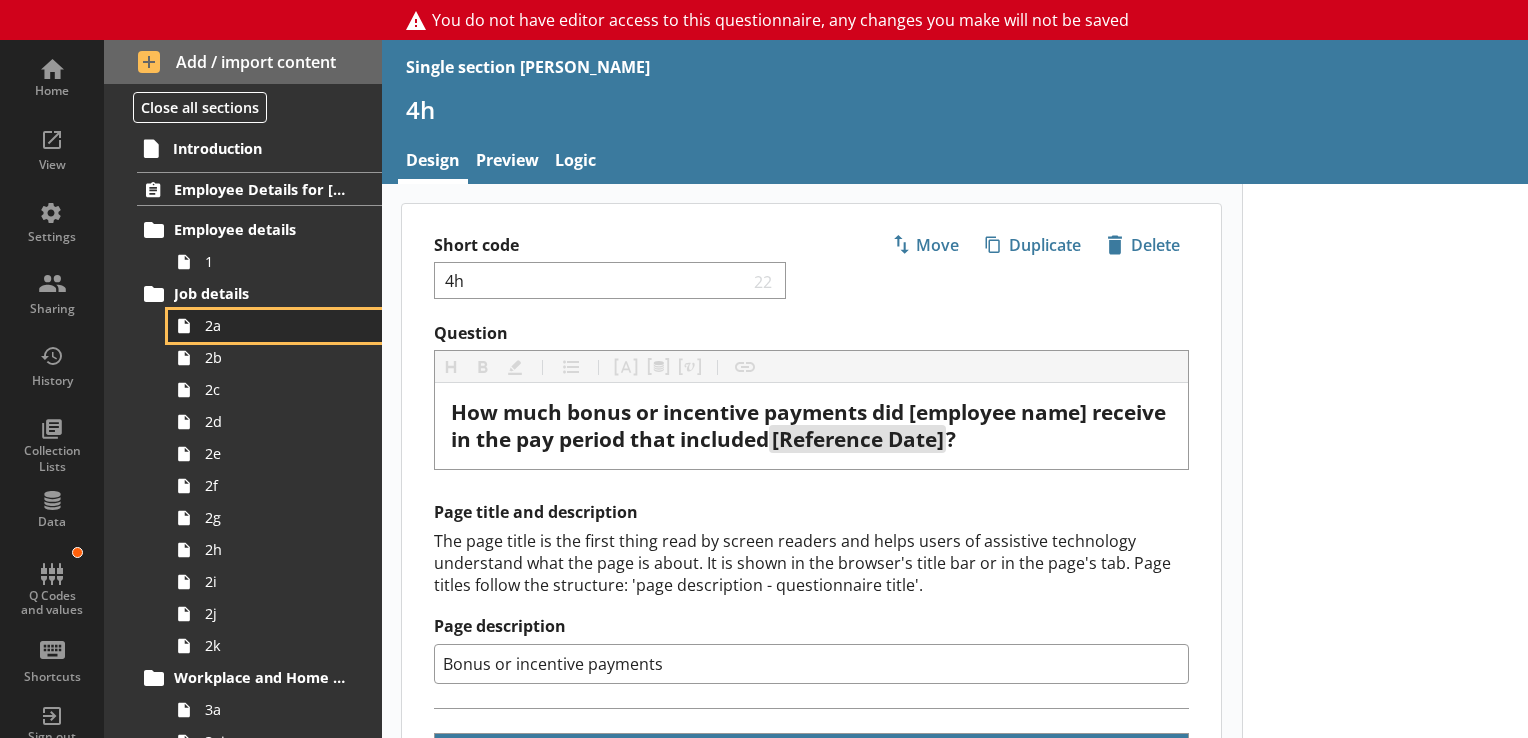 click on "2a" at bounding box center [280, 325] 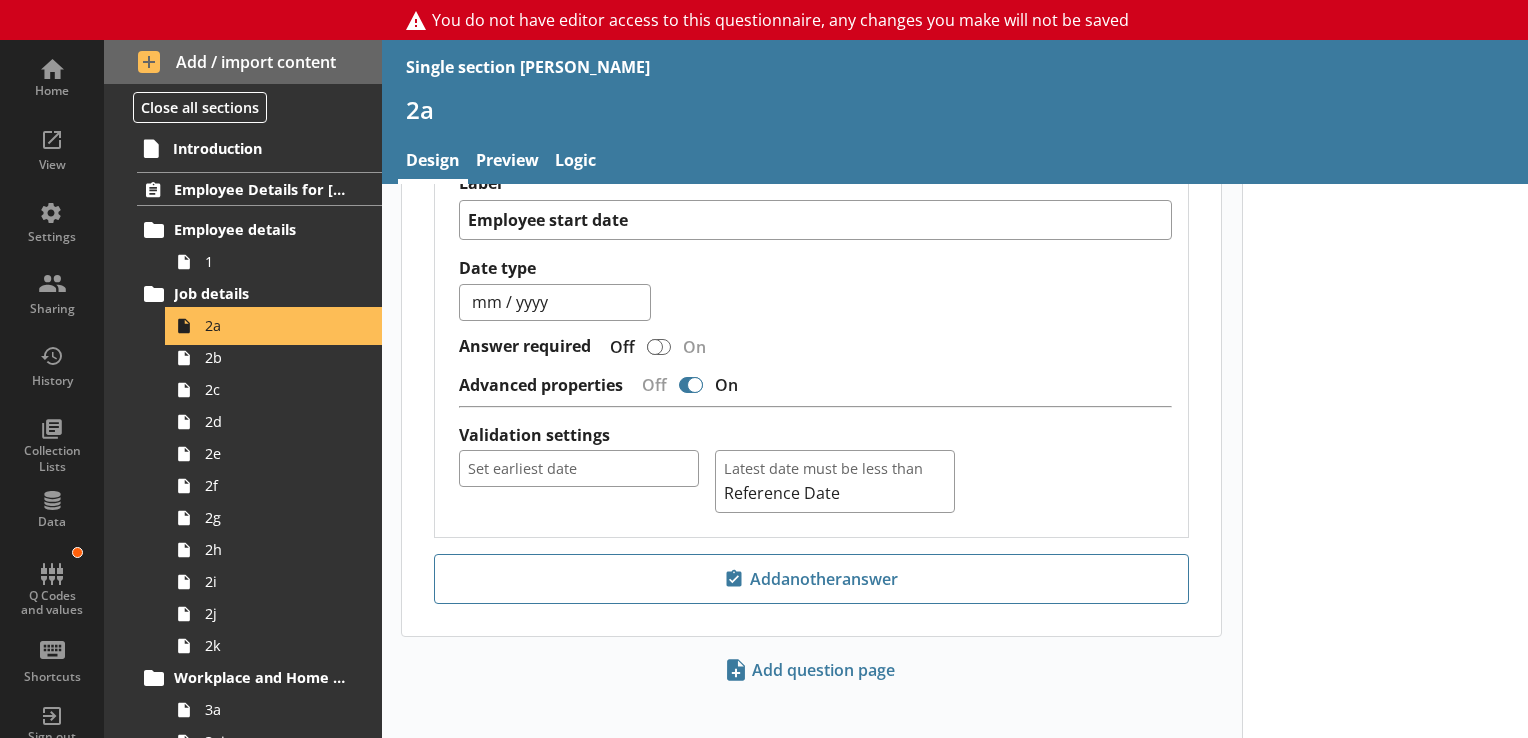 scroll, scrollTop: 1329, scrollLeft: 0, axis: vertical 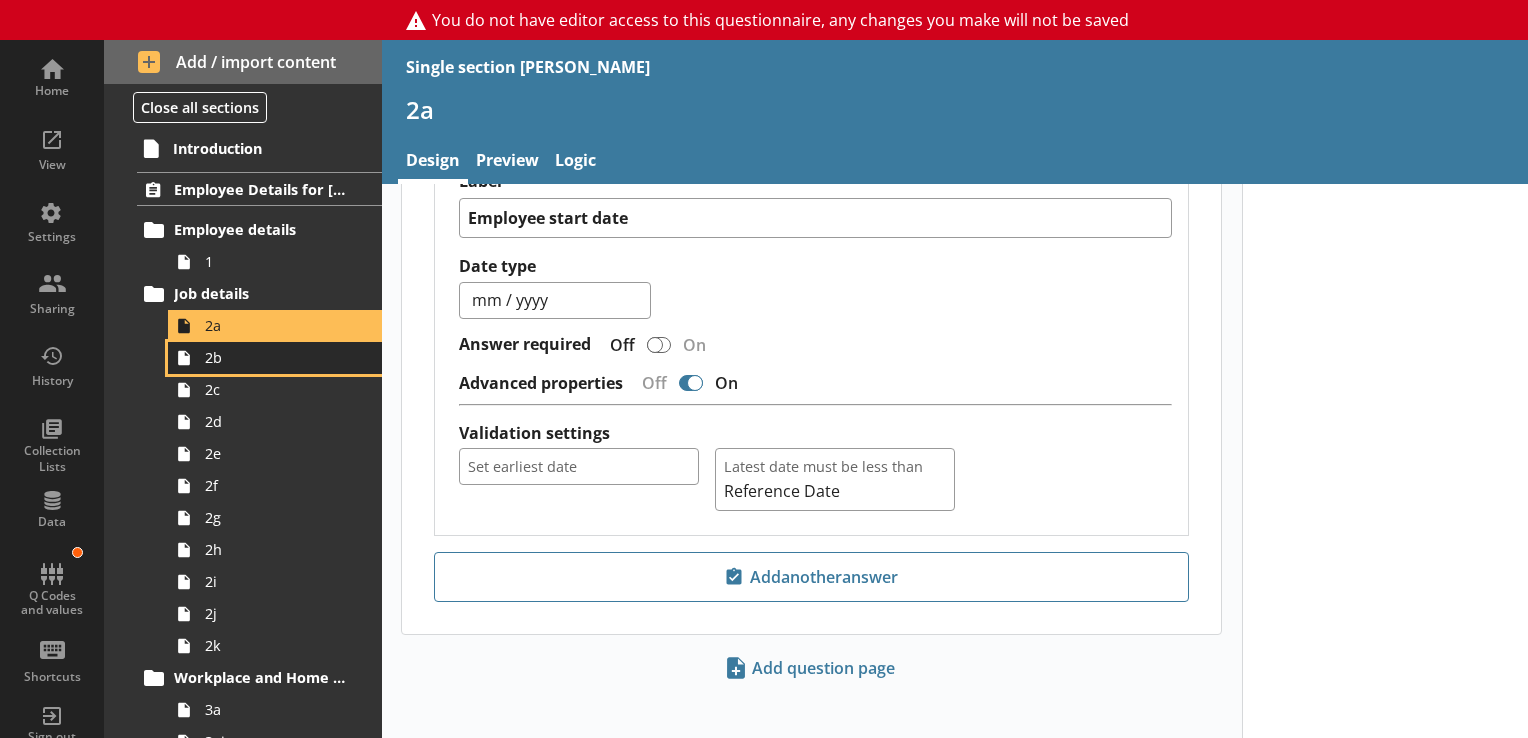 click on "2b" at bounding box center [280, 357] 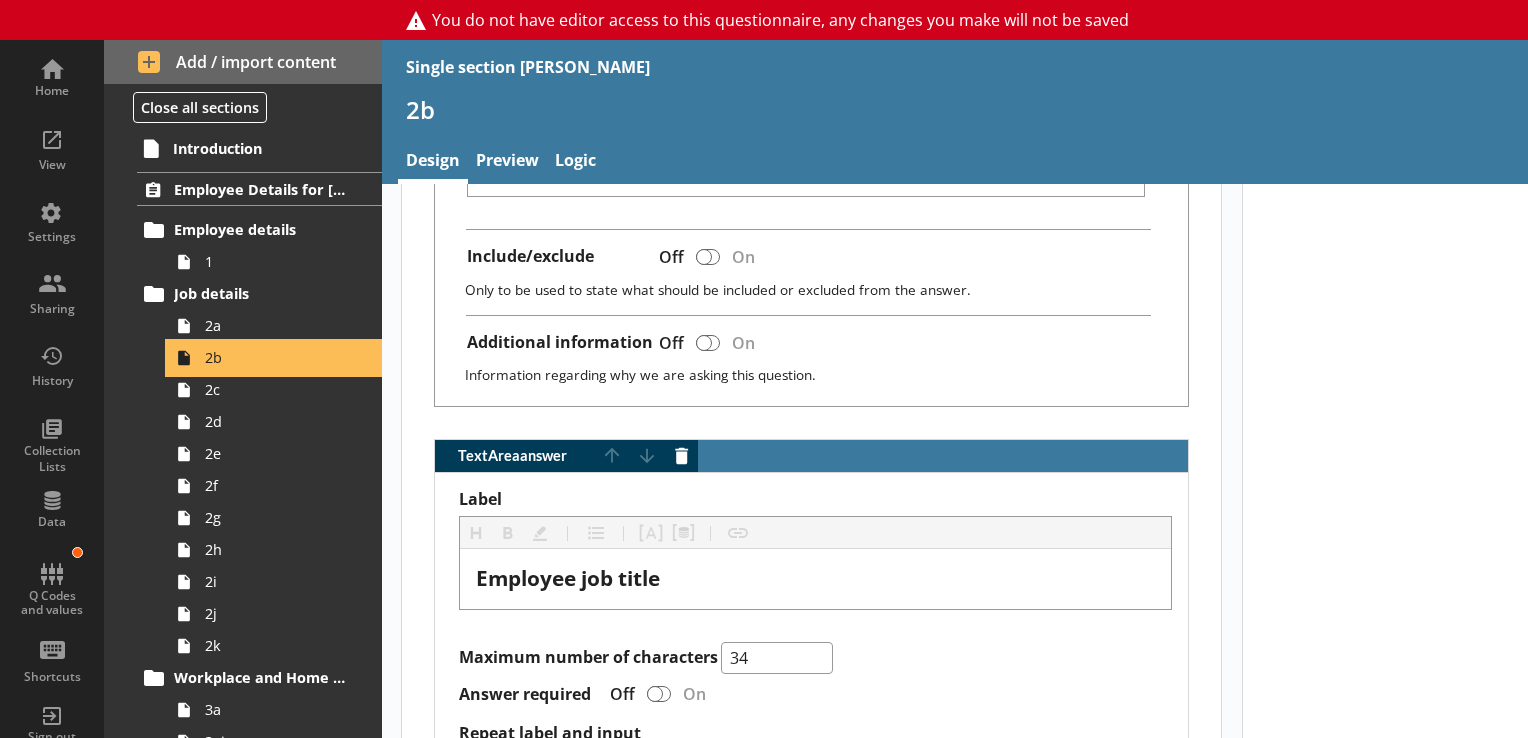 scroll, scrollTop: 1359, scrollLeft: 0, axis: vertical 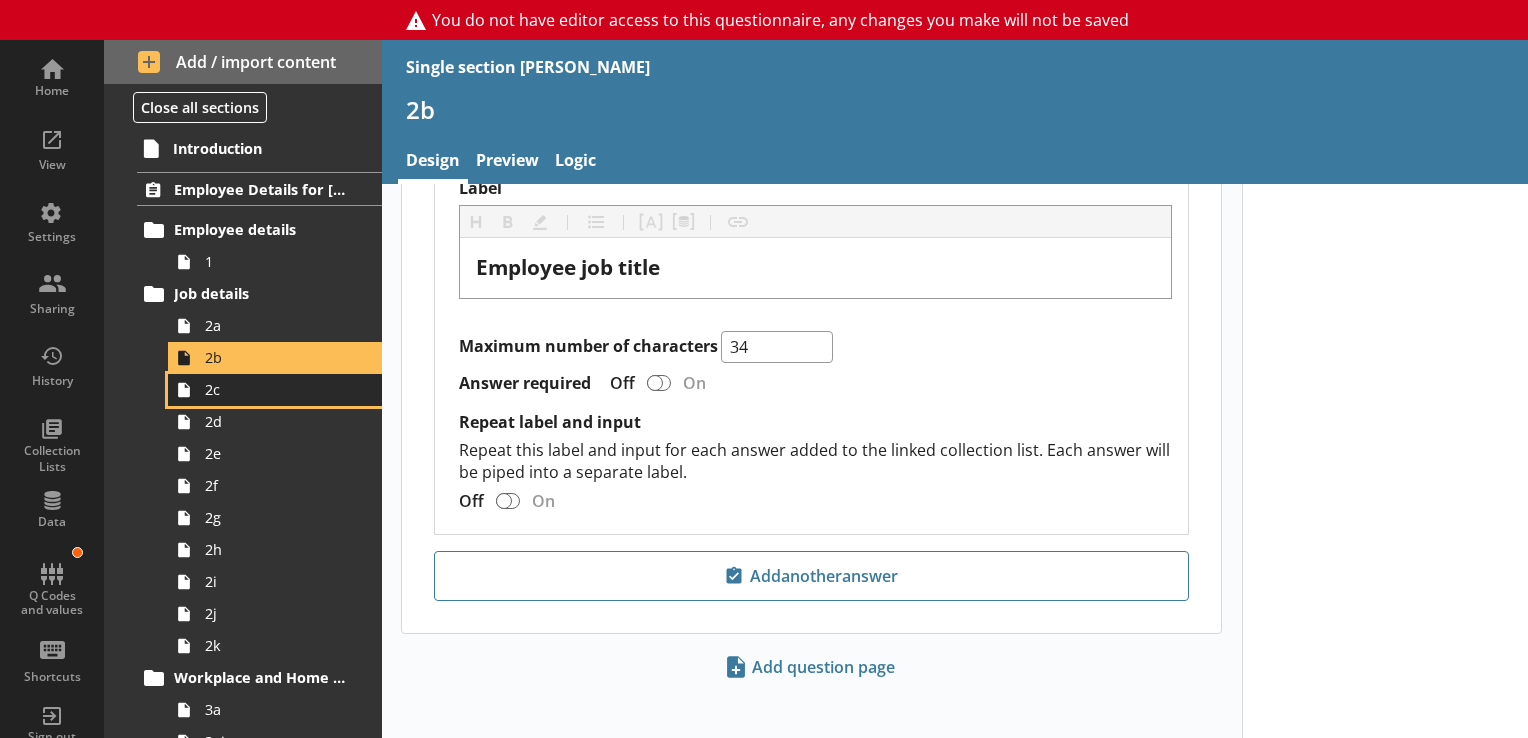 click on "2c" at bounding box center [275, 390] 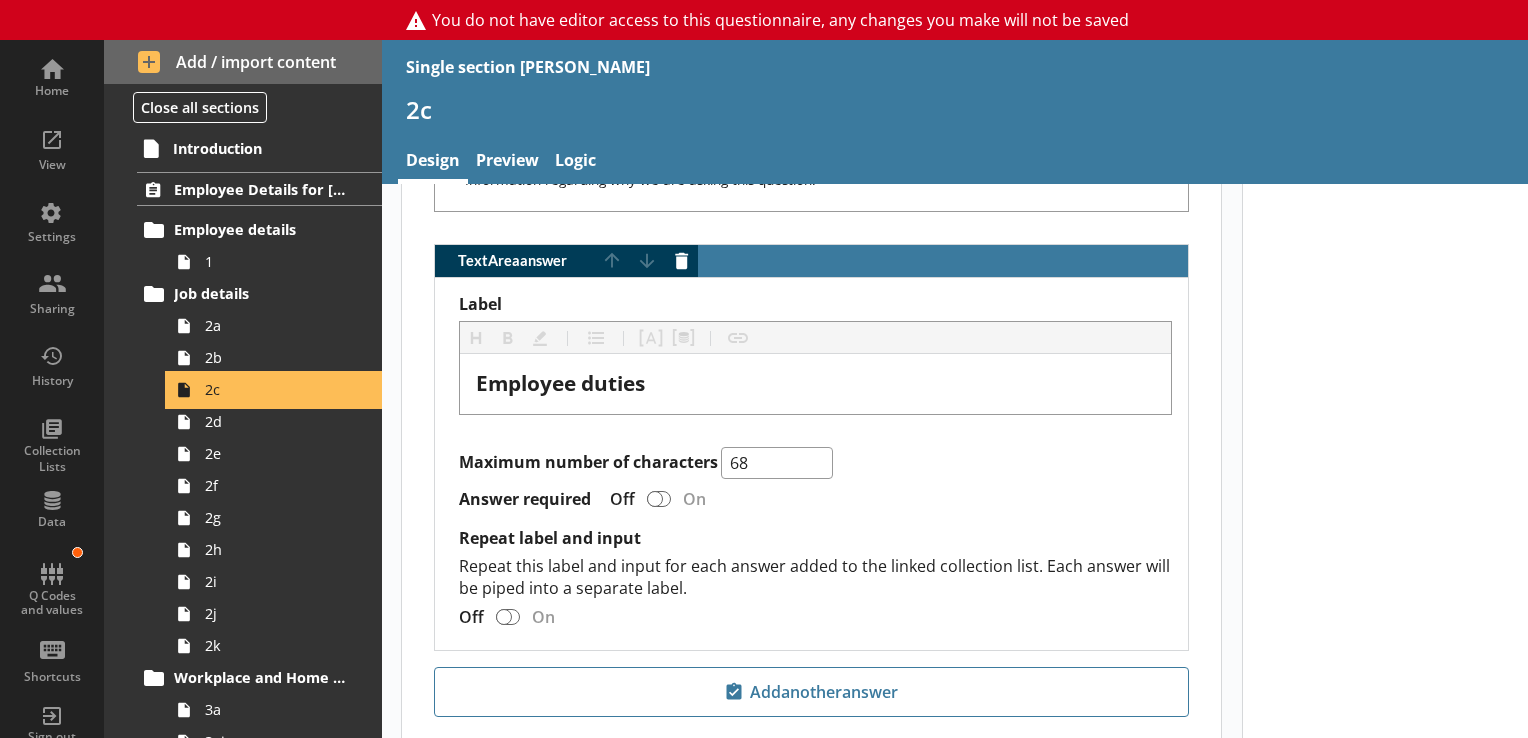 scroll, scrollTop: 1129, scrollLeft: 0, axis: vertical 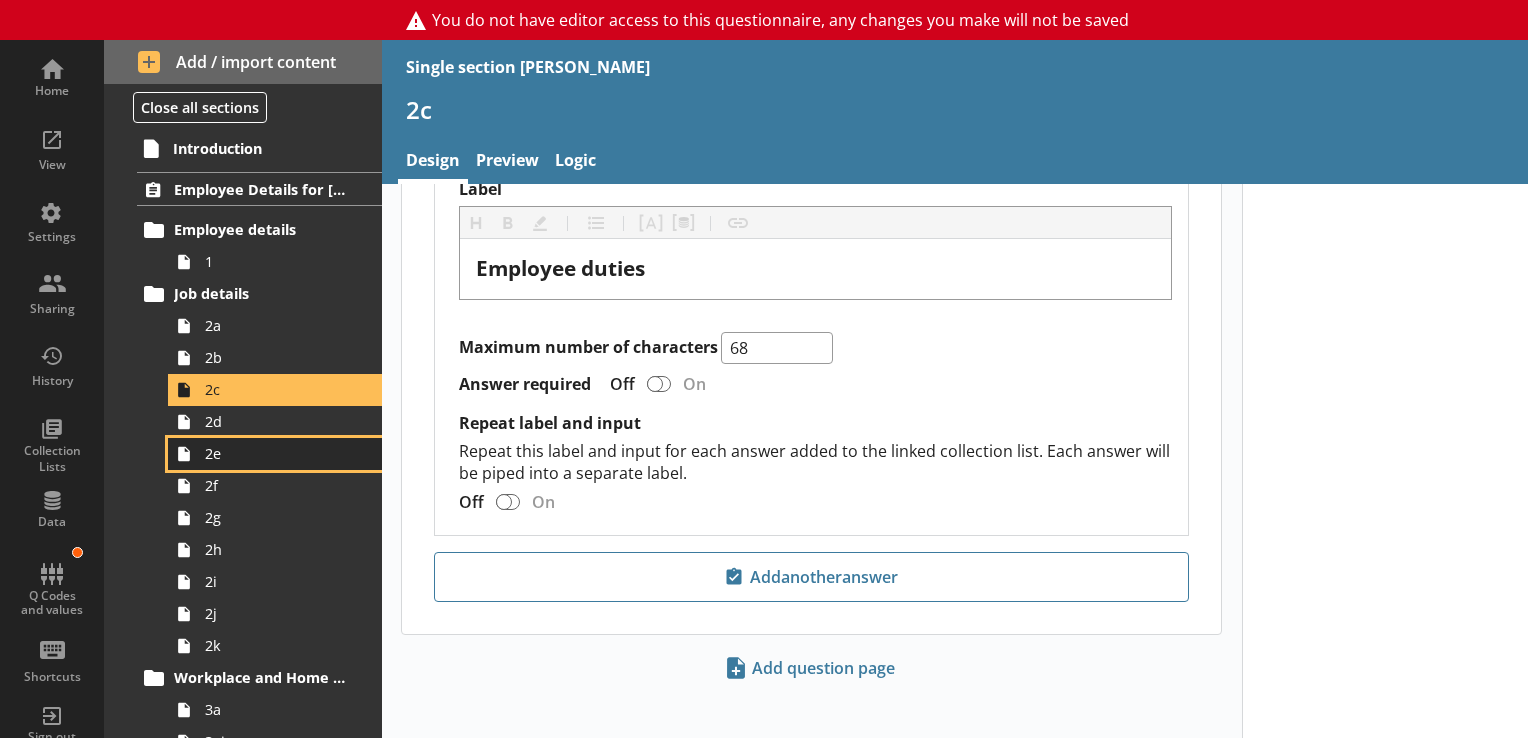 click on "2e" at bounding box center (275, 454) 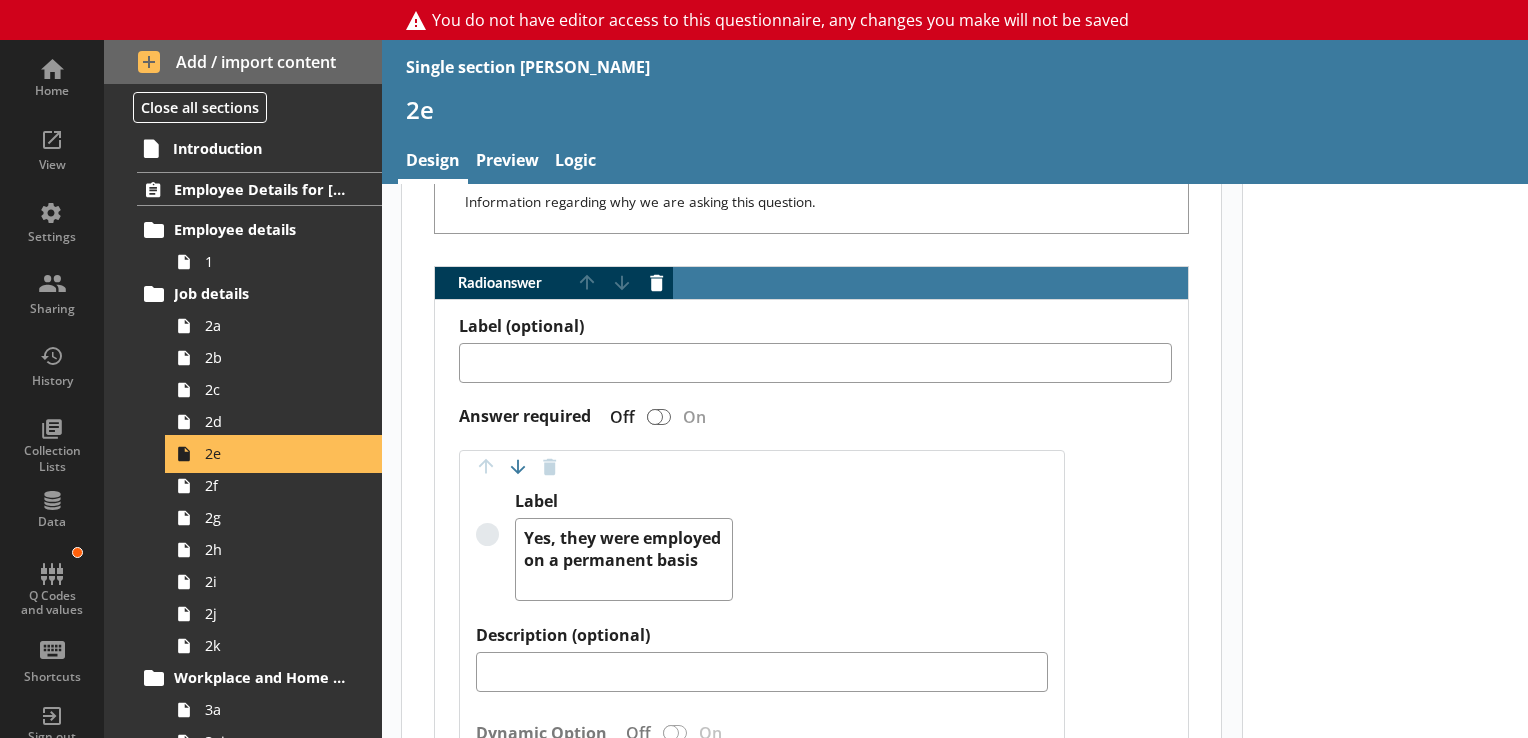 scroll, scrollTop: 0, scrollLeft: 0, axis: both 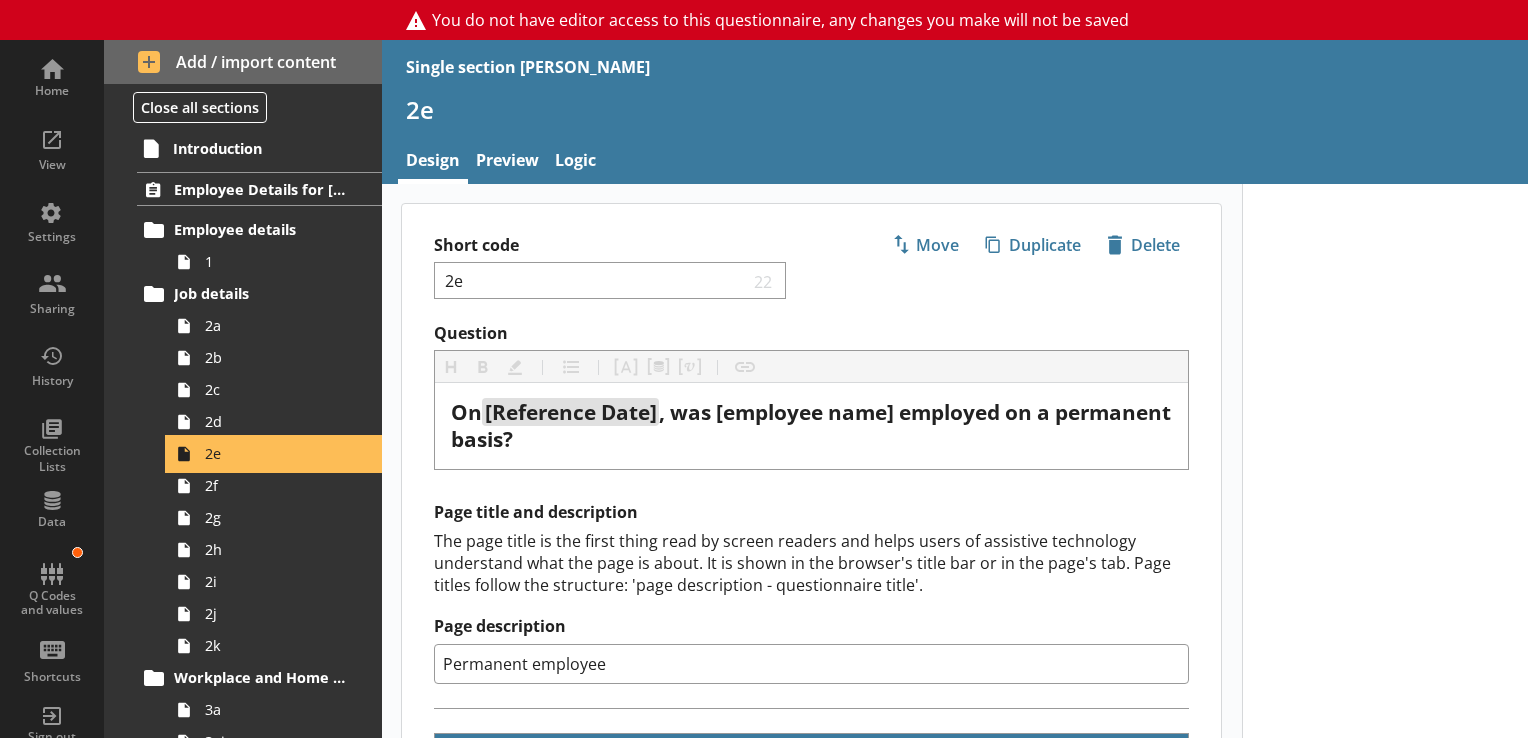 type on "x" 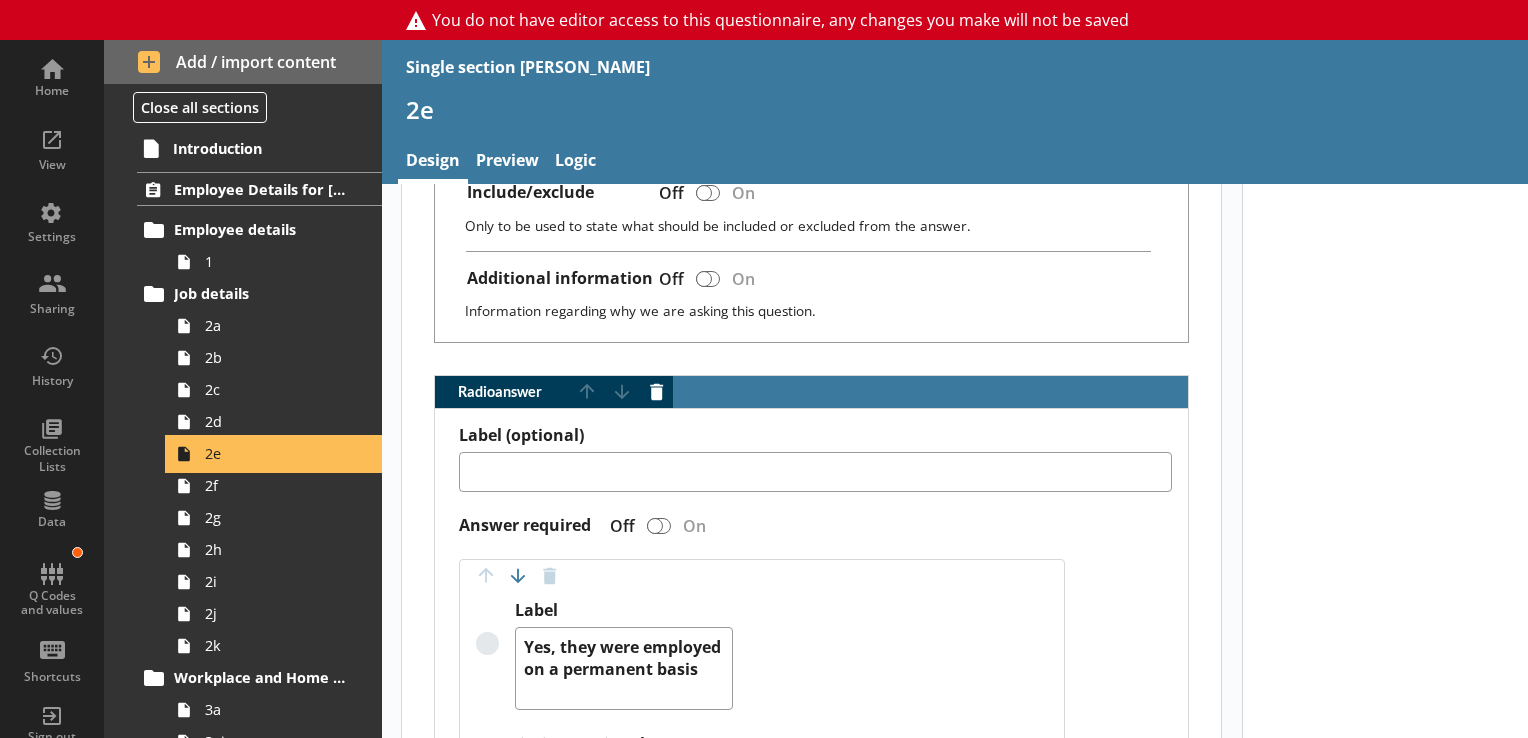 scroll, scrollTop: 1059, scrollLeft: 0, axis: vertical 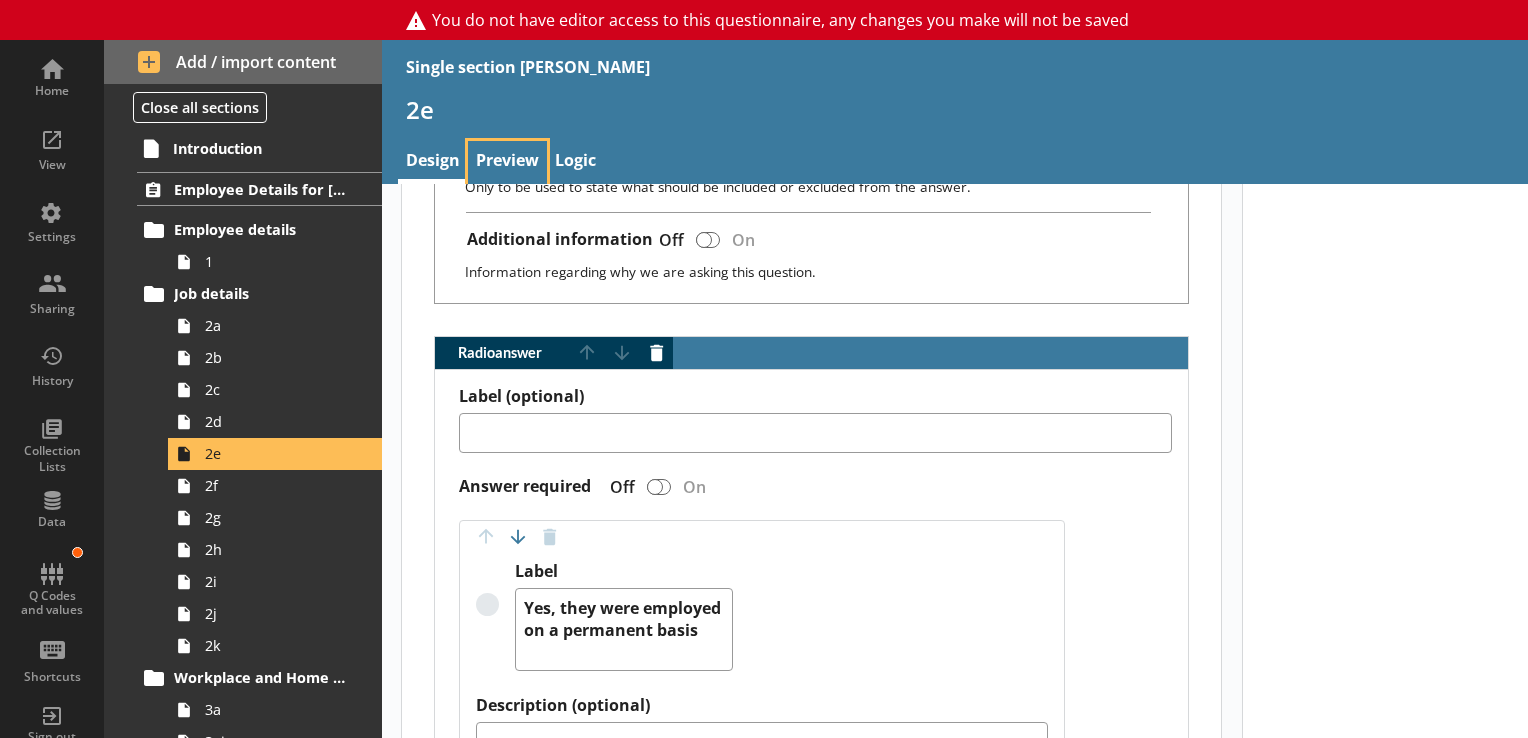 click on "Preview" at bounding box center (507, 162) 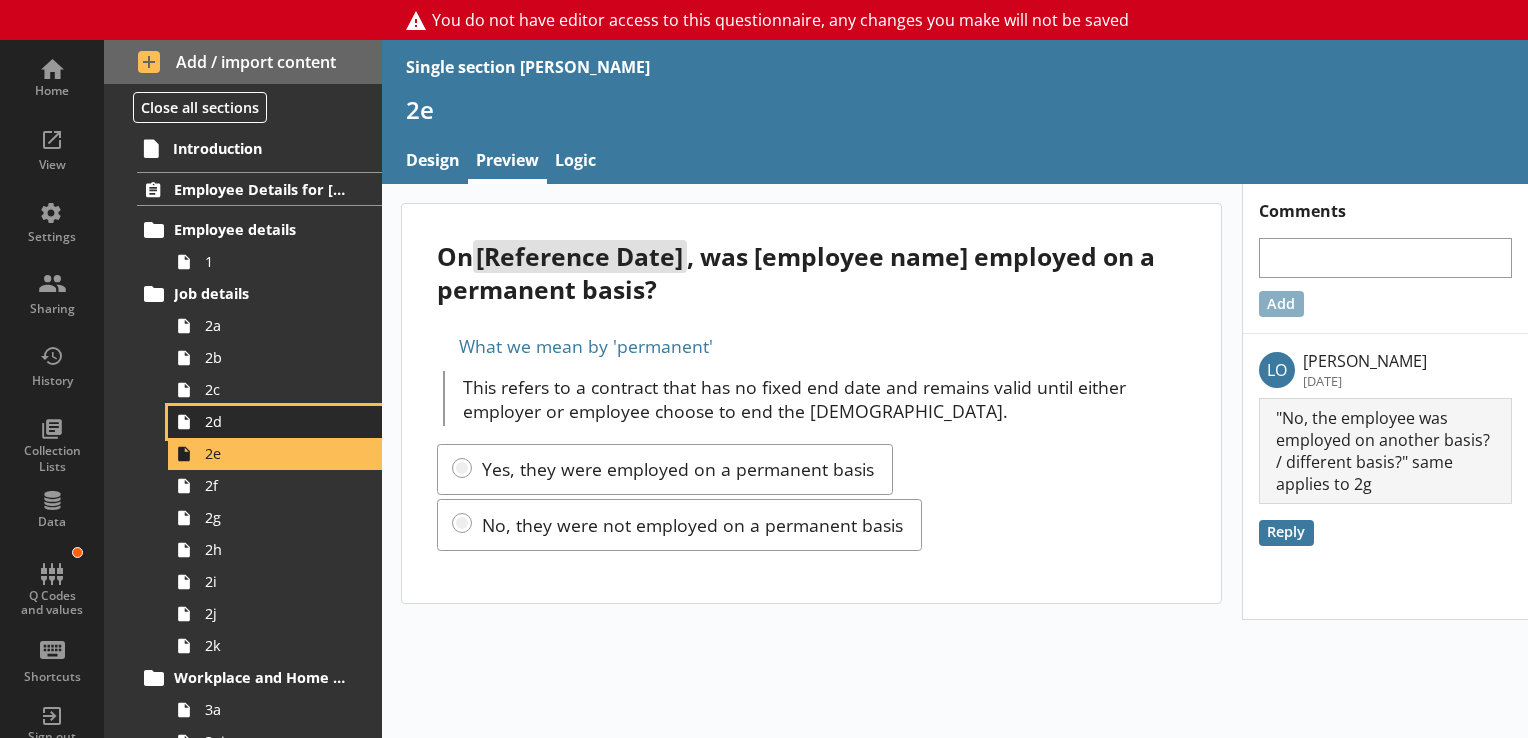 click on "2d" at bounding box center (280, 421) 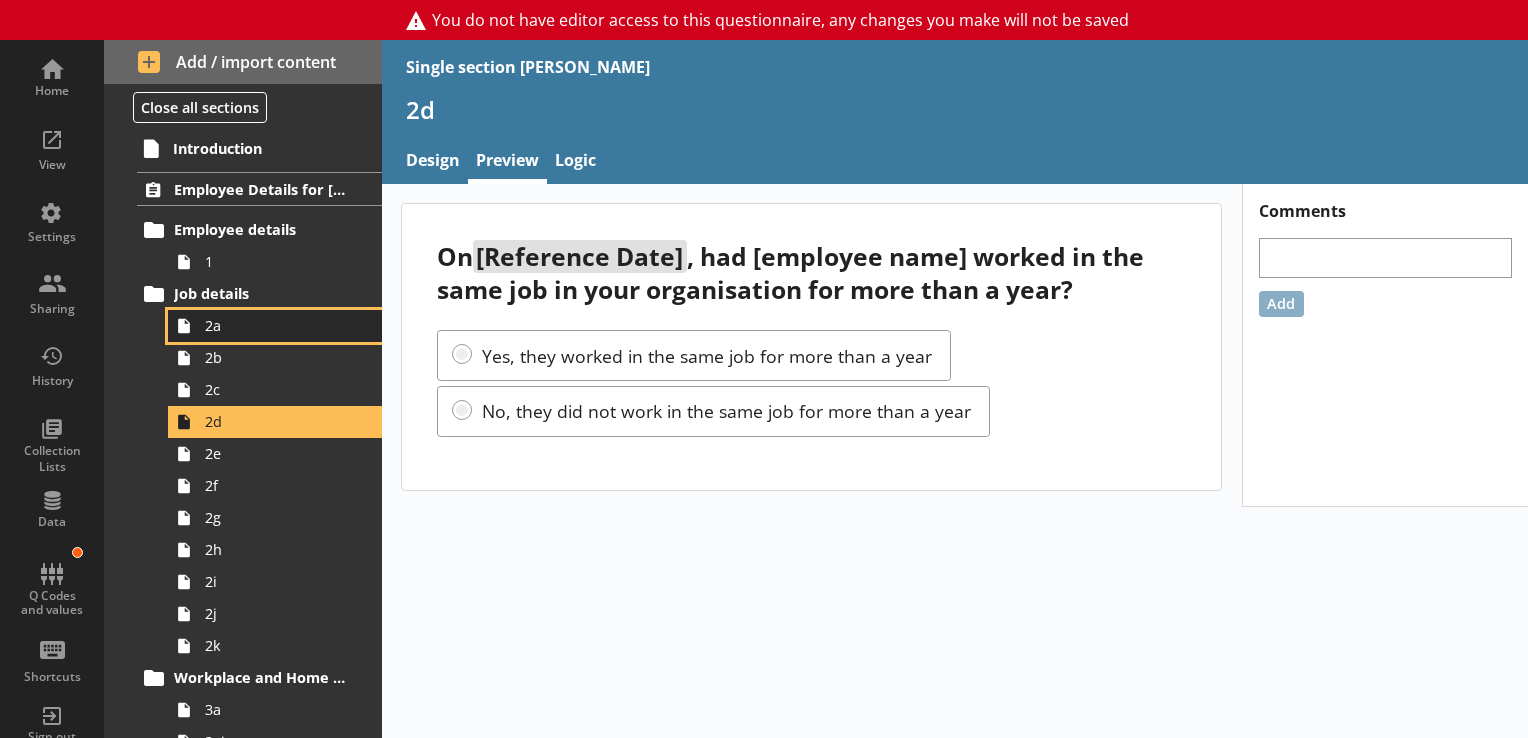 click on "2a" at bounding box center [280, 325] 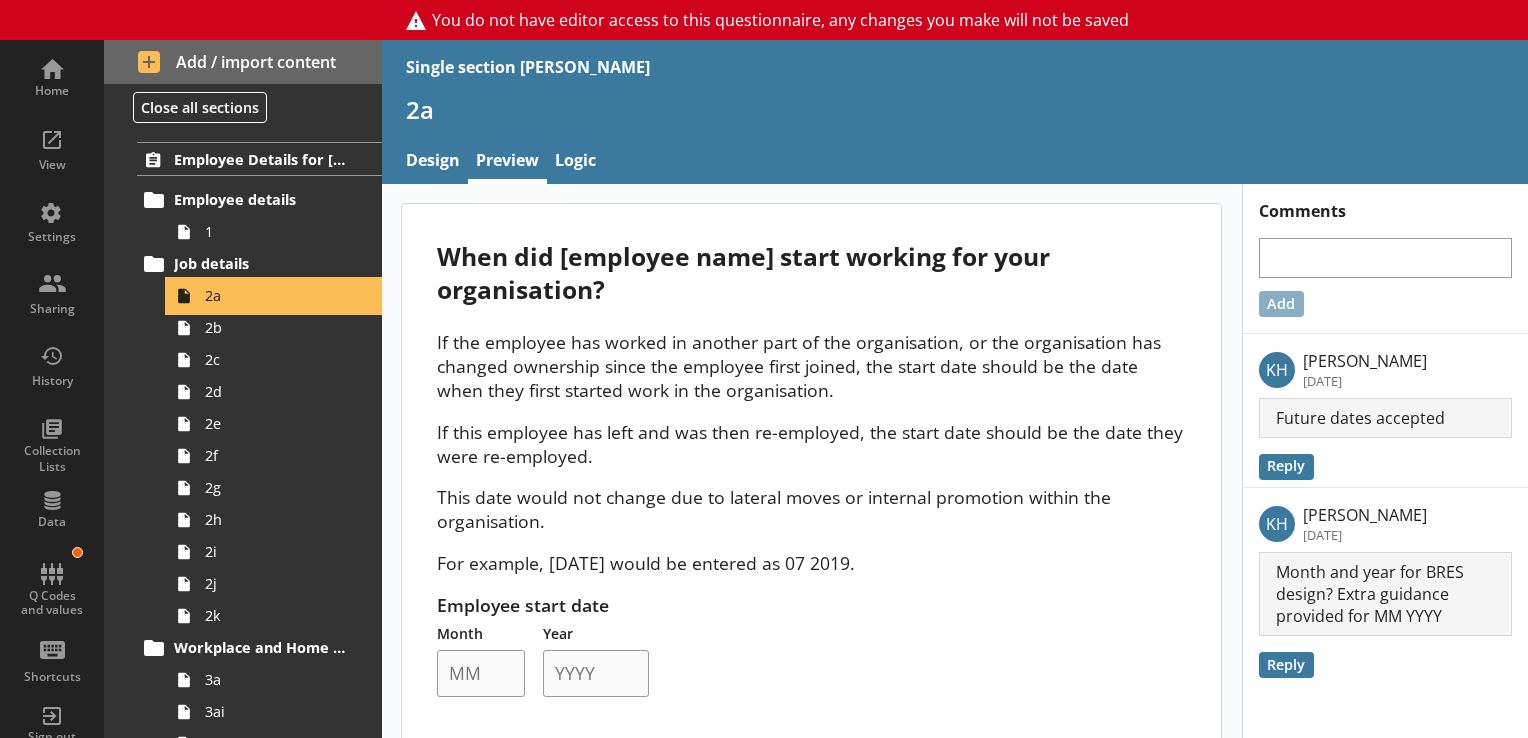 scroll, scrollTop: 40, scrollLeft: 0, axis: vertical 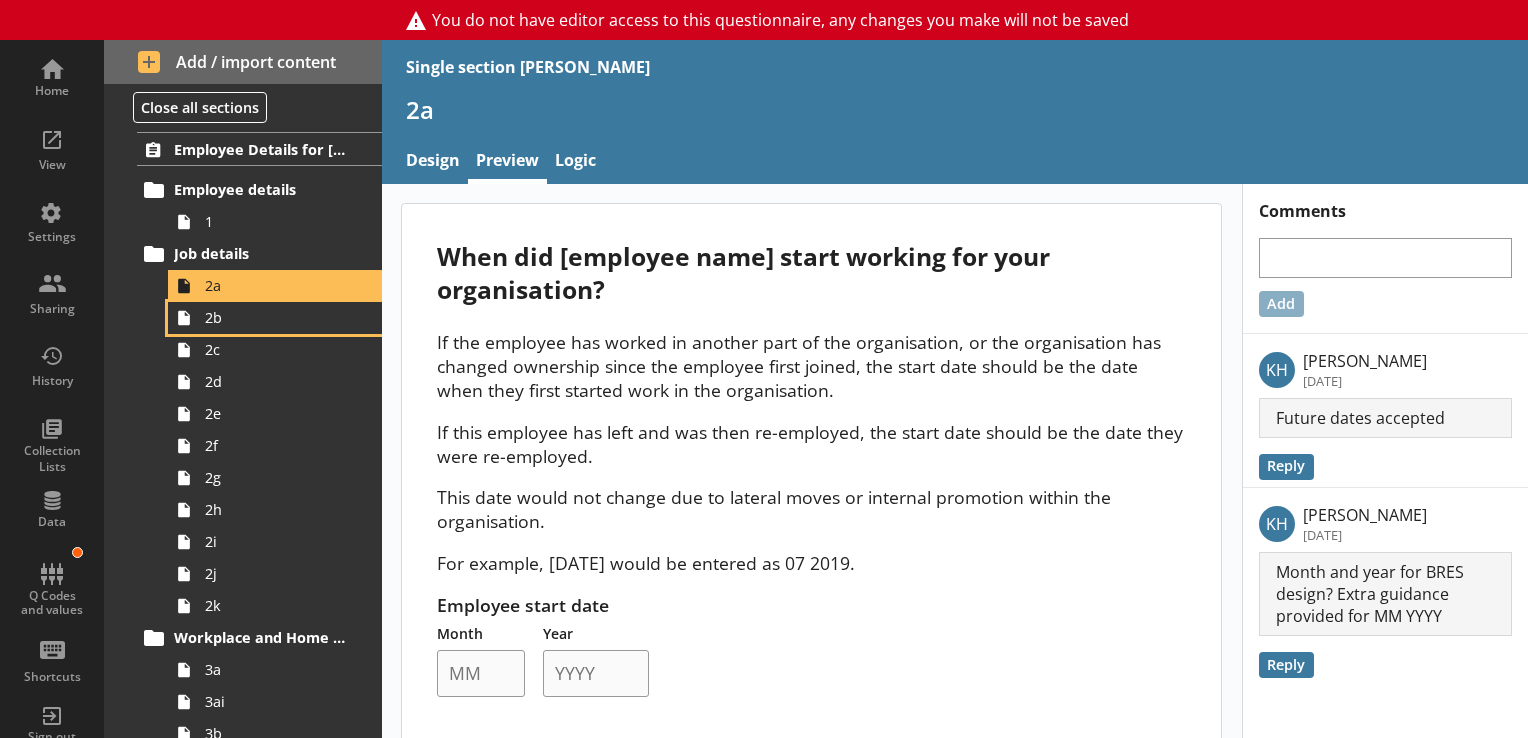 click on "2b" at bounding box center (275, 318) 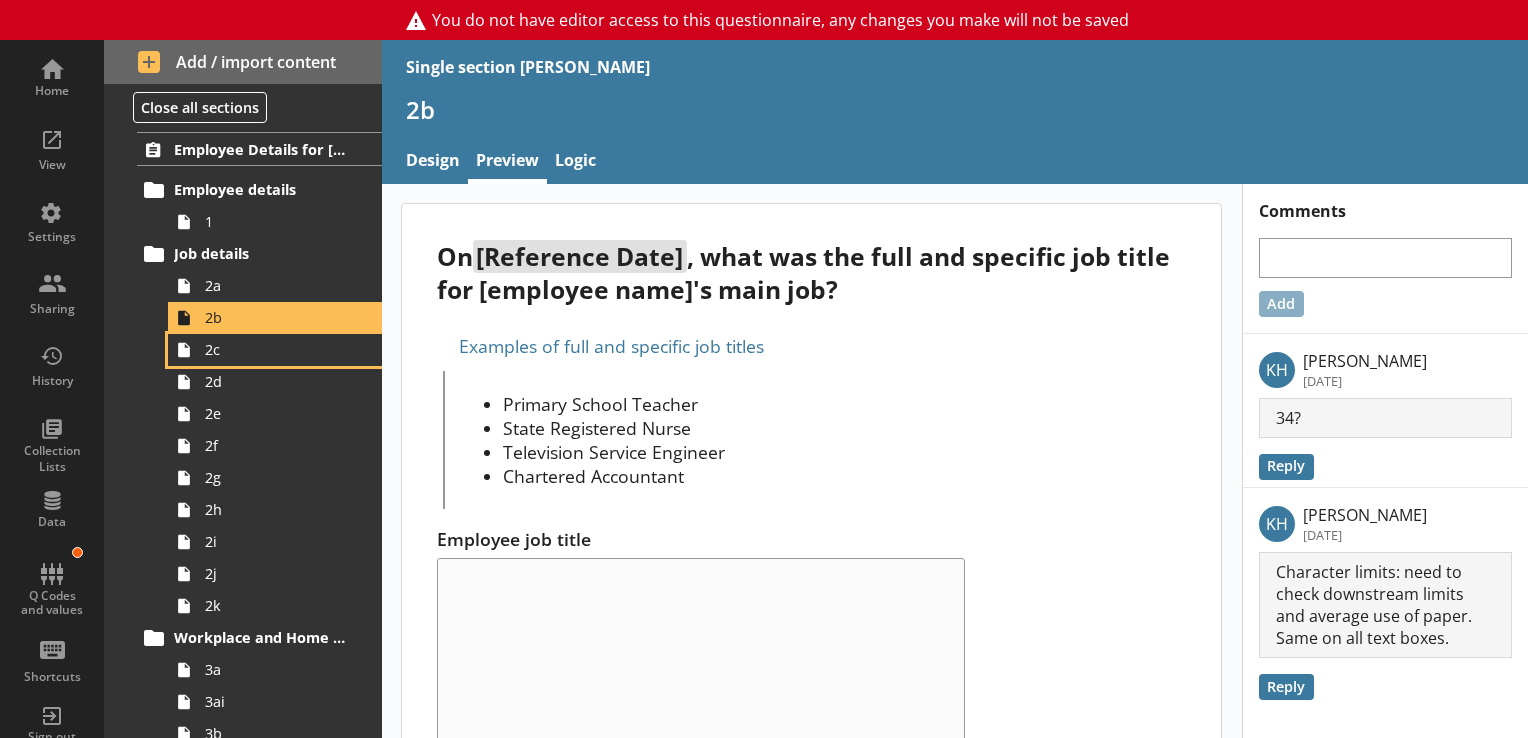 click on "2c" at bounding box center (275, 350) 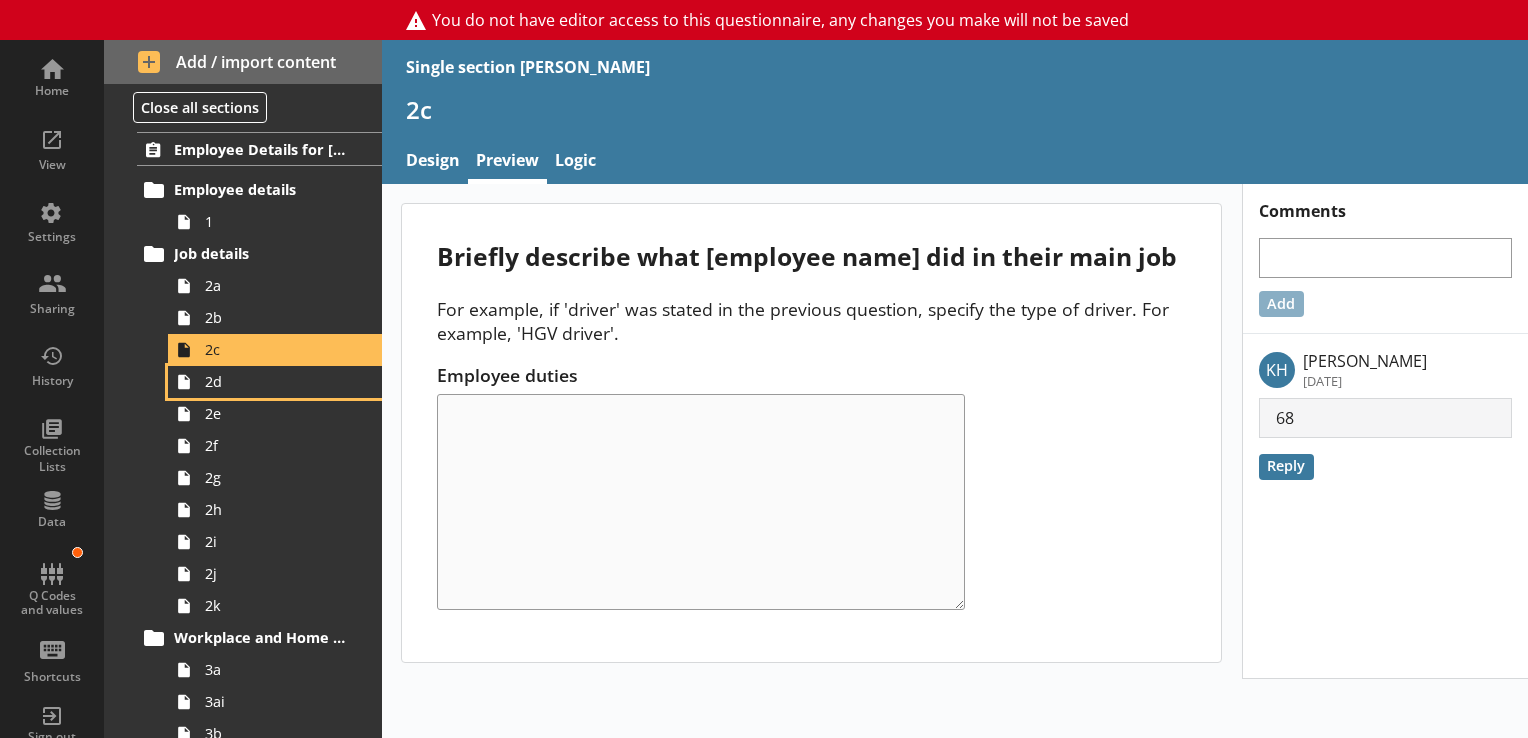 click on "2d" at bounding box center [275, 382] 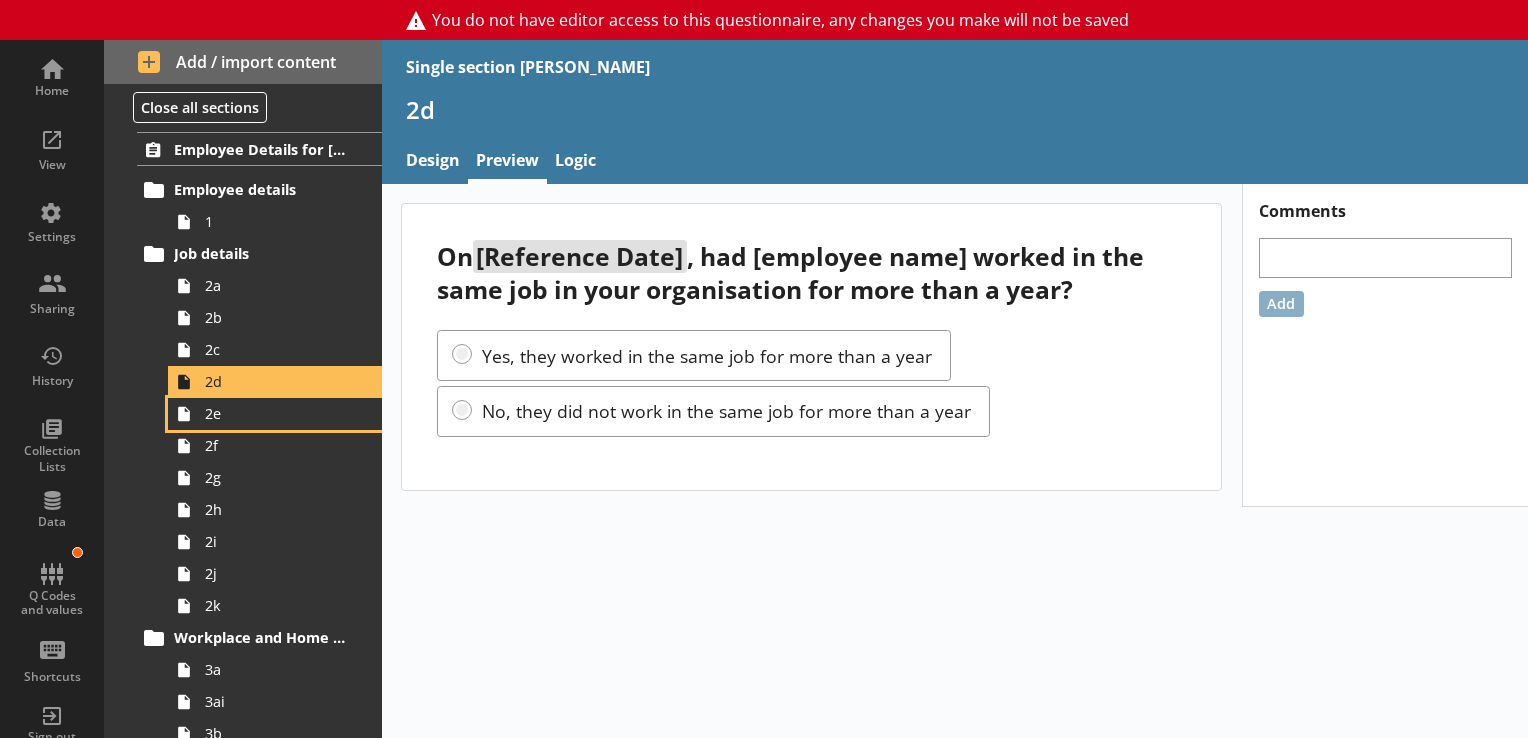 click on "2e" at bounding box center (275, 414) 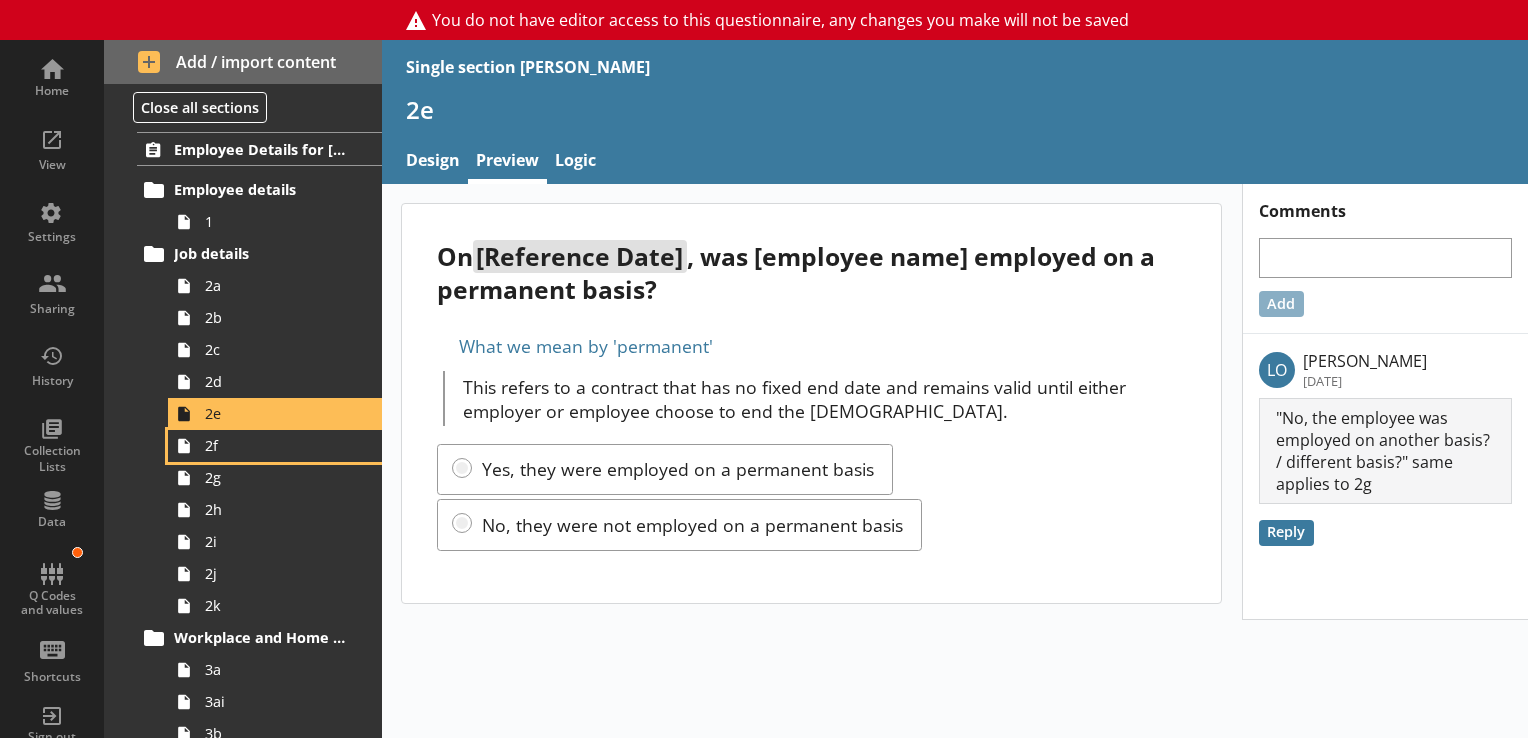 click on "2f" at bounding box center [275, 446] 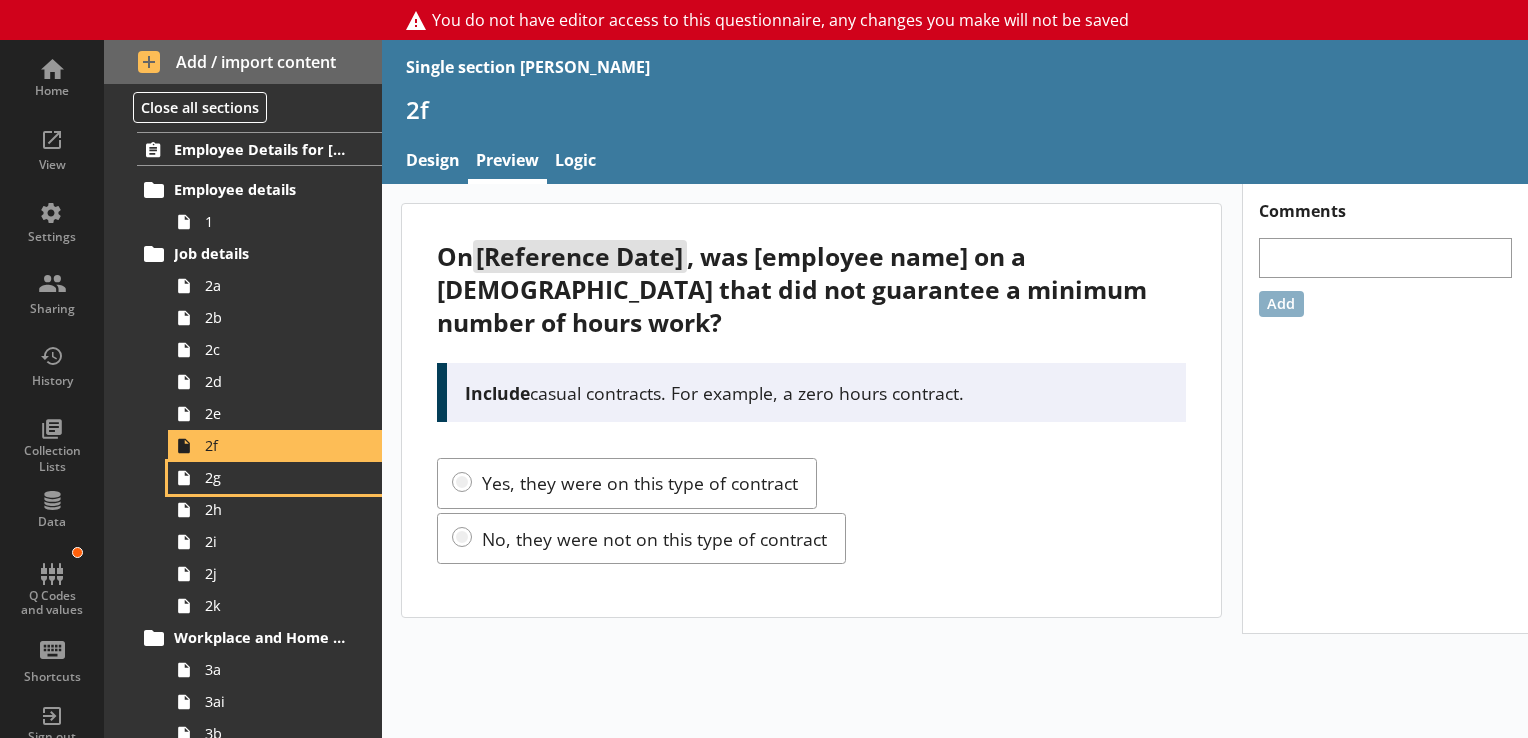 click on "2g" at bounding box center [275, 478] 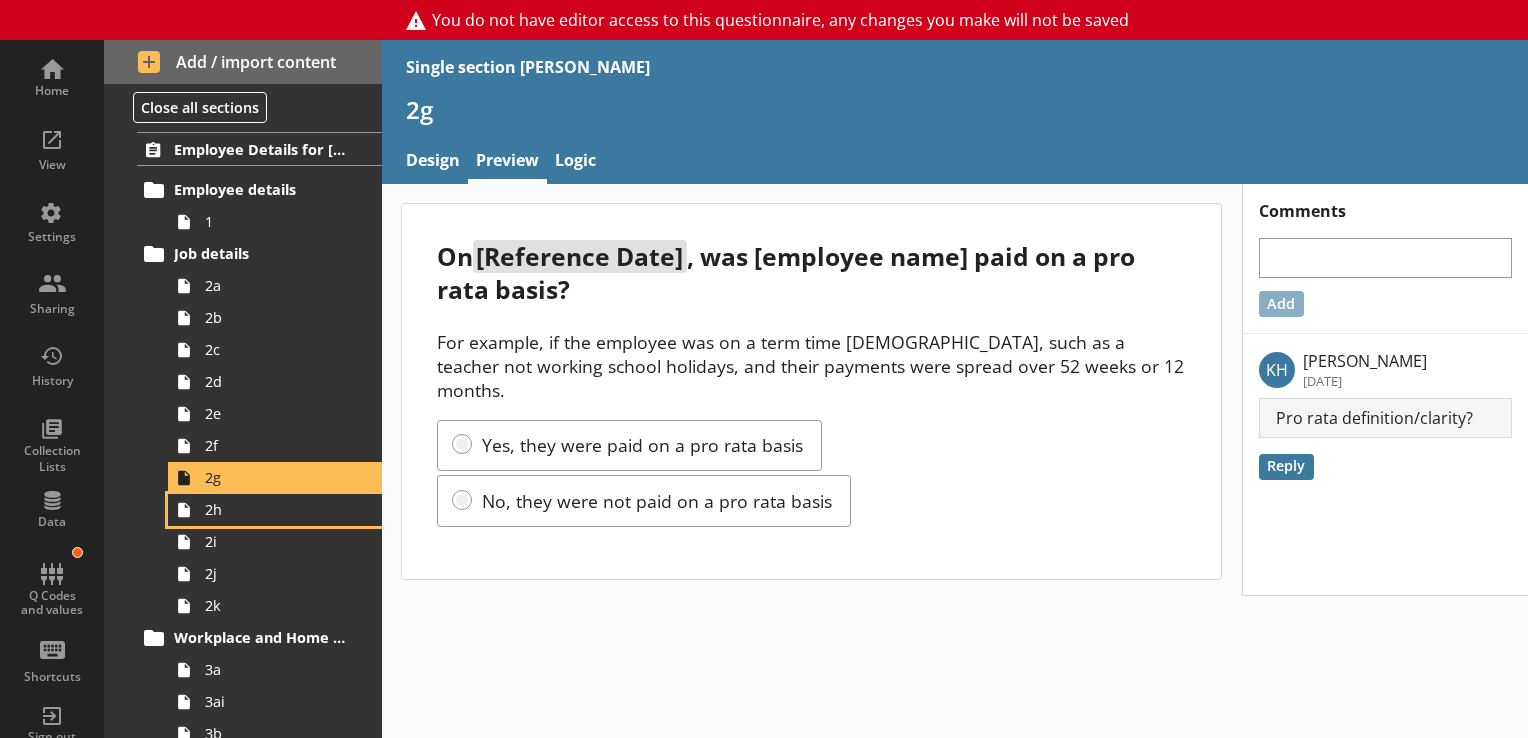 click on "2h" at bounding box center (275, 510) 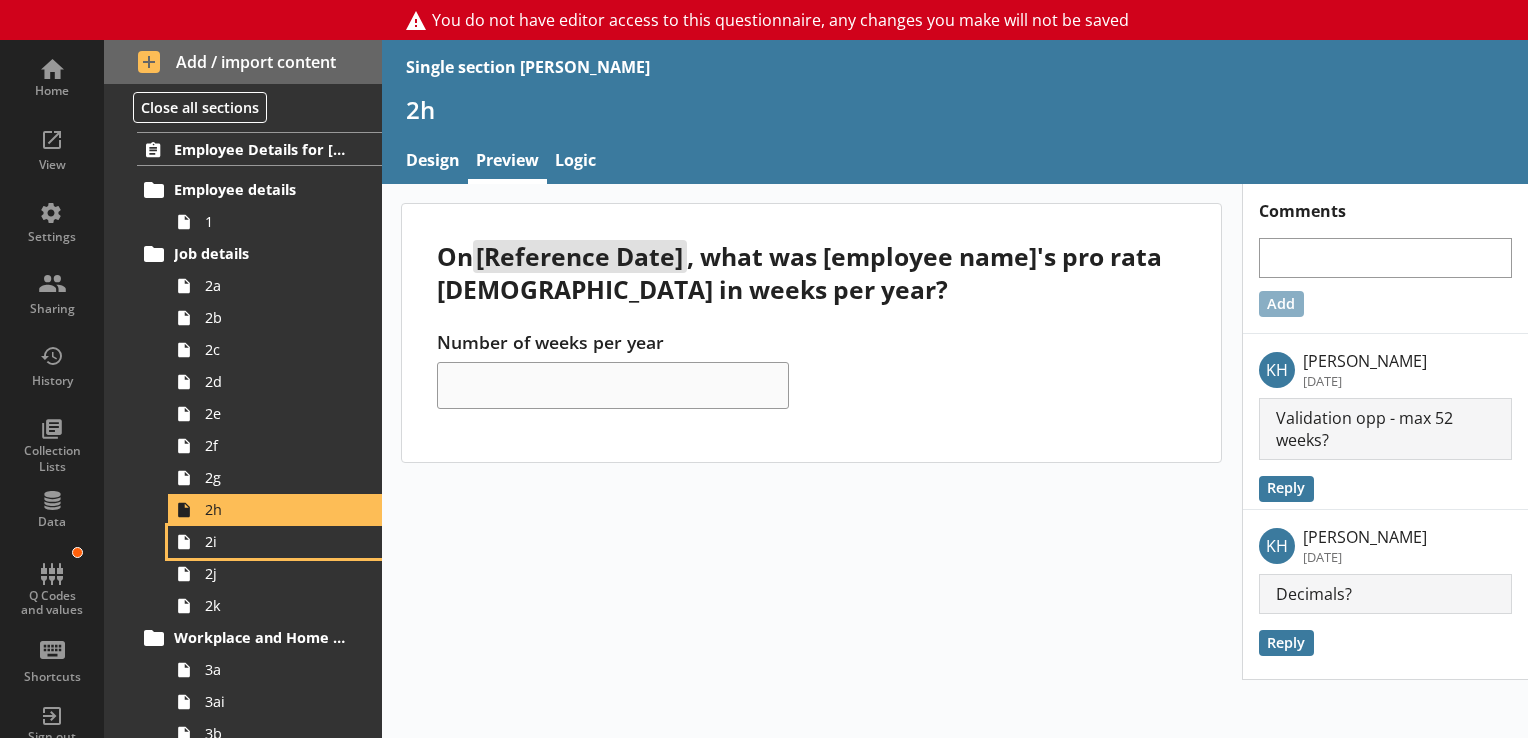 click on "2i" at bounding box center [275, 542] 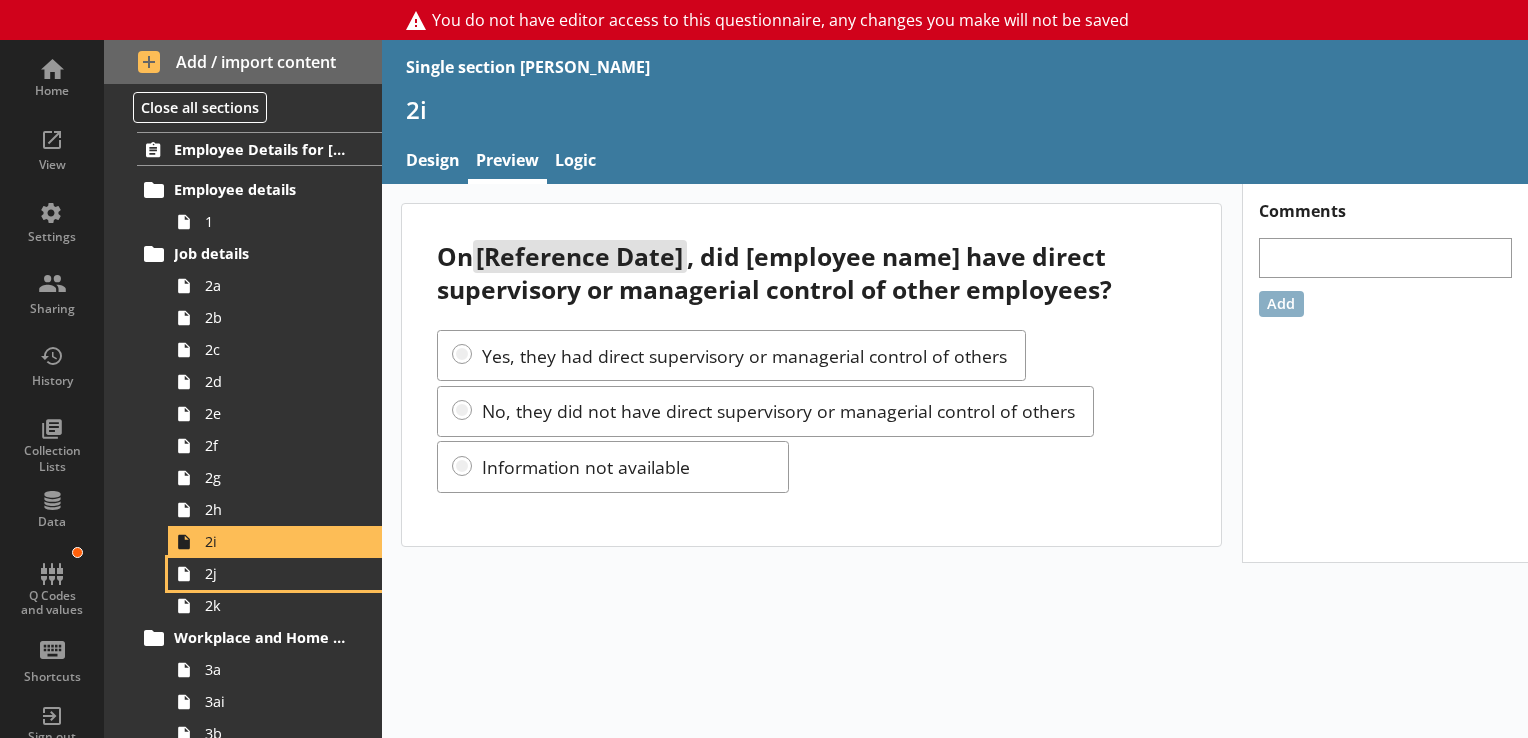click on "2j" at bounding box center [275, 574] 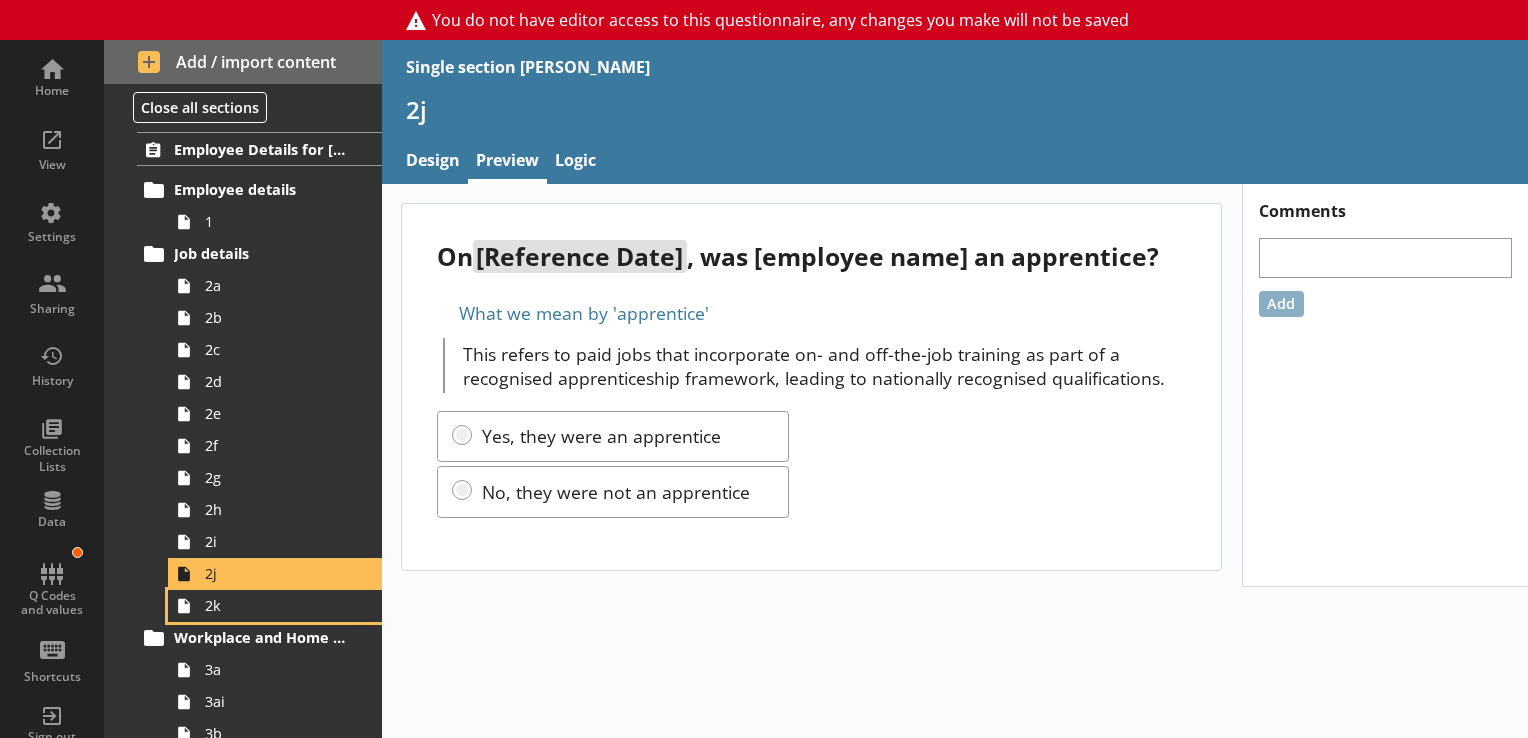 click on "2k" at bounding box center (275, 606) 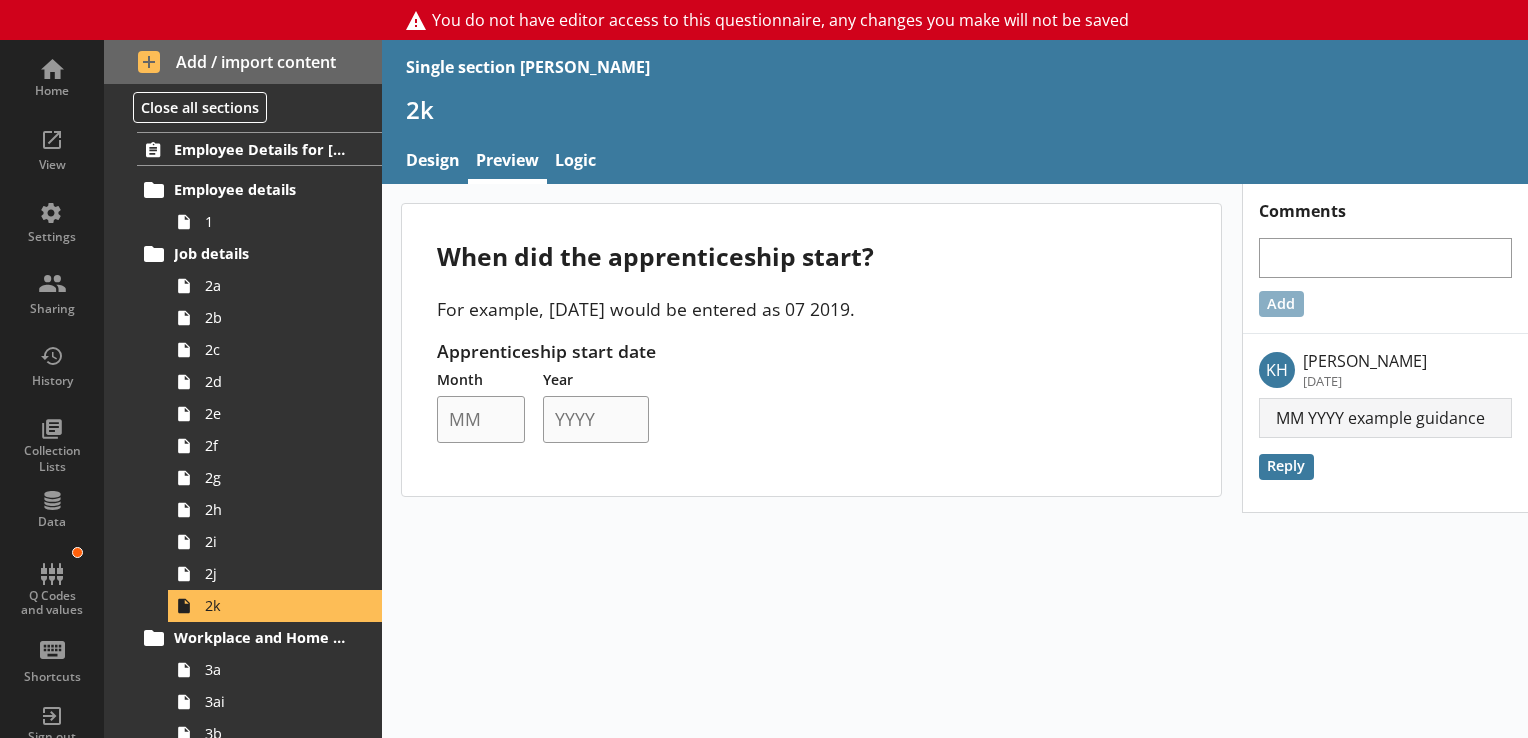 scroll, scrollTop: 82, scrollLeft: 0, axis: vertical 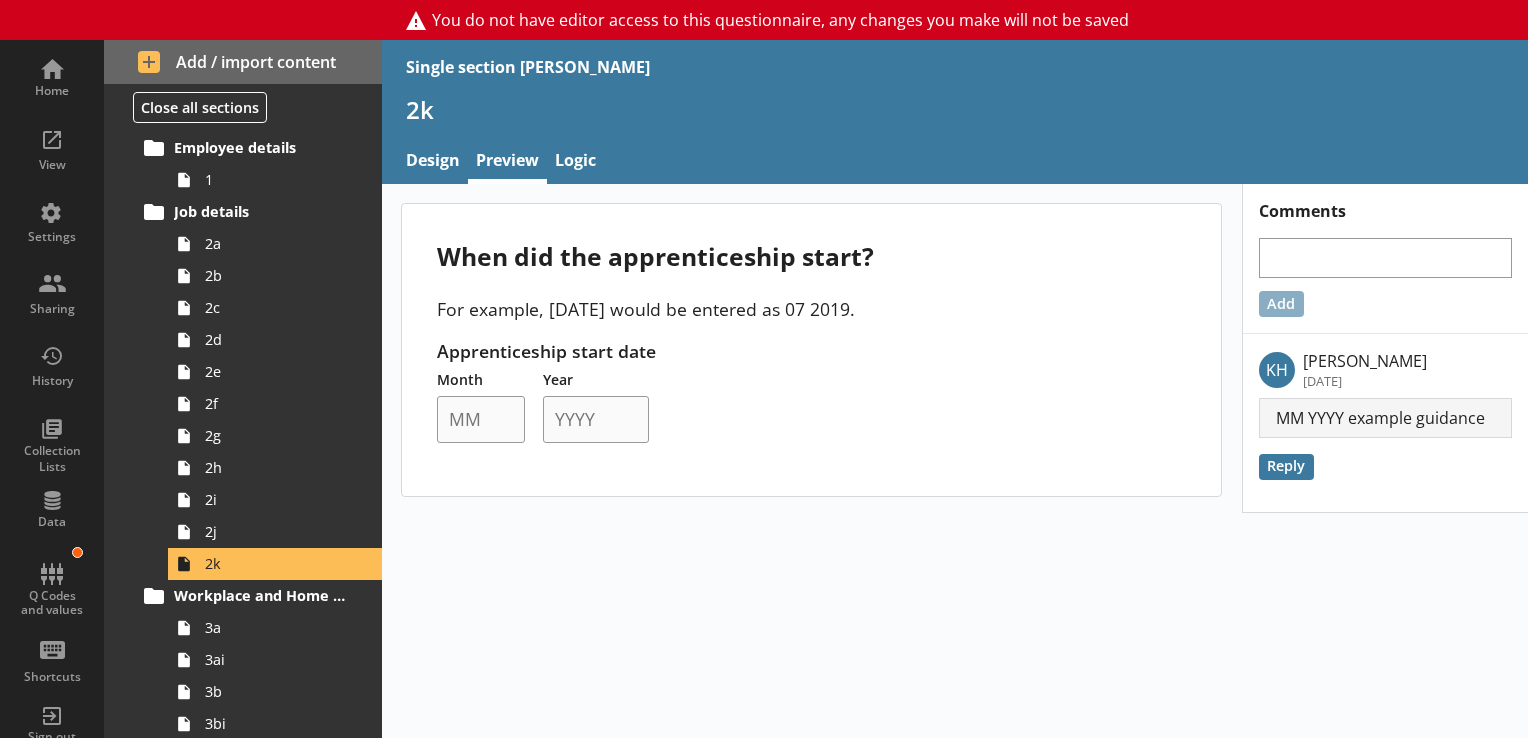 type 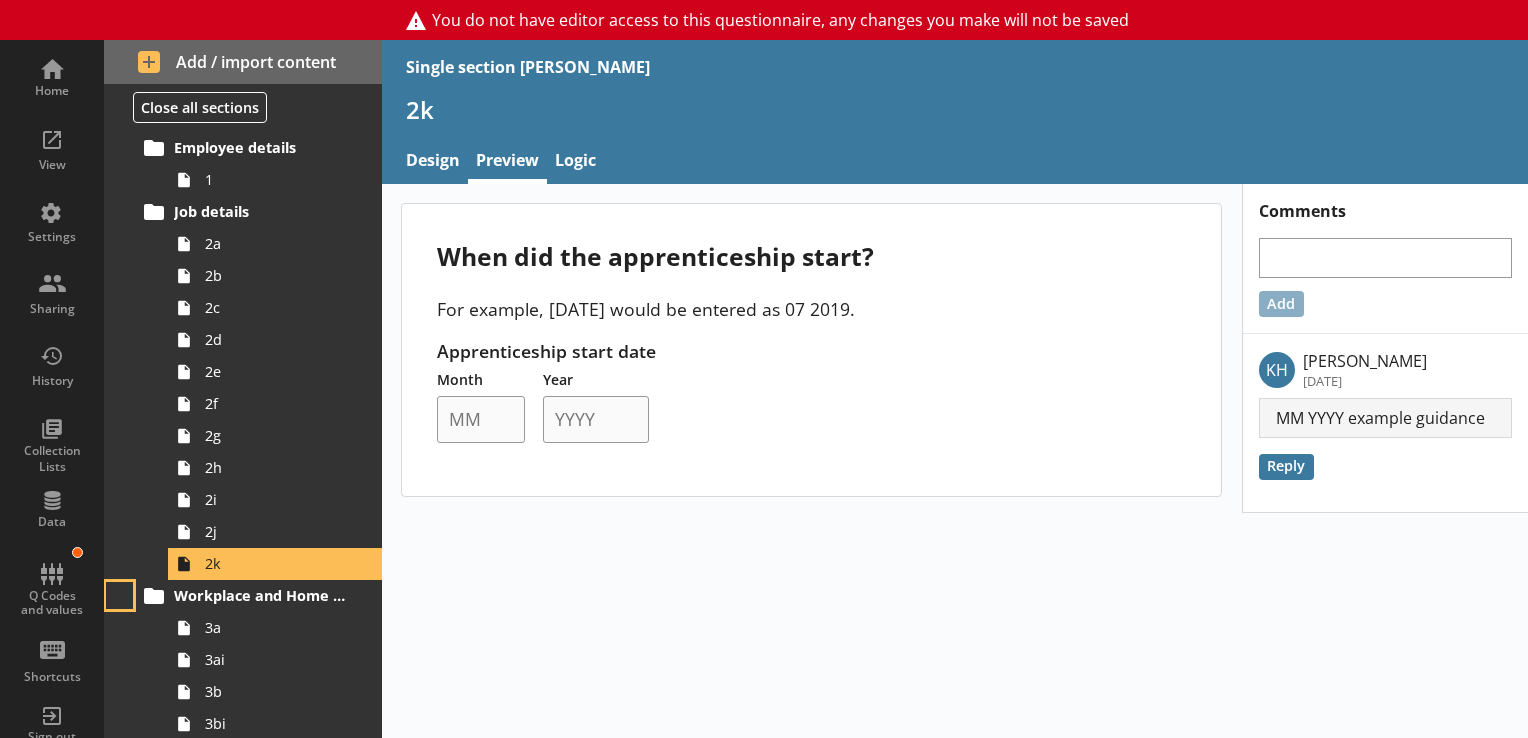 type 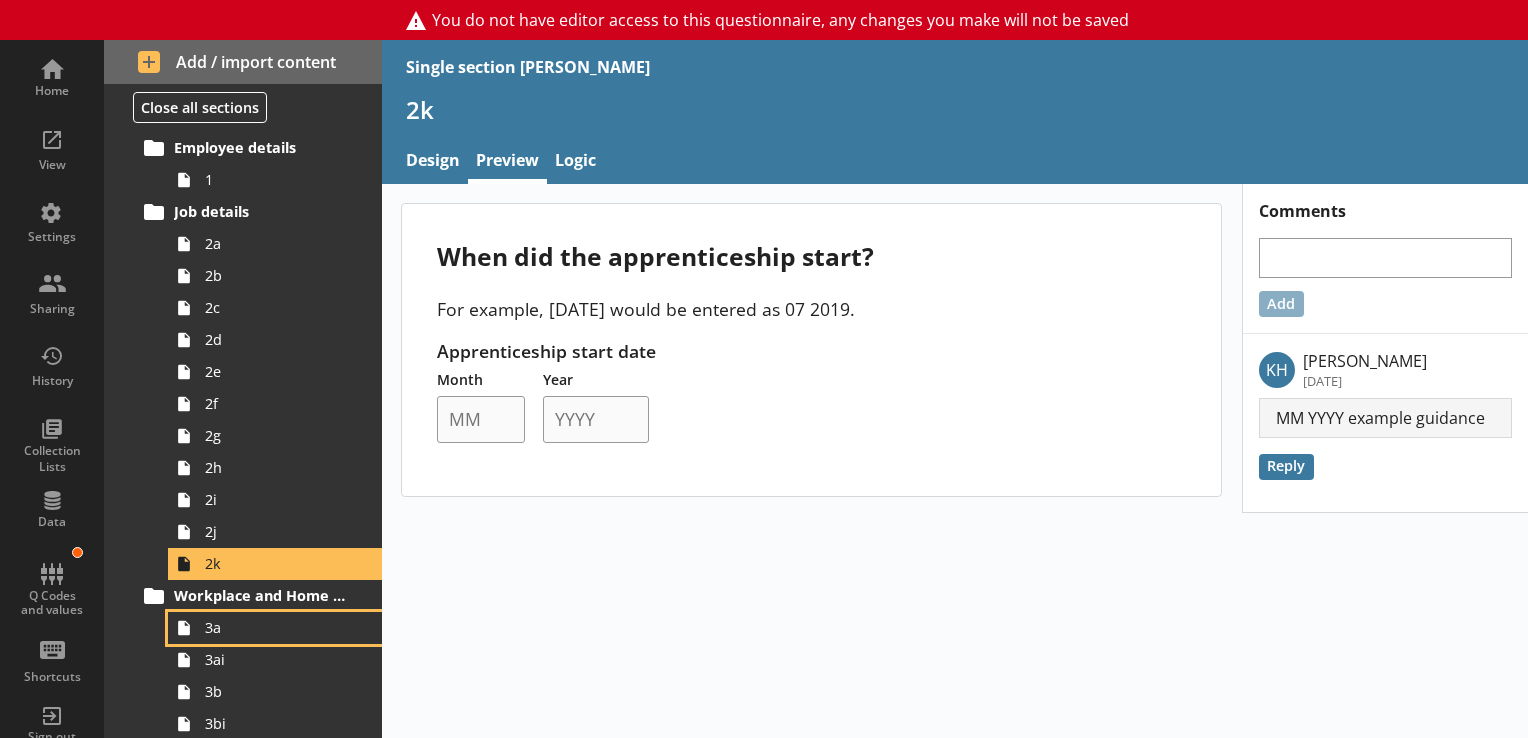 click on "3a" at bounding box center [275, 628] 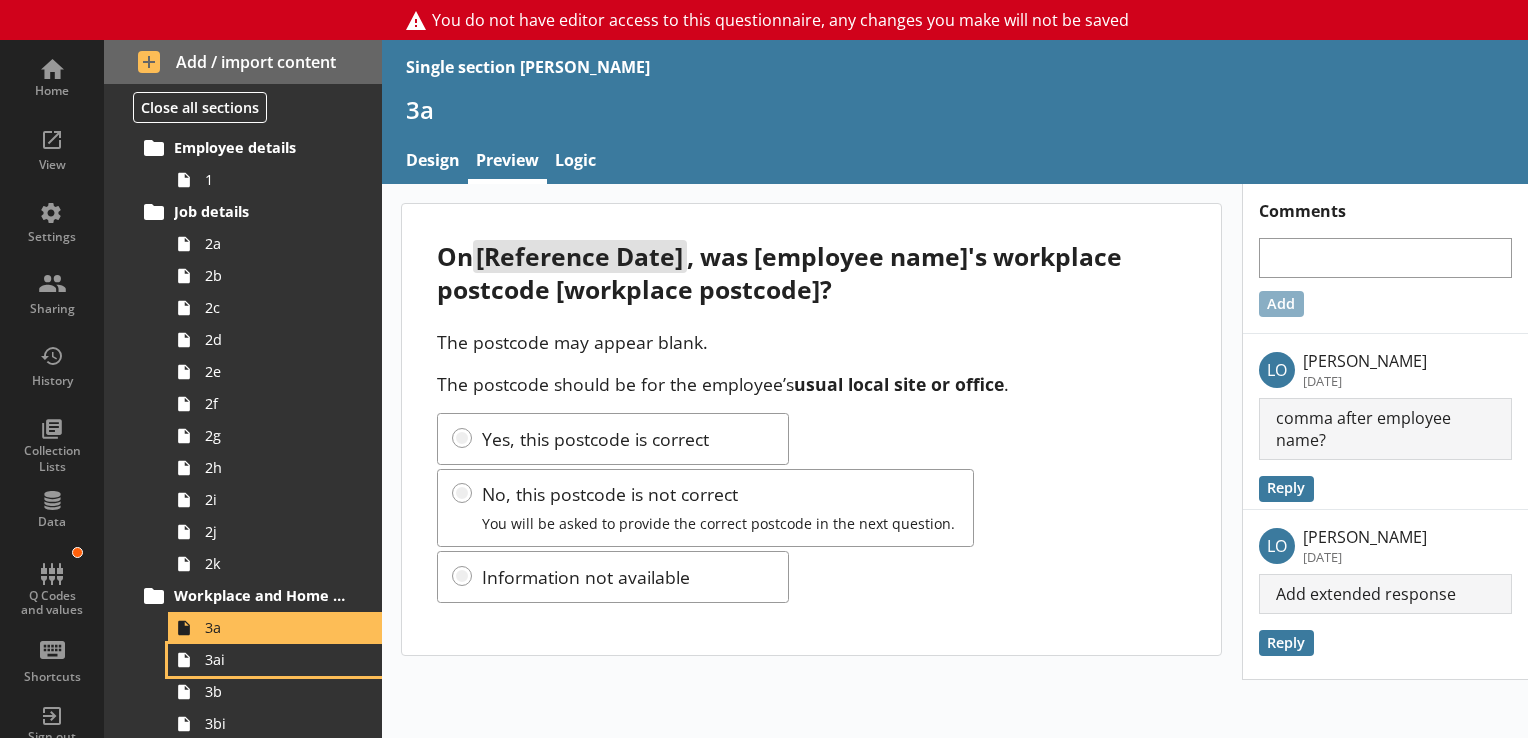 click on "3ai" at bounding box center [275, 660] 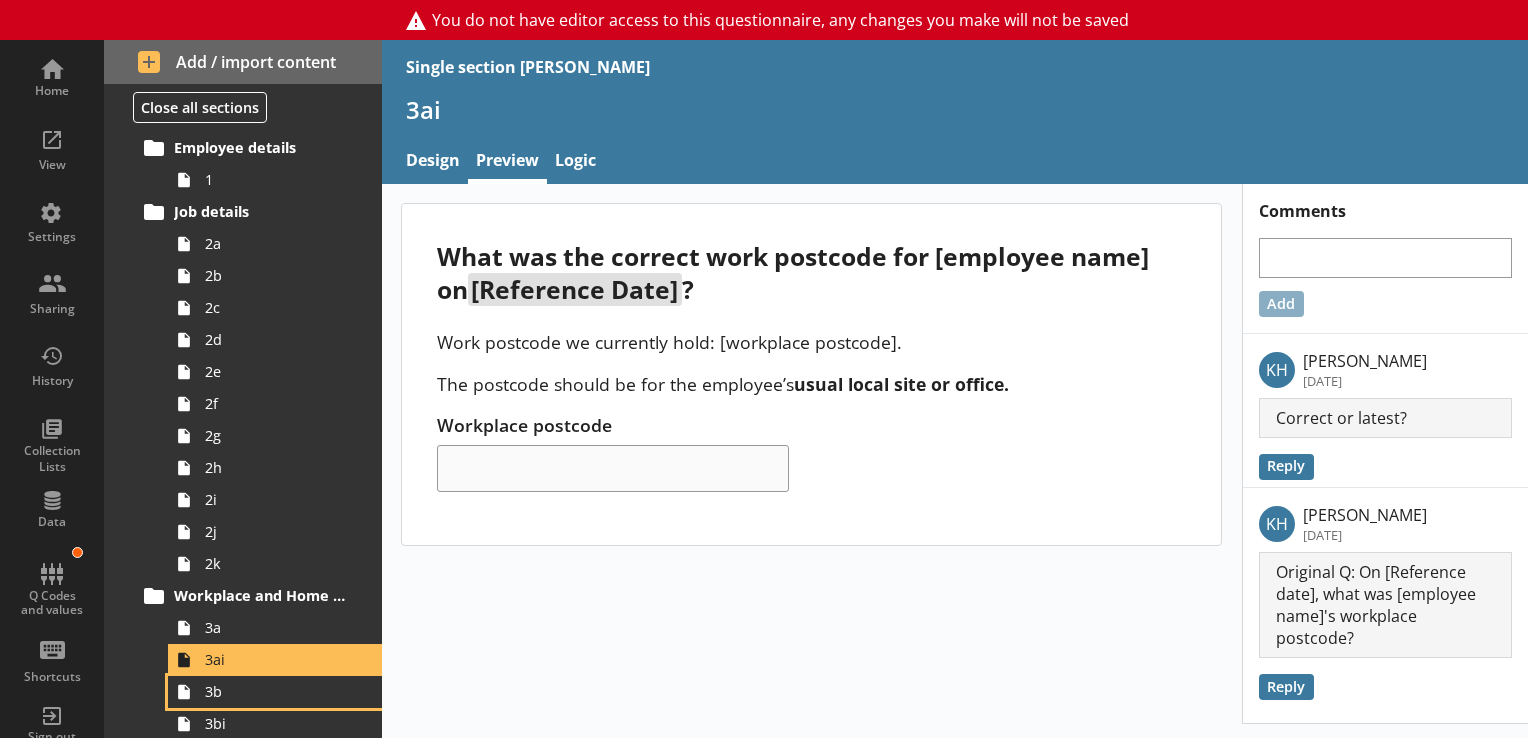 click on "3b" at bounding box center [275, 692] 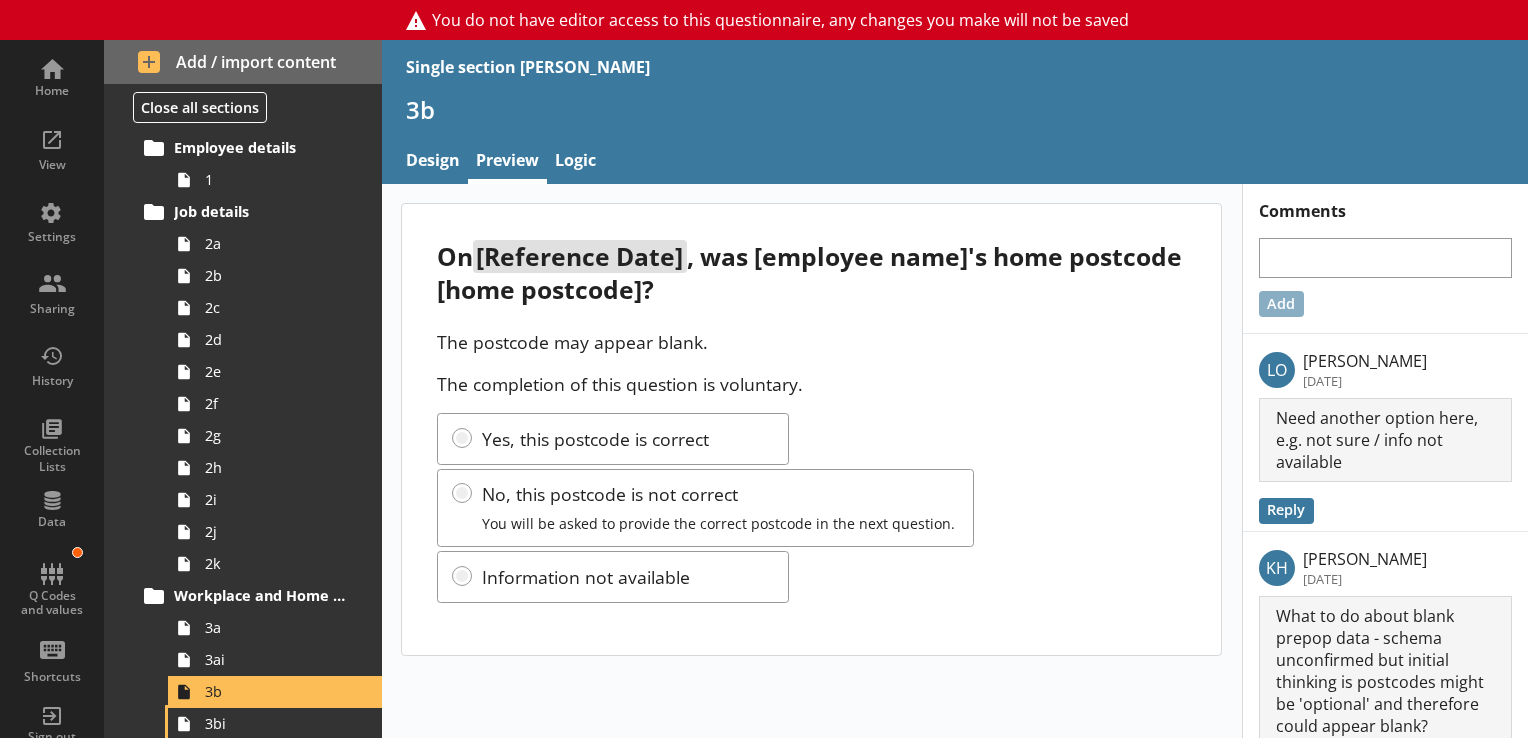 click on "3bi" at bounding box center (275, 724) 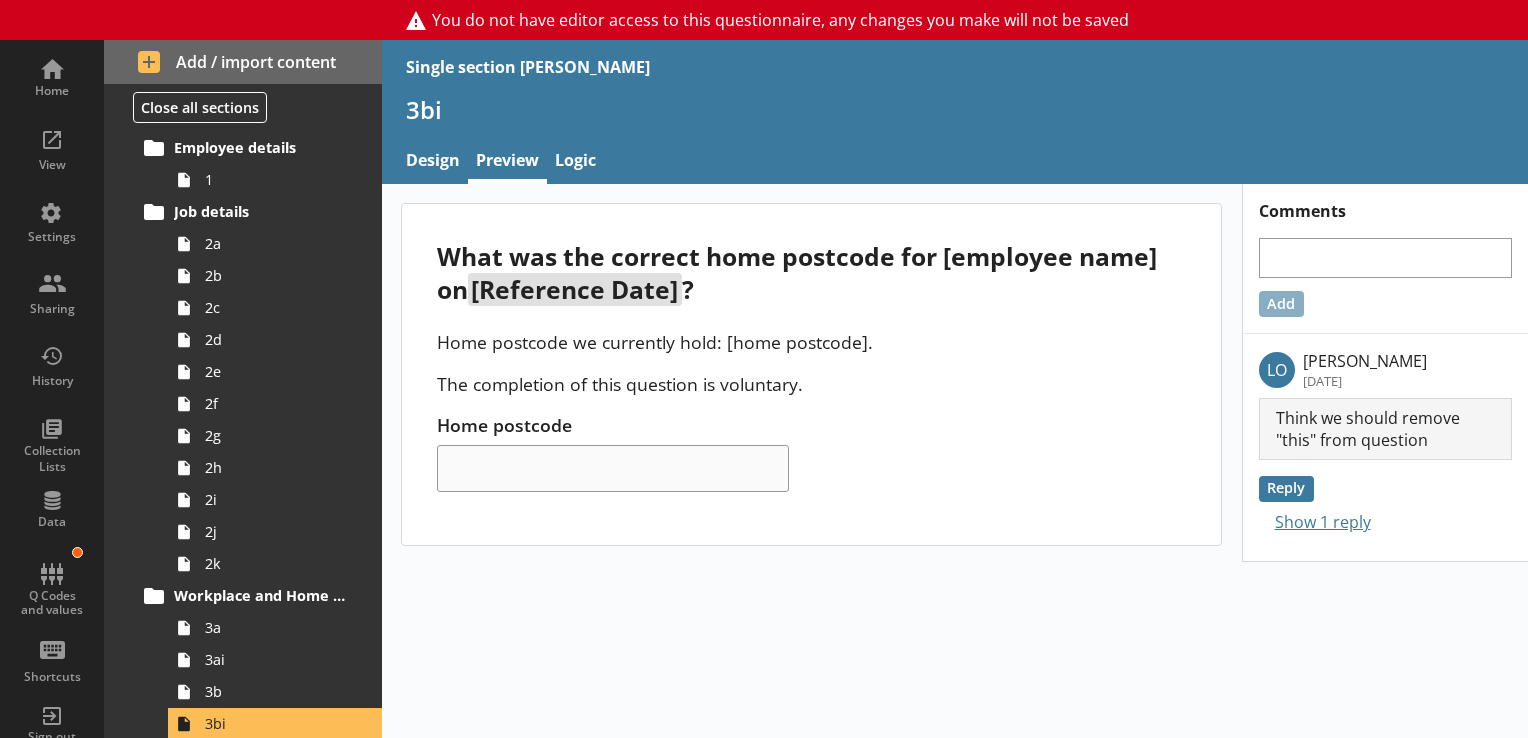 scroll, scrollTop: 674, scrollLeft: 0, axis: vertical 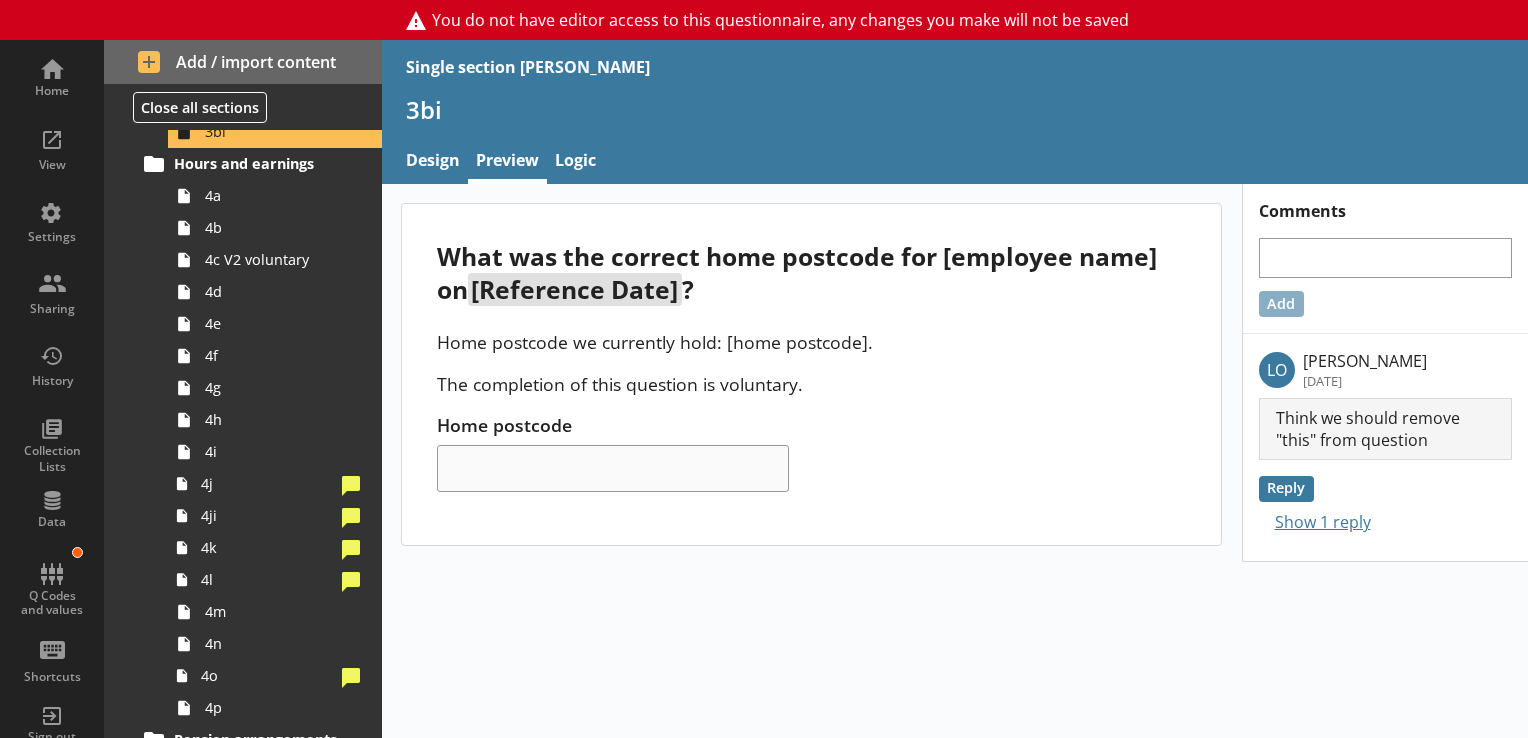 type 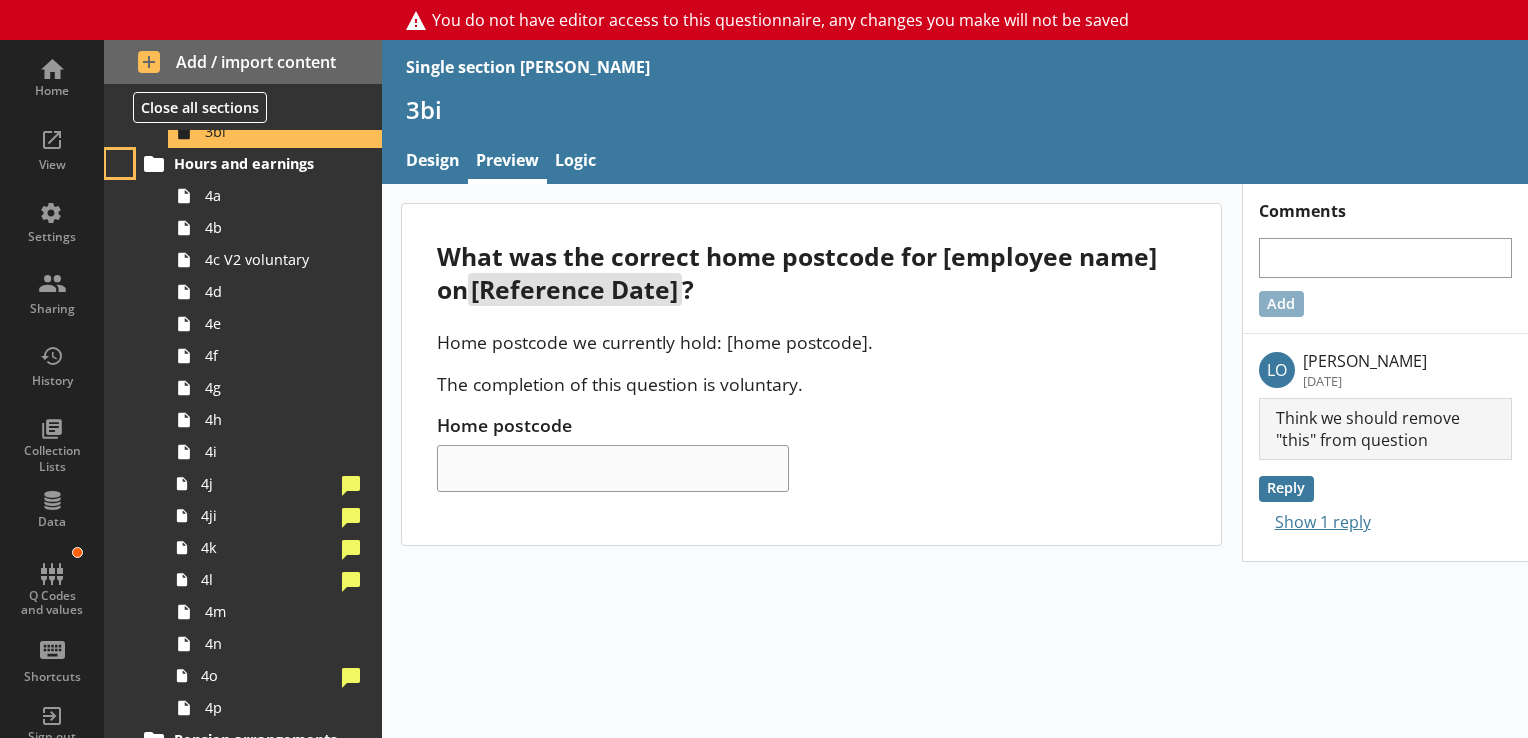 type 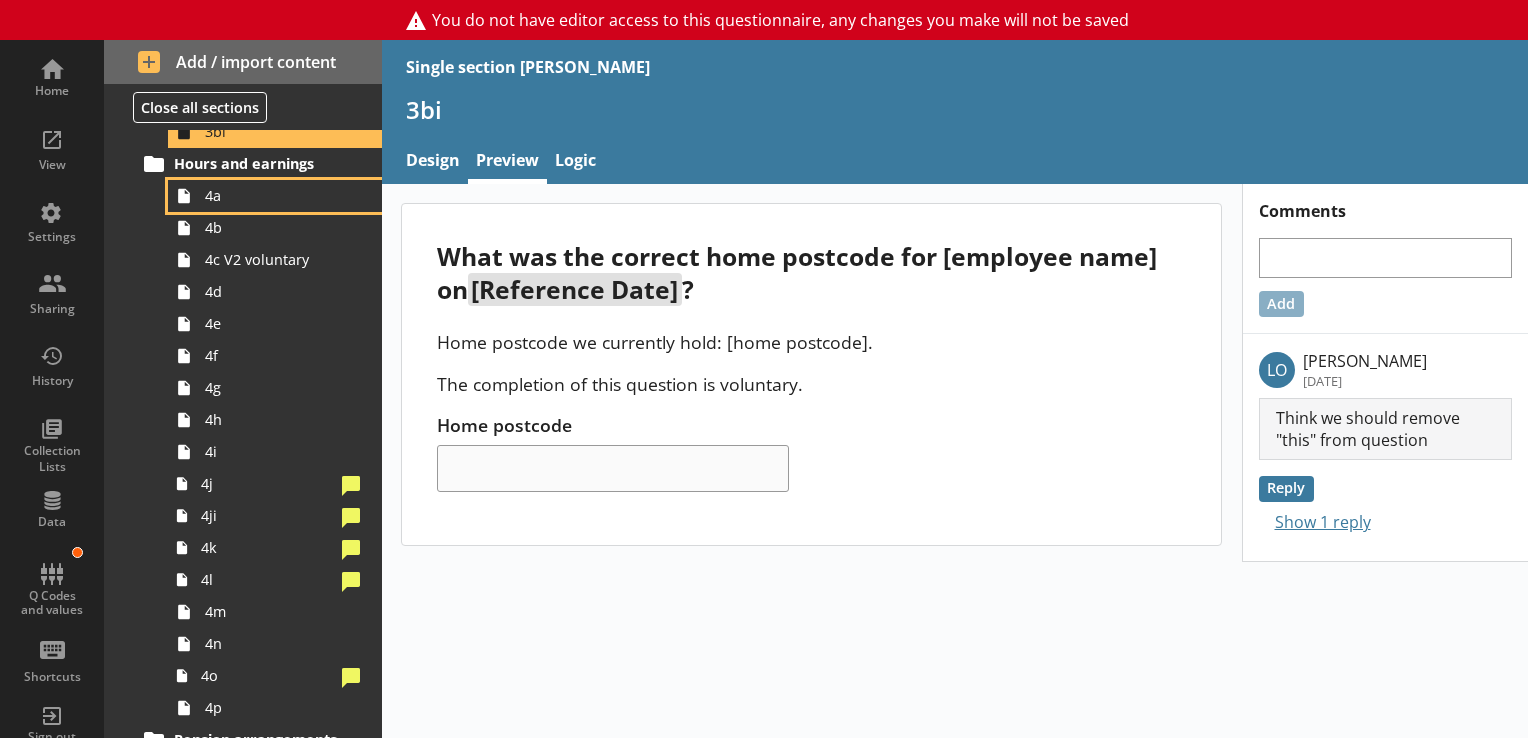 click on "4a" at bounding box center [275, 196] 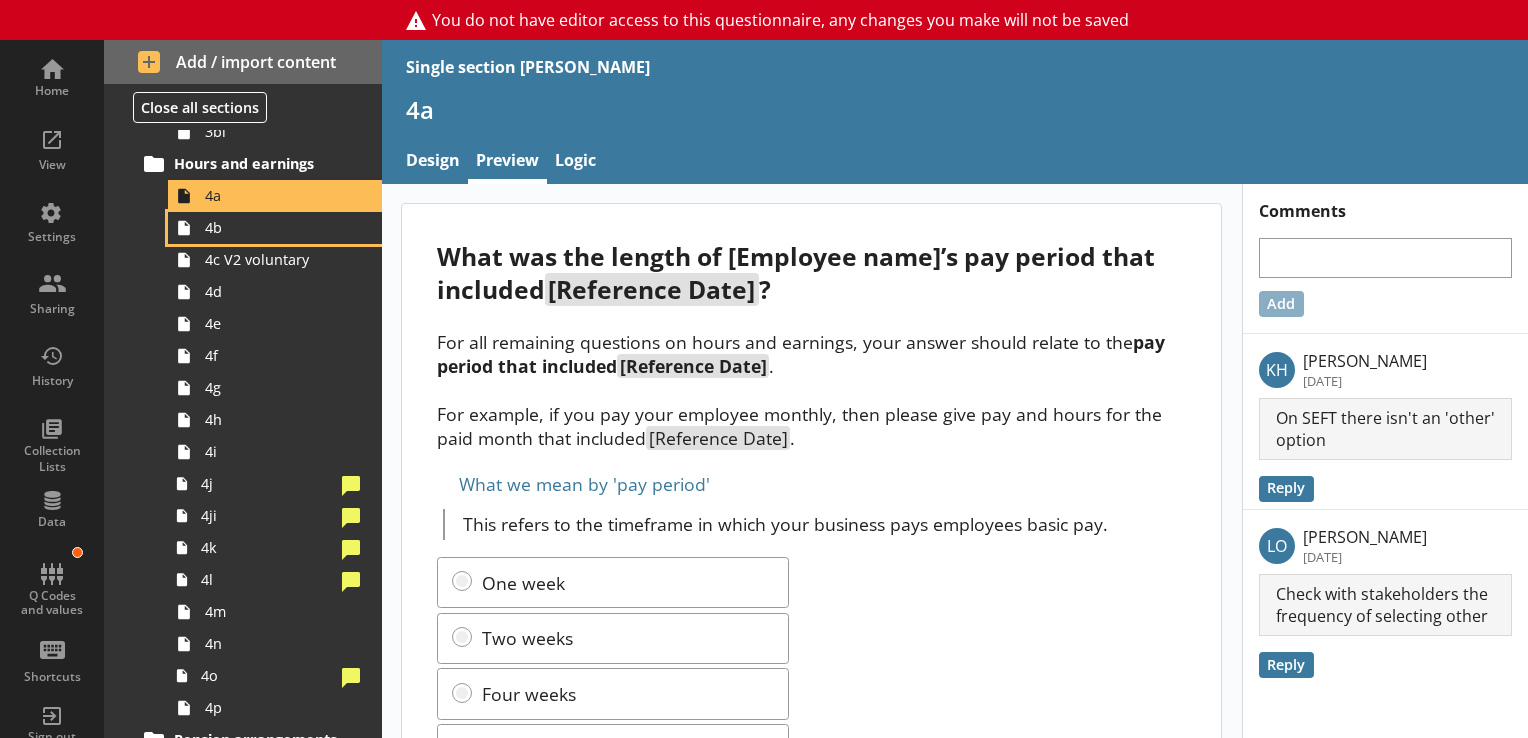 click on "4b" at bounding box center [275, 228] 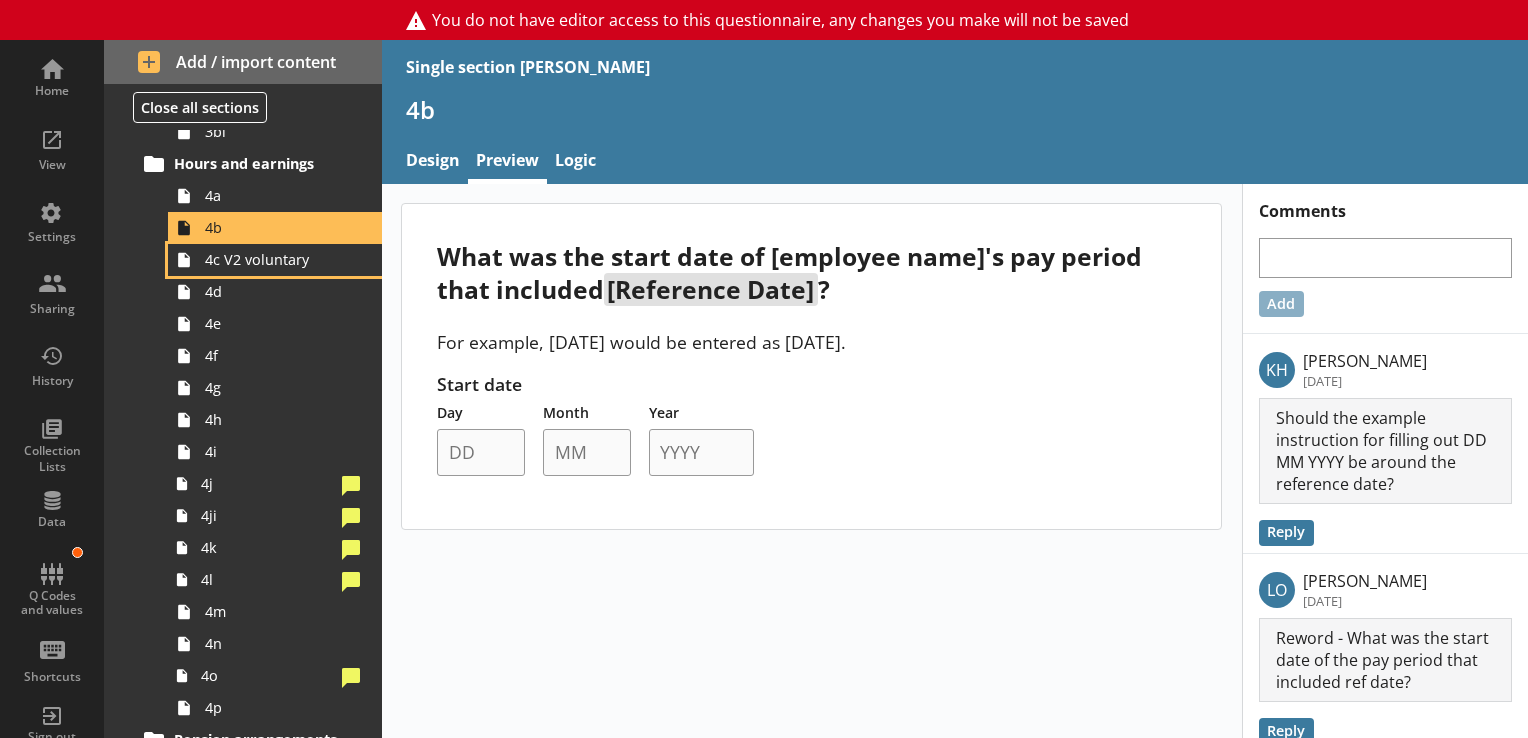 click on "4c V2 voluntary" at bounding box center [275, 260] 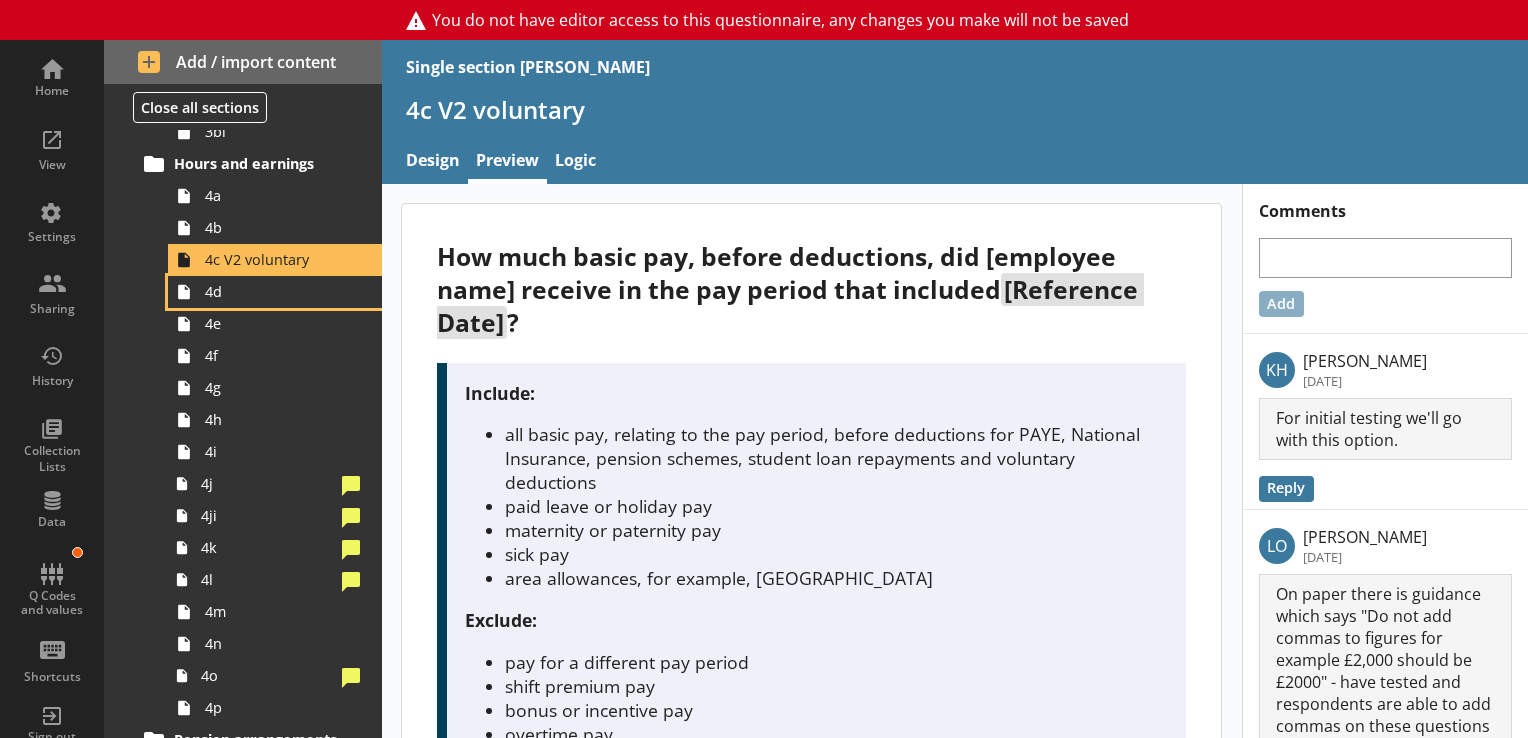 click on "4d" at bounding box center [275, 292] 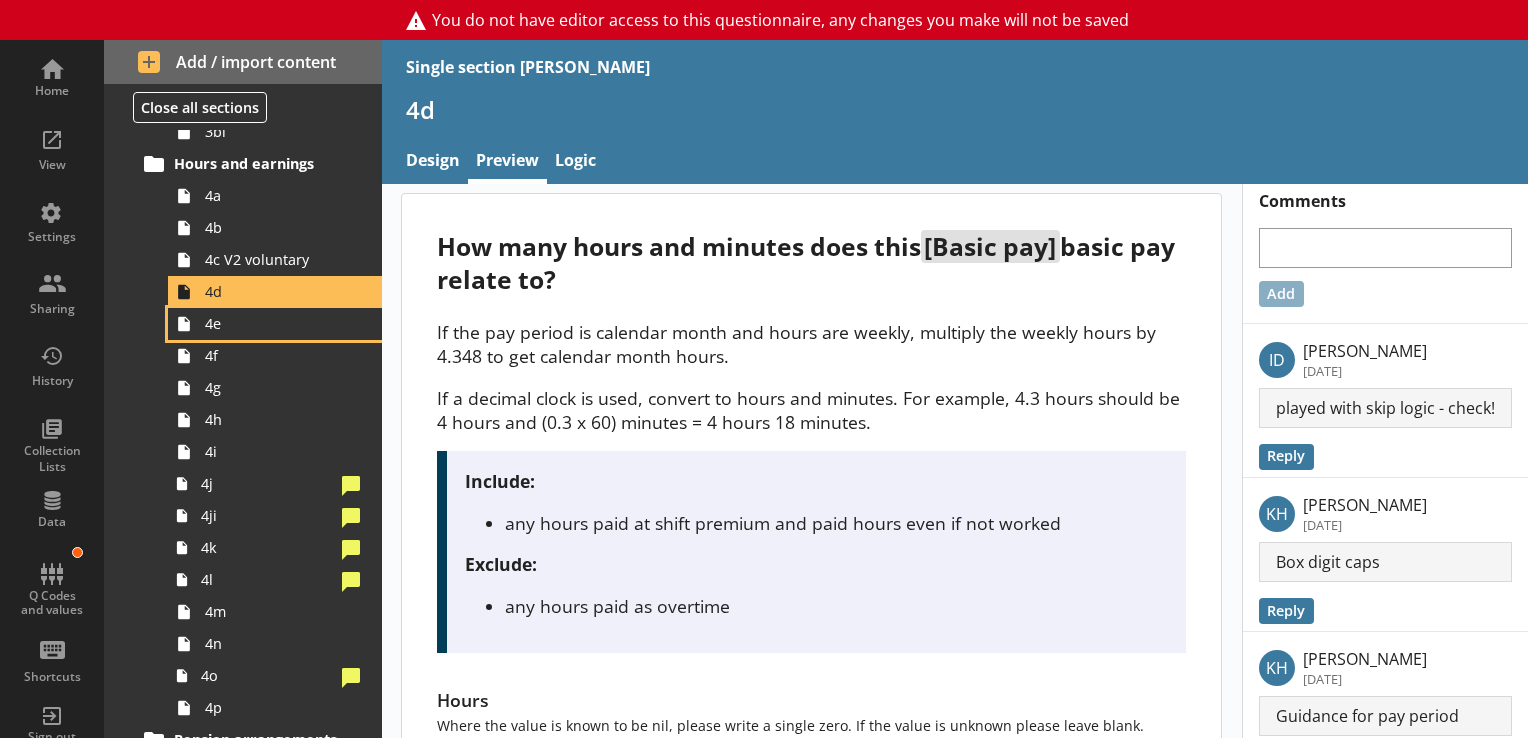 scroll, scrollTop: 0, scrollLeft: 0, axis: both 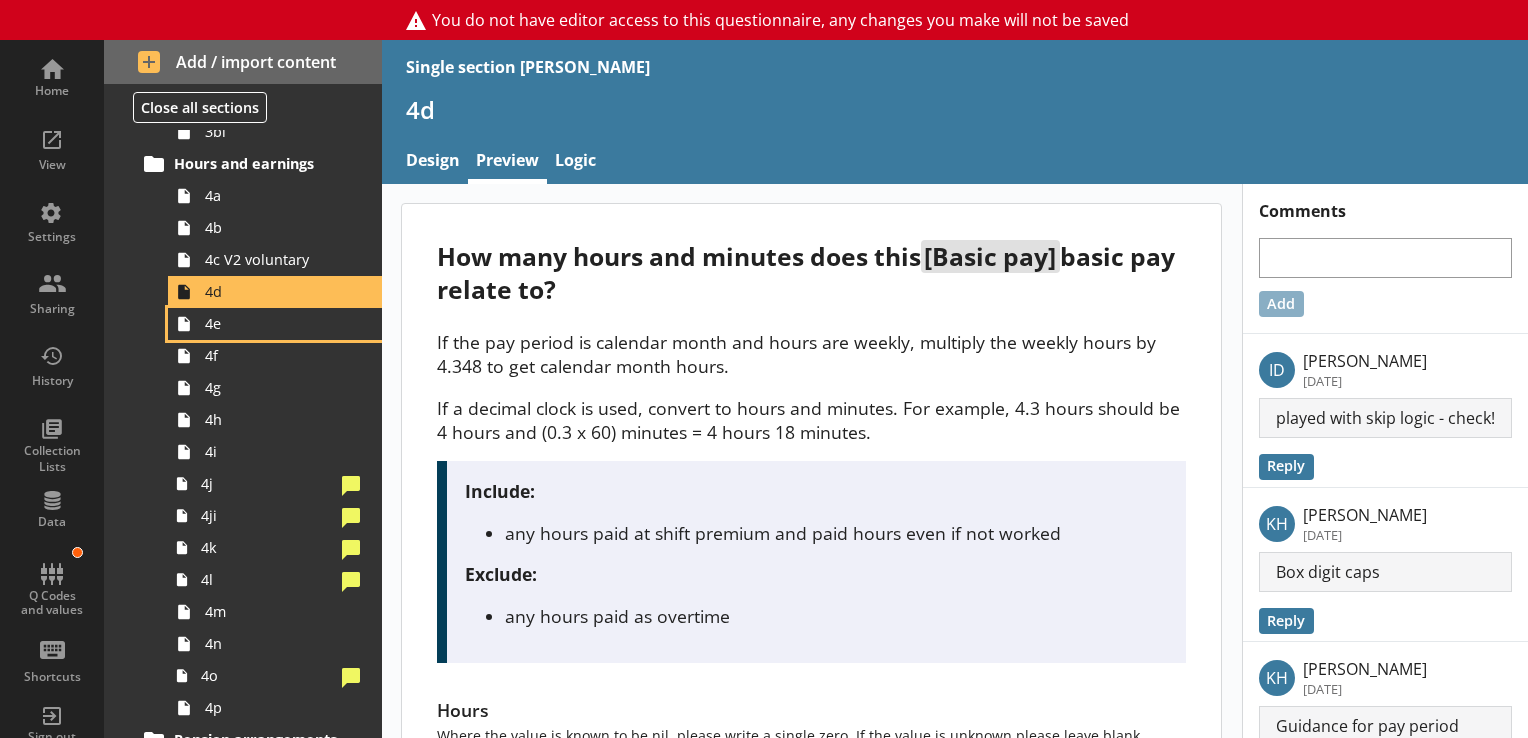 click on "4e" at bounding box center (275, 324) 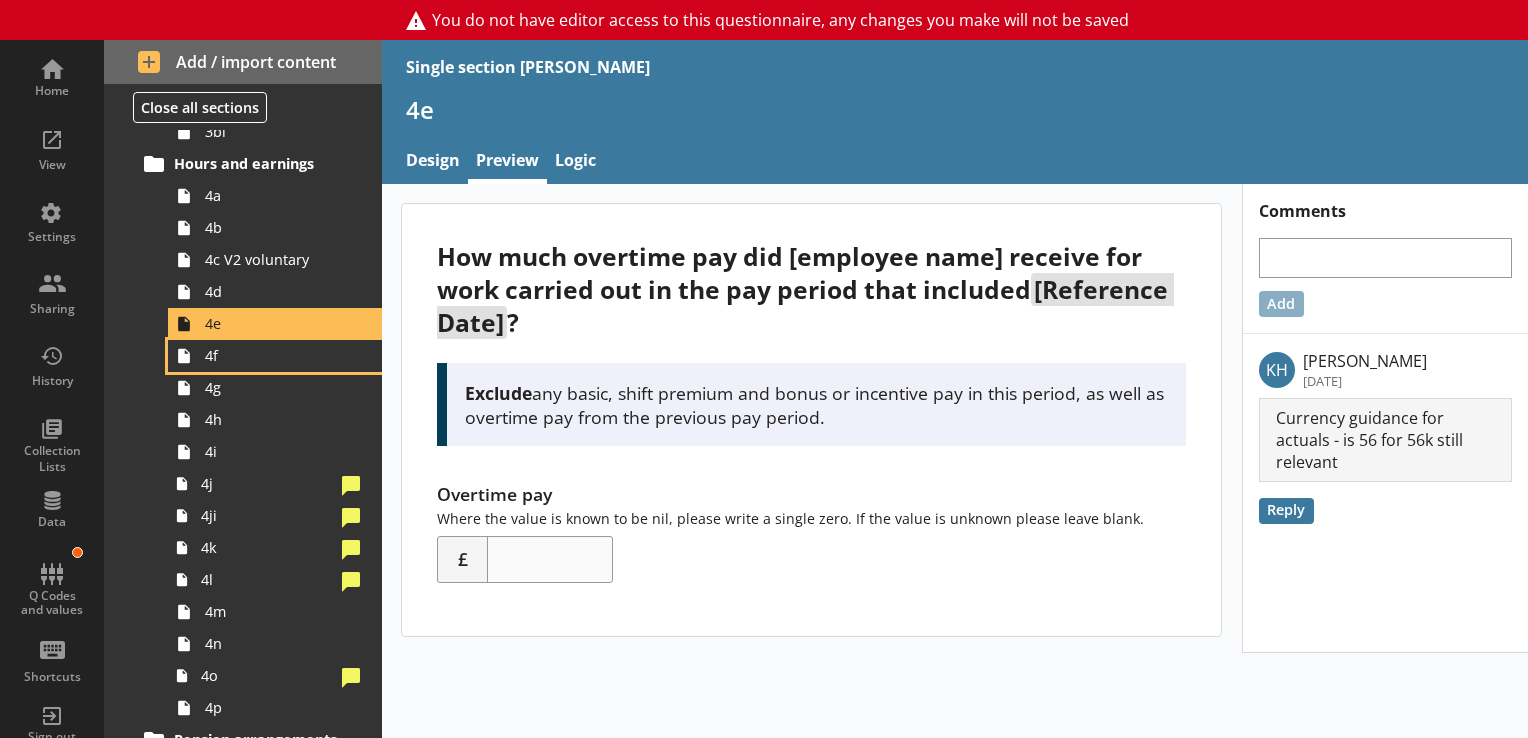 click on "4f" at bounding box center [275, 356] 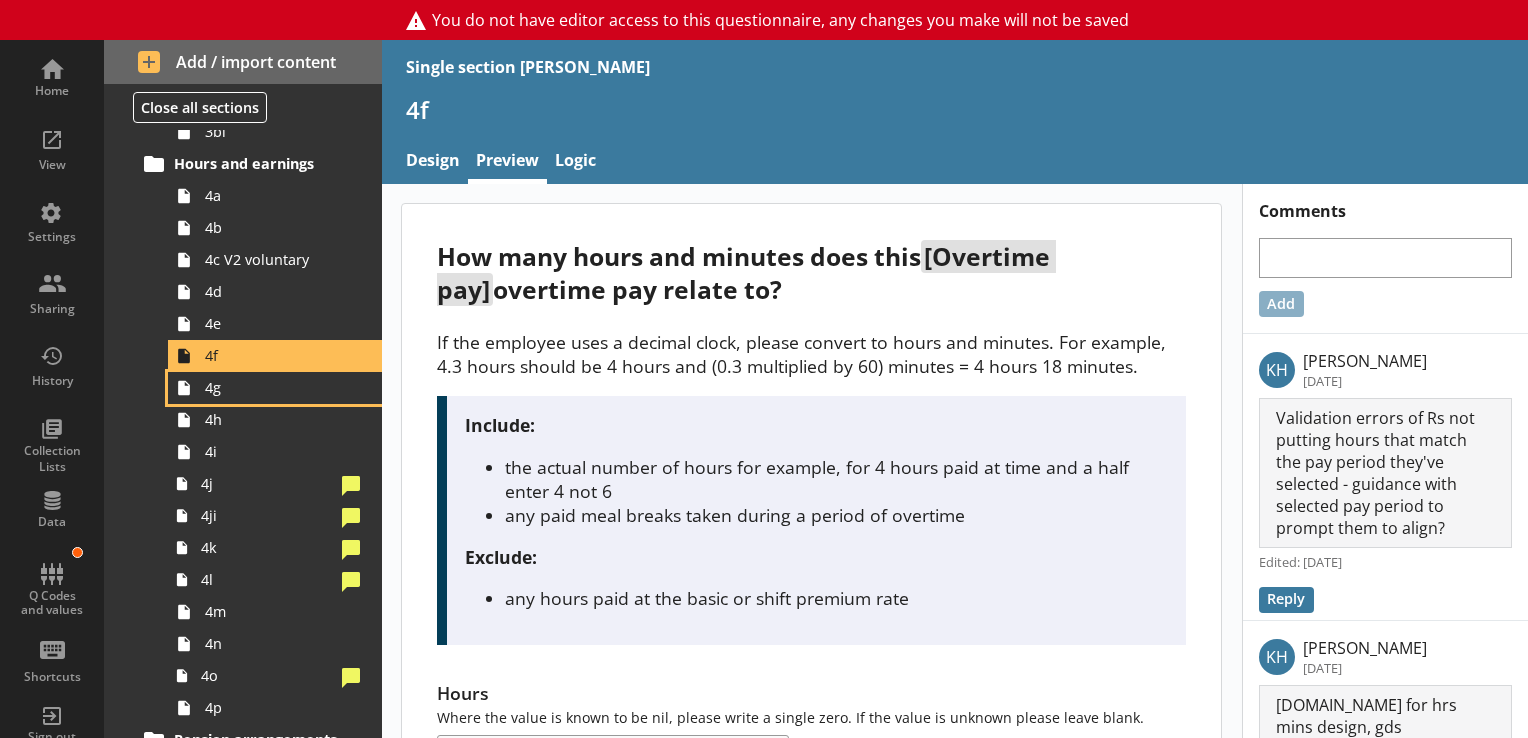 click on "4g" at bounding box center [275, 388] 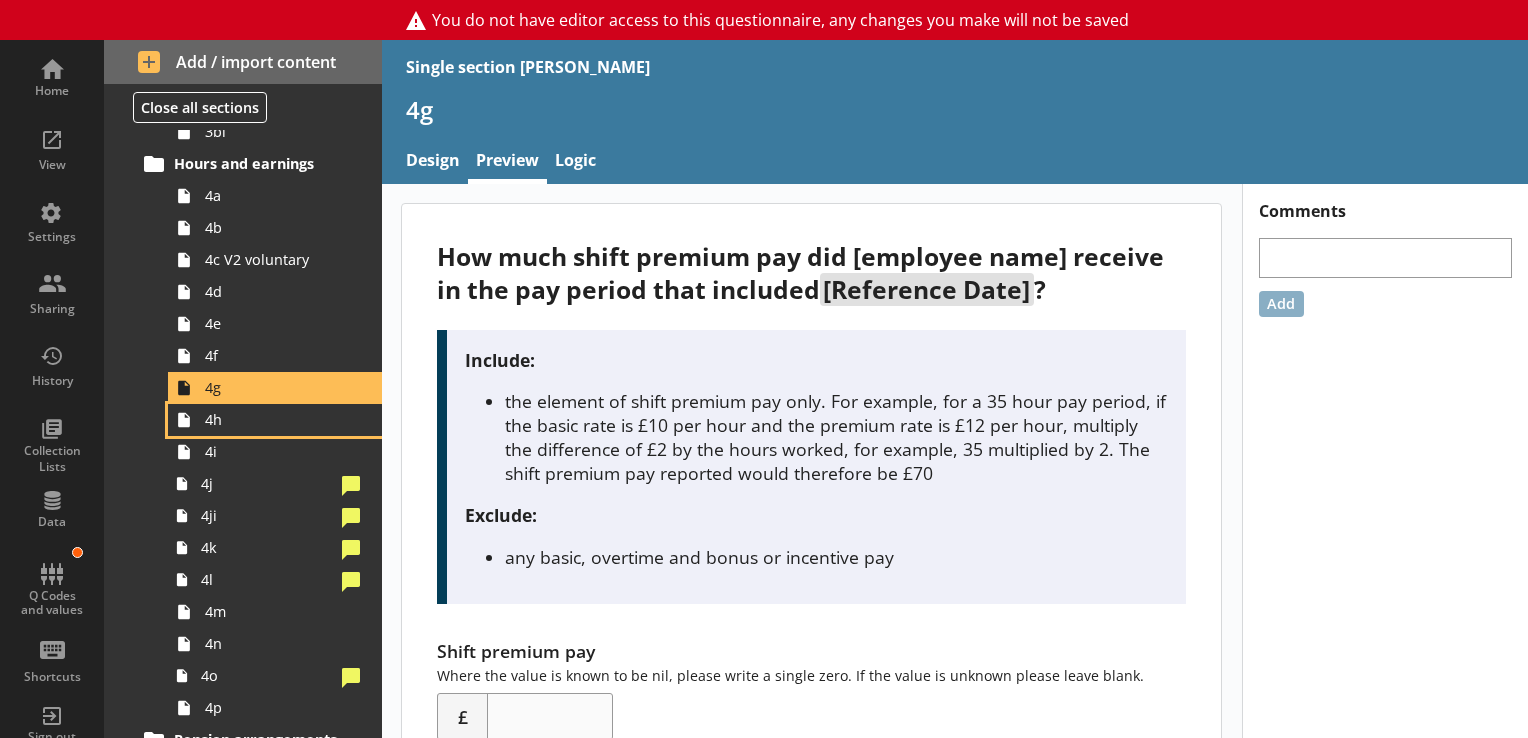 click on "4h" at bounding box center (275, 420) 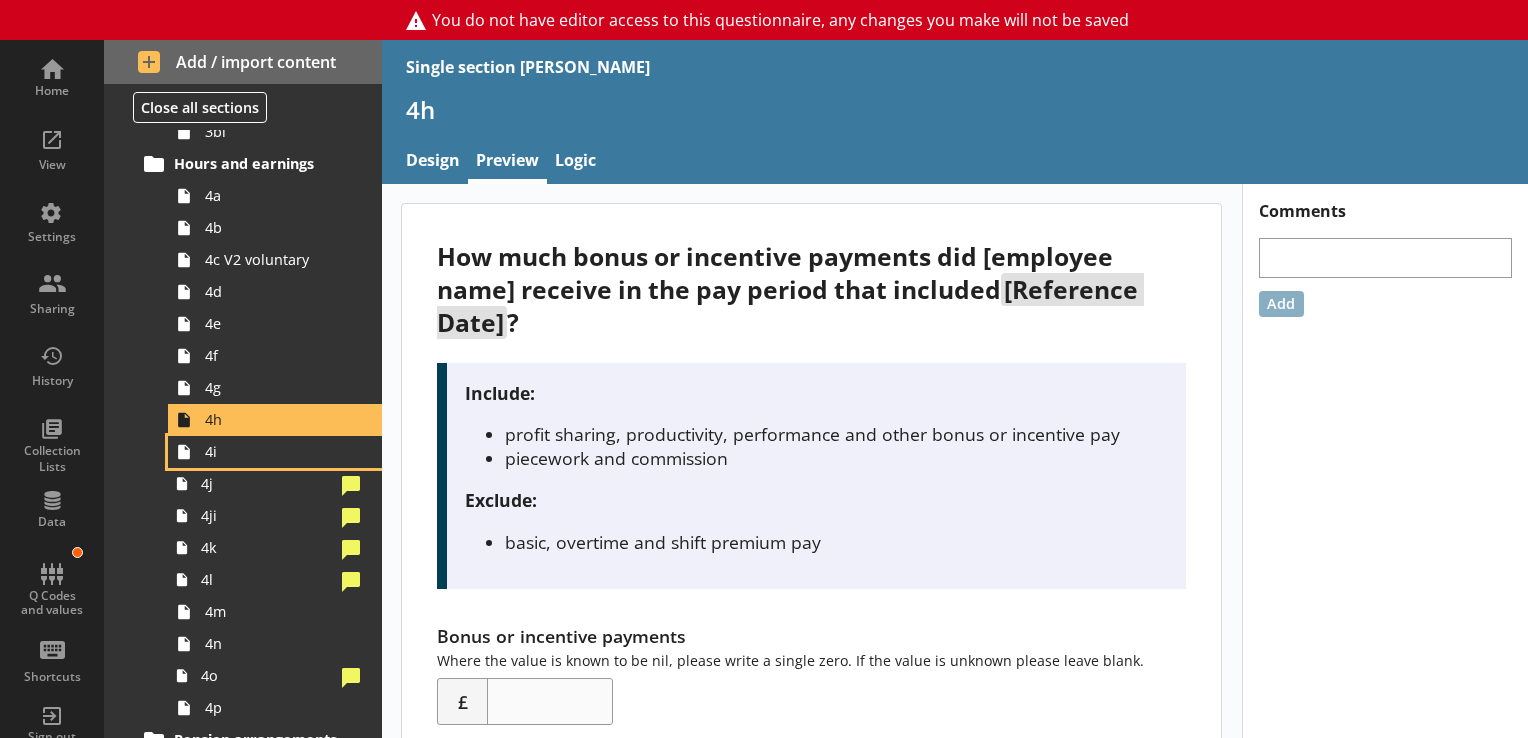 click on "4i" at bounding box center (275, 452) 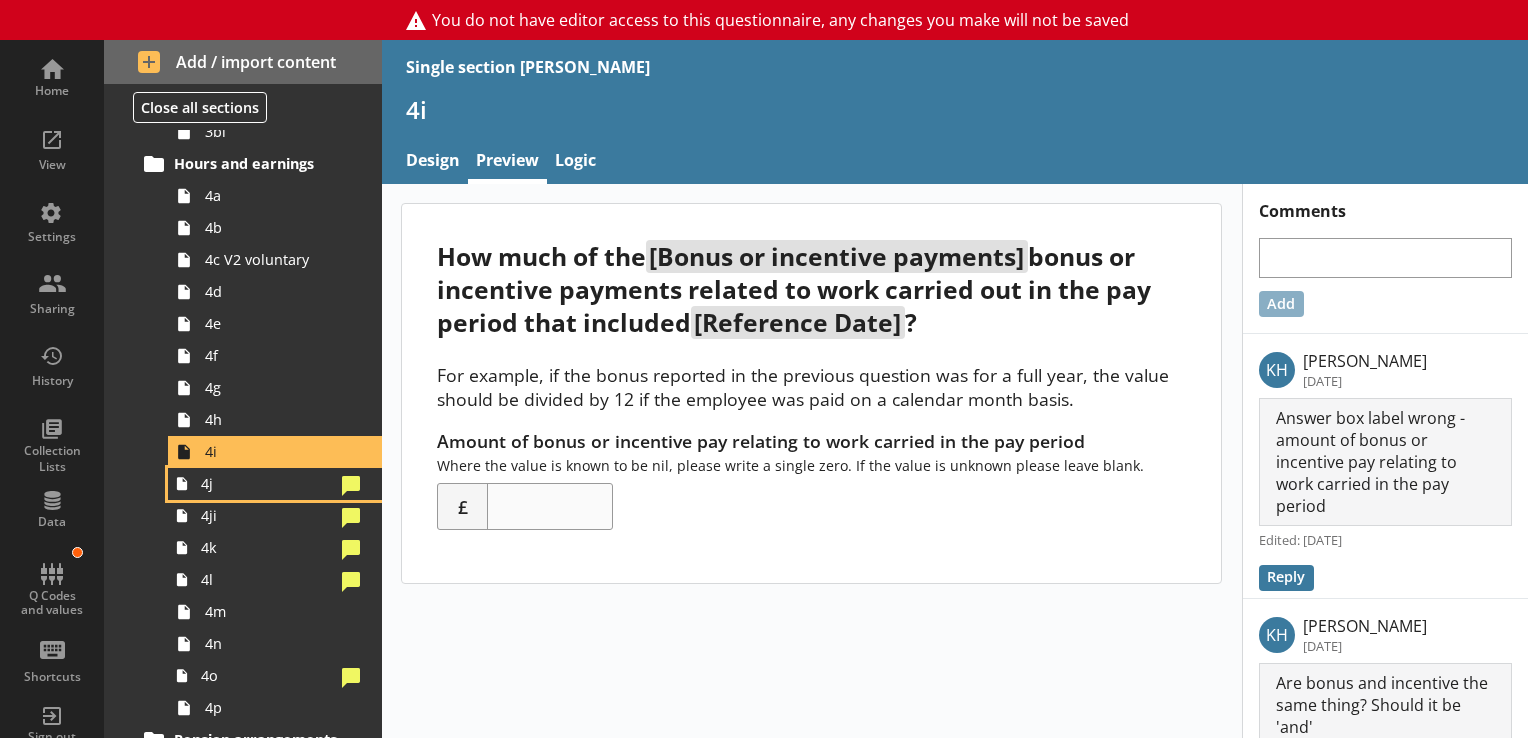 click on "4j" at bounding box center (275, 484) 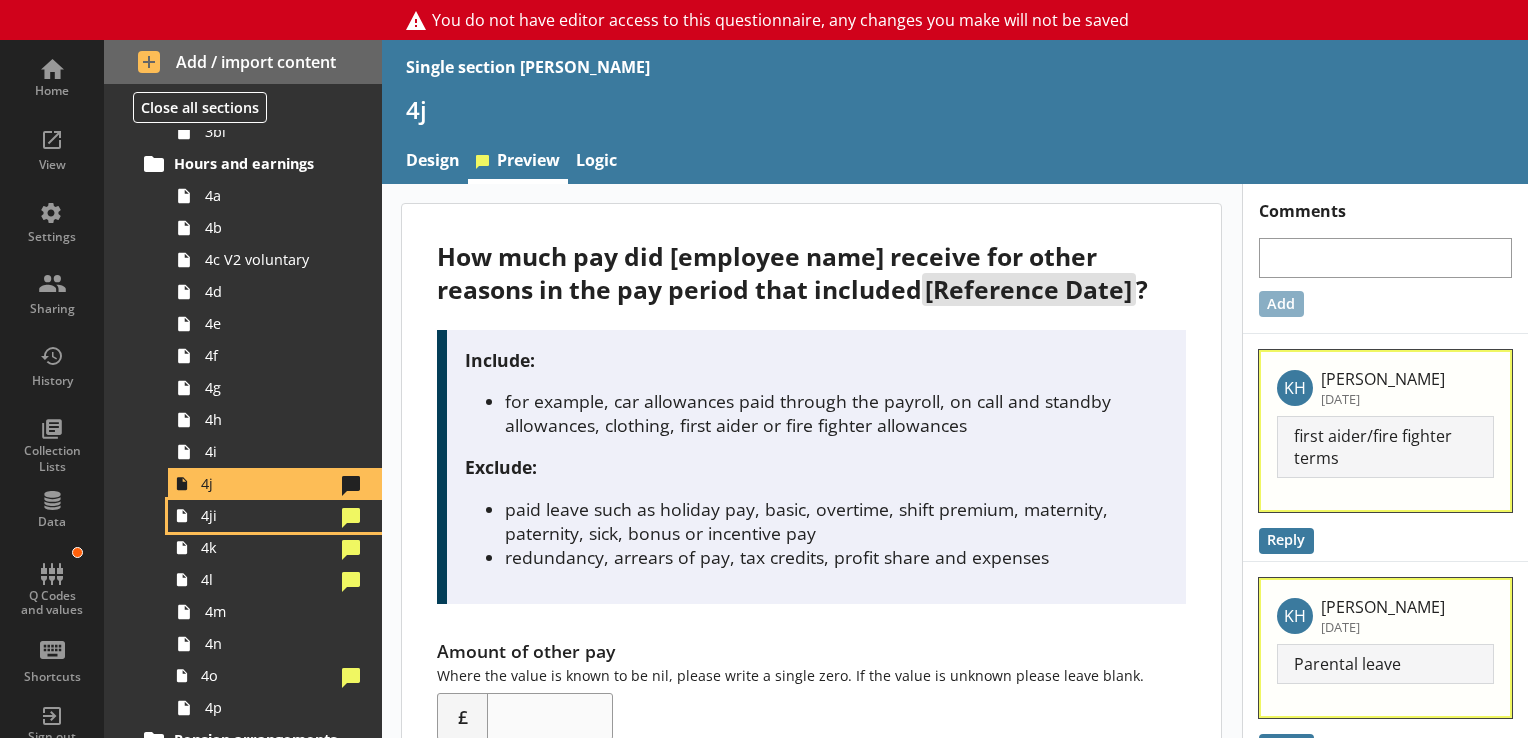 click on "4ji" at bounding box center (275, 516) 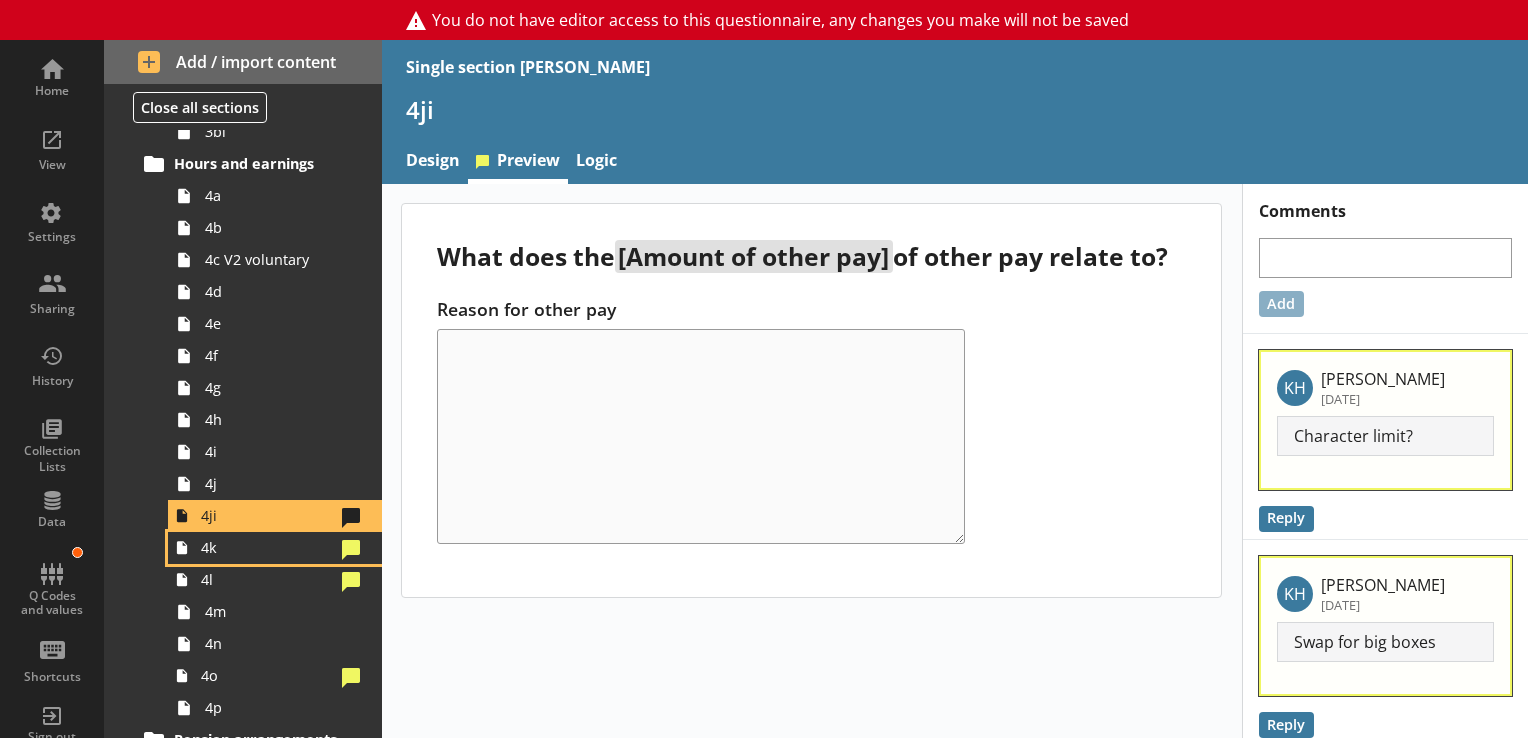 click on "4k" at bounding box center [275, 548] 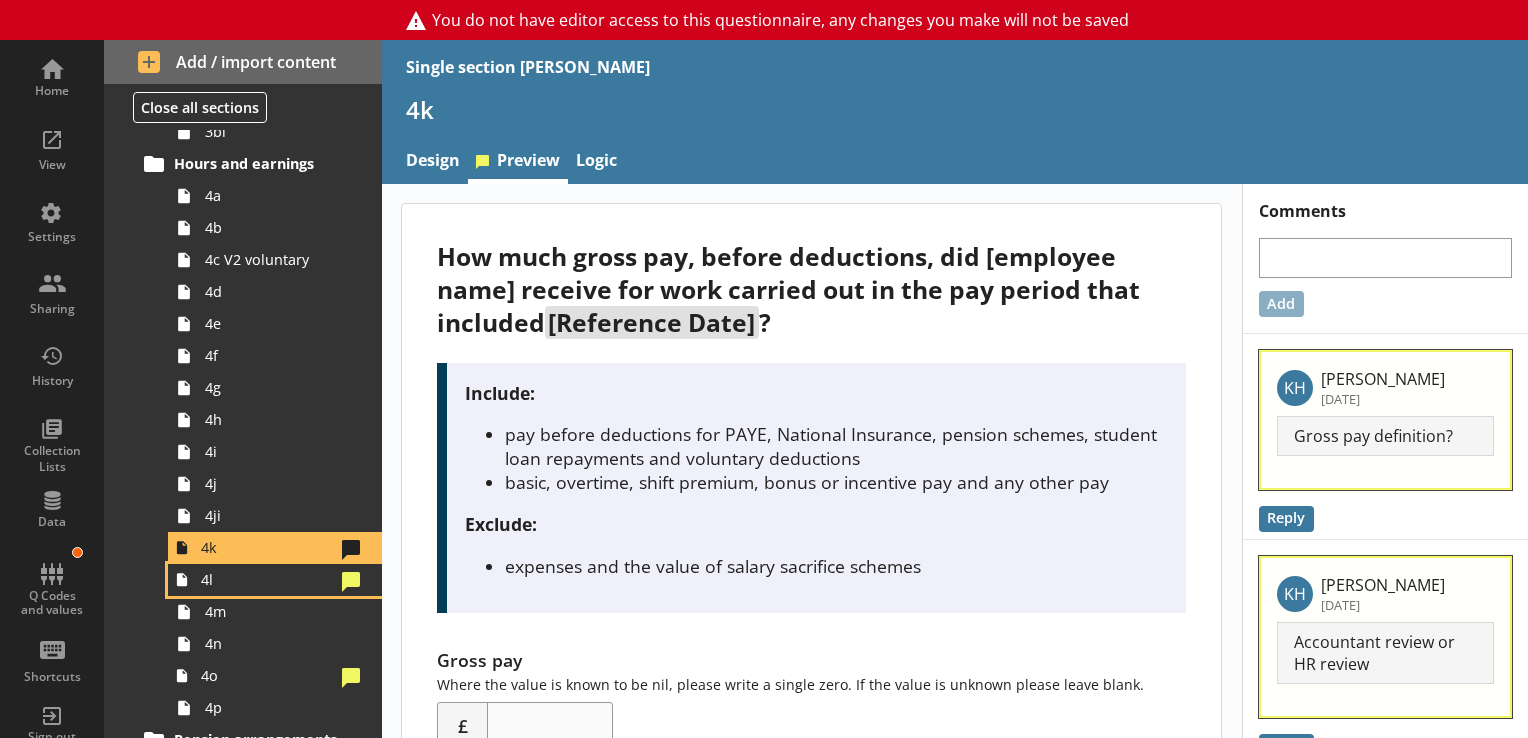 click on "4l" at bounding box center [275, 580] 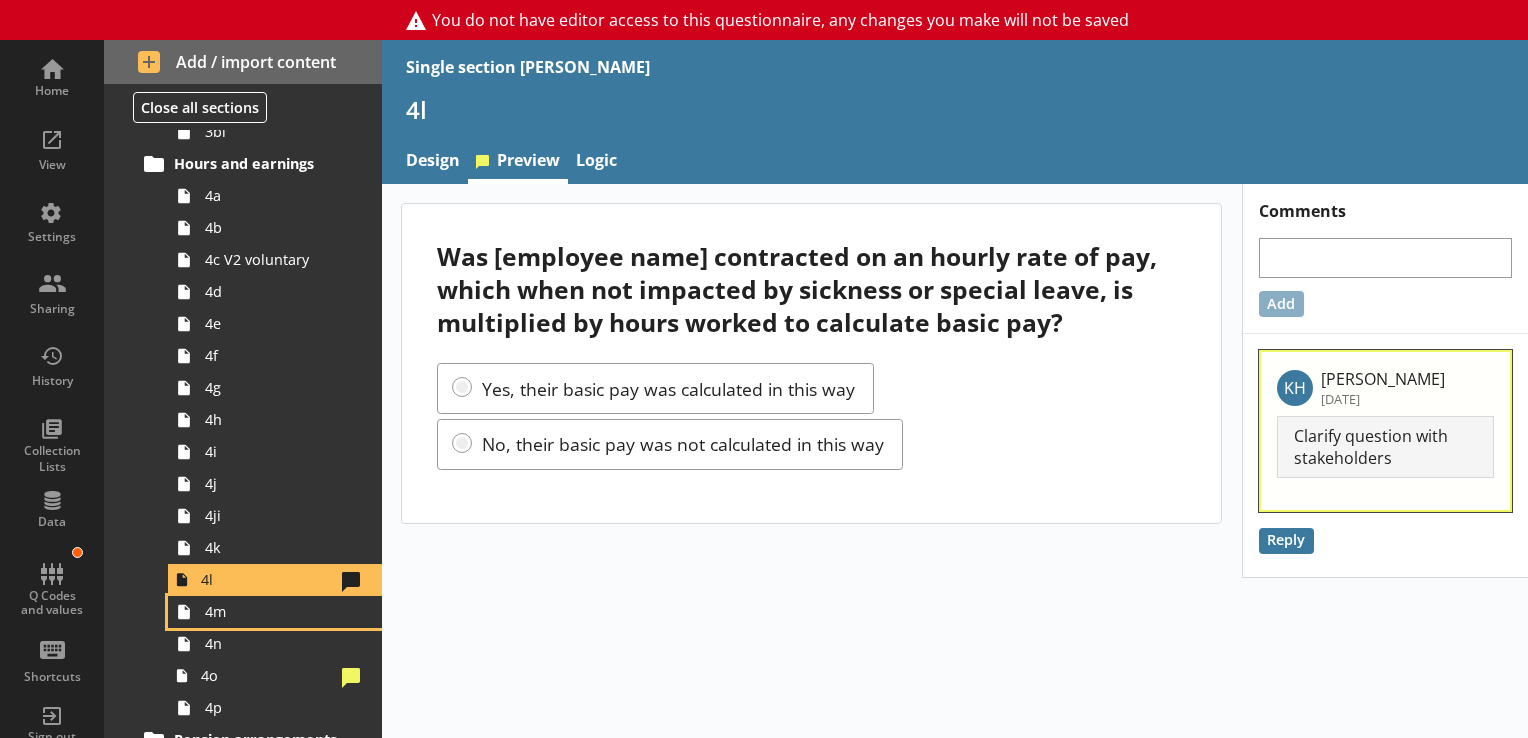 click on "4m" at bounding box center (275, 612) 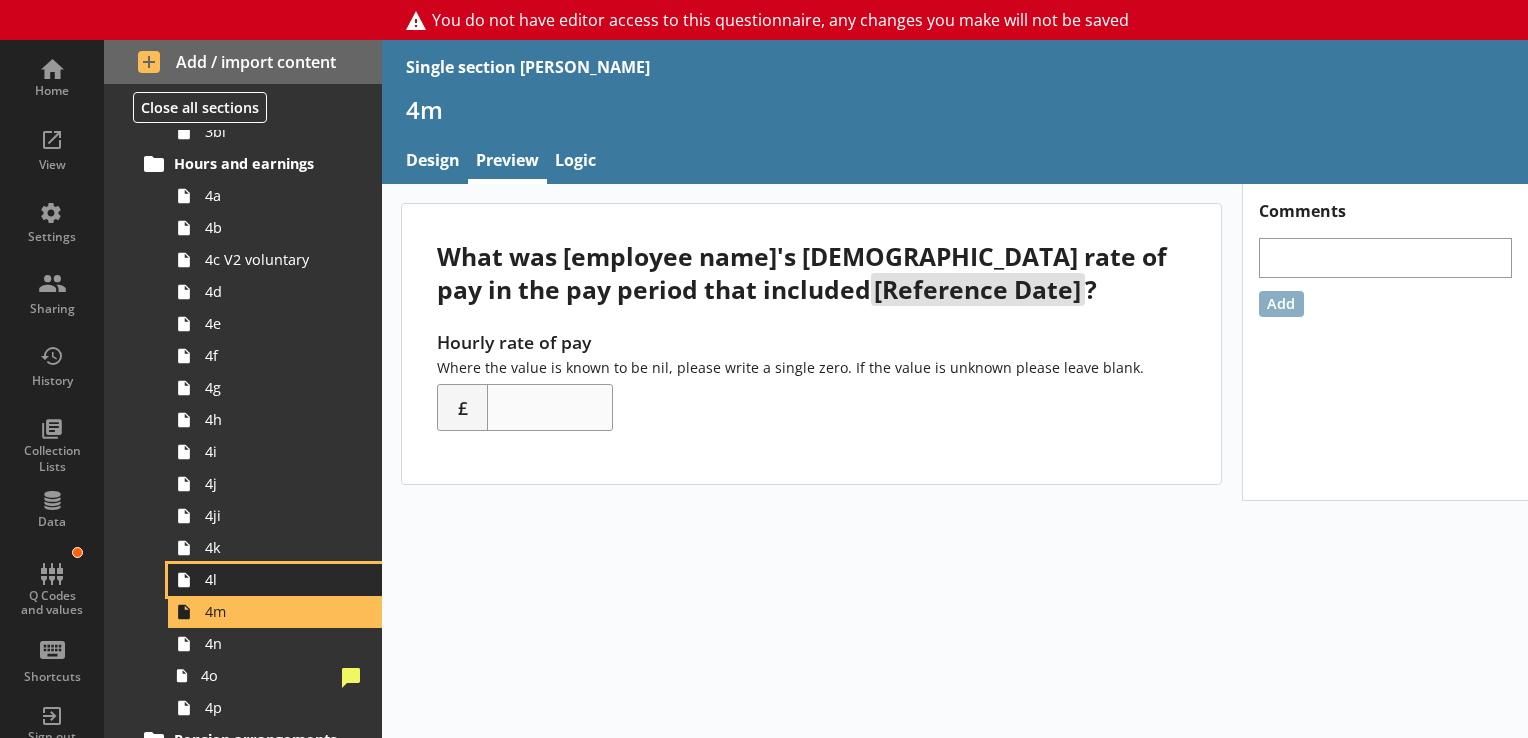 click on "4l" at bounding box center [280, 579] 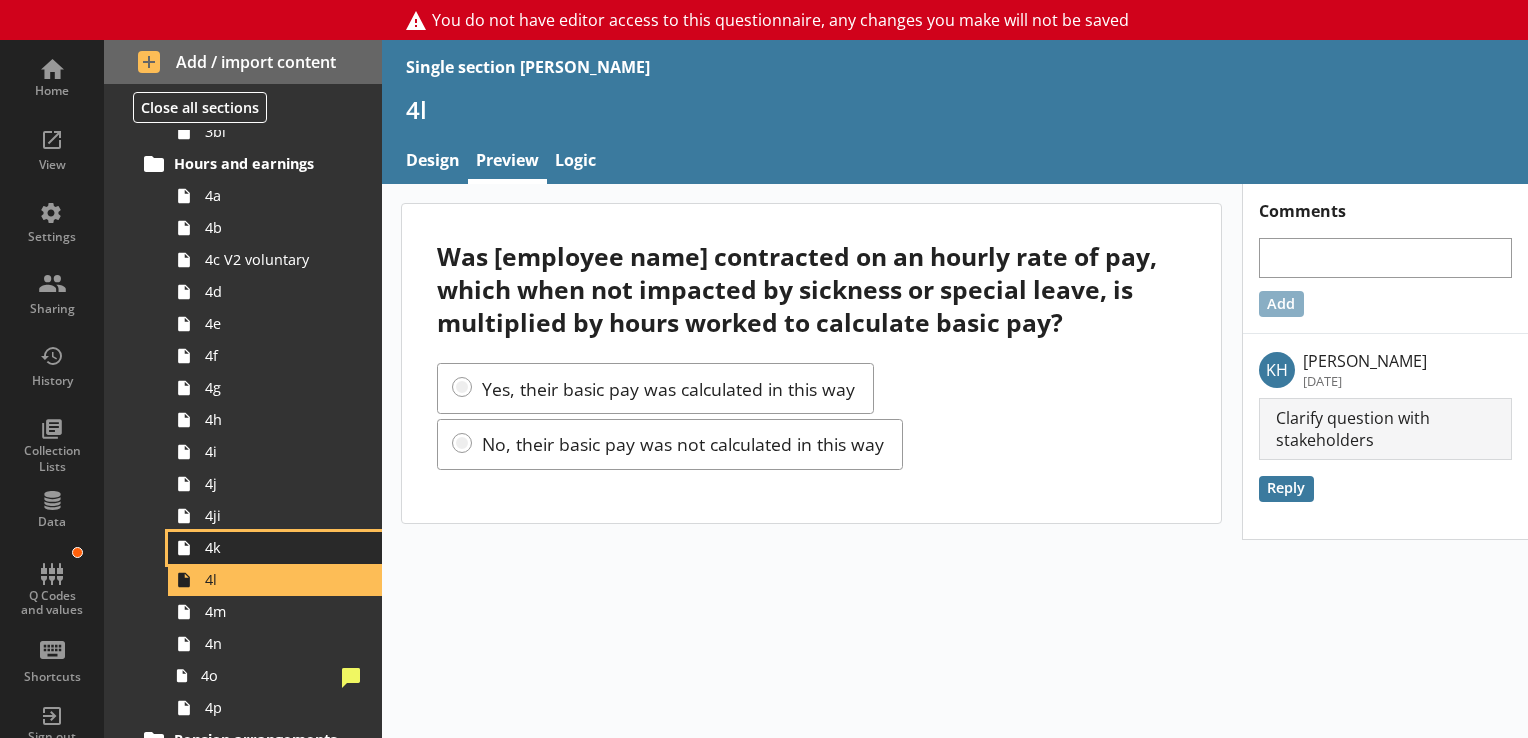 click on "4k" at bounding box center [280, 547] 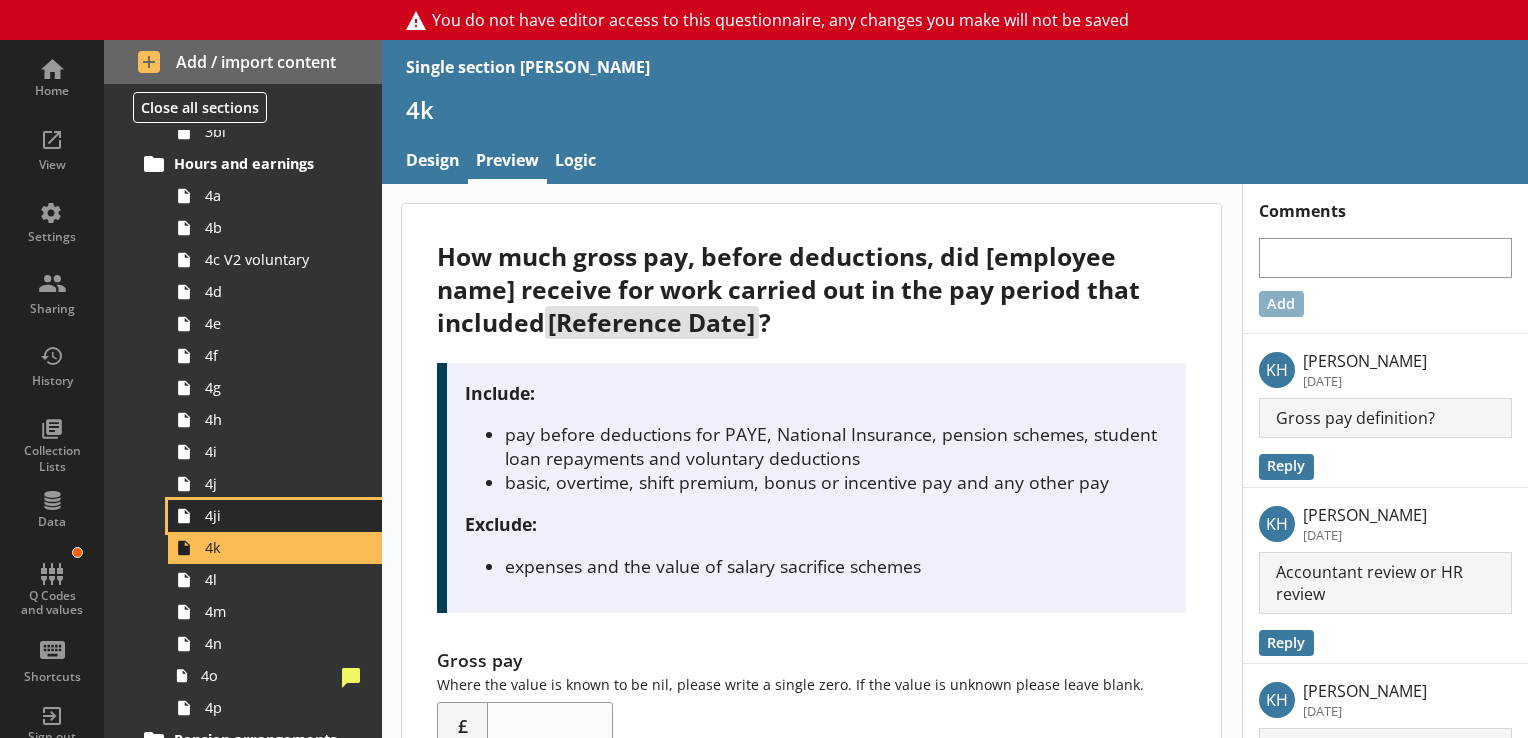 click on "4ji" at bounding box center (275, 516) 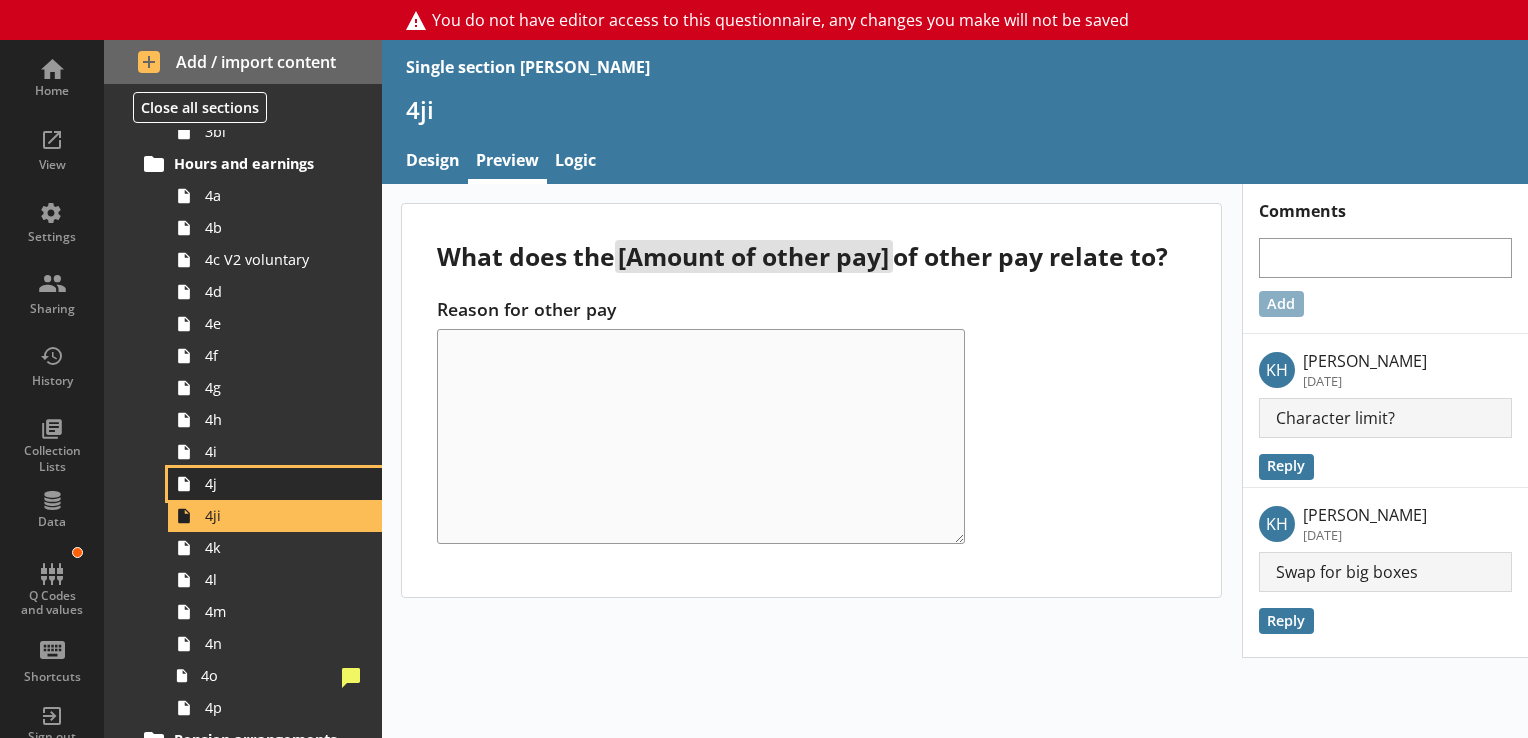 click on "4j" at bounding box center [280, 483] 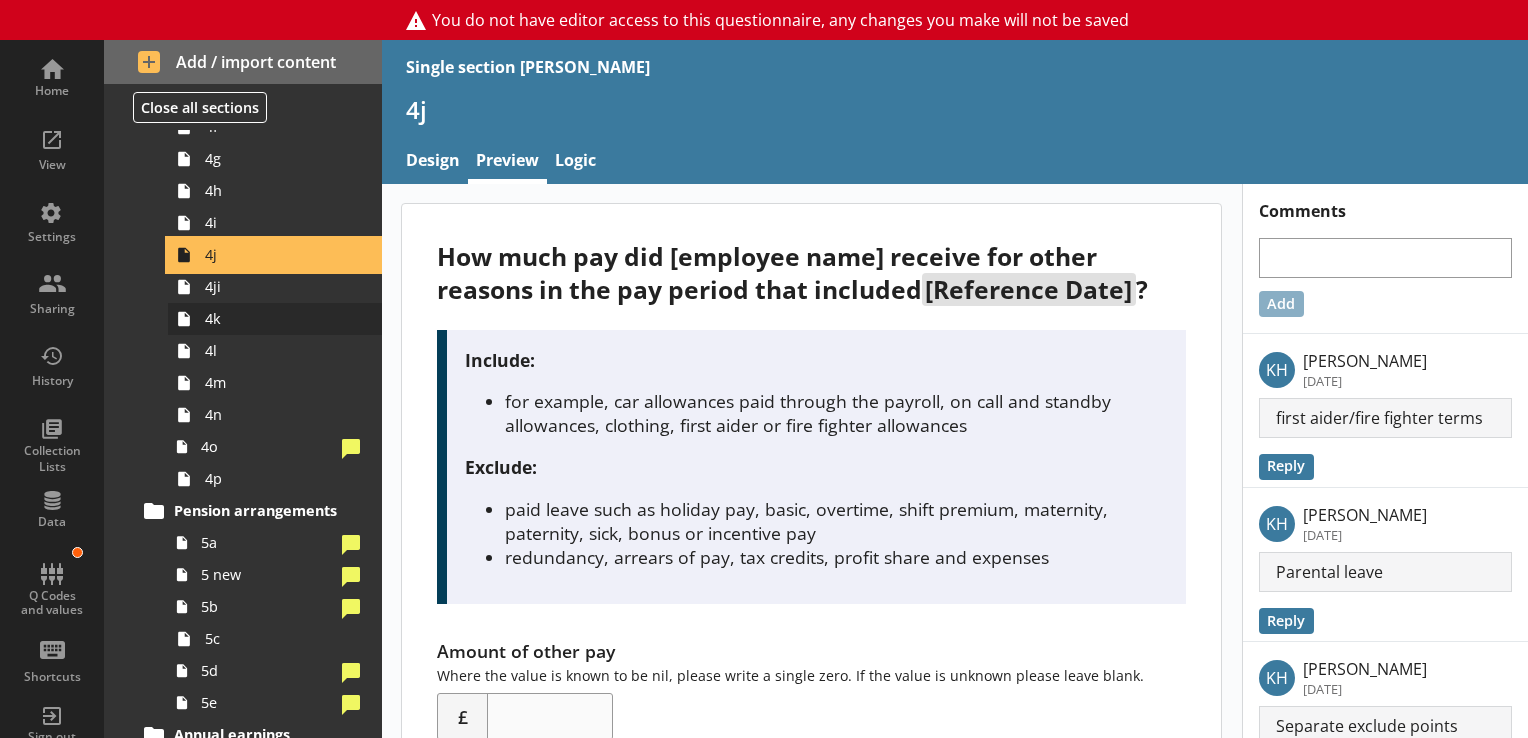 scroll, scrollTop: 907, scrollLeft: 0, axis: vertical 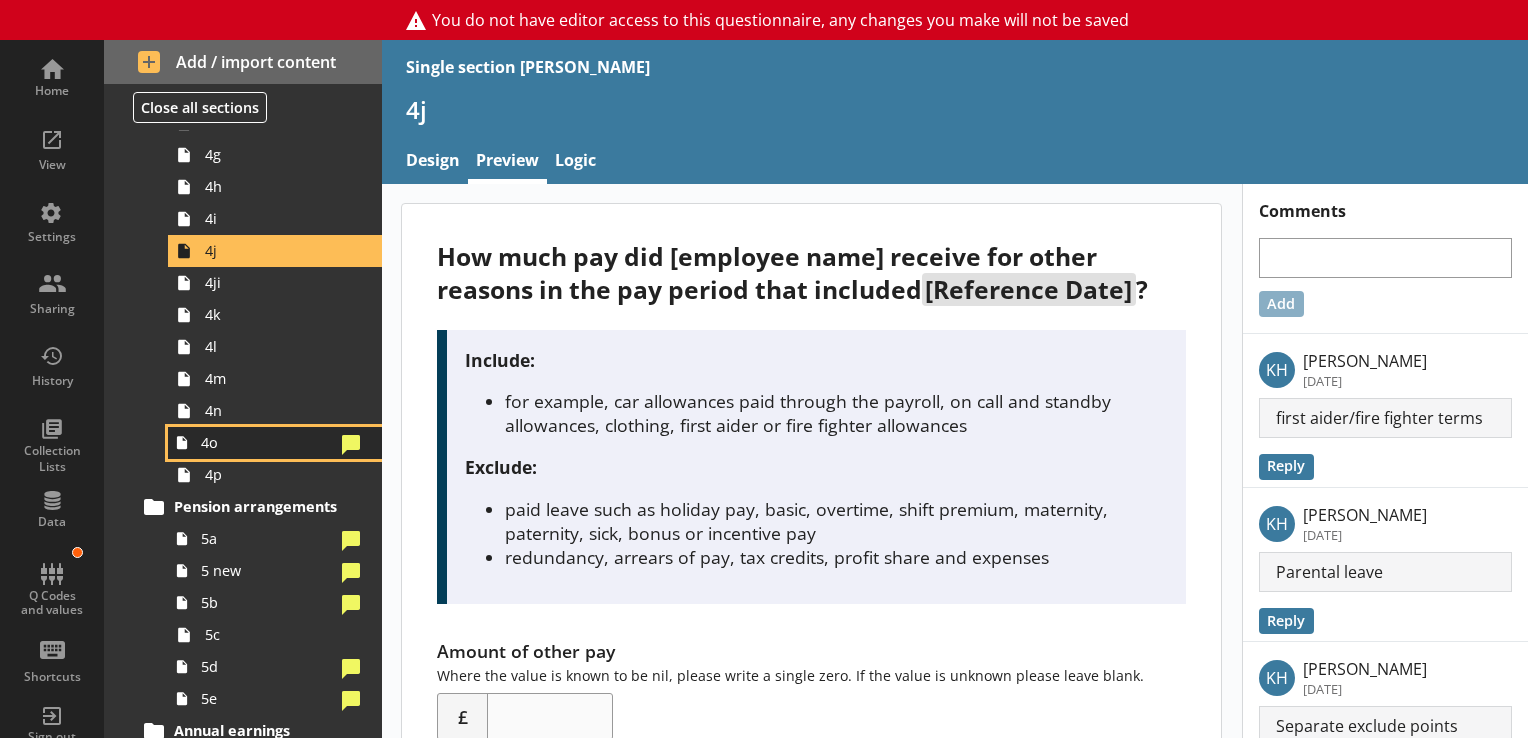 click on "4o" at bounding box center (275, 443) 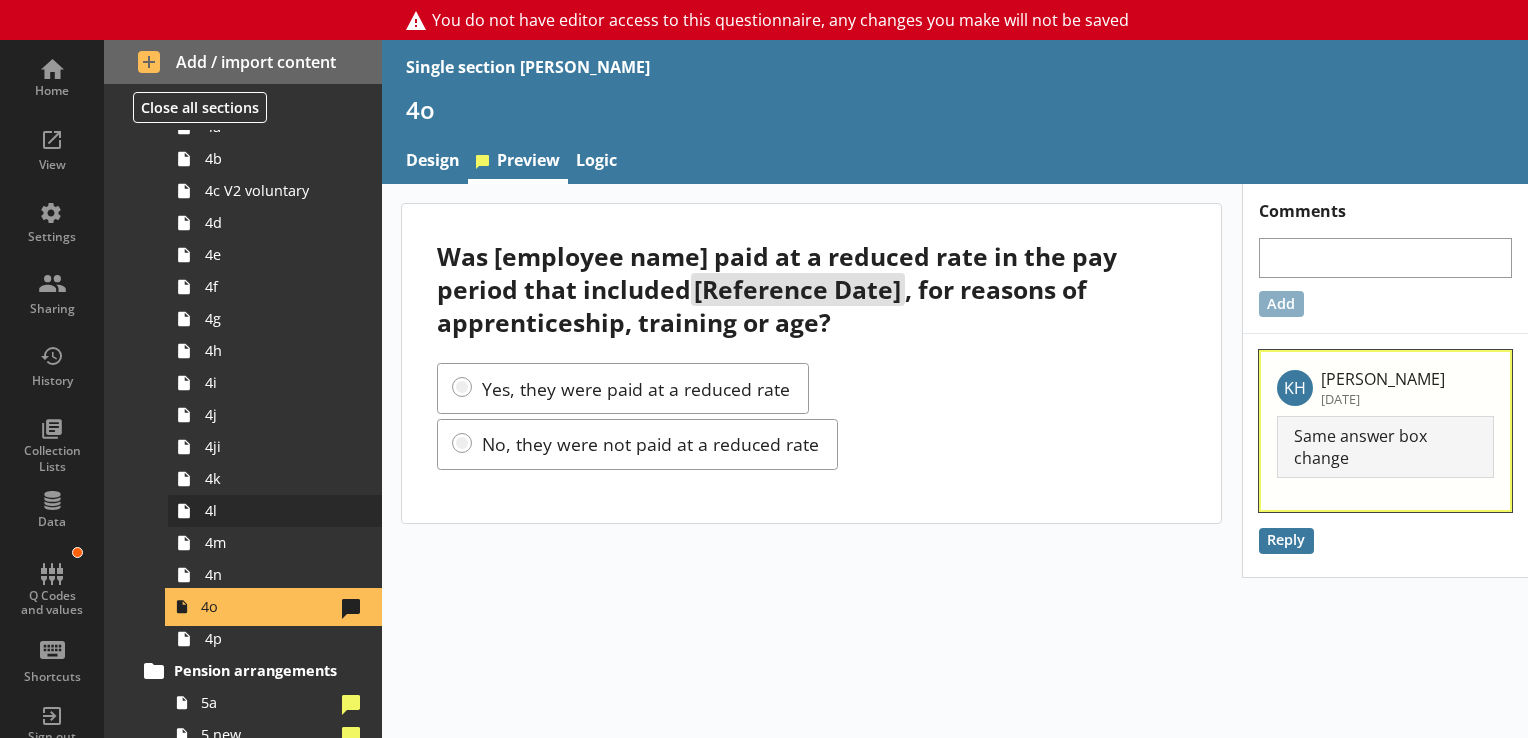 scroll, scrollTop: 729, scrollLeft: 0, axis: vertical 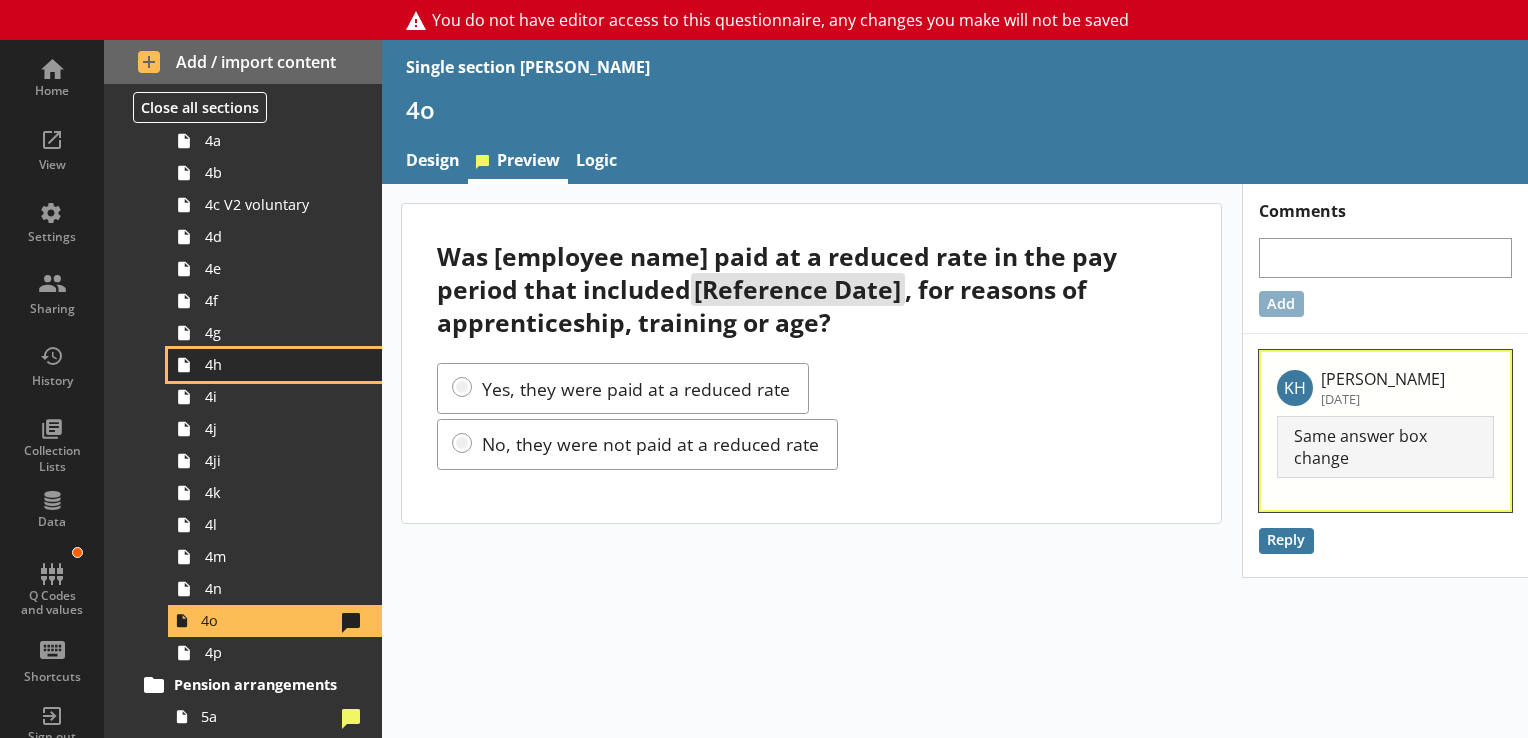 click on "4h" at bounding box center [275, 365] 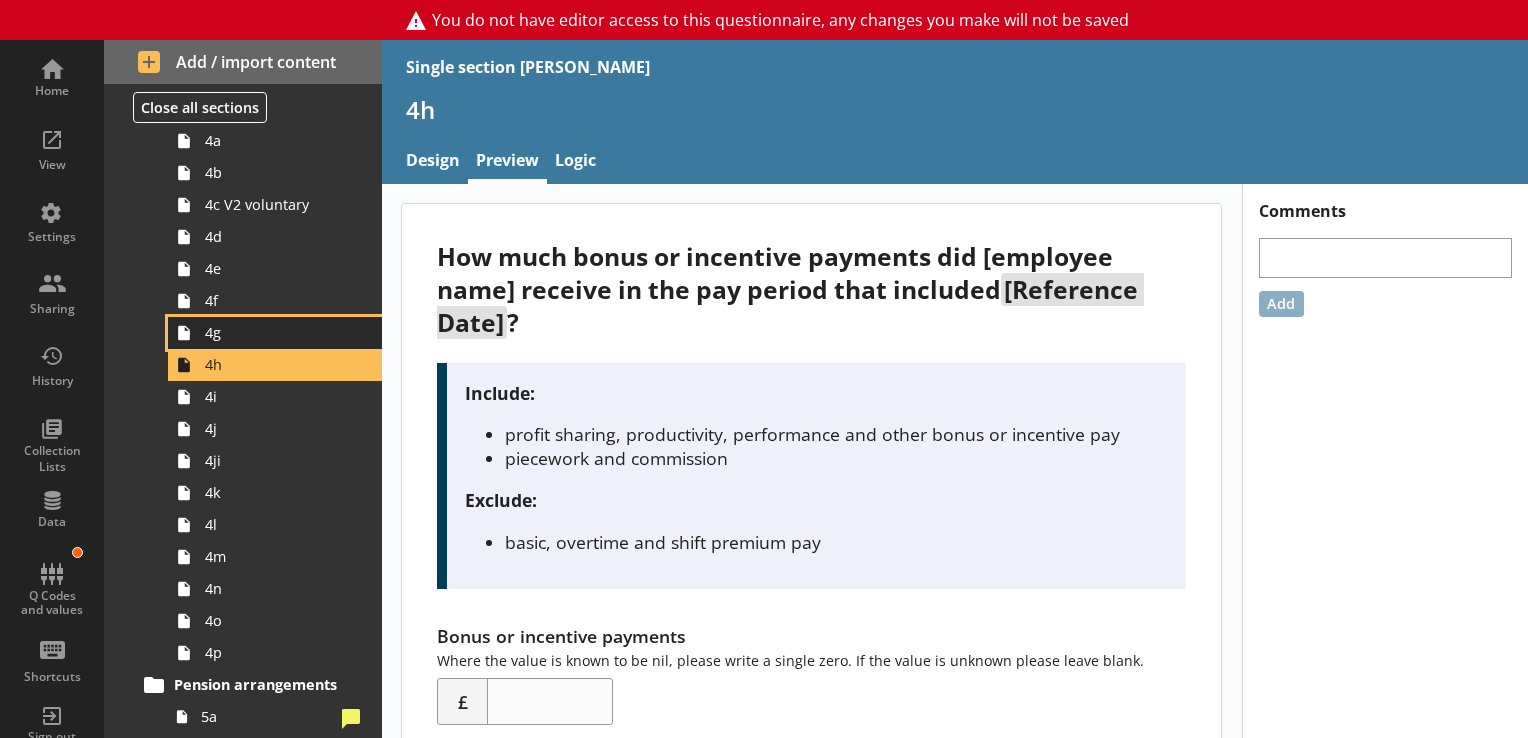 click on "4g" at bounding box center (280, 332) 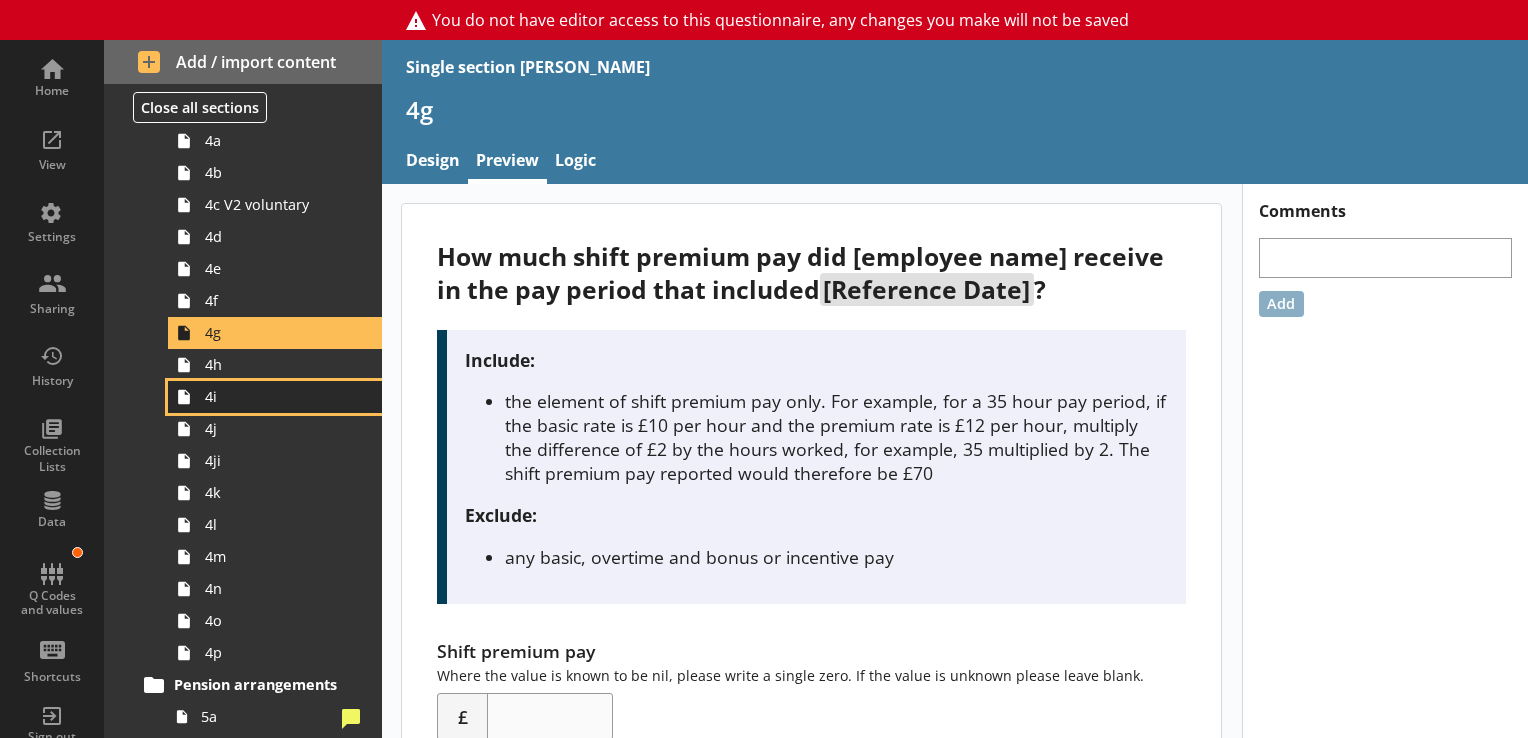 click on "4i" at bounding box center (275, 397) 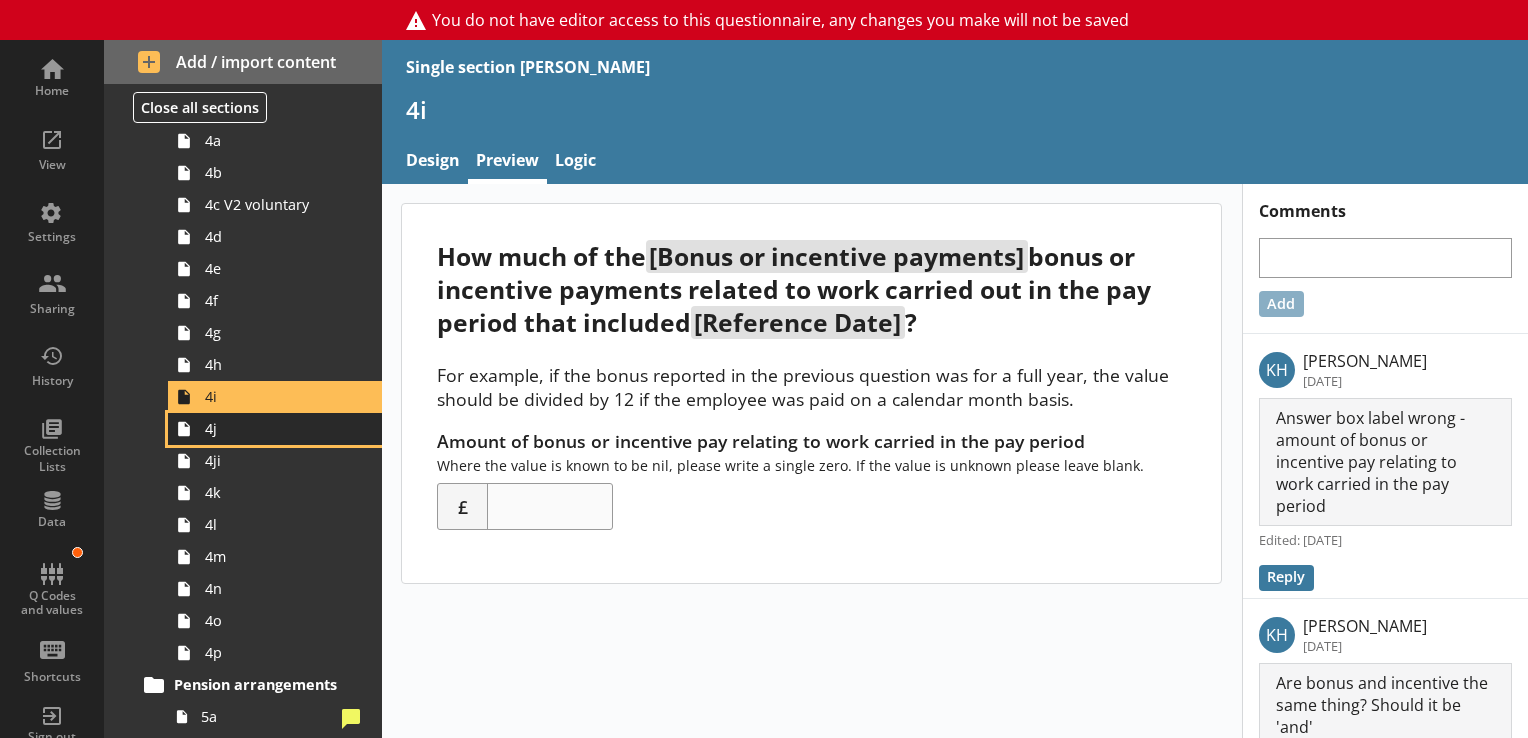click on "4j" at bounding box center (275, 429) 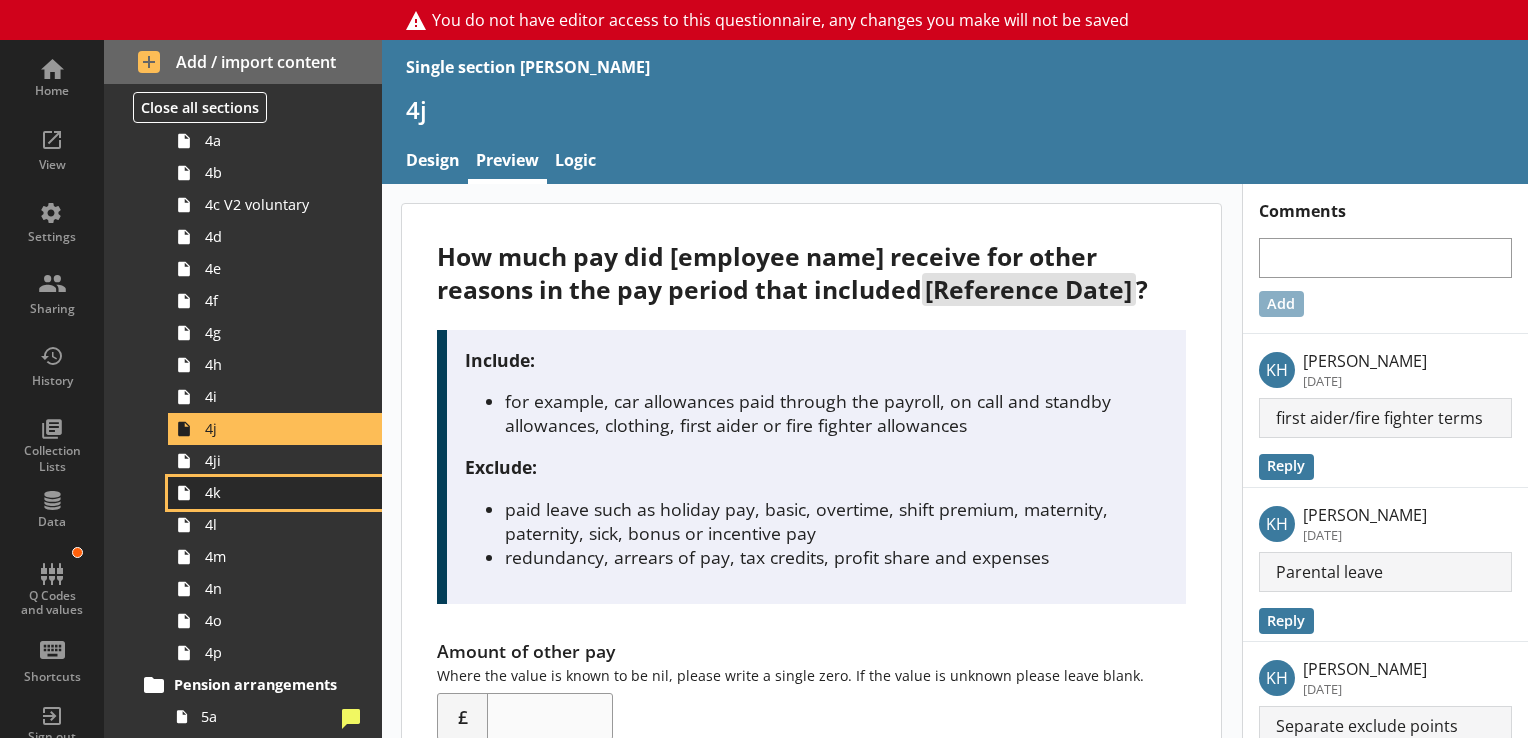 click on "4k" at bounding box center (280, 492) 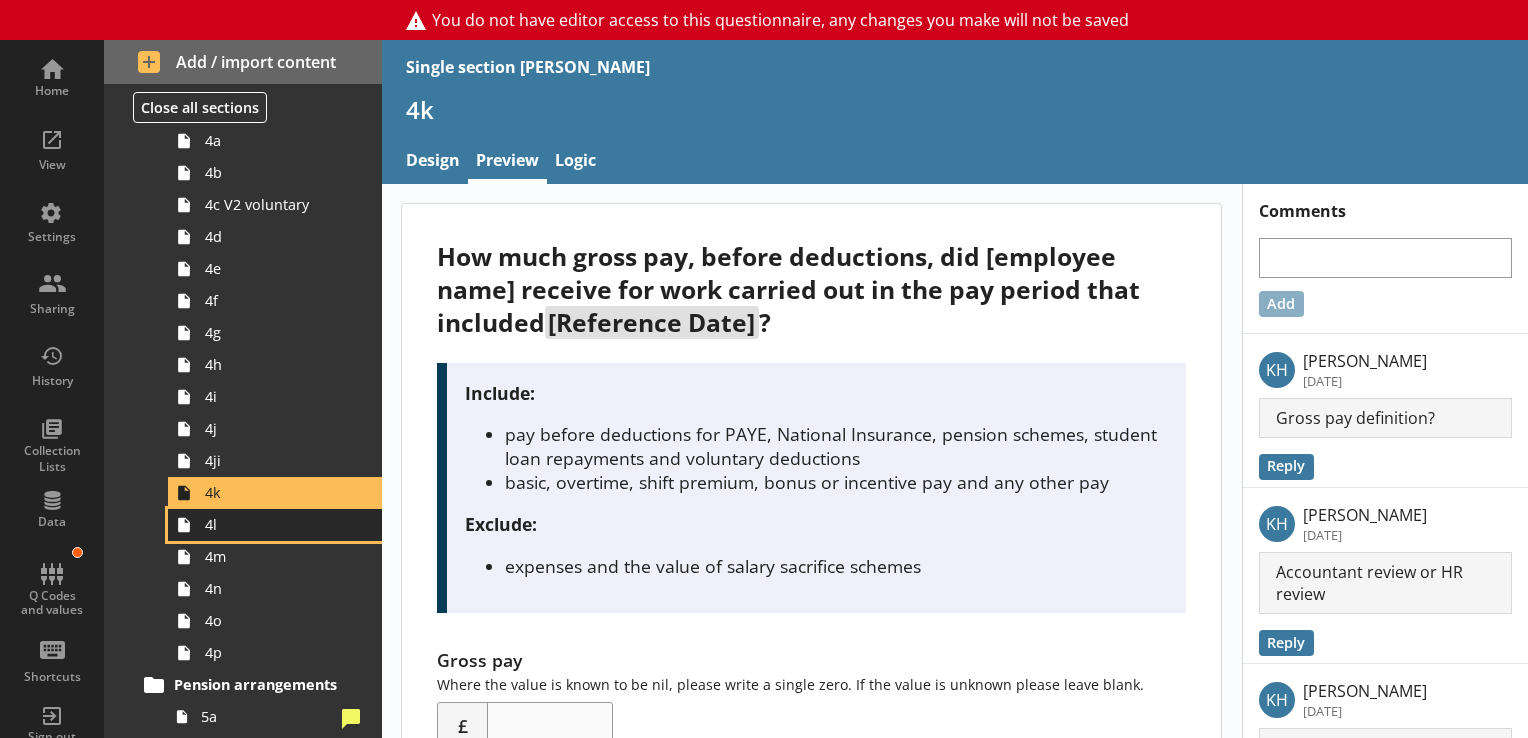 click on "4l" at bounding box center (275, 525) 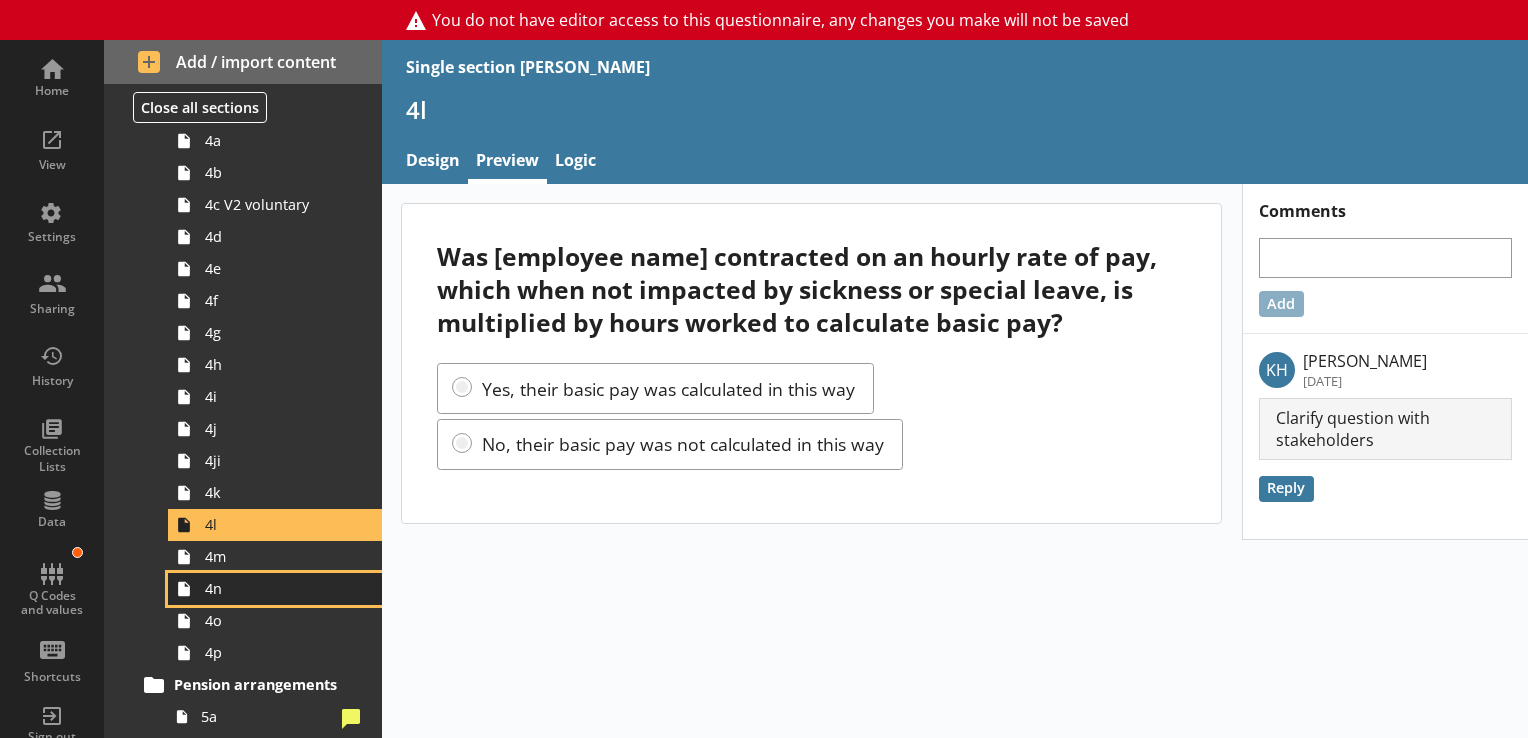 click on "4n" at bounding box center (280, 588) 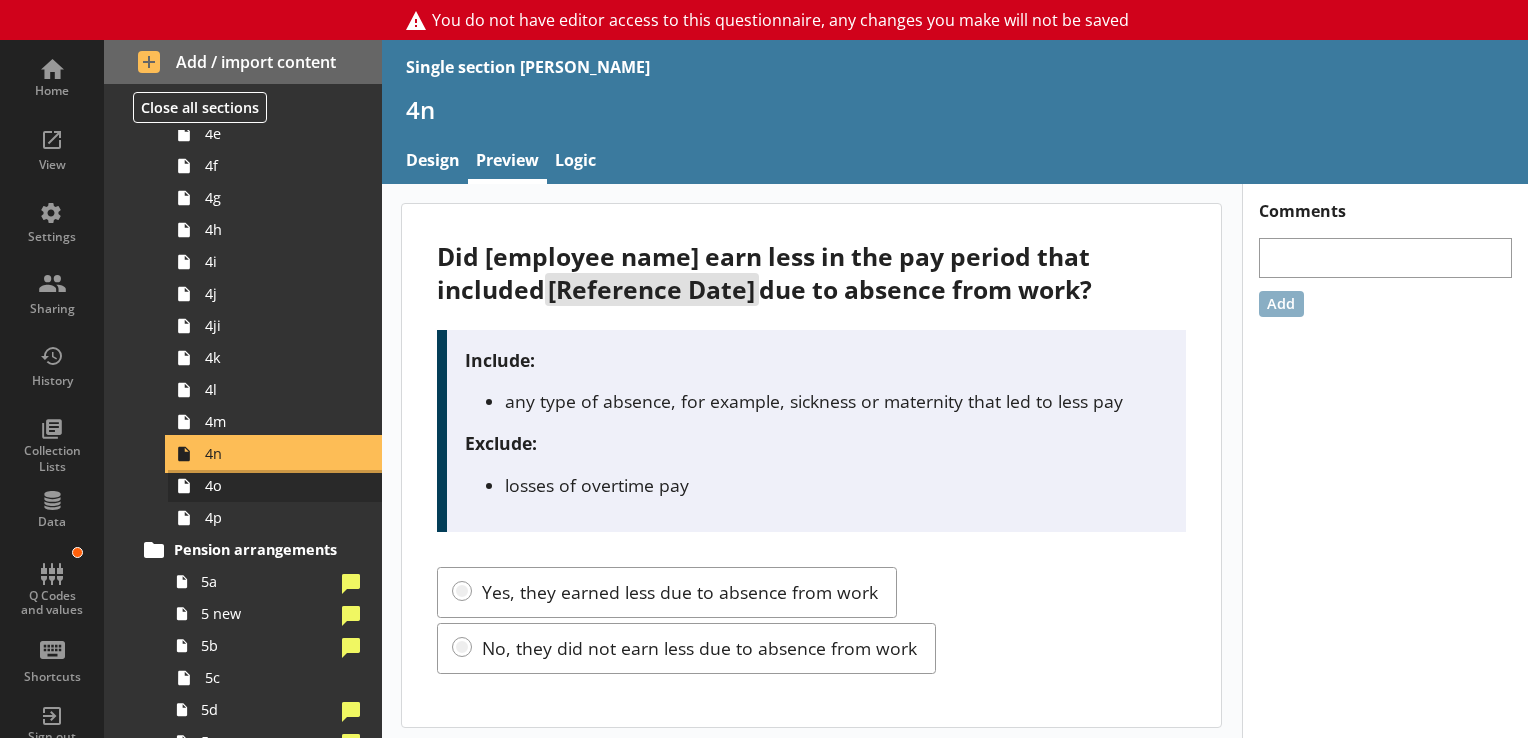 scroll, scrollTop: 870, scrollLeft: 0, axis: vertical 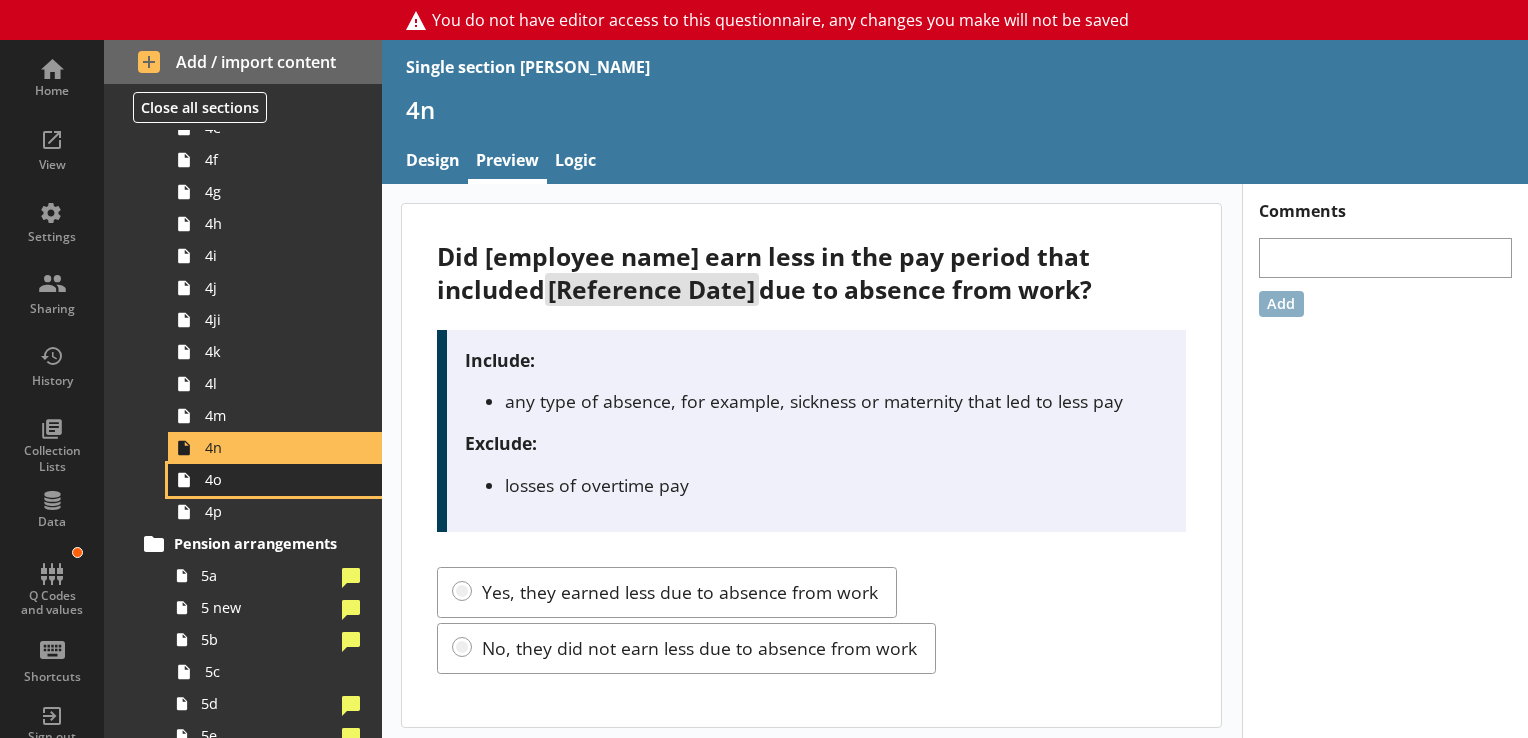 click on "4o" at bounding box center [280, 479] 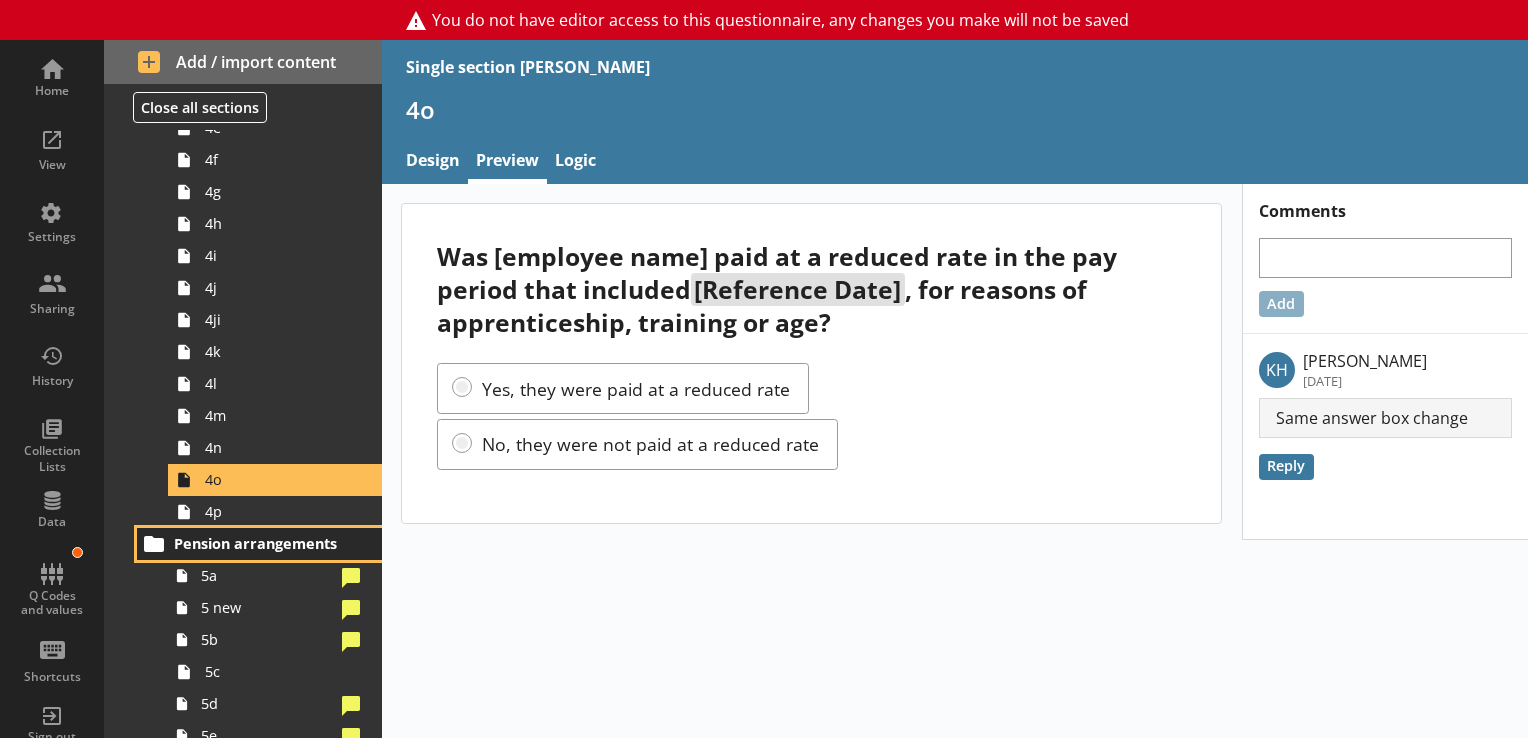 click on "Pension arrangements" at bounding box center (259, 544) 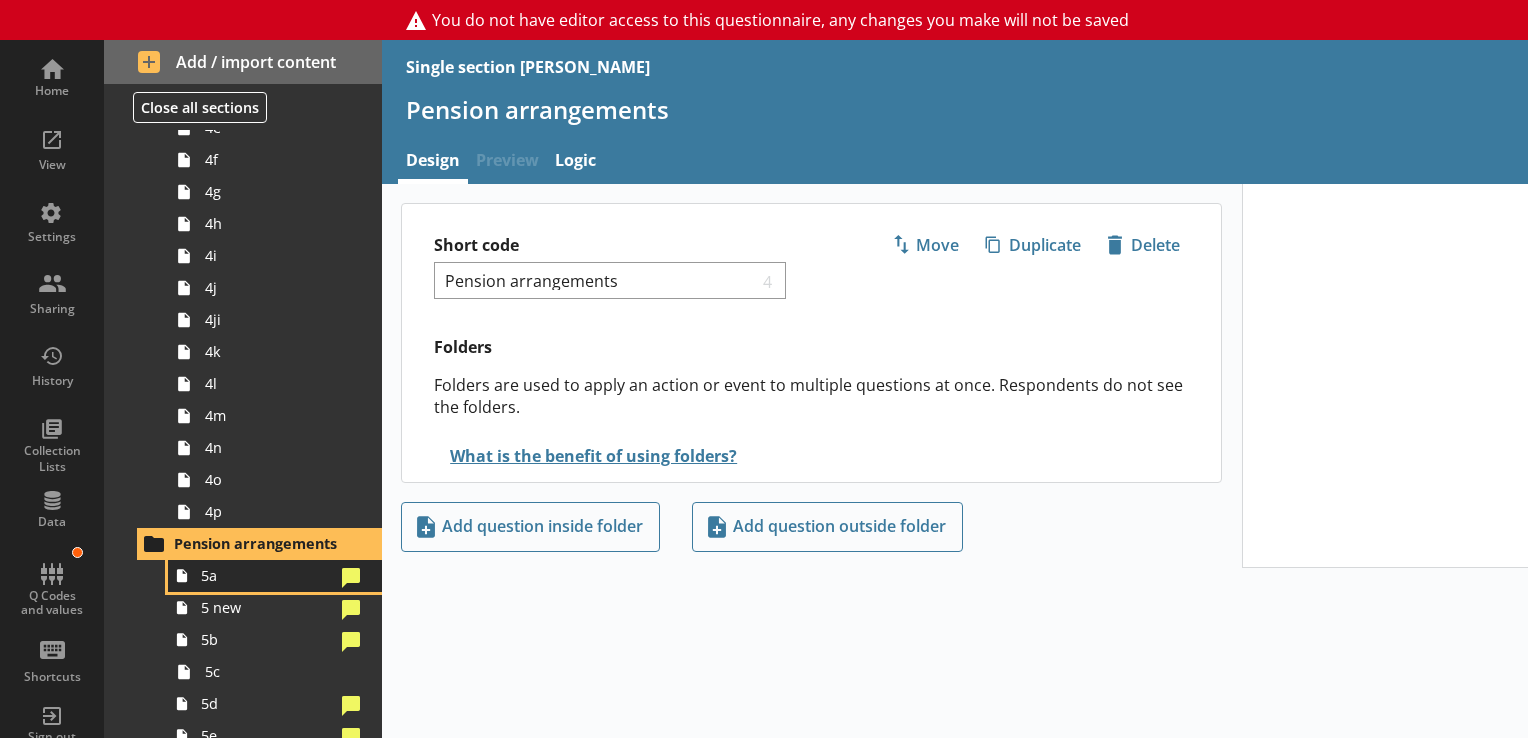 click on "5a" at bounding box center (275, 576) 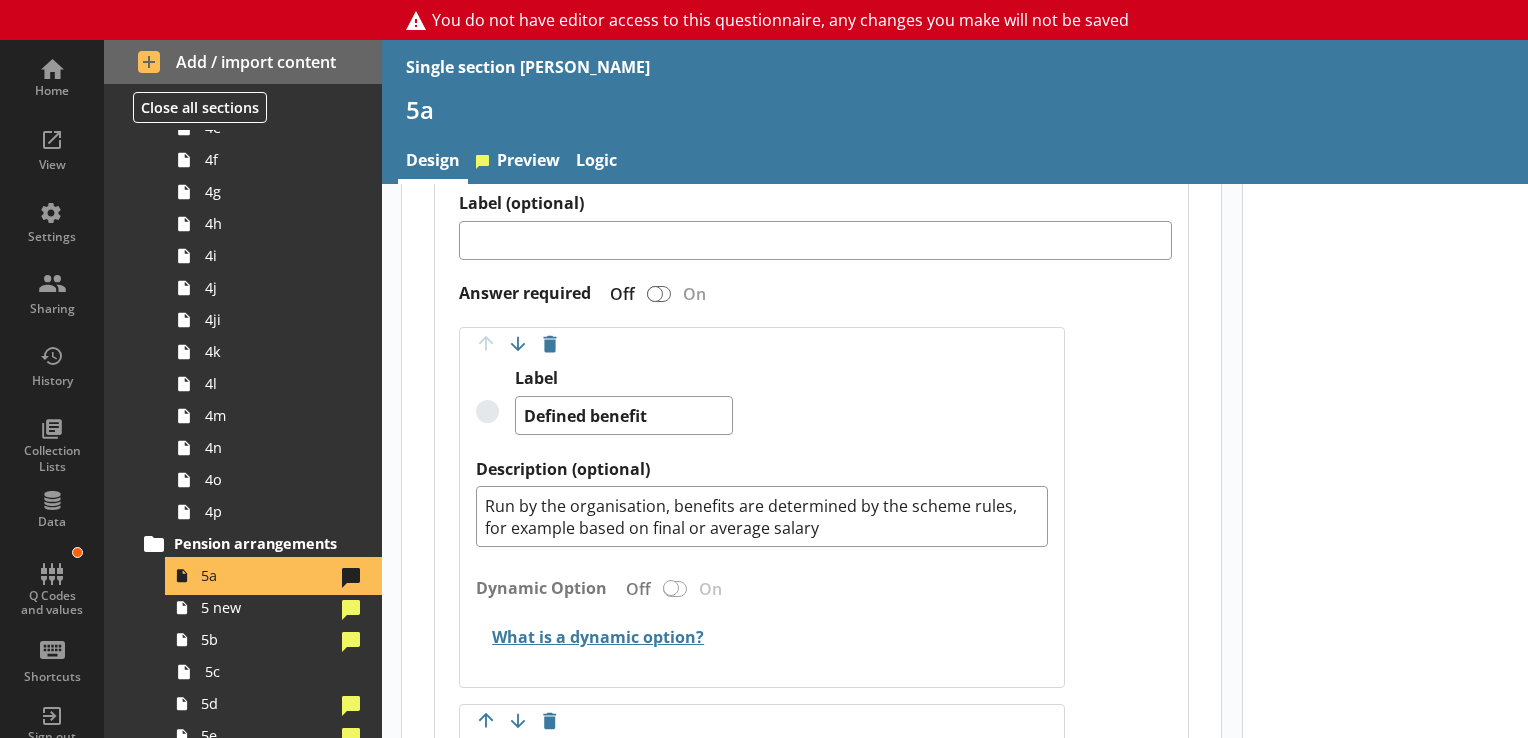 scroll, scrollTop: 1487, scrollLeft: 0, axis: vertical 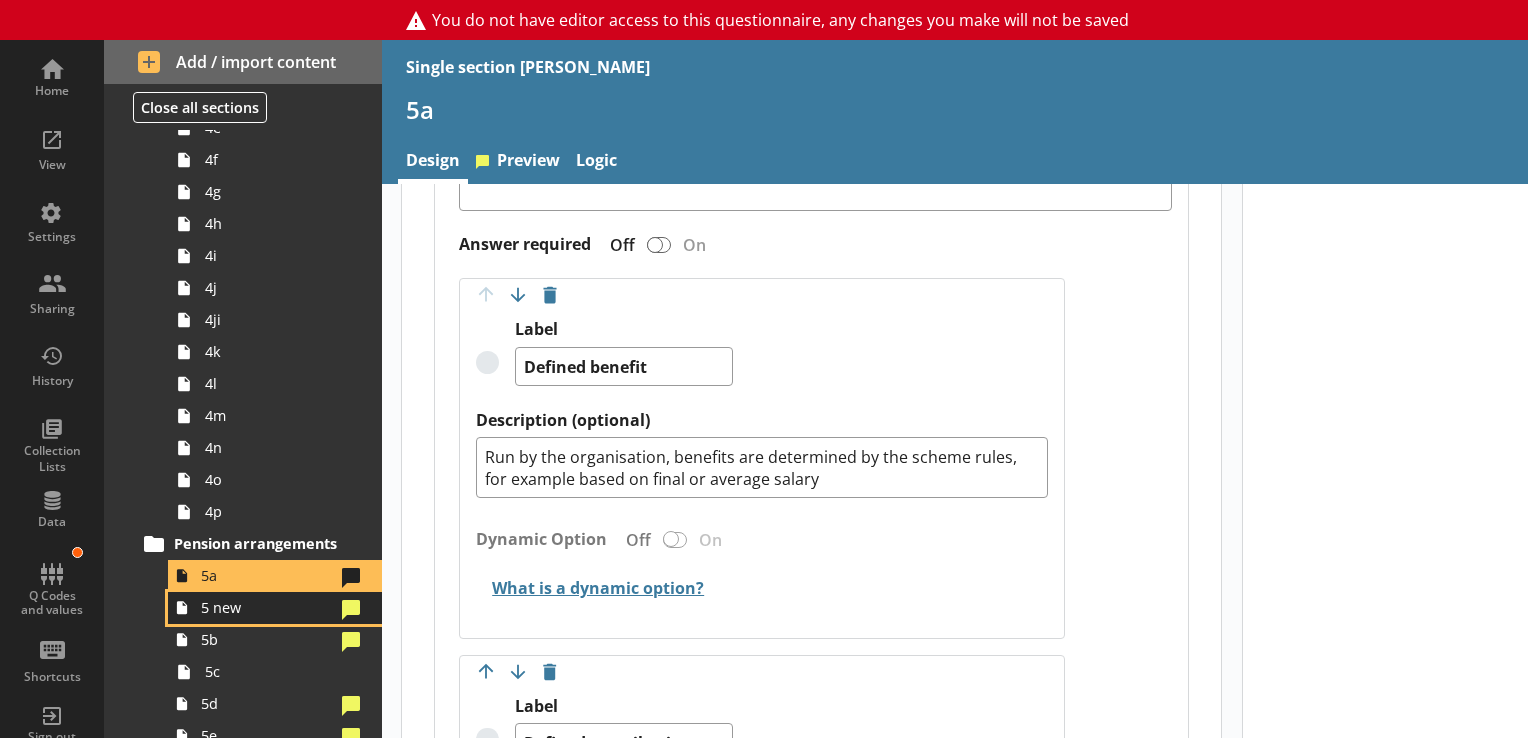 click on "5 new" at bounding box center (267, 607) 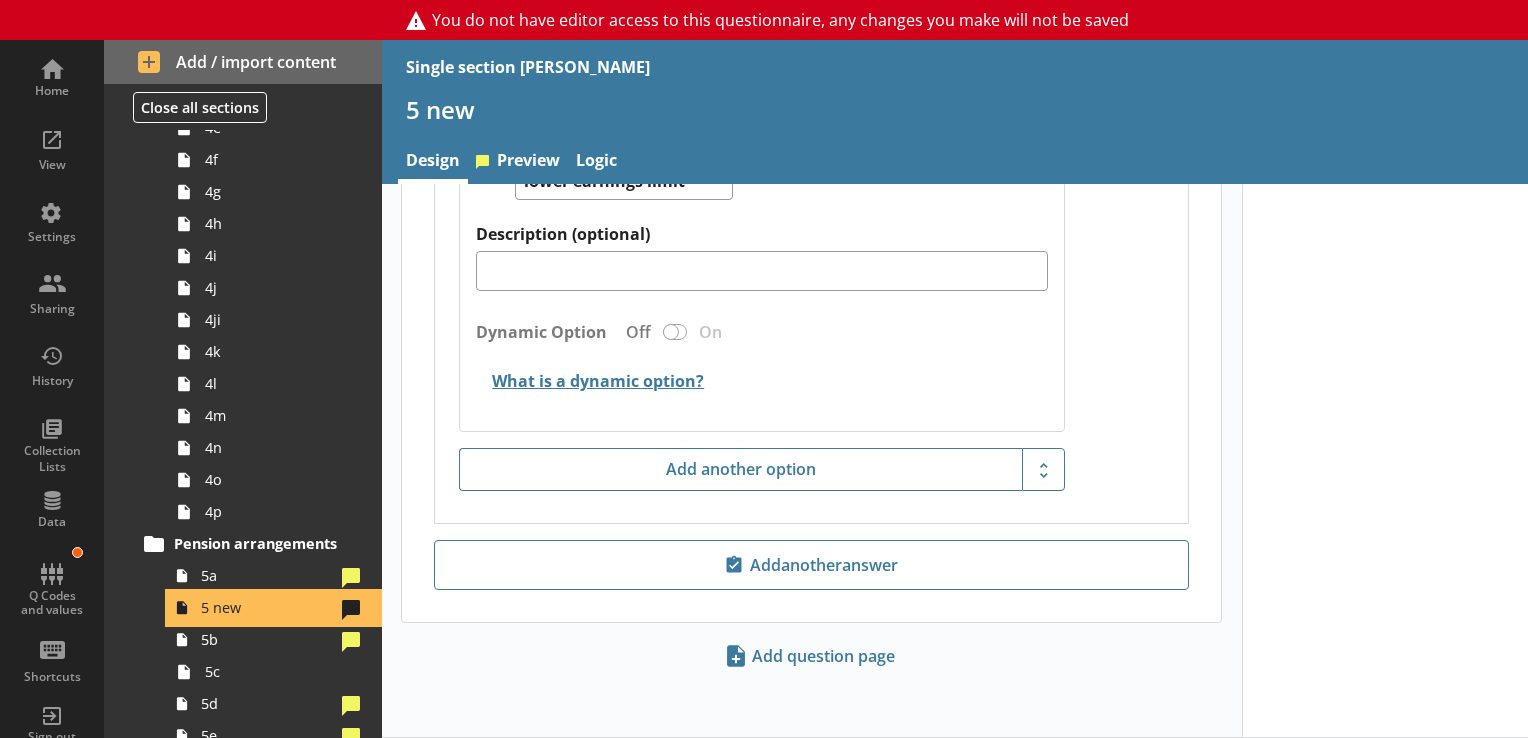 scroll, scrollTop: 0, scrollLeft: 0, axis: both 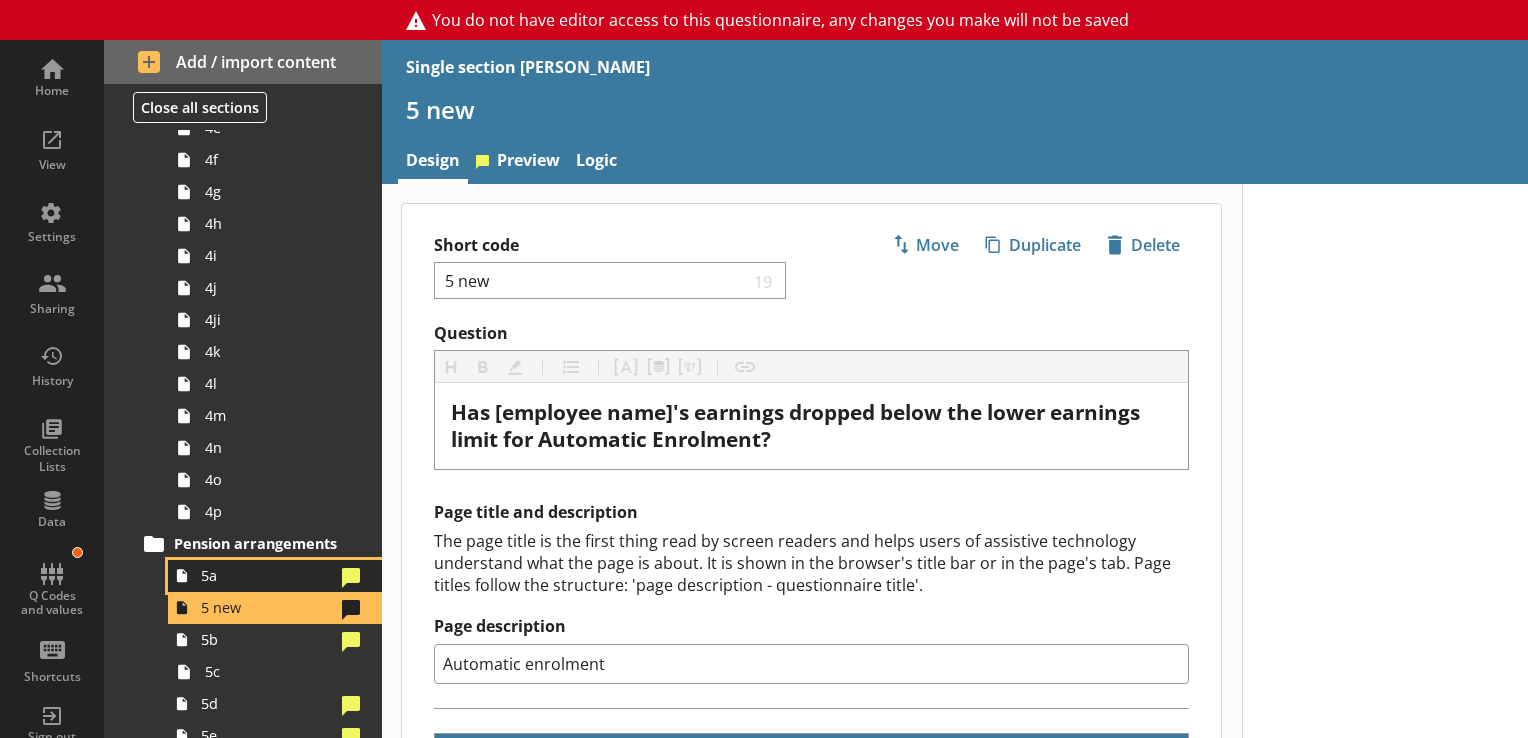 click at bounding box center [351, 575] 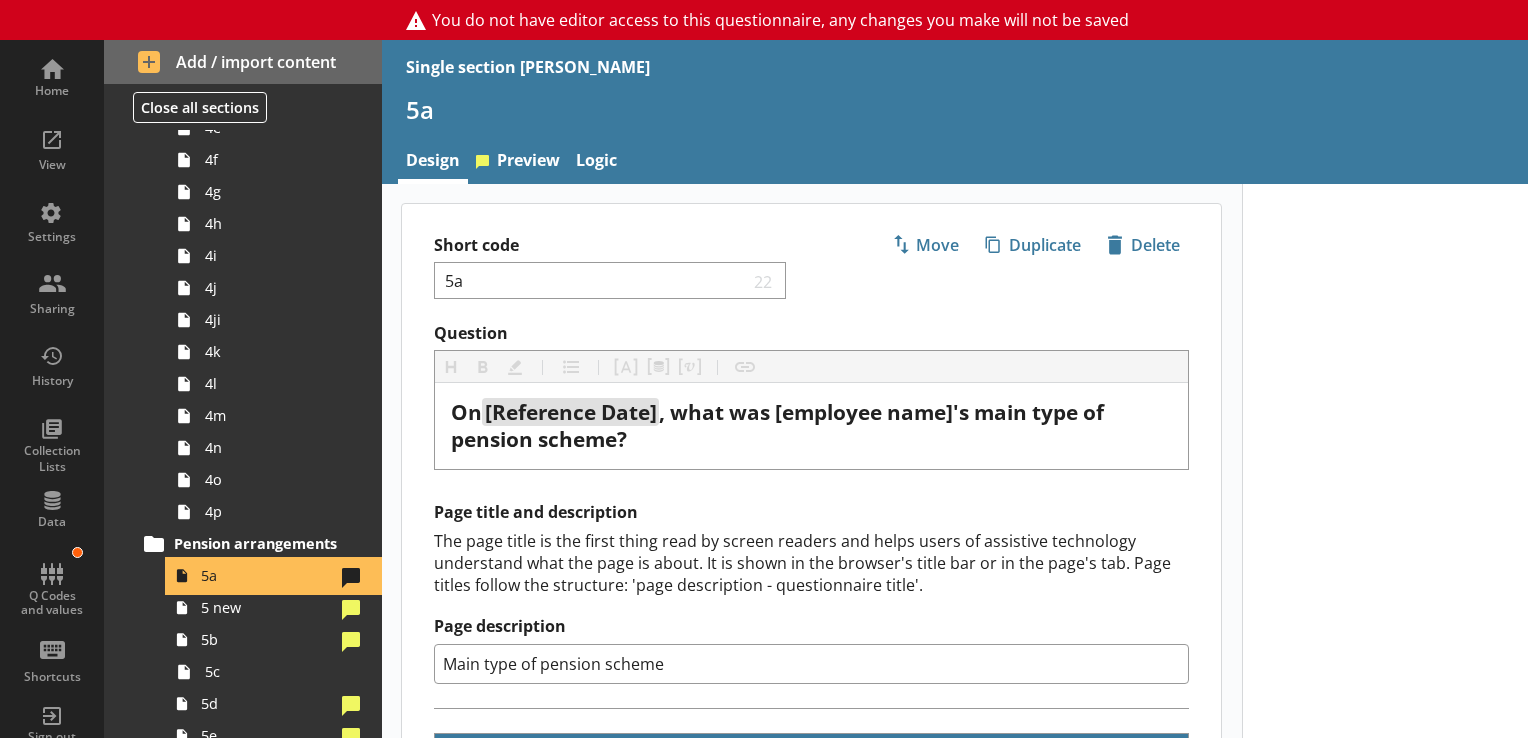 type on "x" 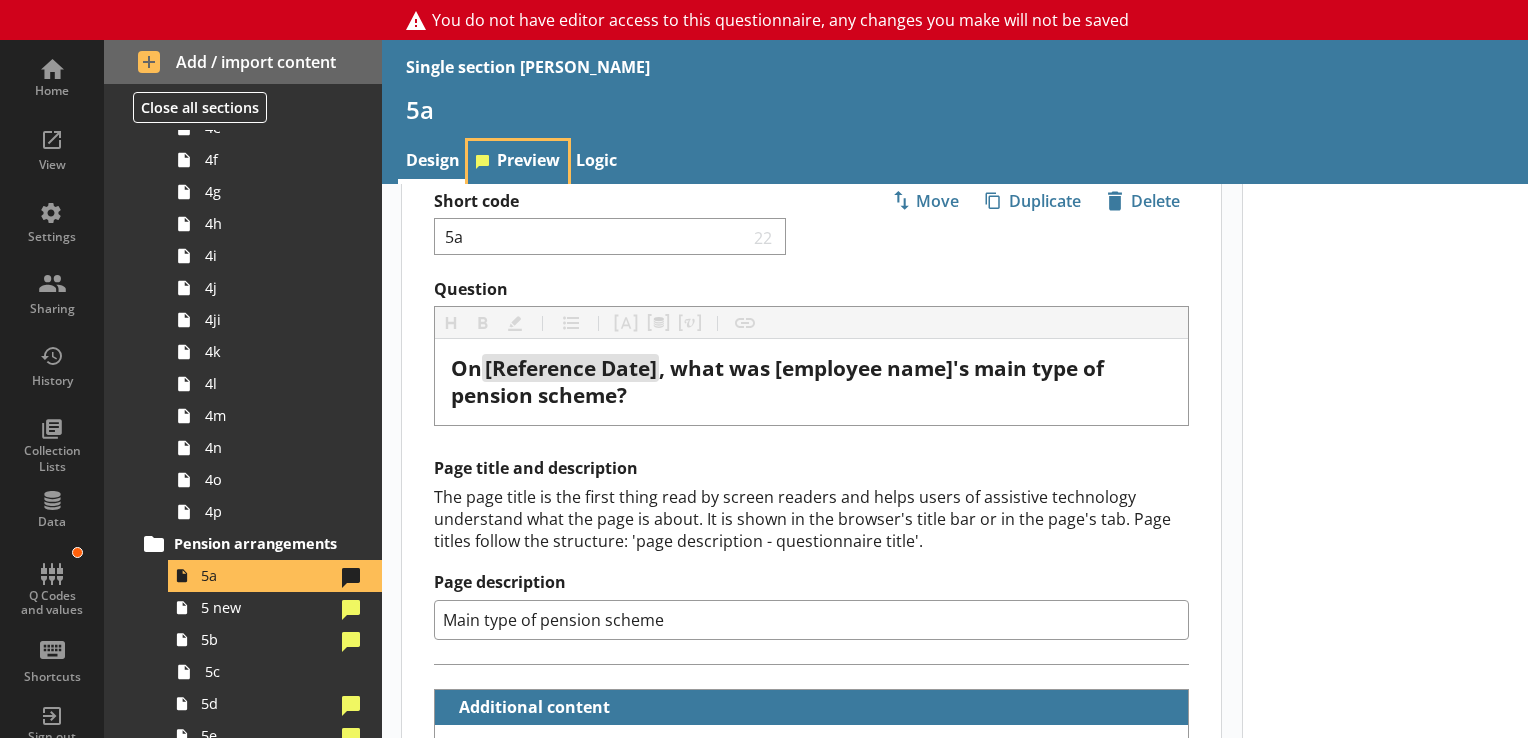 click on "Preview" at bounding box center [518, 162] 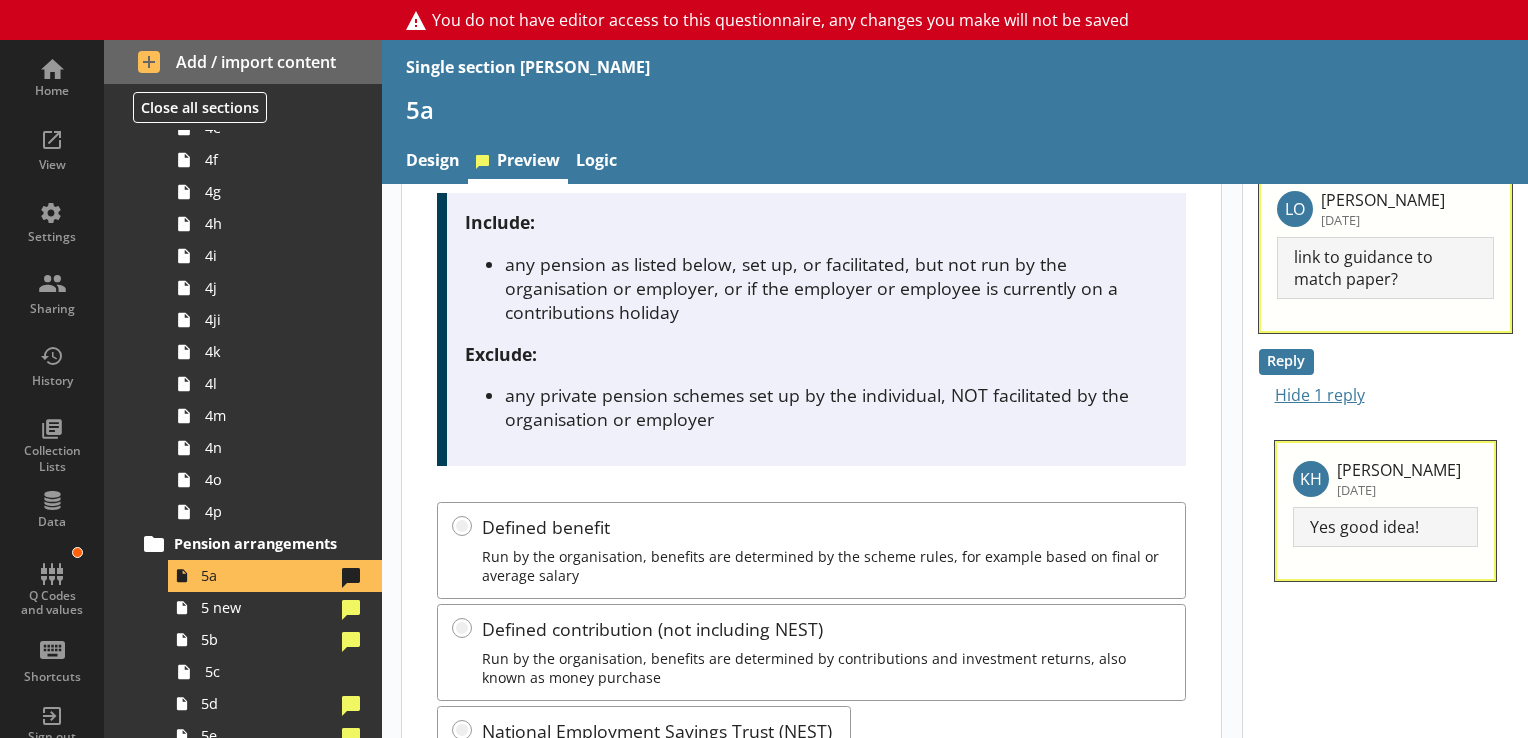 scroll, scrollTop: 148, scrollLeft: 0, axis: vertical 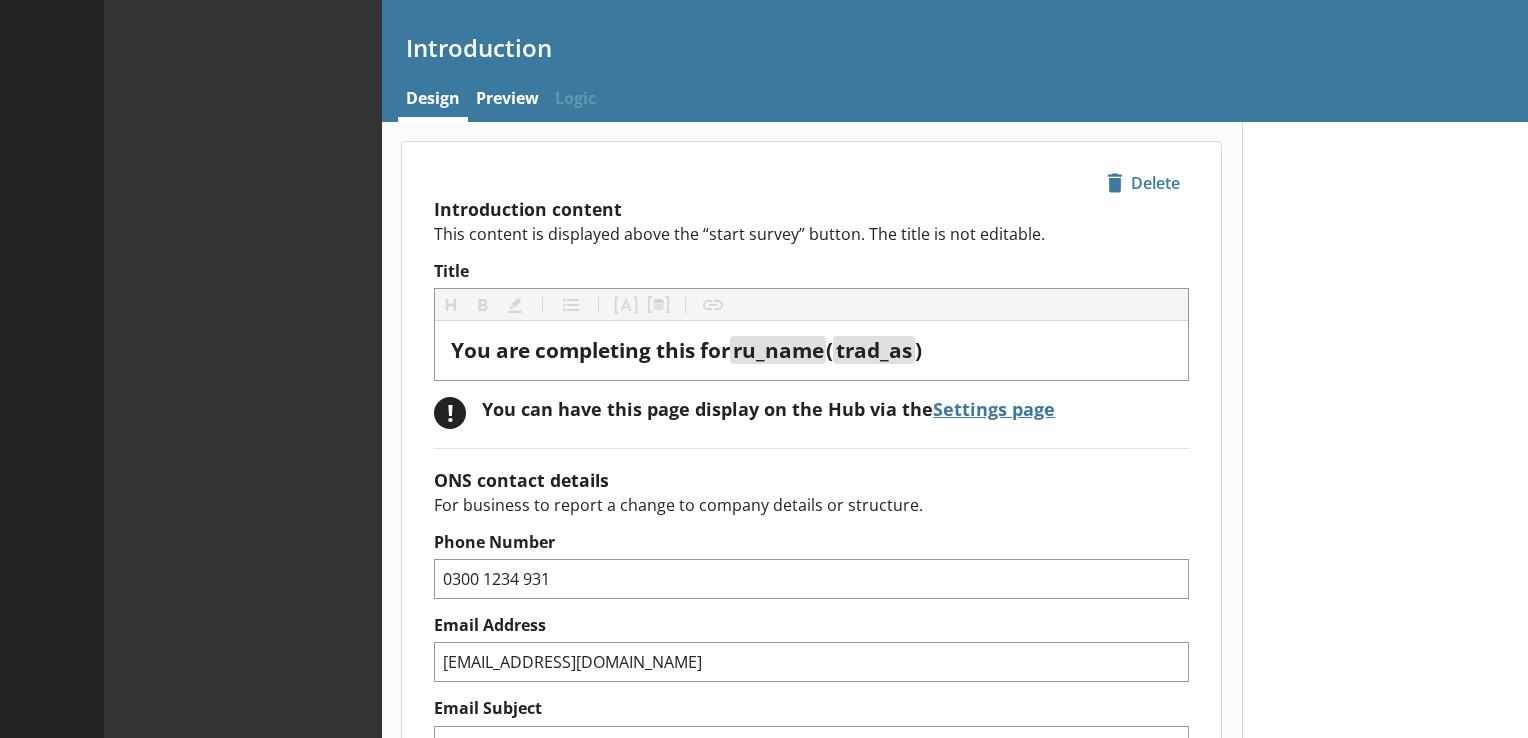 type on "x" 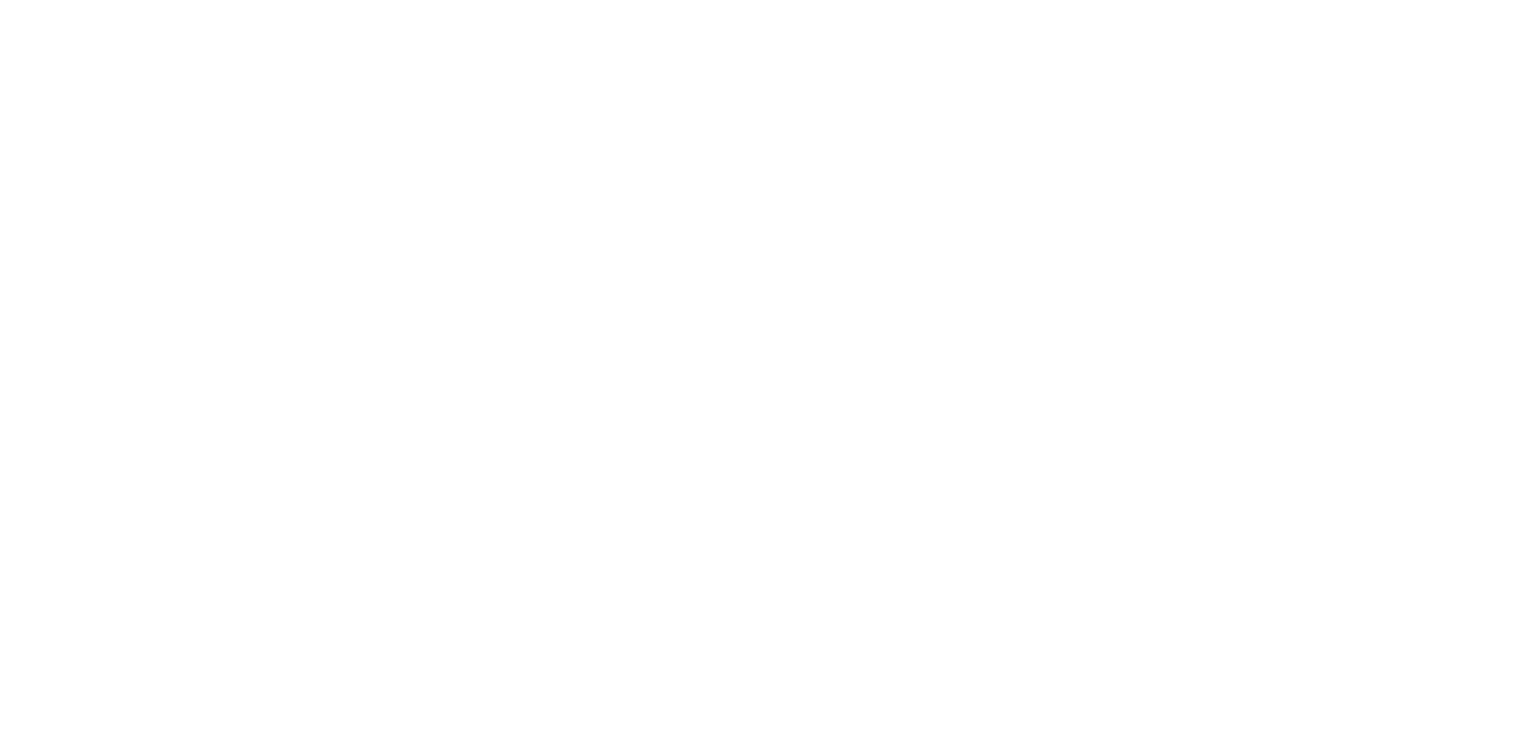 scroll, scrollTop: 0, scrollLeft: 0, axis: both 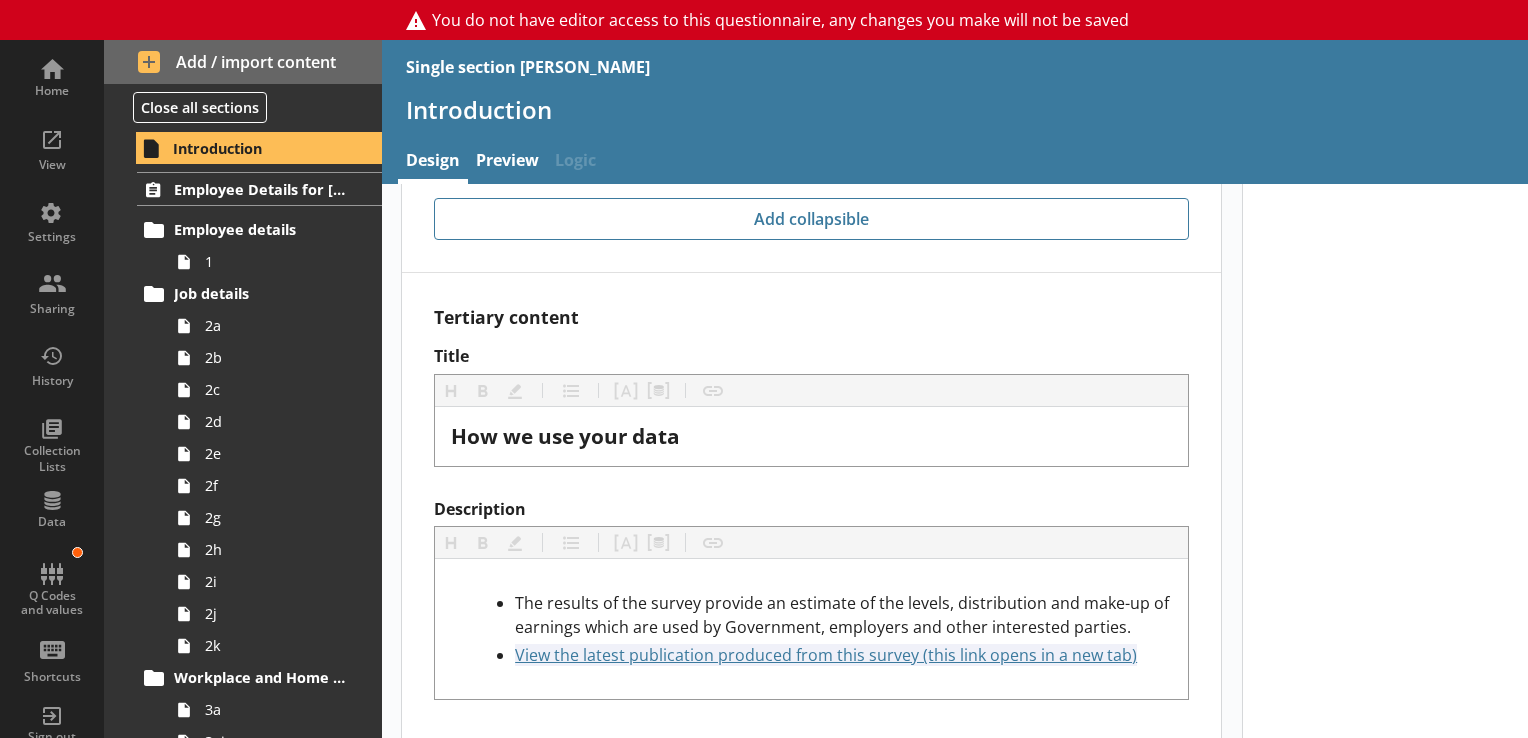 click on "Tertiary content Title Heading Heading Bold Bold Highlight Highlight List List Pipe answer Pipe answer Pipe metadata Pipe metadata Insert link Insert link How we use your data Description Heading Heading Bold Bold Highlight Highlight List List Pipe answer Pipe answer Pipe metadata Pipe metadata Insert link Insert link The results of the survey provide an estimate of the levels, distribution and make-up of earnings which are used by Government, employers and other interested parties. View the latest publication produced from this survey (this link opens in a new tab) https://www.ons.gov.uk/employmentandlabourmarket/peopleinwork/earningsandworkinghours/bulletins/annualsurveyofhoursandearnings/latest" at bounding box center (811, 518) 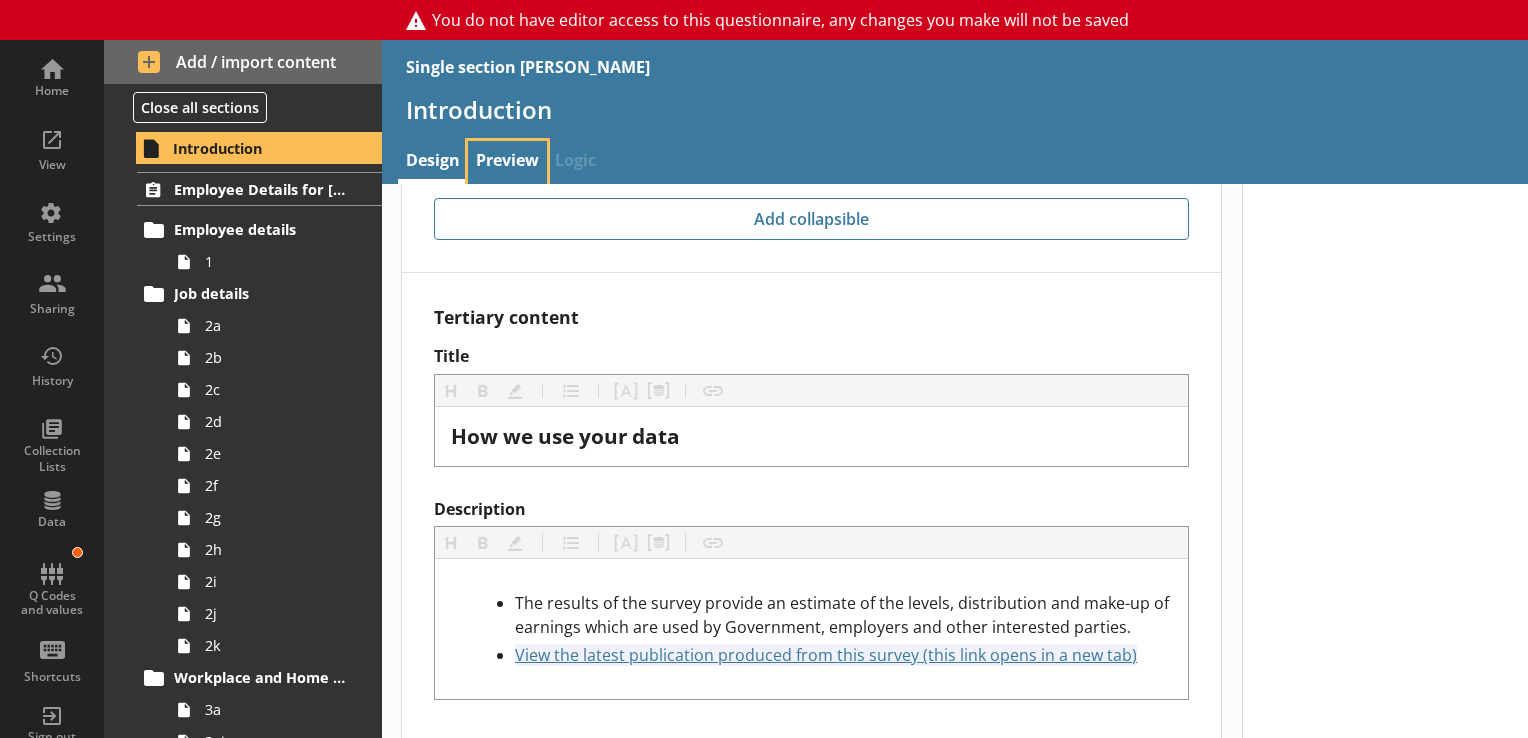 click on "Preview" at bounding box center (507, 162) 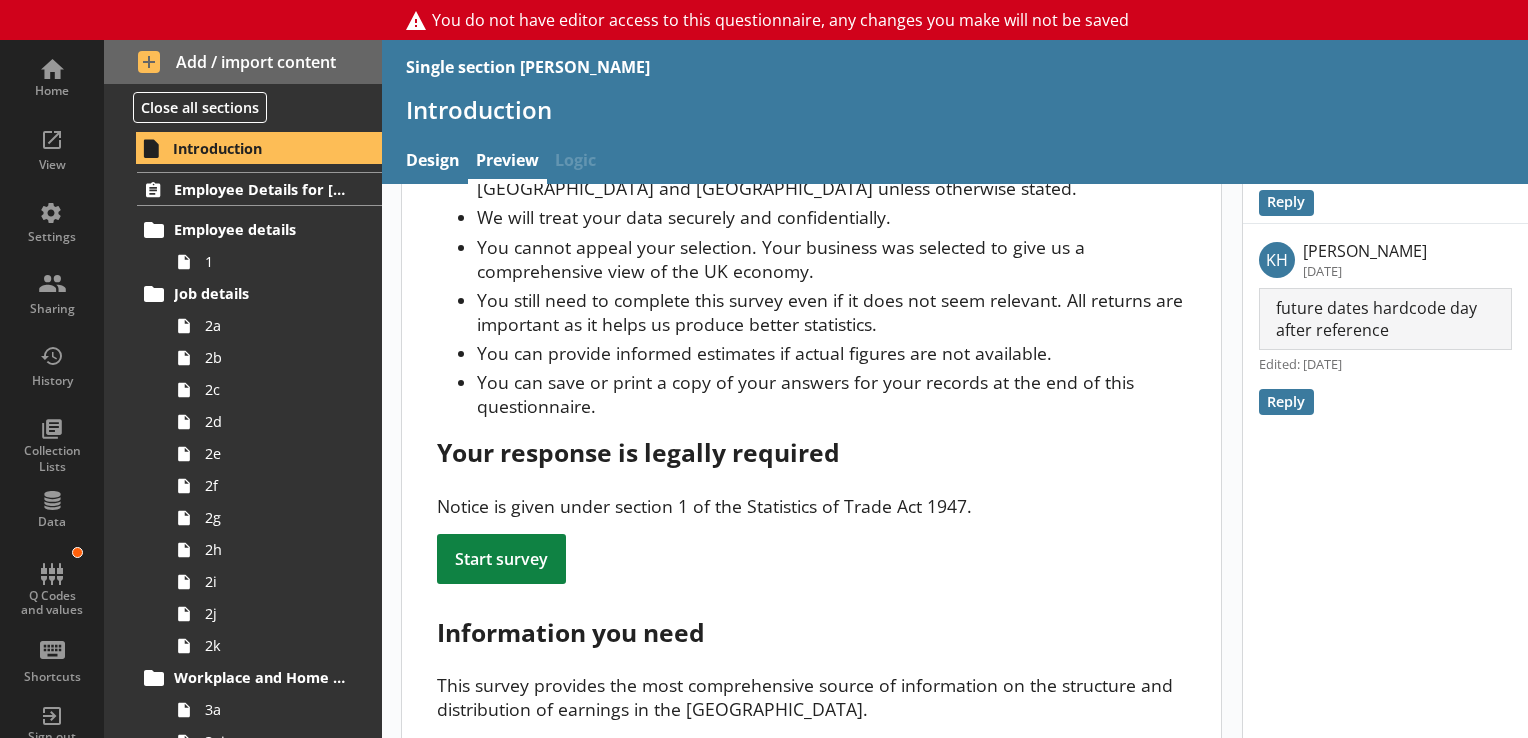 scroll, scrollTop: 272, scrollLeft: 0, axis: vertical 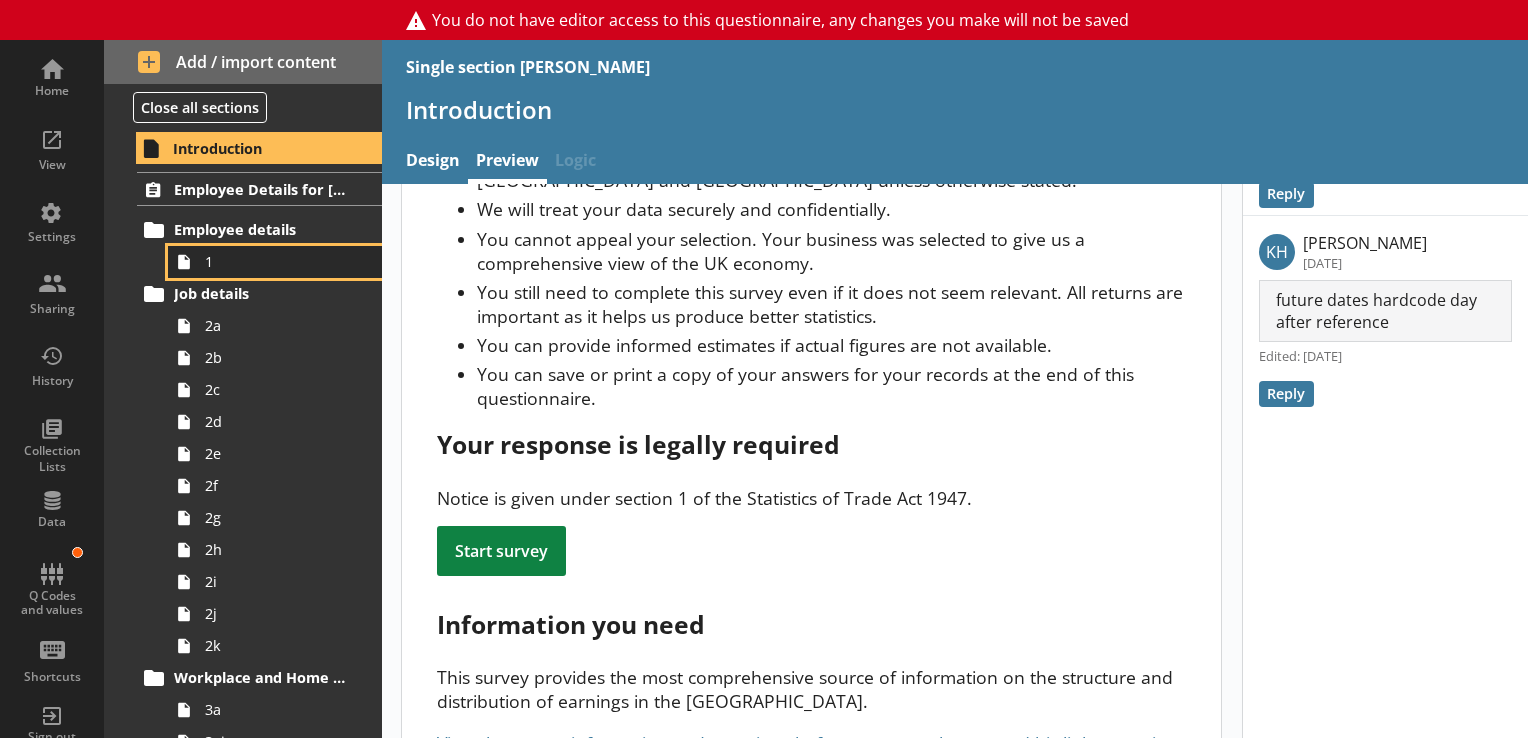 click on "1" at bounding box center (280, 261) 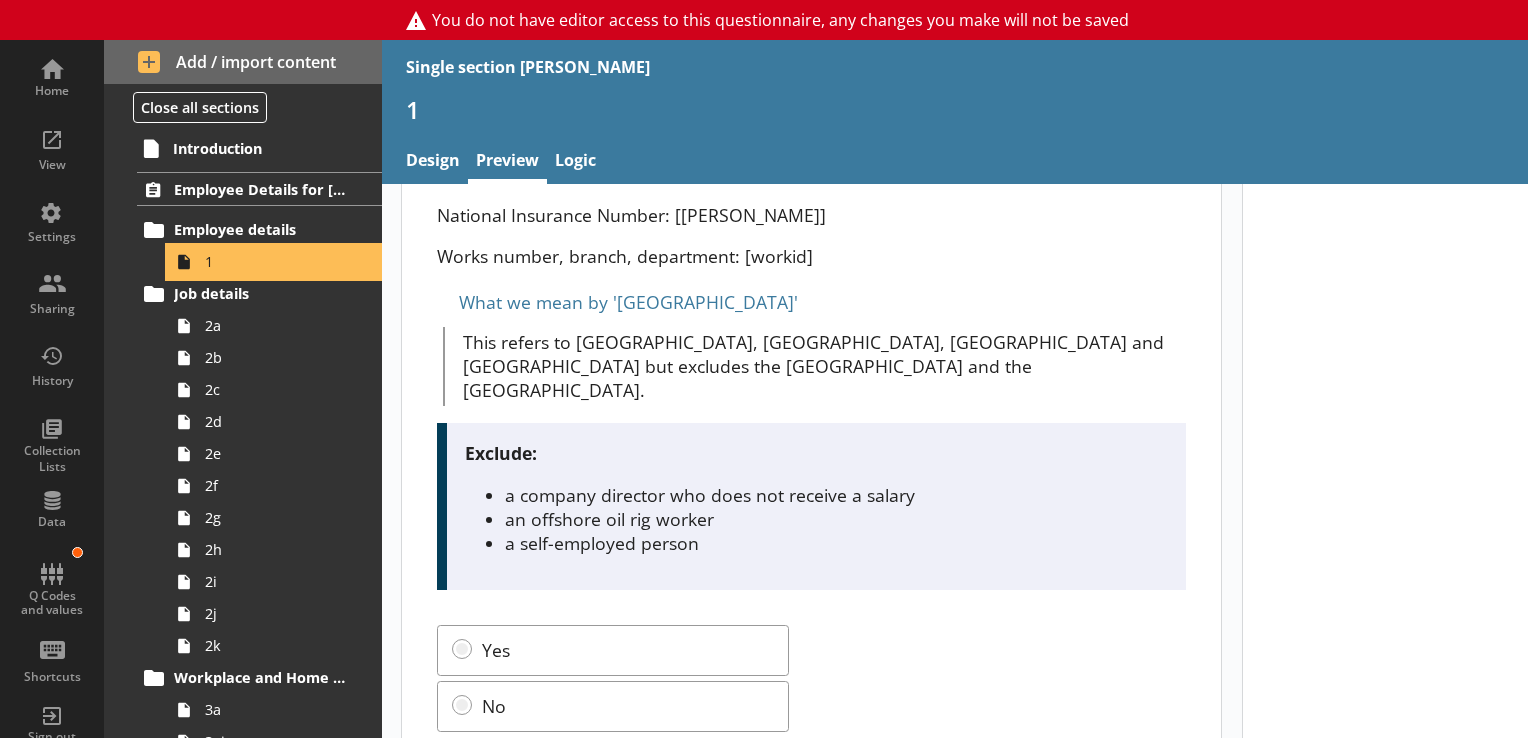 scroll, scrollTop: 211, scrollLeft: 0, axis: vertical 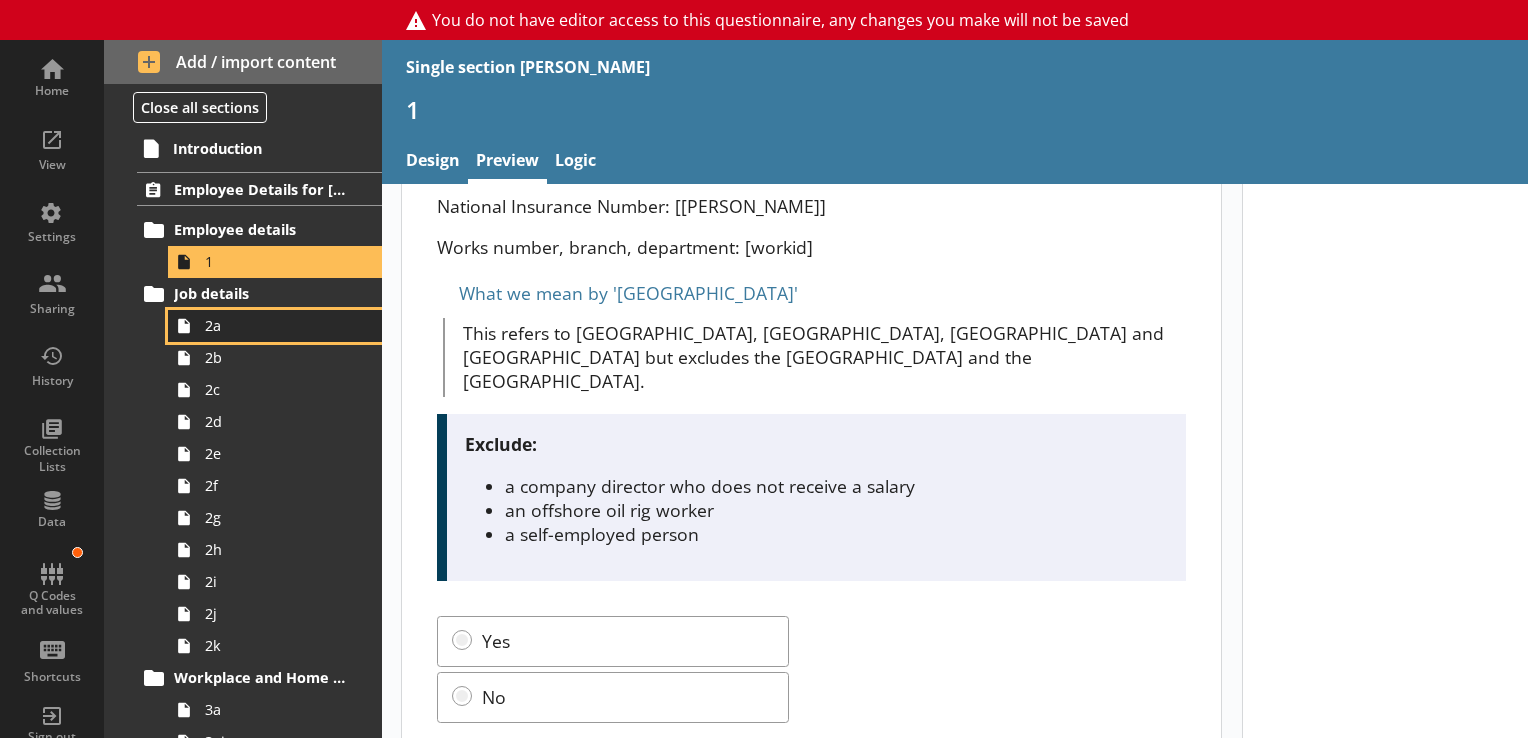 click on "2a" at bounding box center (275, 326) 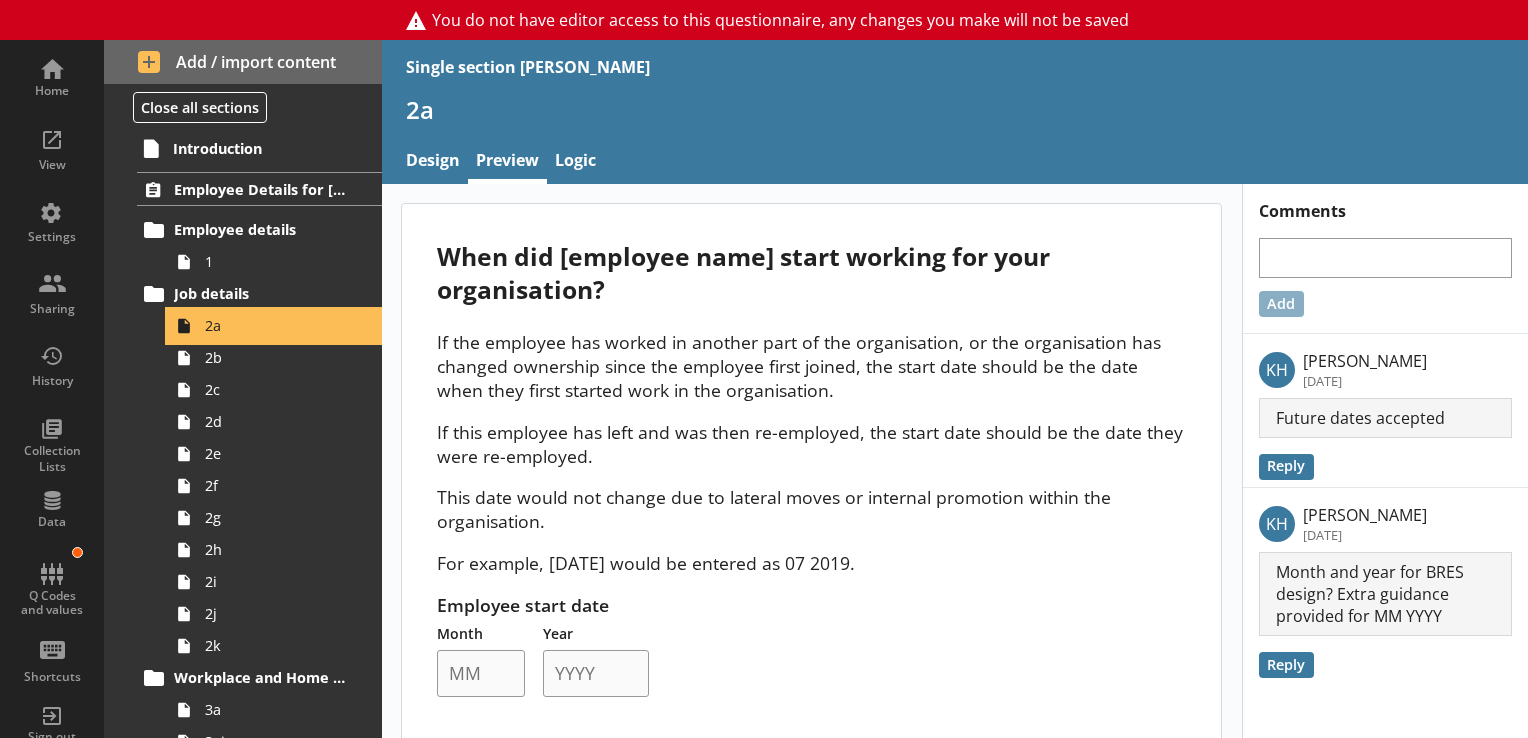 scroll, scrollTop: 27, scrollLeft: 0, axis: vertical 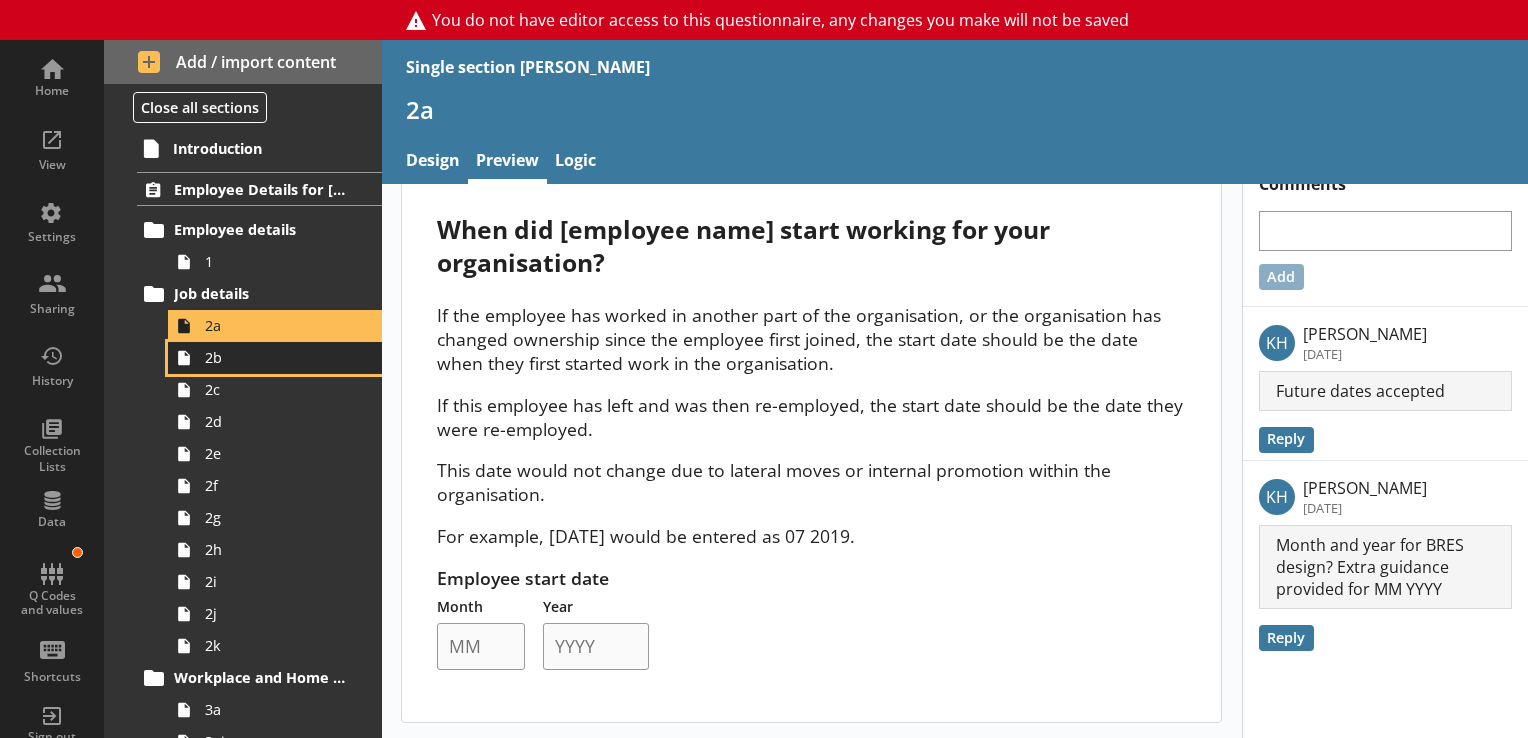 click on "2b" at bounding box center [275, 358] 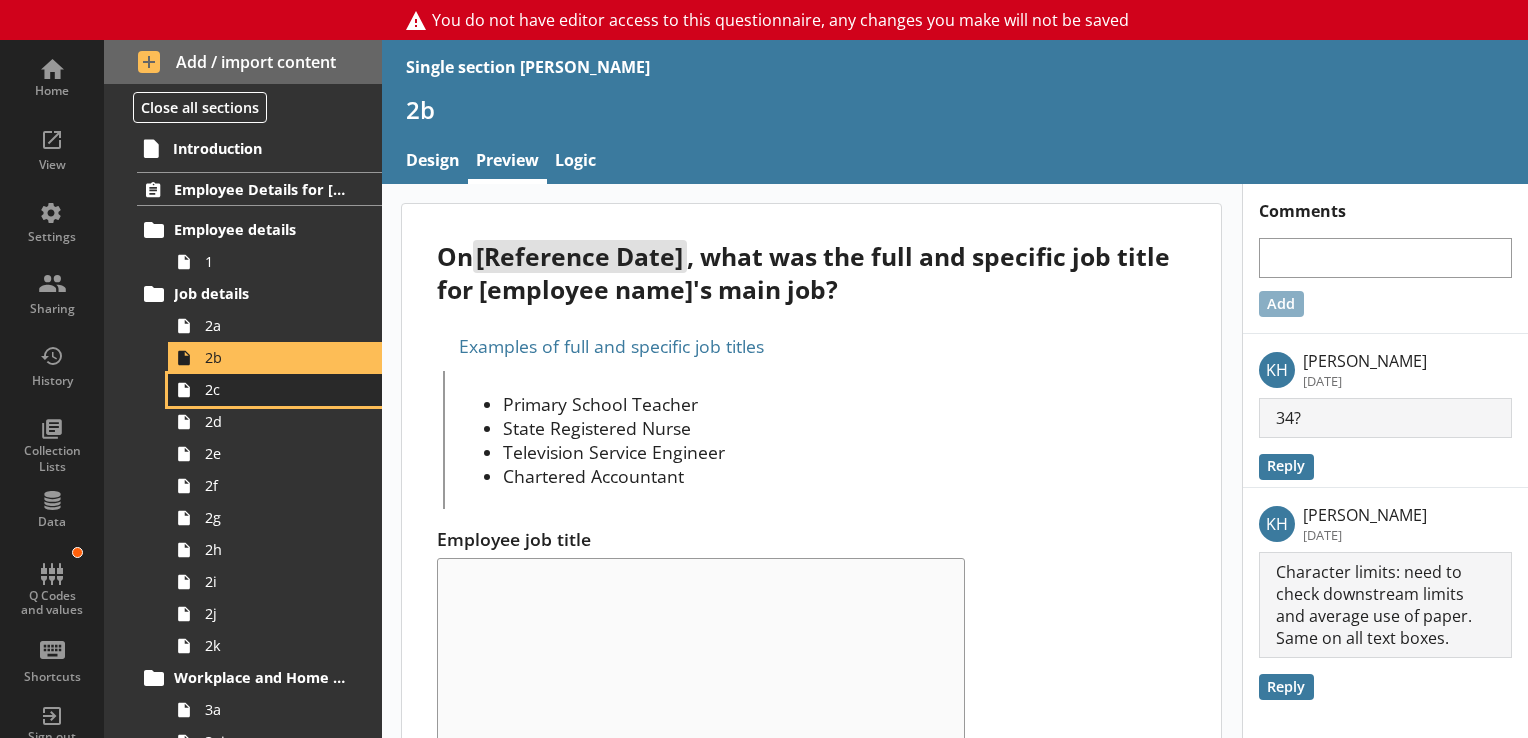 drag, startPoint x: 265, startPoint y: 398, endPoint x: 195, endPoint y: 391, distance: 70.34913 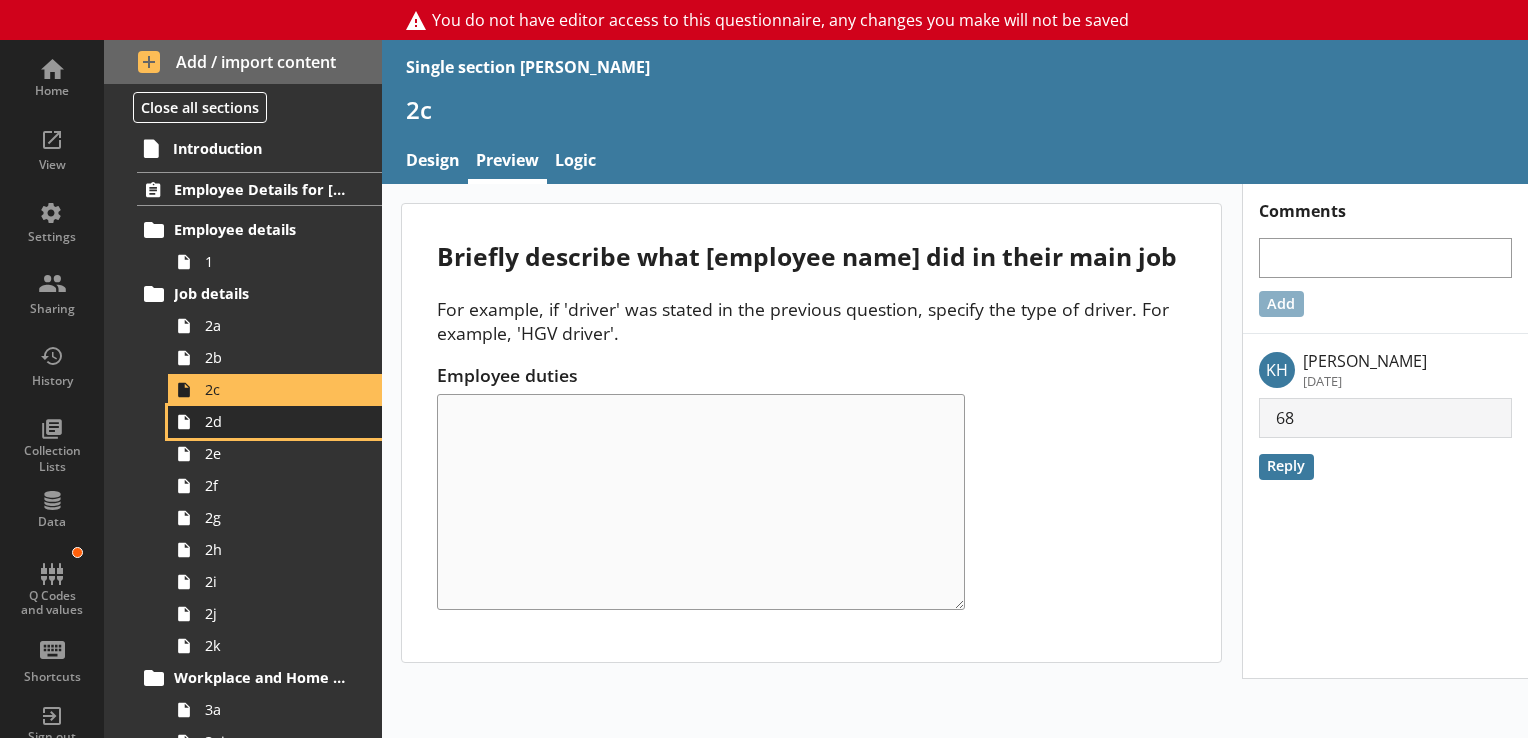 click on "2d" at bounding box center [280, 421] 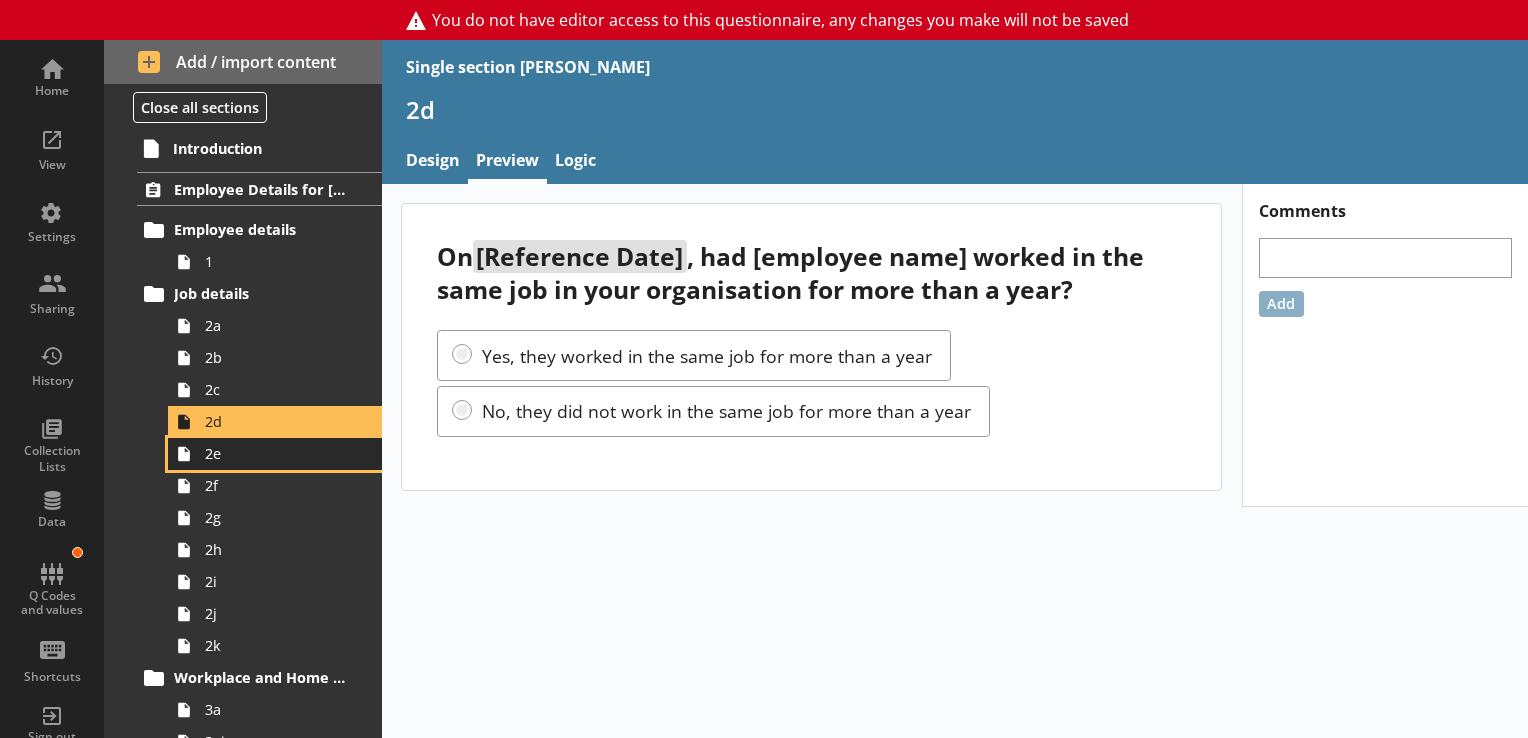 click on "2e" at bounding box center [275, 454] 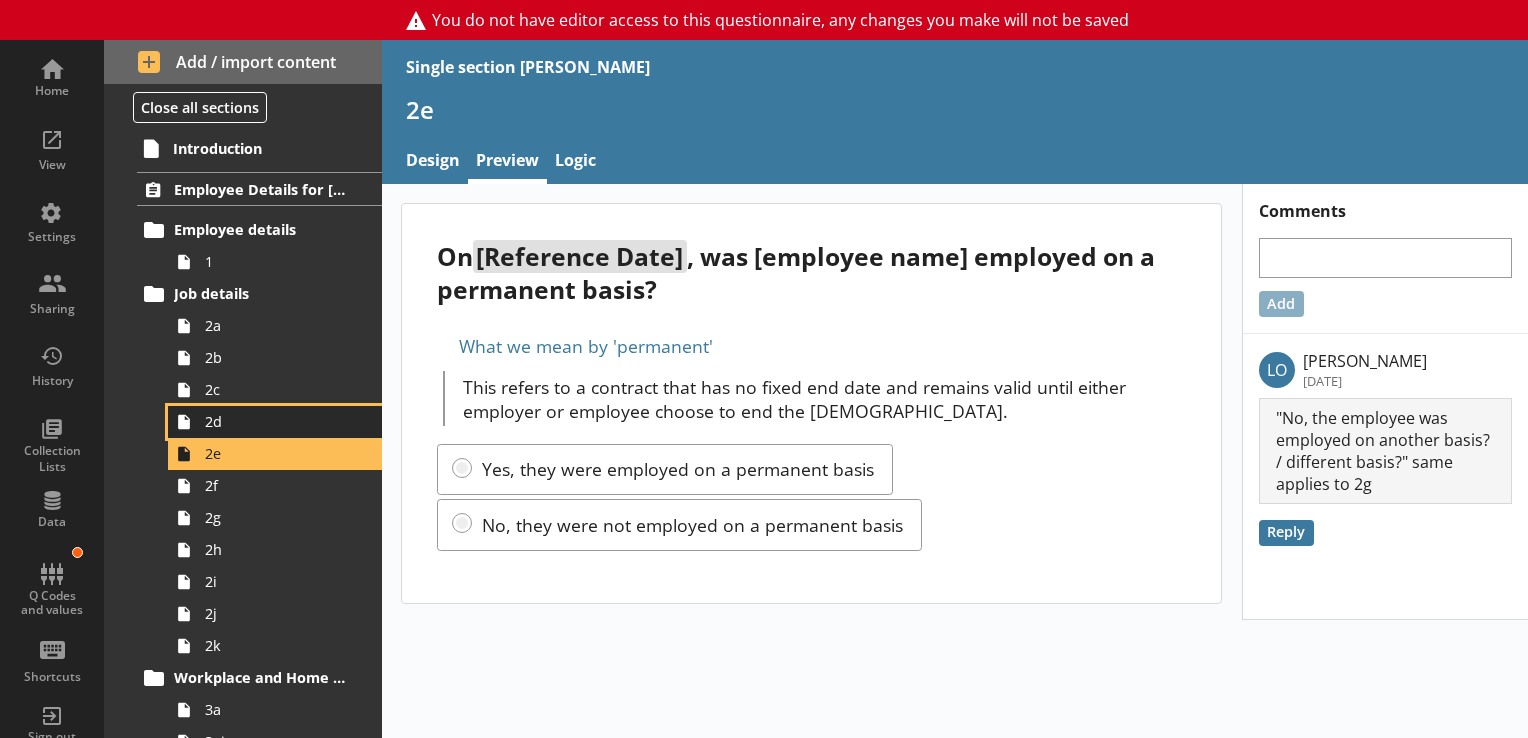 click on "2d" at bounding box center [280, 421] 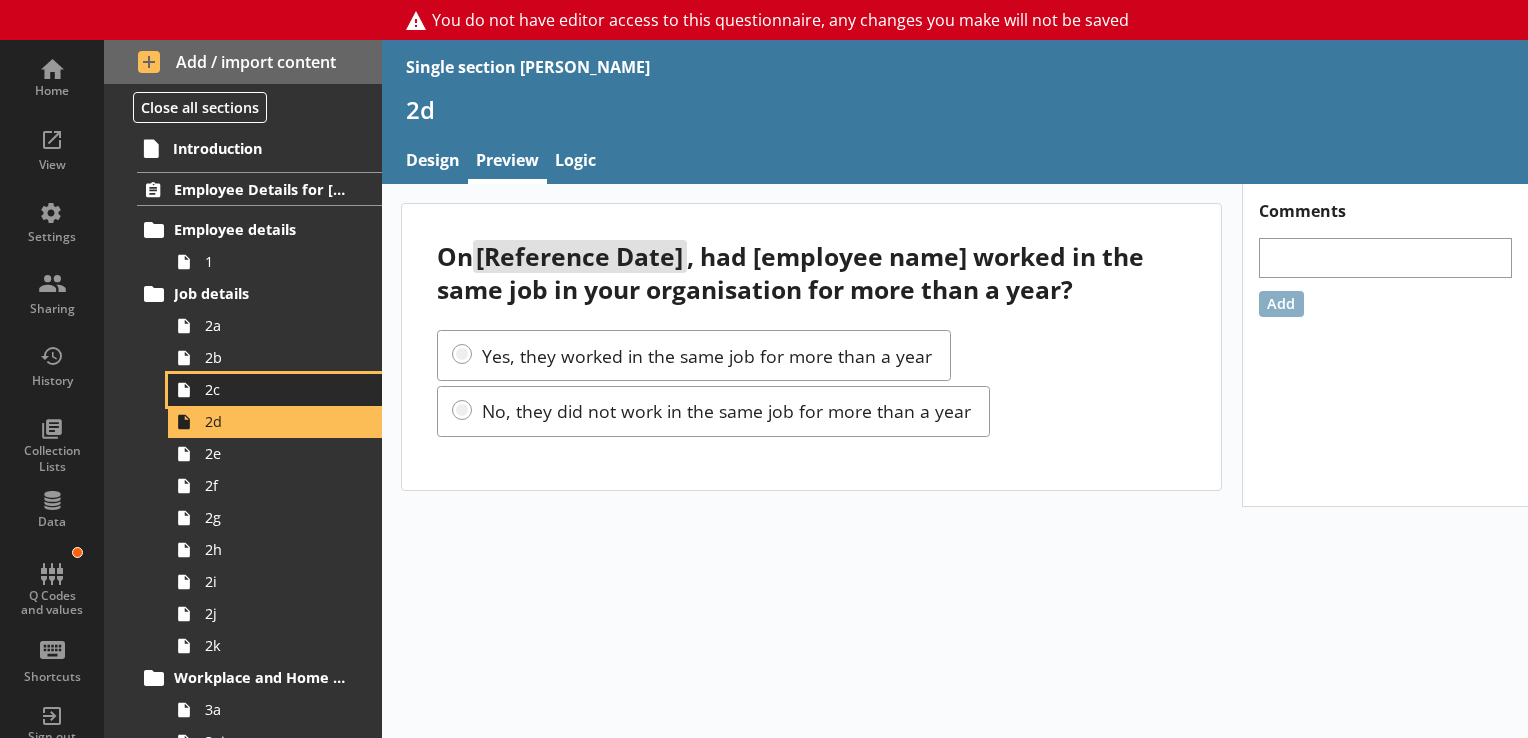 click on "2c" at bounding box center (280, 389) 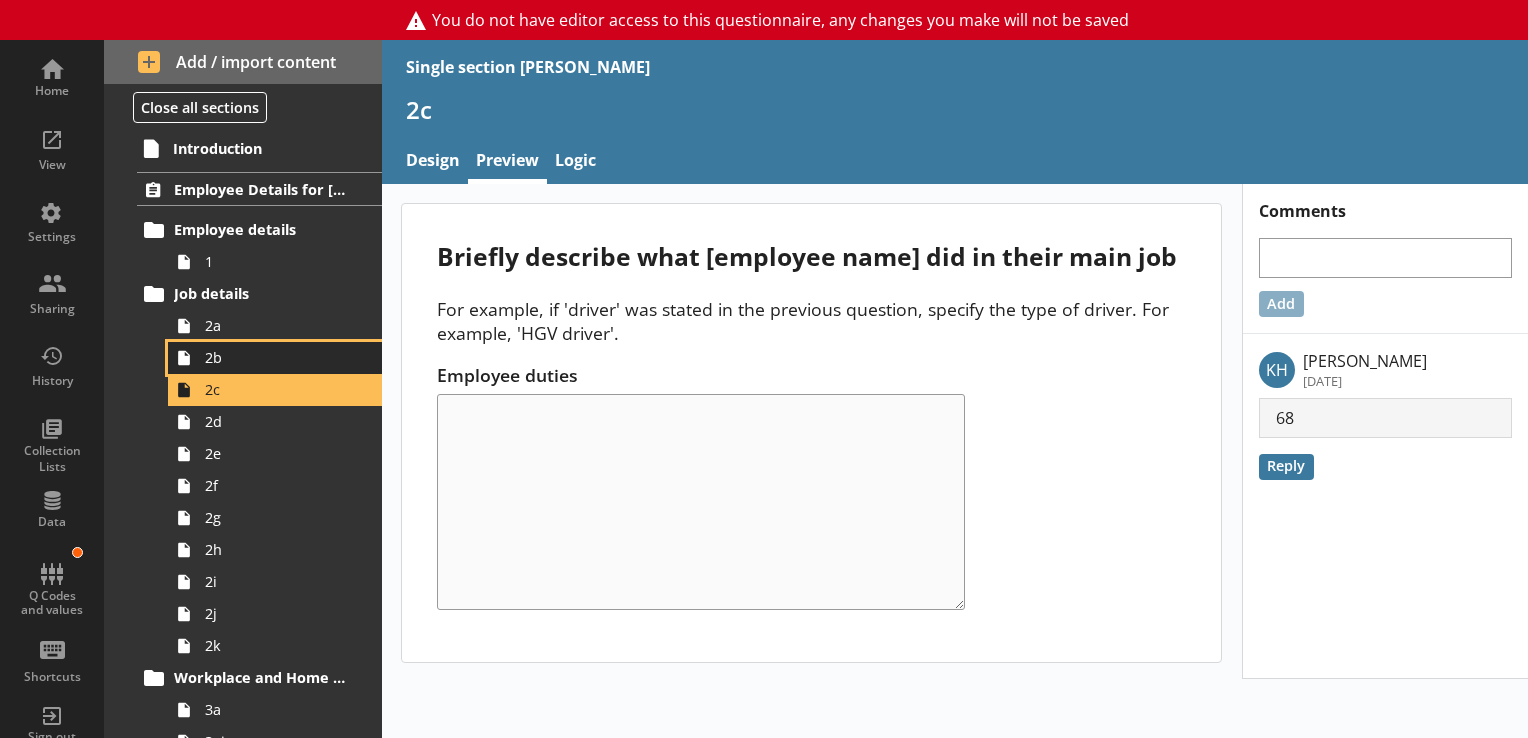 click on "2b" at bounding box center (280, 357) 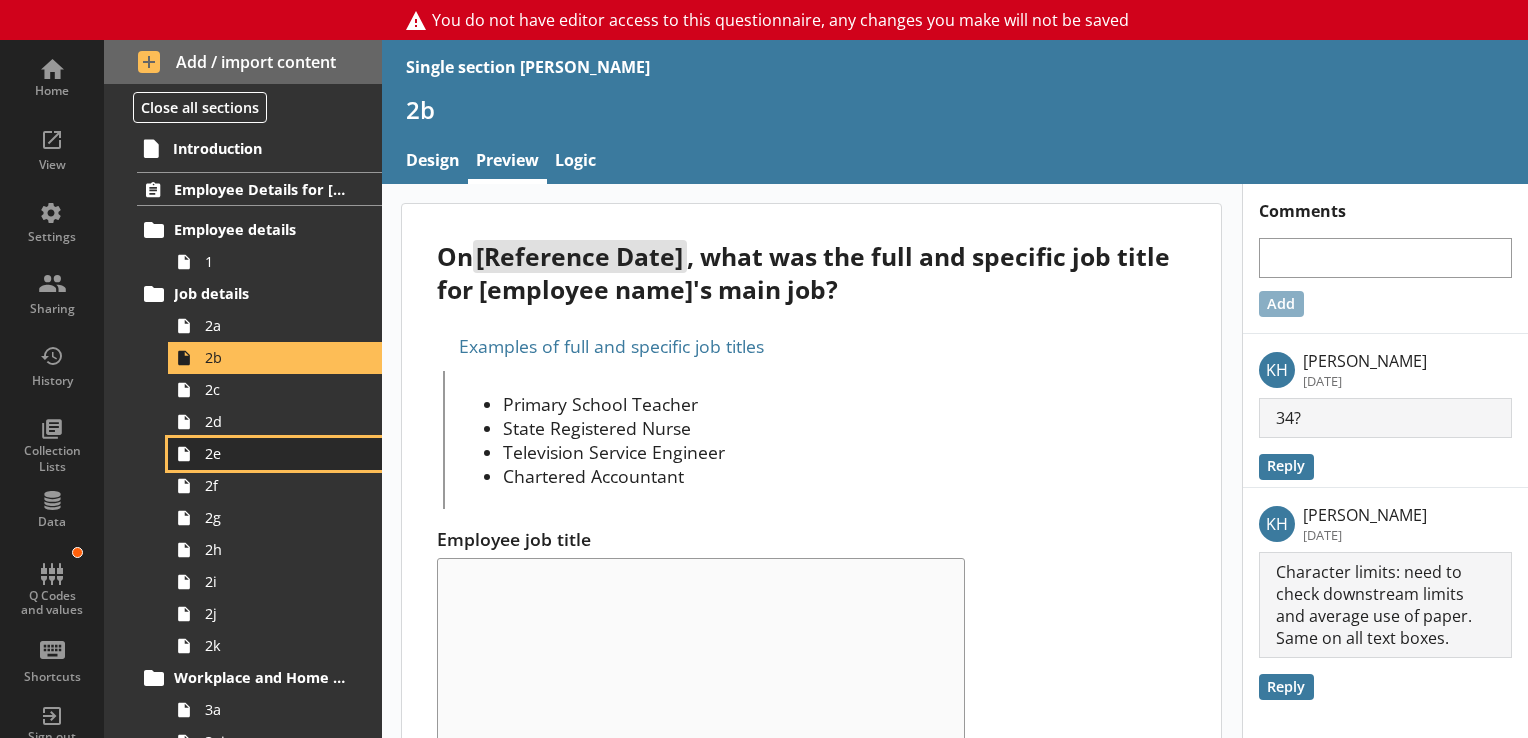 click on "2e" at bounding box center [275, 454] 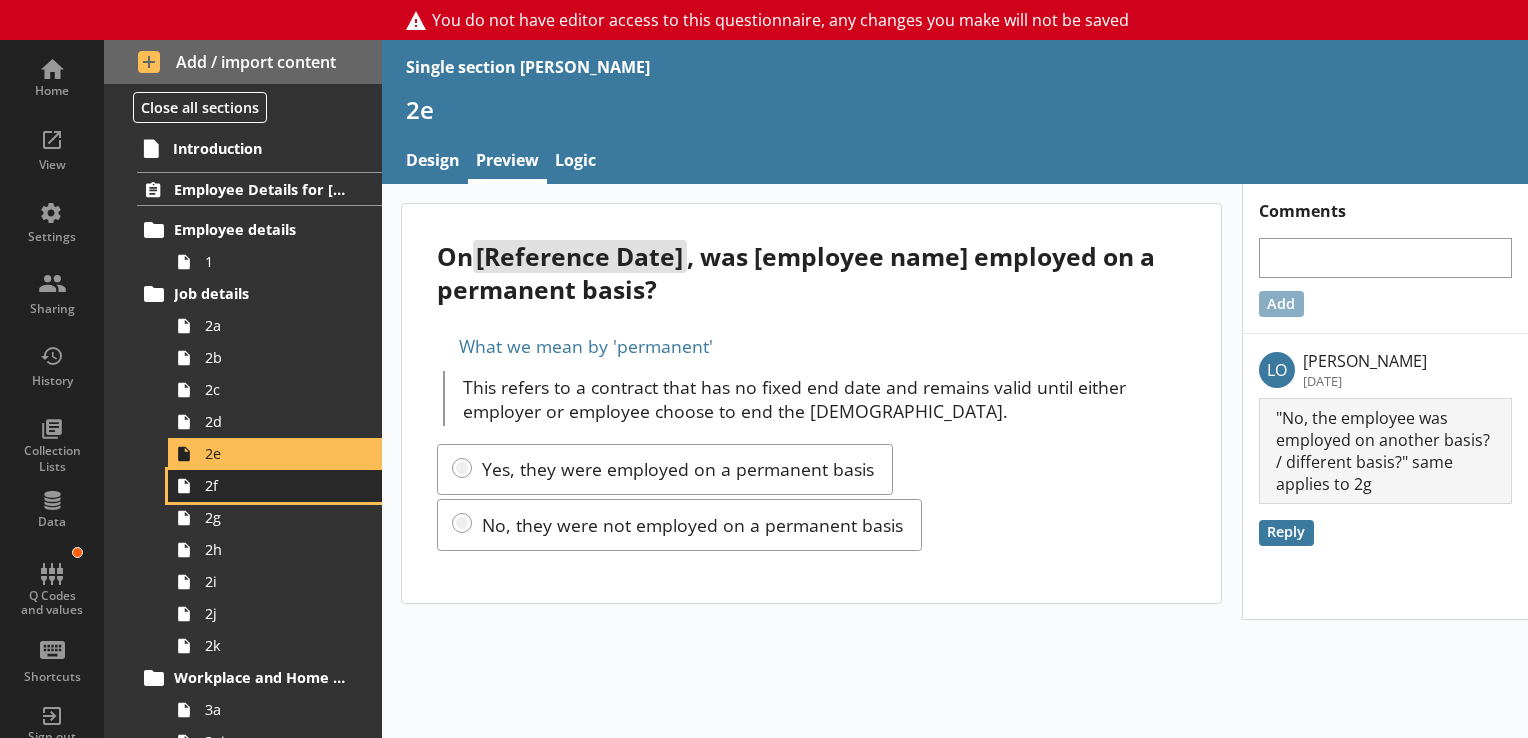 click on "2f" at bounding box center (275, 486) 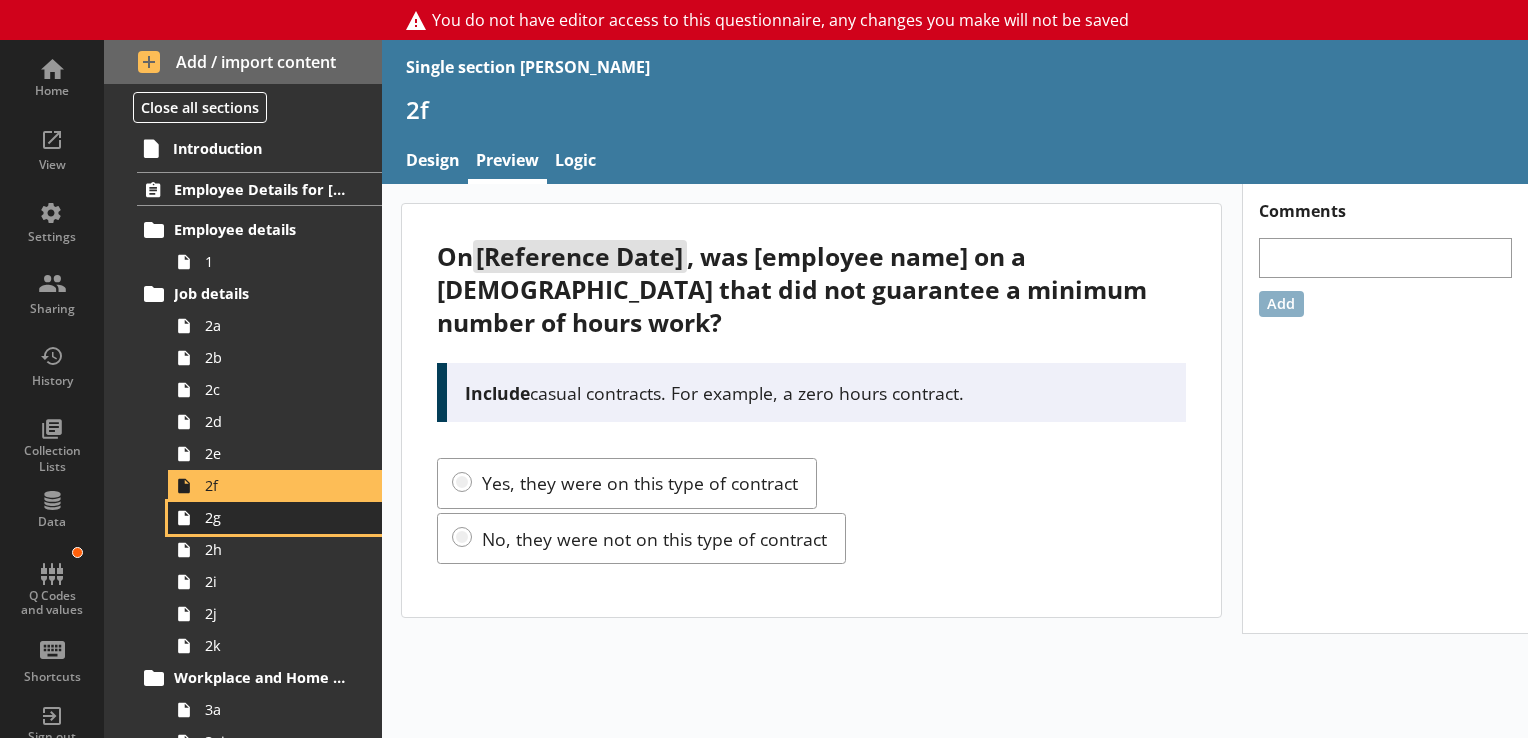 click on "2g" at bounding box center [275, 518] 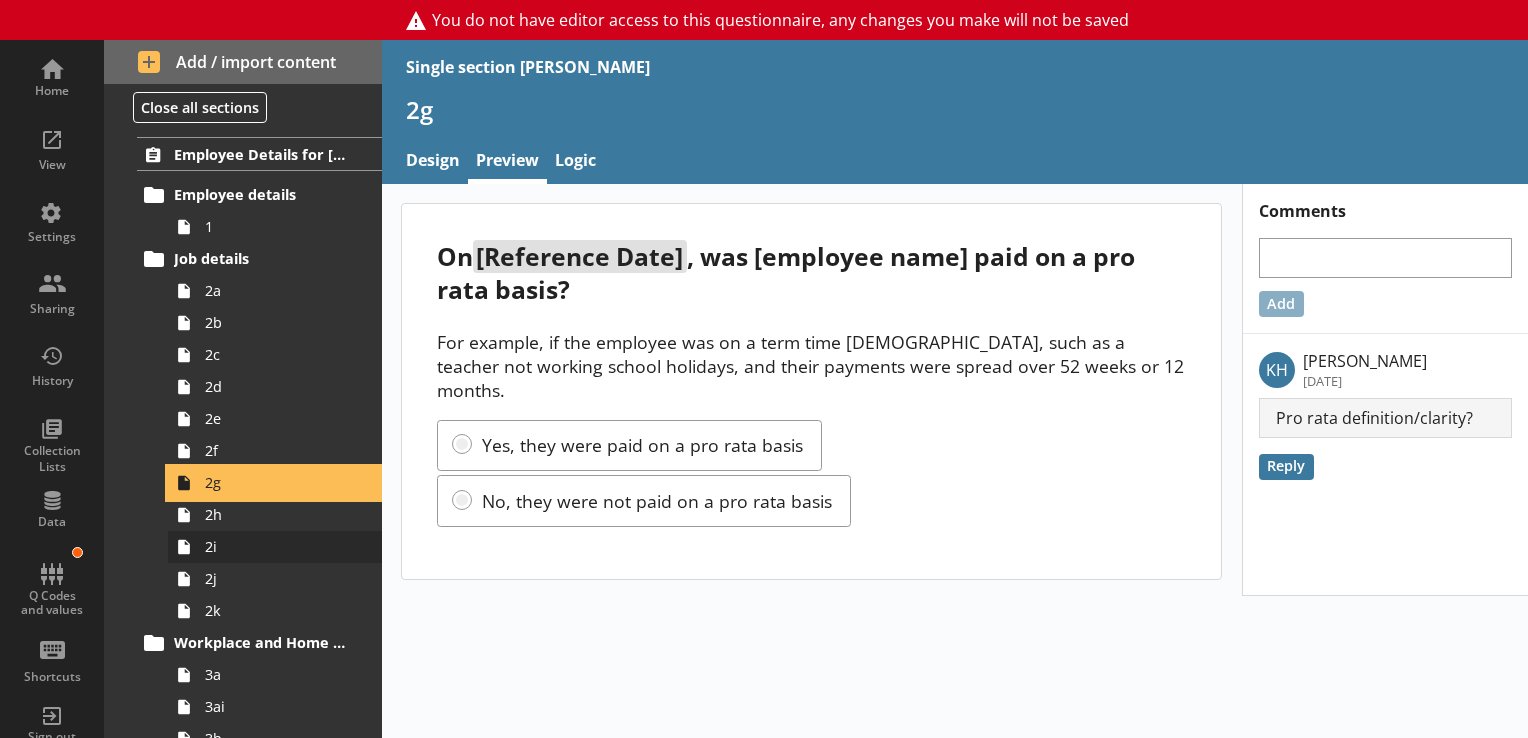 scroll, scrollTop: 60, scrollLeft: 0, axis: vertical 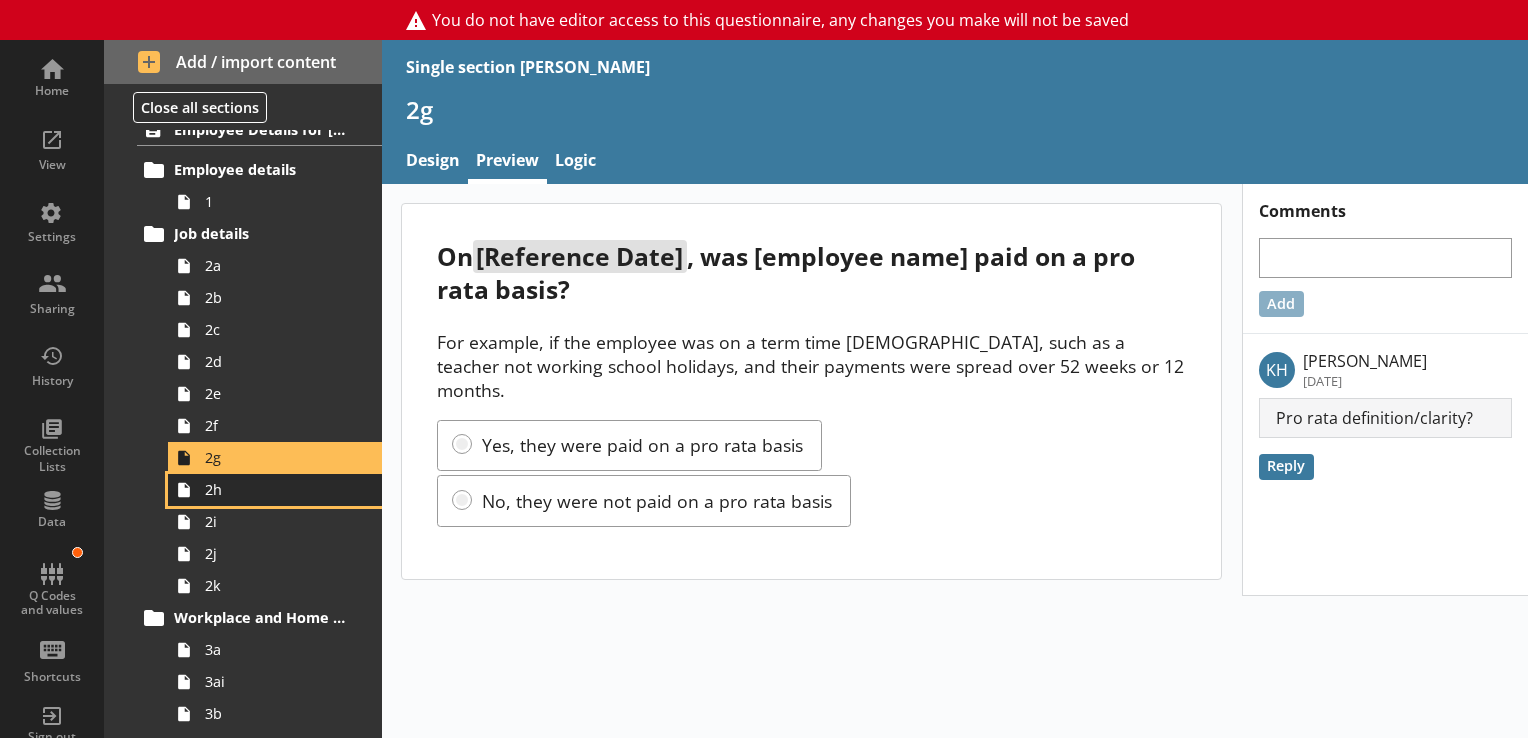 click on "2h" at bounding box center [280, 489] 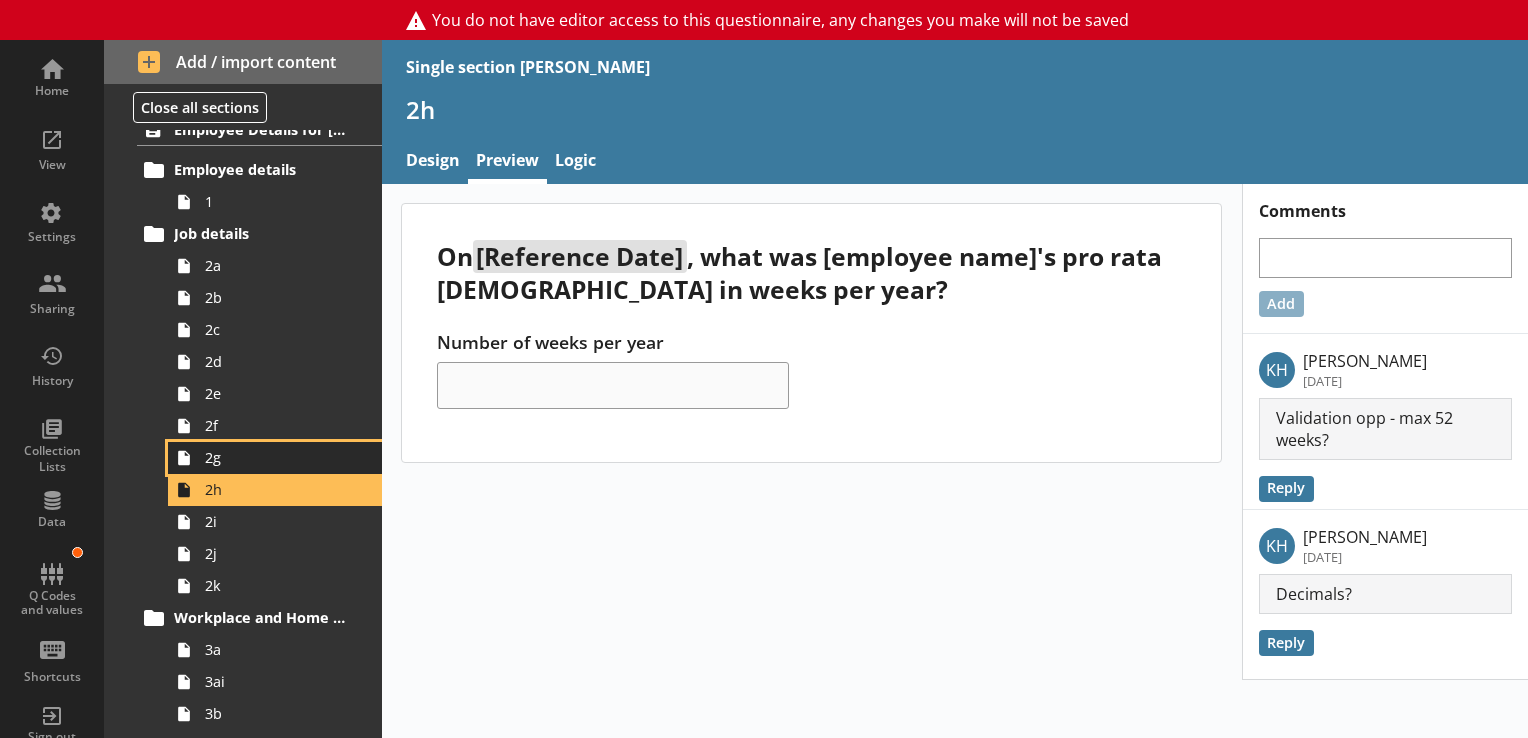 click on "2g" at bounding box center [280, 457] 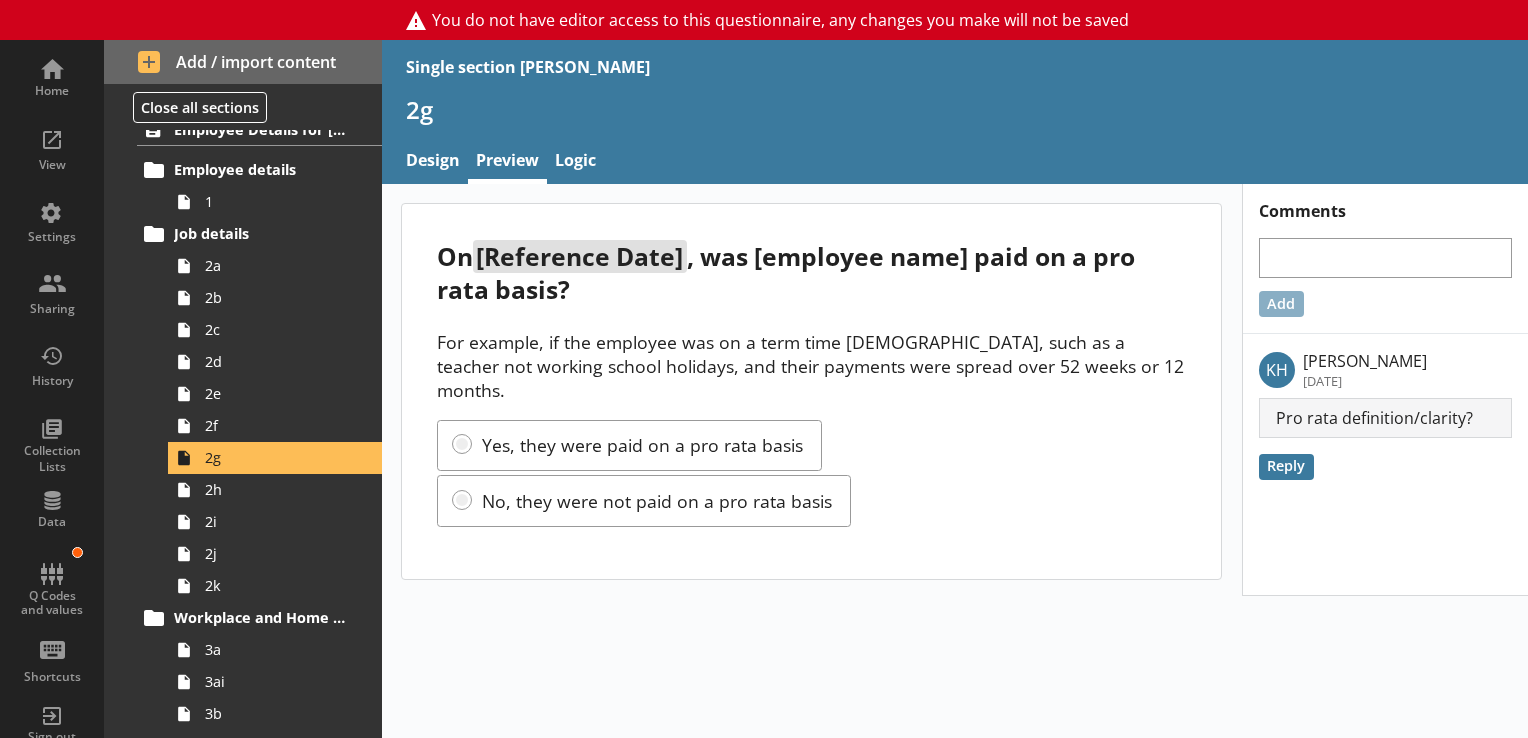 click on "Yes, they were paid on a pro rata basis No, they were not paid on a pro rata basis" at bounding box center [811, 473] 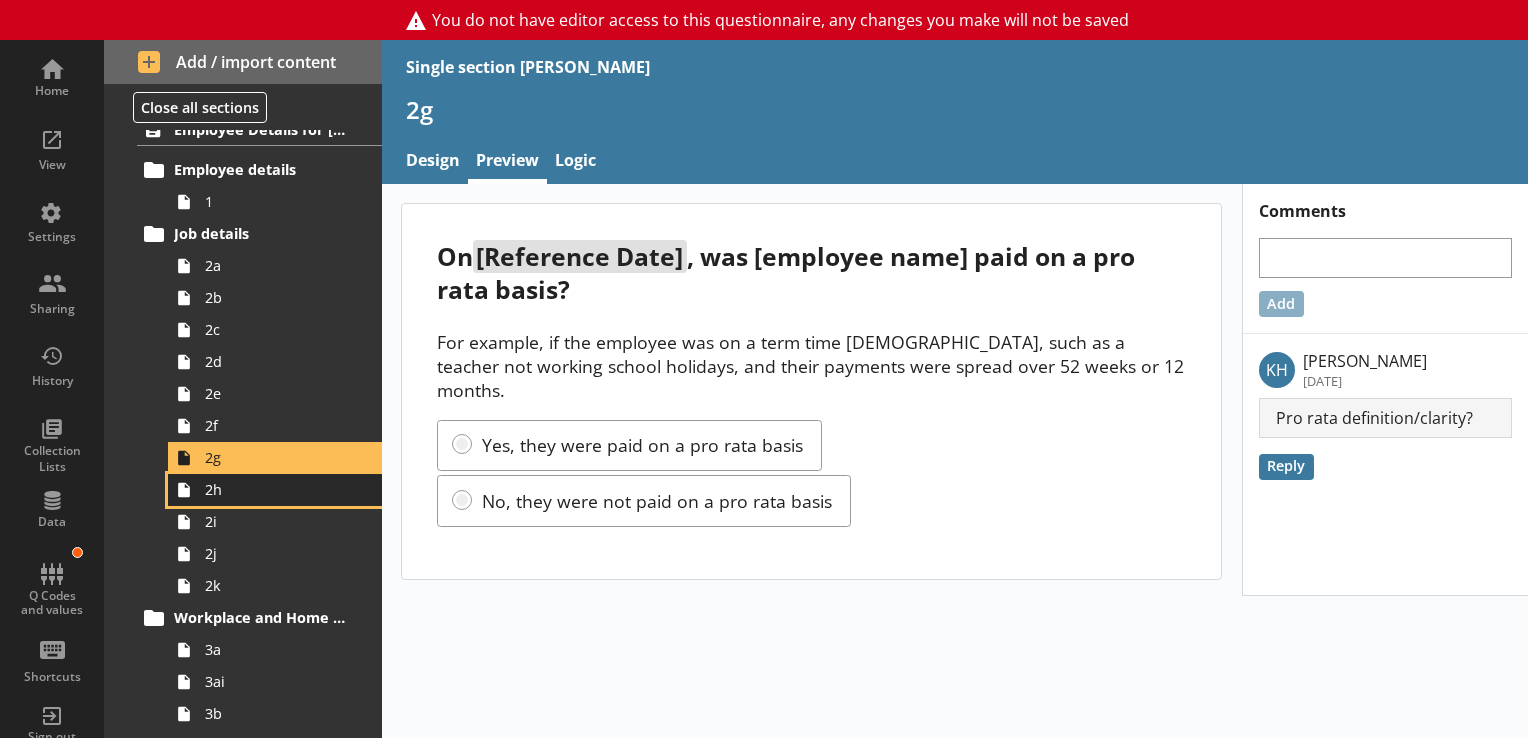 click on "2h" at bounding box center (280, 489) 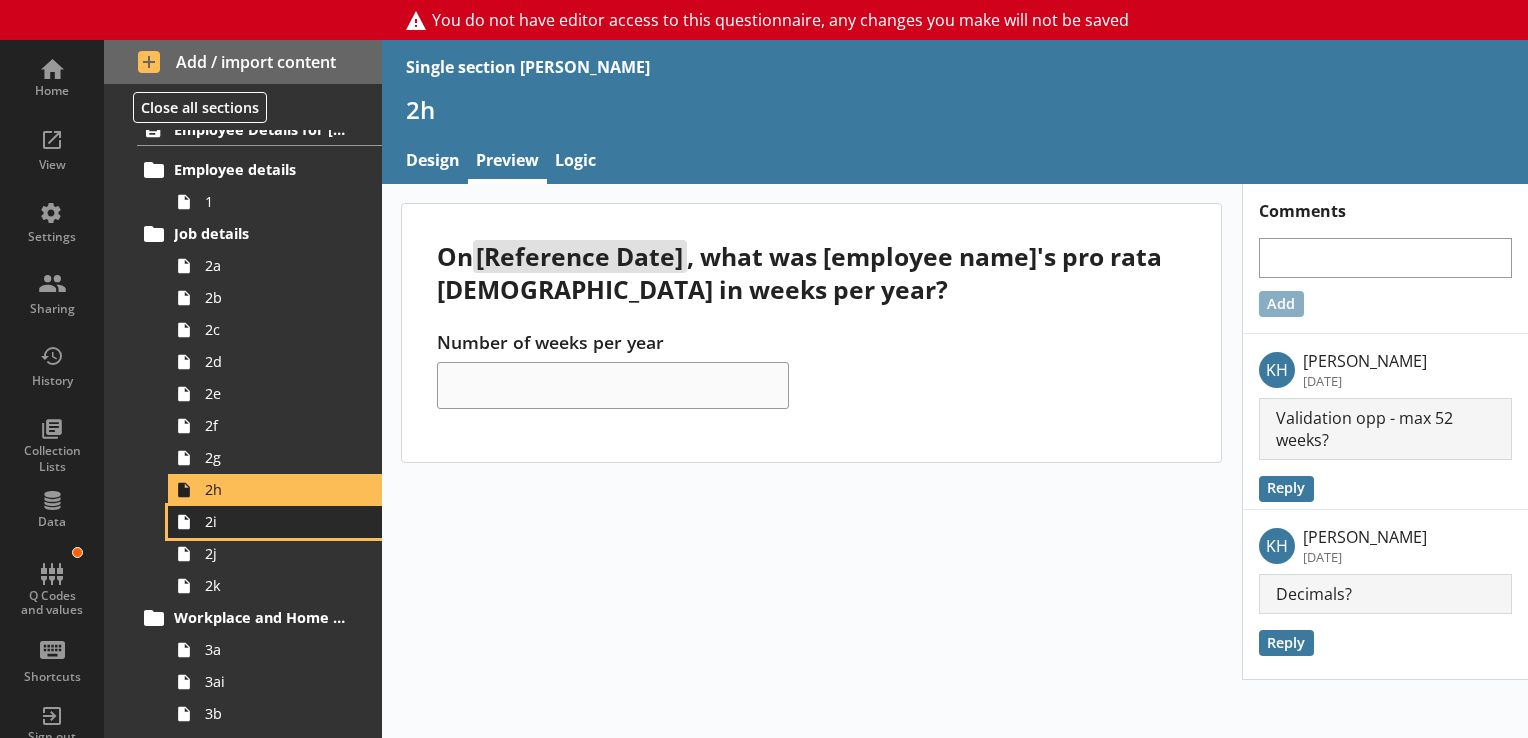 click on "2i" at bounding box center [280, 521] 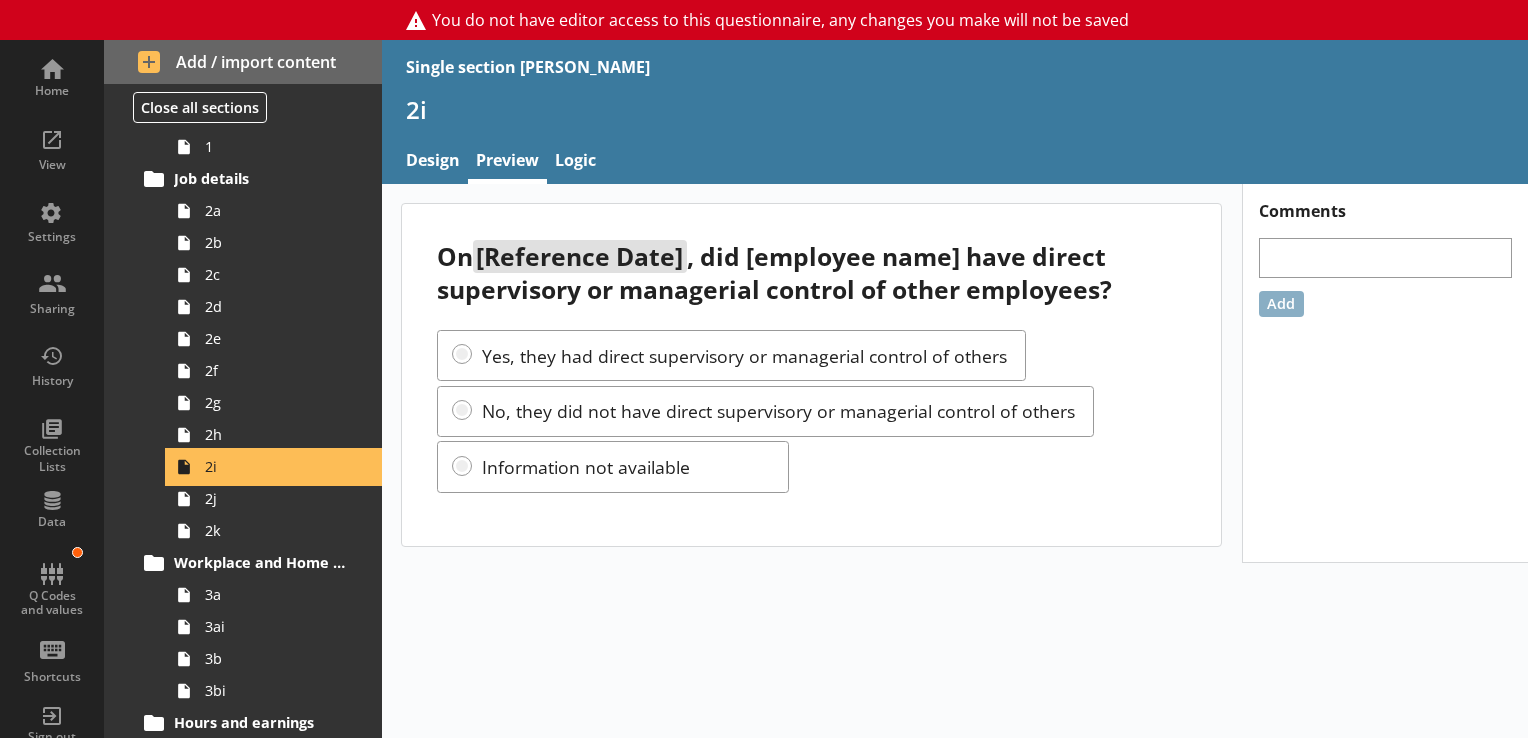 scroll, scrollTop: 154, scrollLeft: 0, axis: vertical 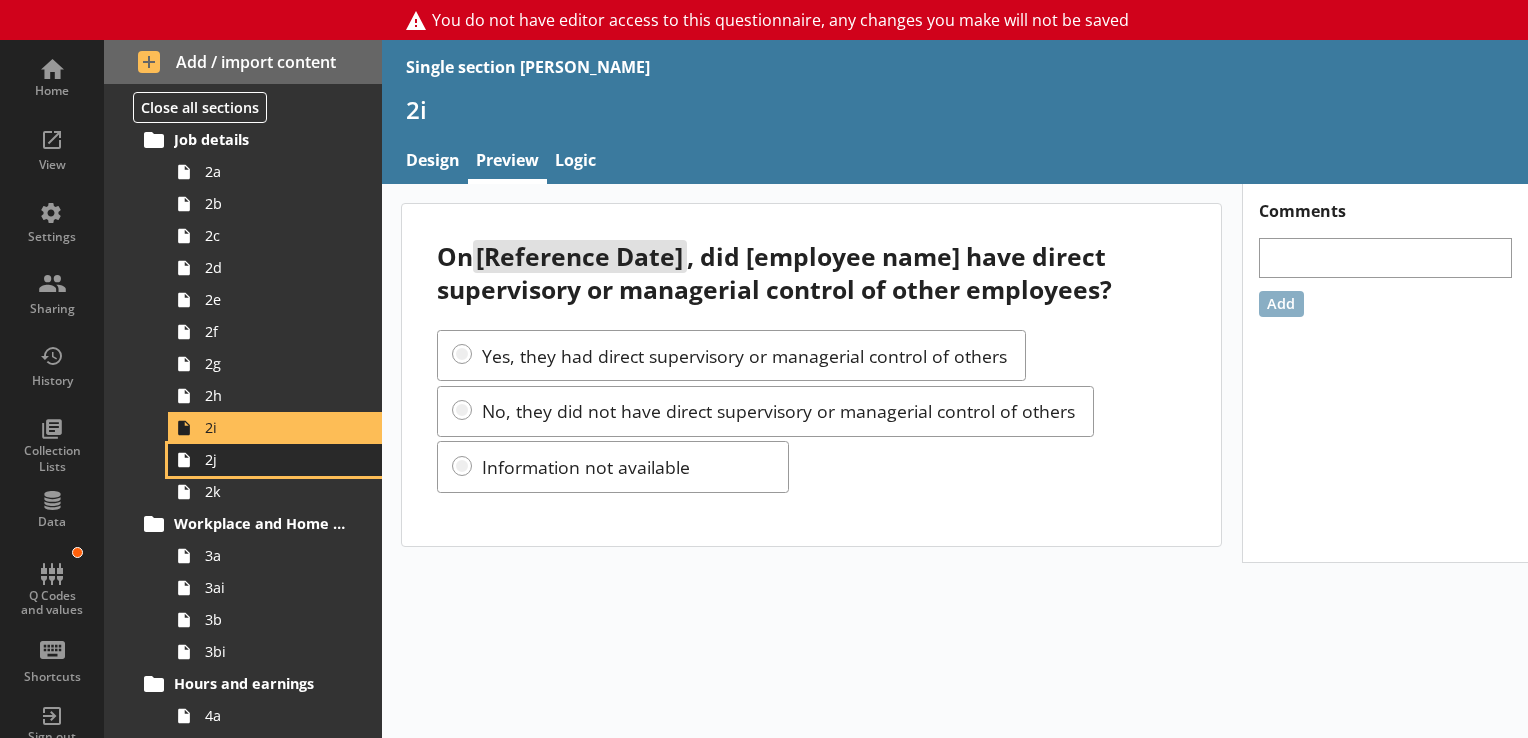 click on "2j" at bounding box center (275, 460) 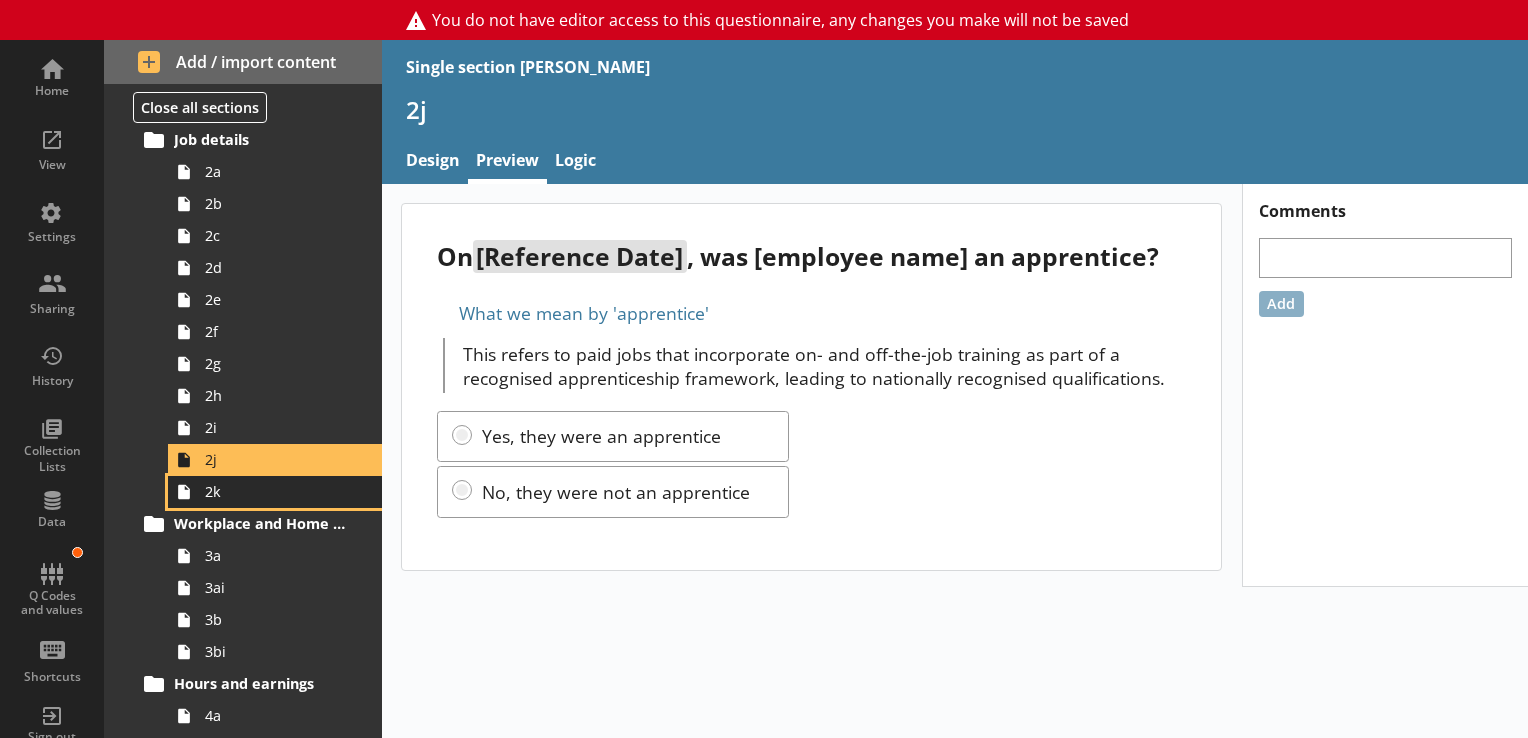 click on "2k" at bounding box center (280, 491) 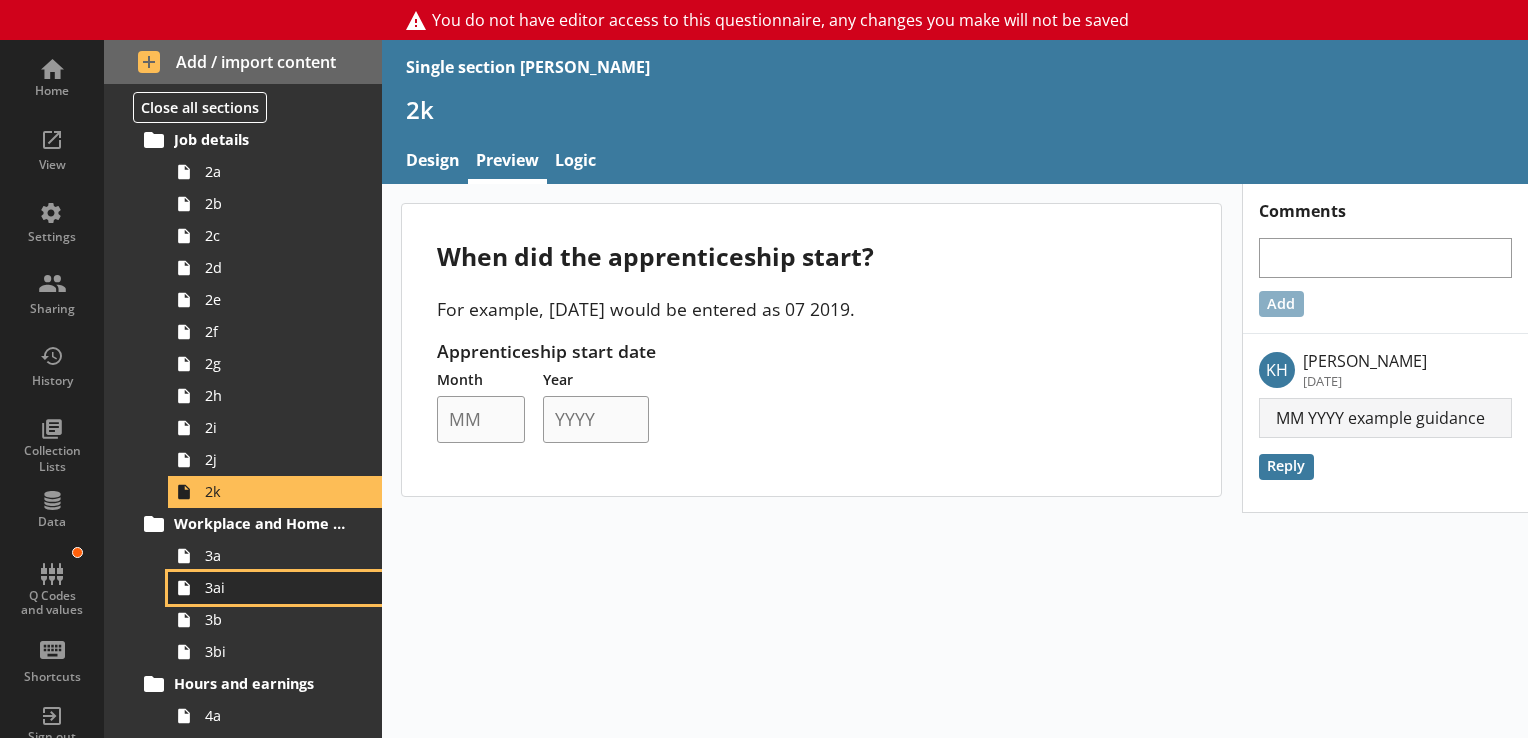 click on "3ai" at bounding box center (275, 588) 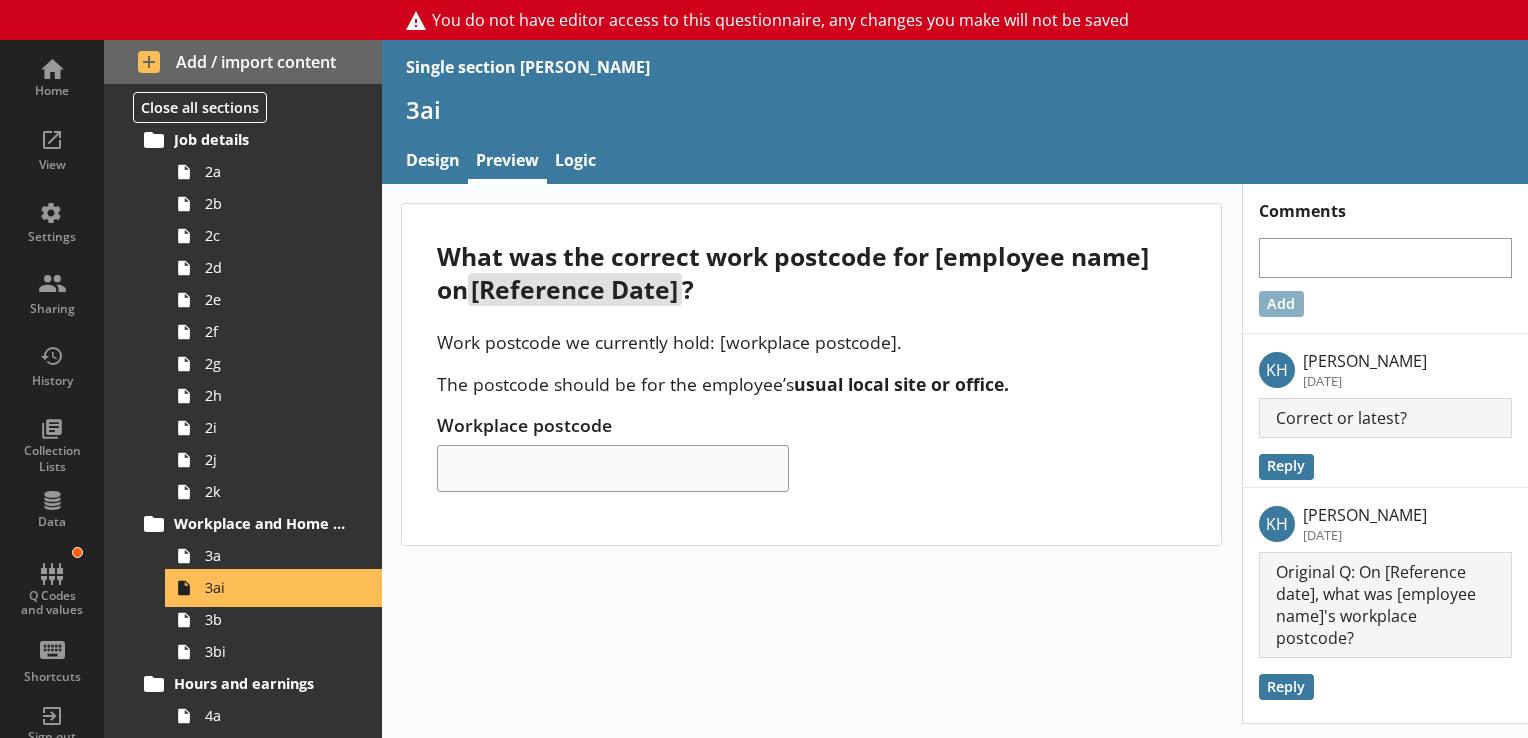 click on "3ai" at bounding box center [275, 588] 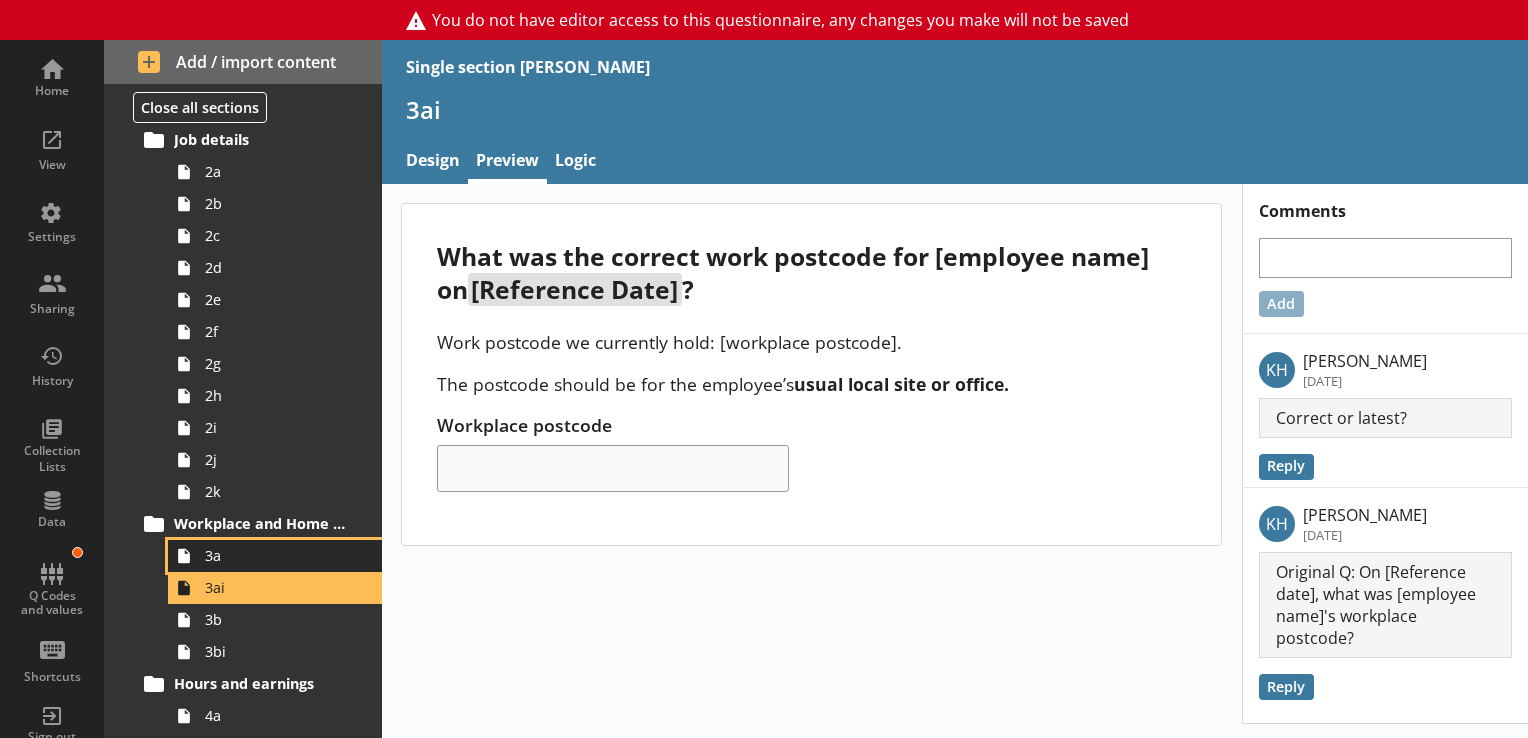 click on "3a" at bounding box center (280, 555) 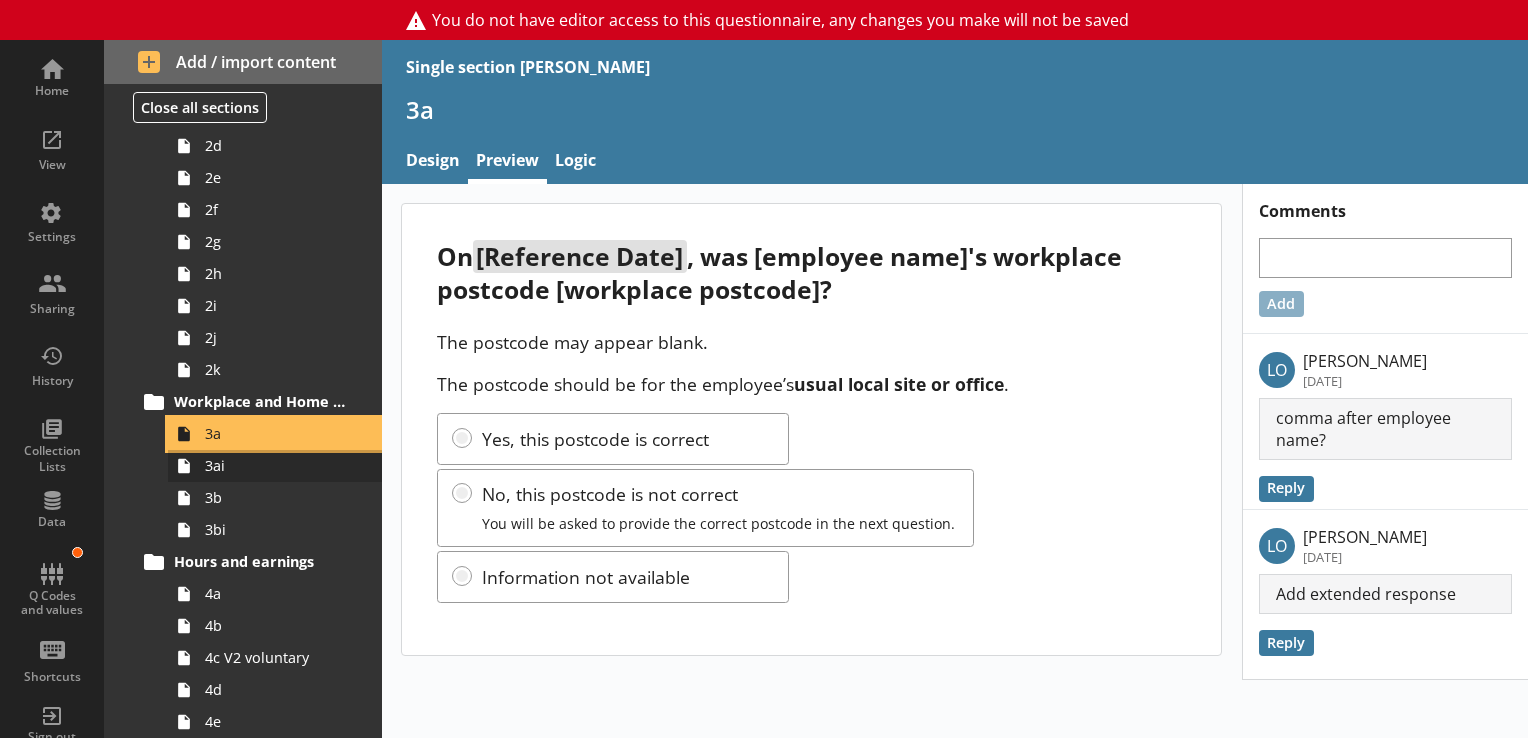 scroll, scrollTop: 276, scrollLeft: 0, axis: vertical 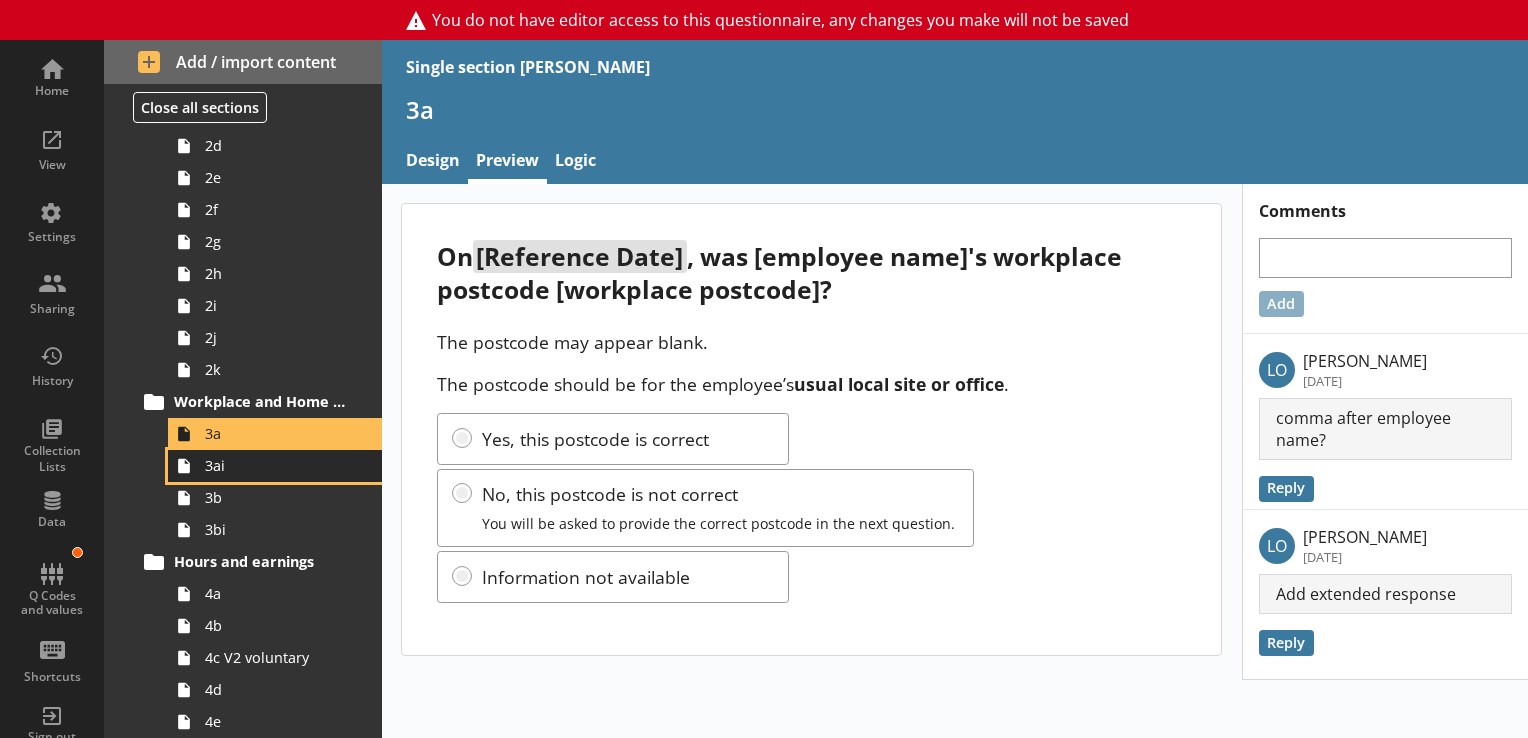 click on "3ai" at bounding box center [275, 466] 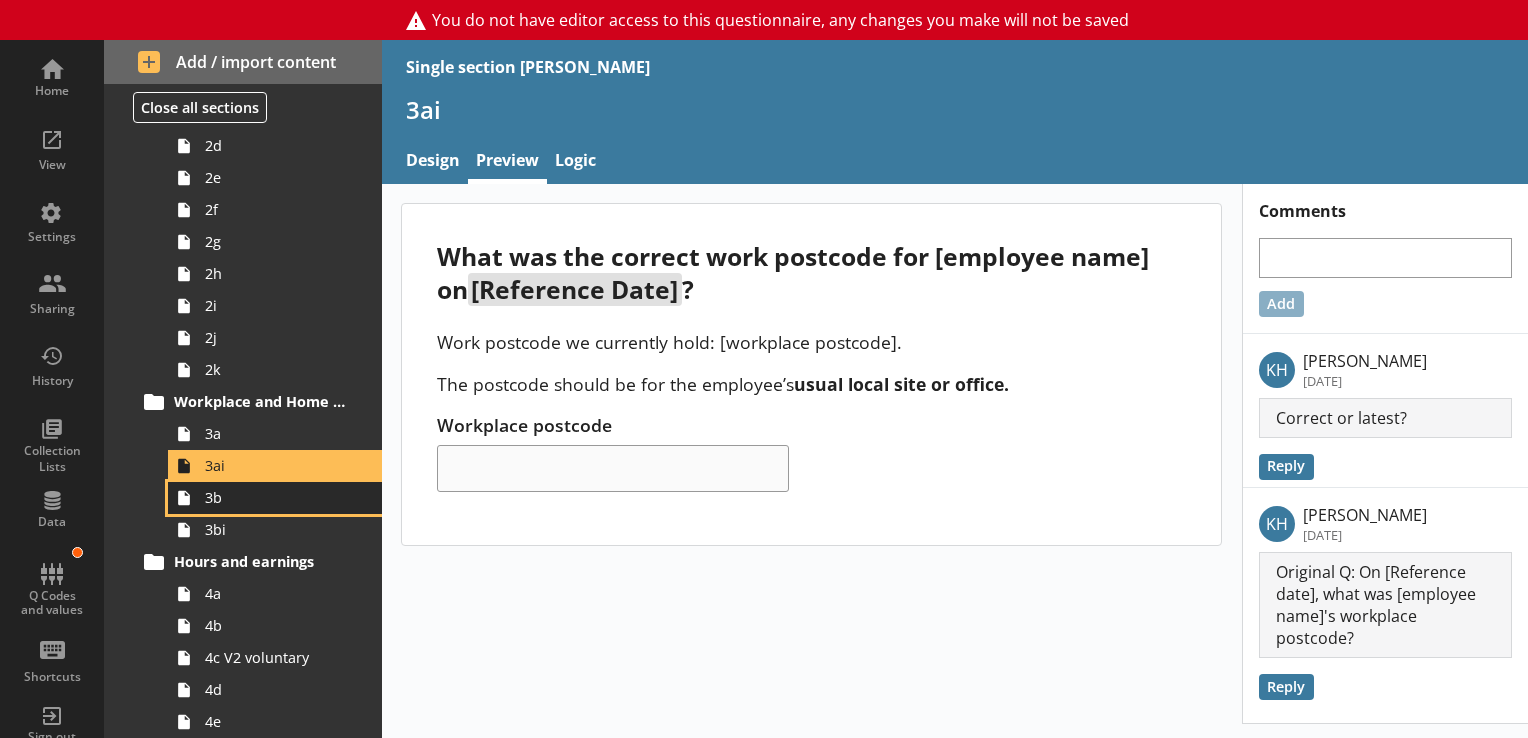 click on "3b" at bounding box center (280, 497) 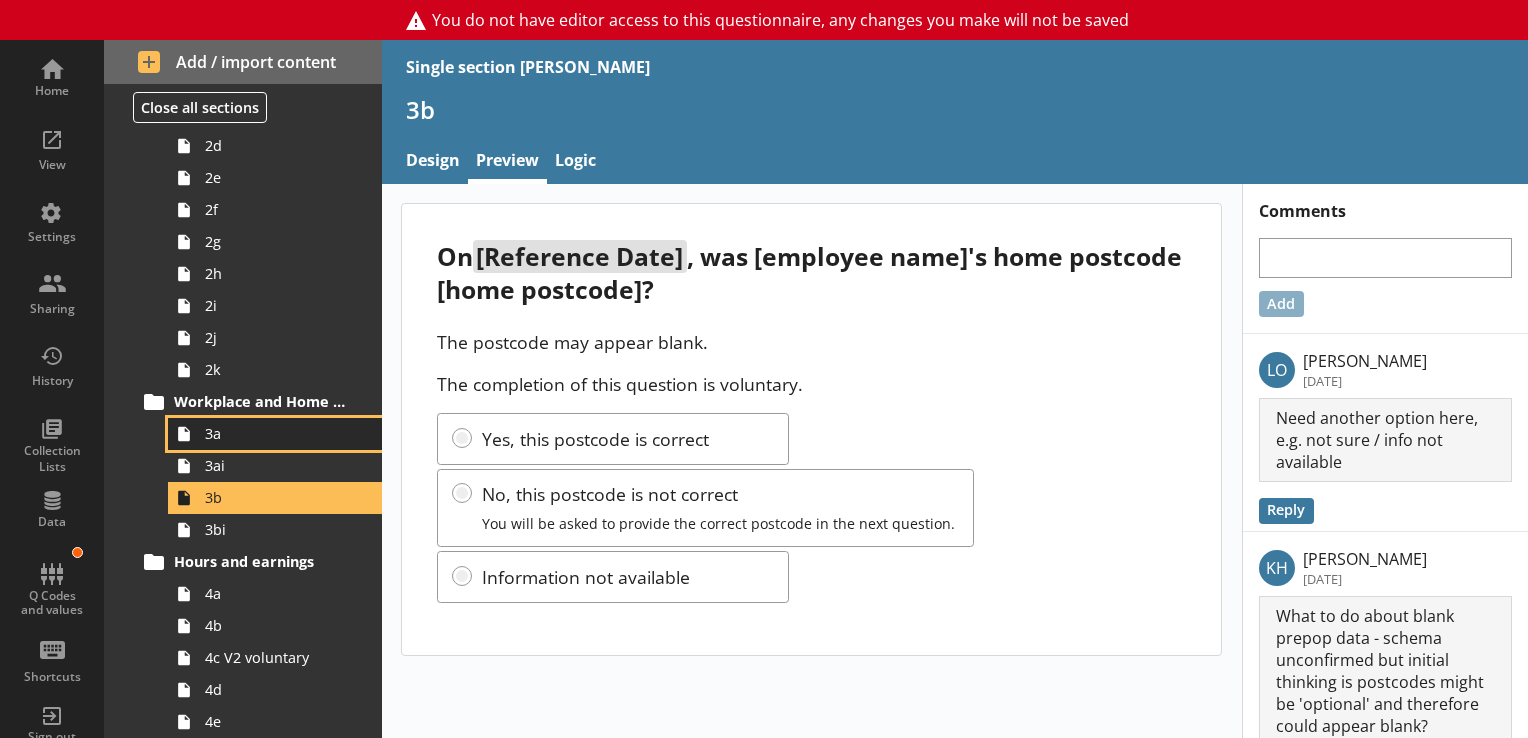 click on "3a" at bounding box center (275, 434) 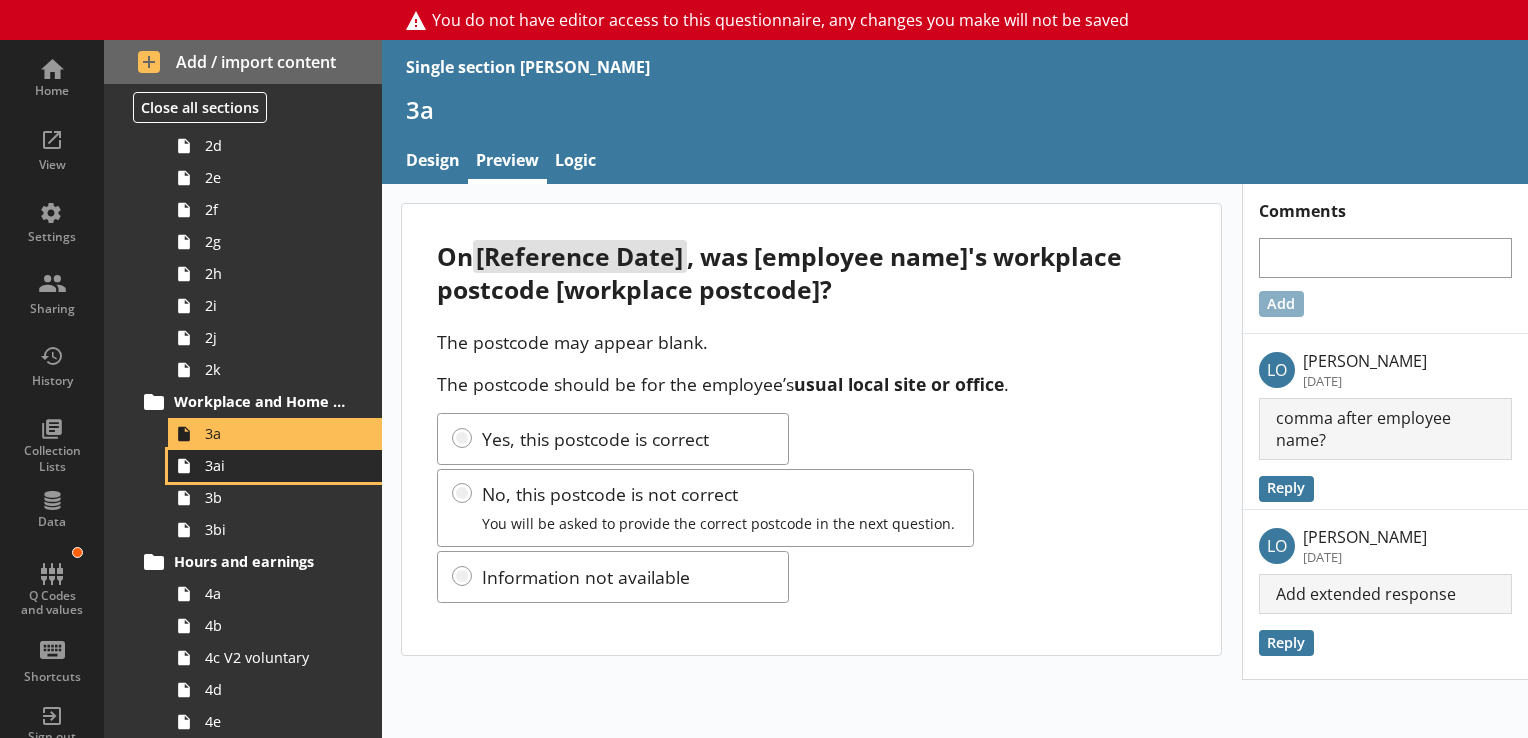 click on "3ai" at bounding box center [280, 465] 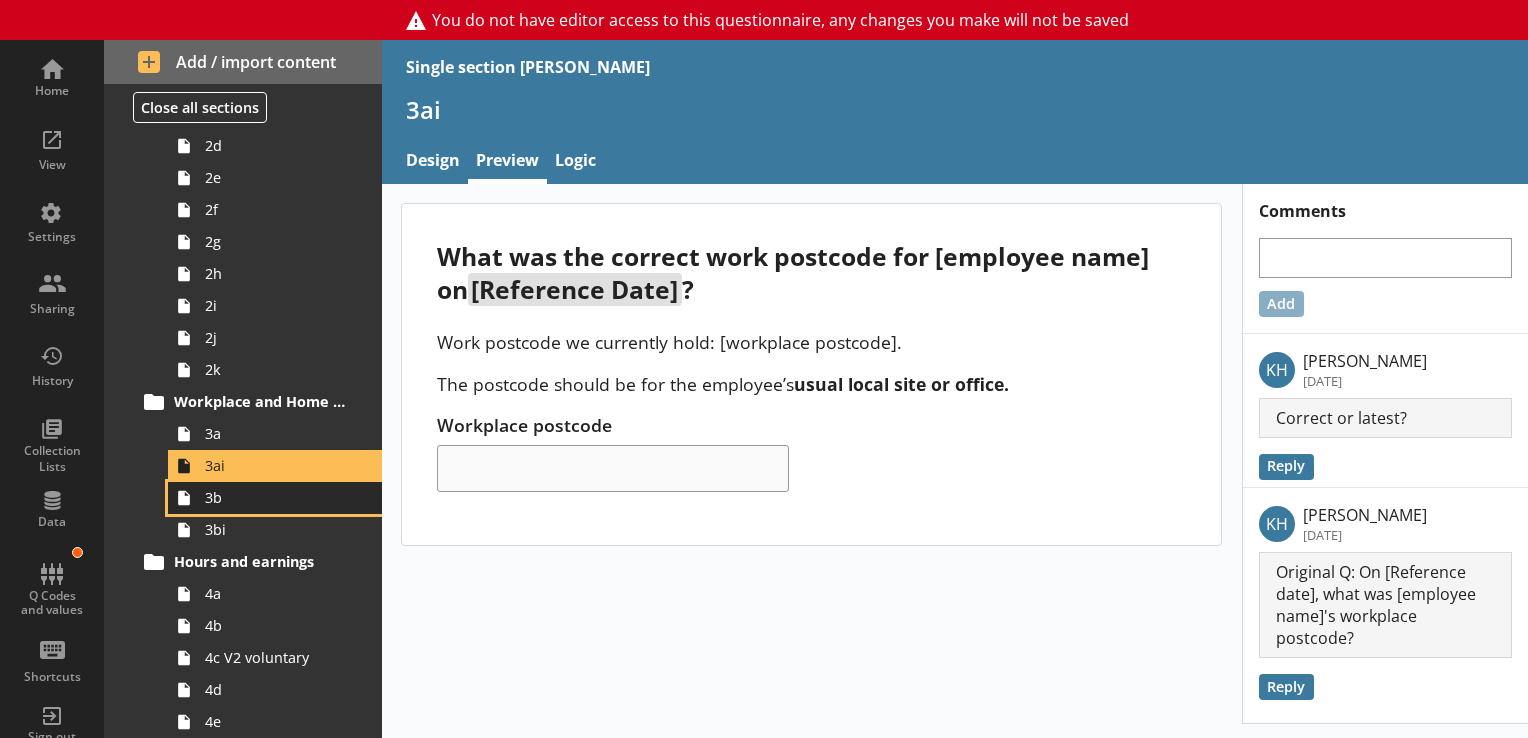 click on "3b" at bounding box center (280, 497) 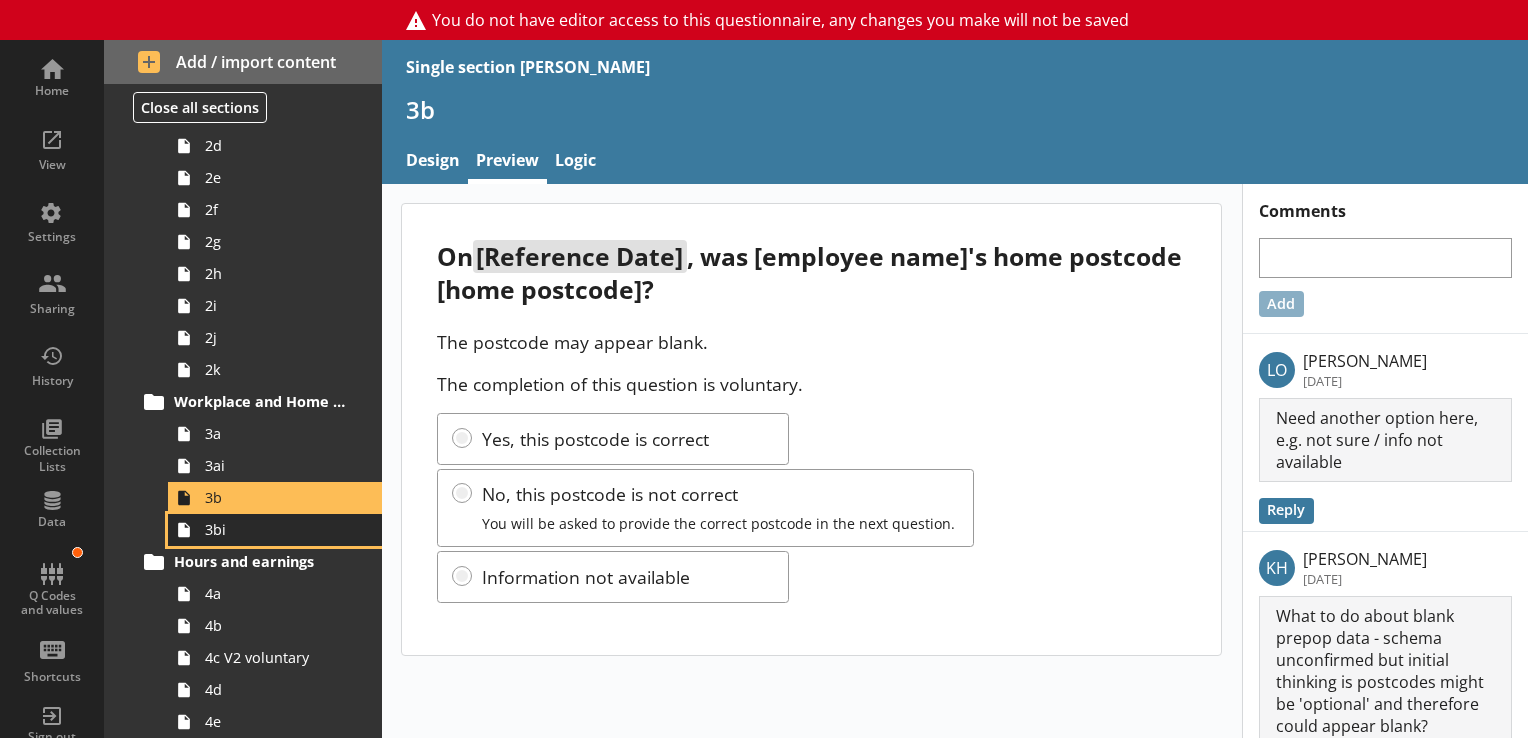 click on "3bi" at bounding box center (280, 529) 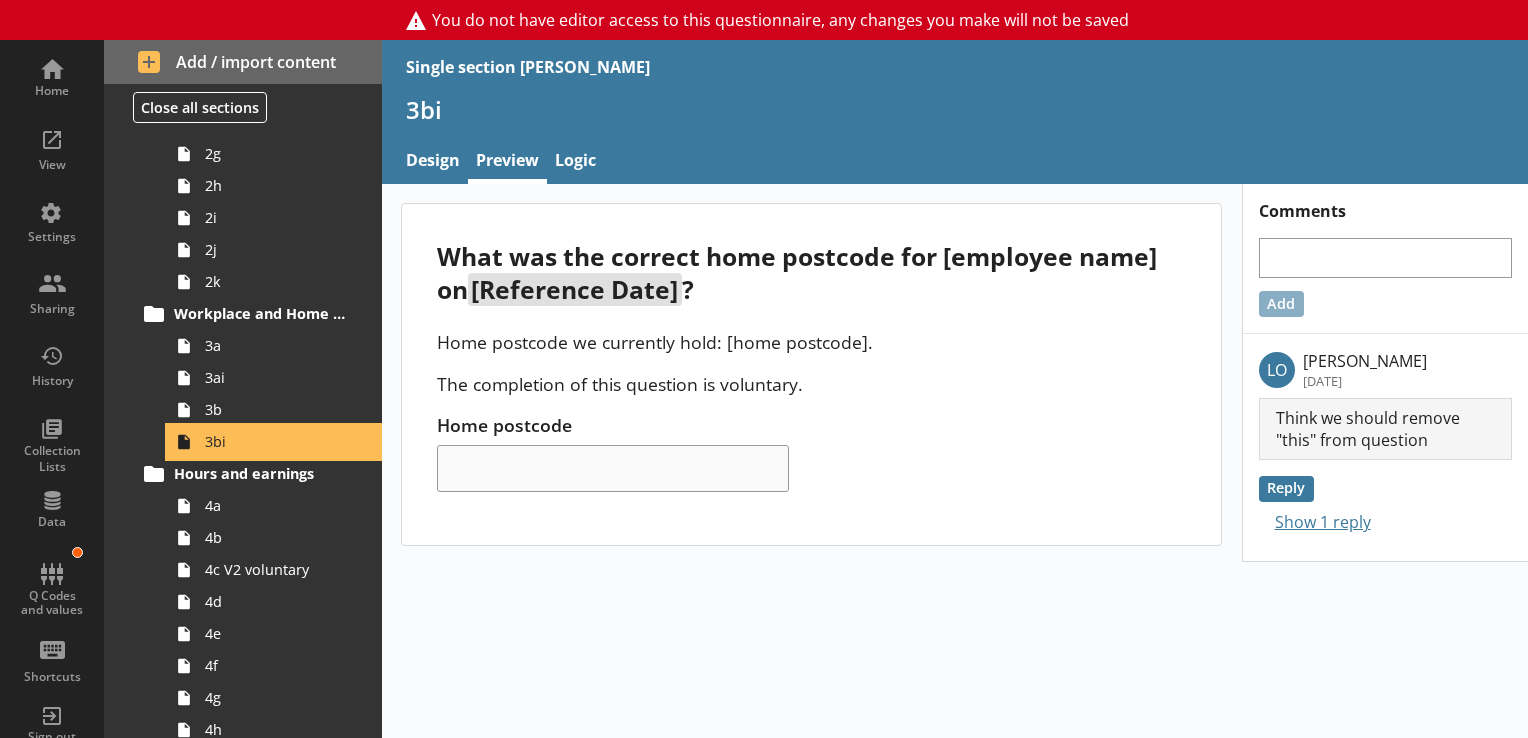 scroll, scrollTop: 430, scrollLeft: 0, axis: vertical 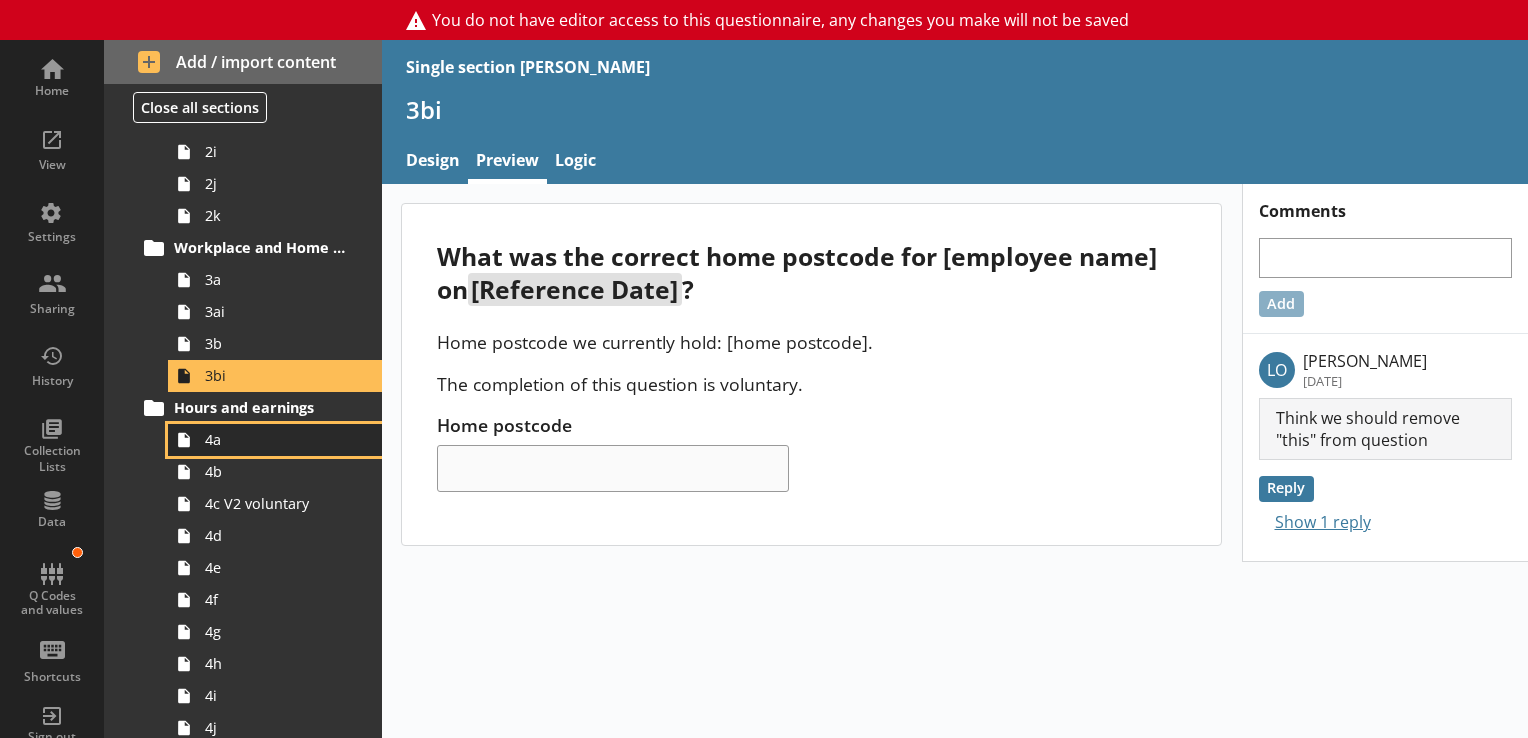 click on "4a" at bounding box center (280, 439) 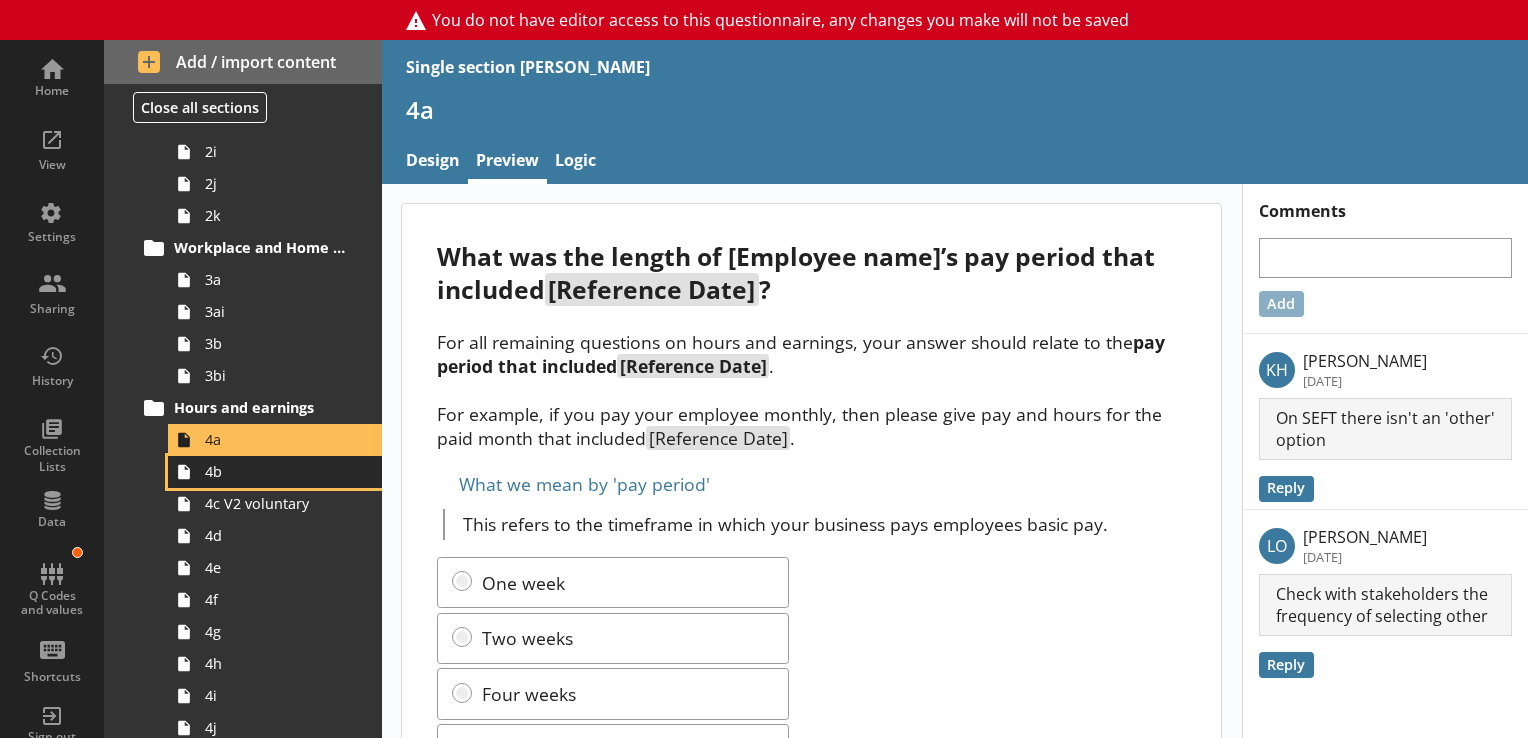 click on "4b" at bounding box center [280, 471] 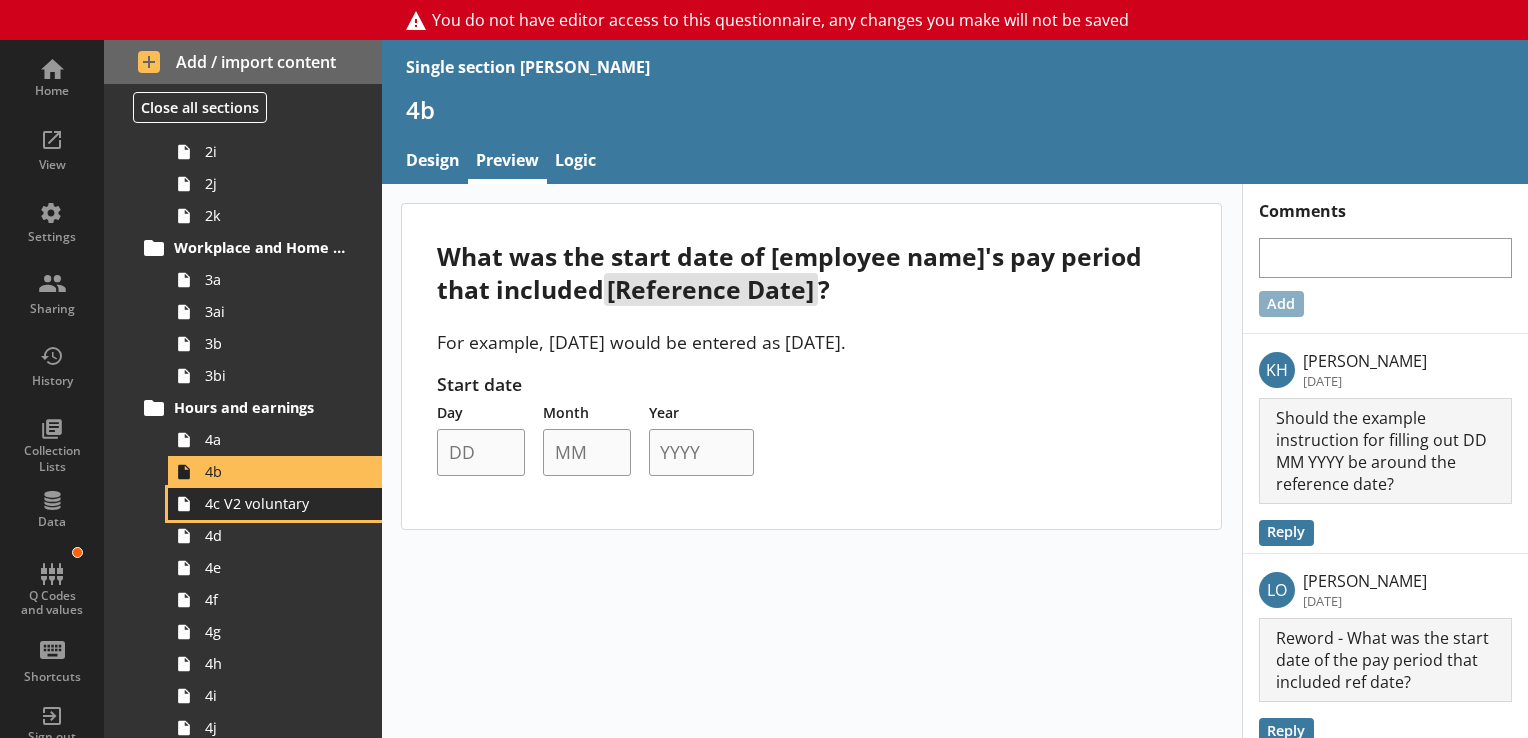 click on "4c V2 voluntary" at bounding box center [275, 504] 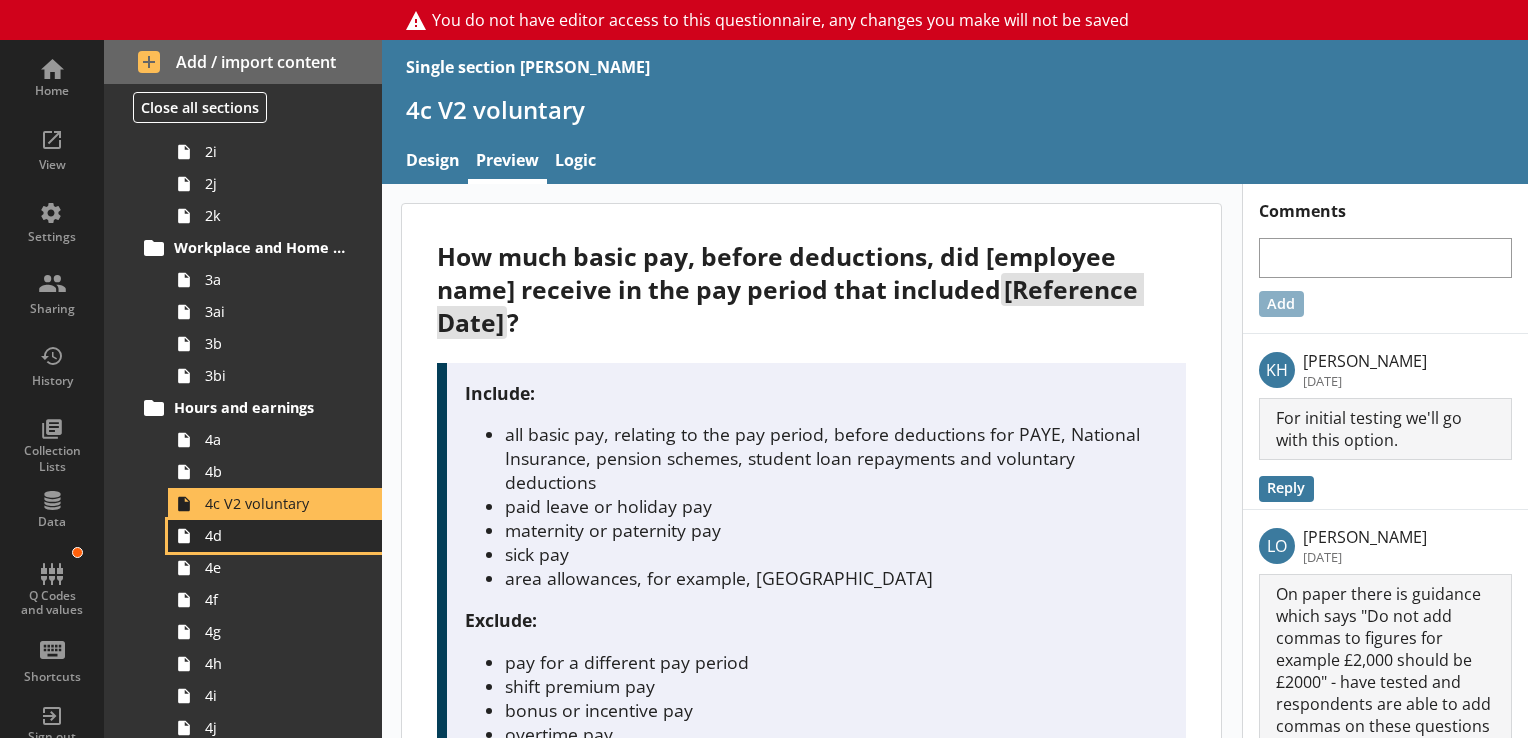 click on "4d" at bounding box center (280, 535) 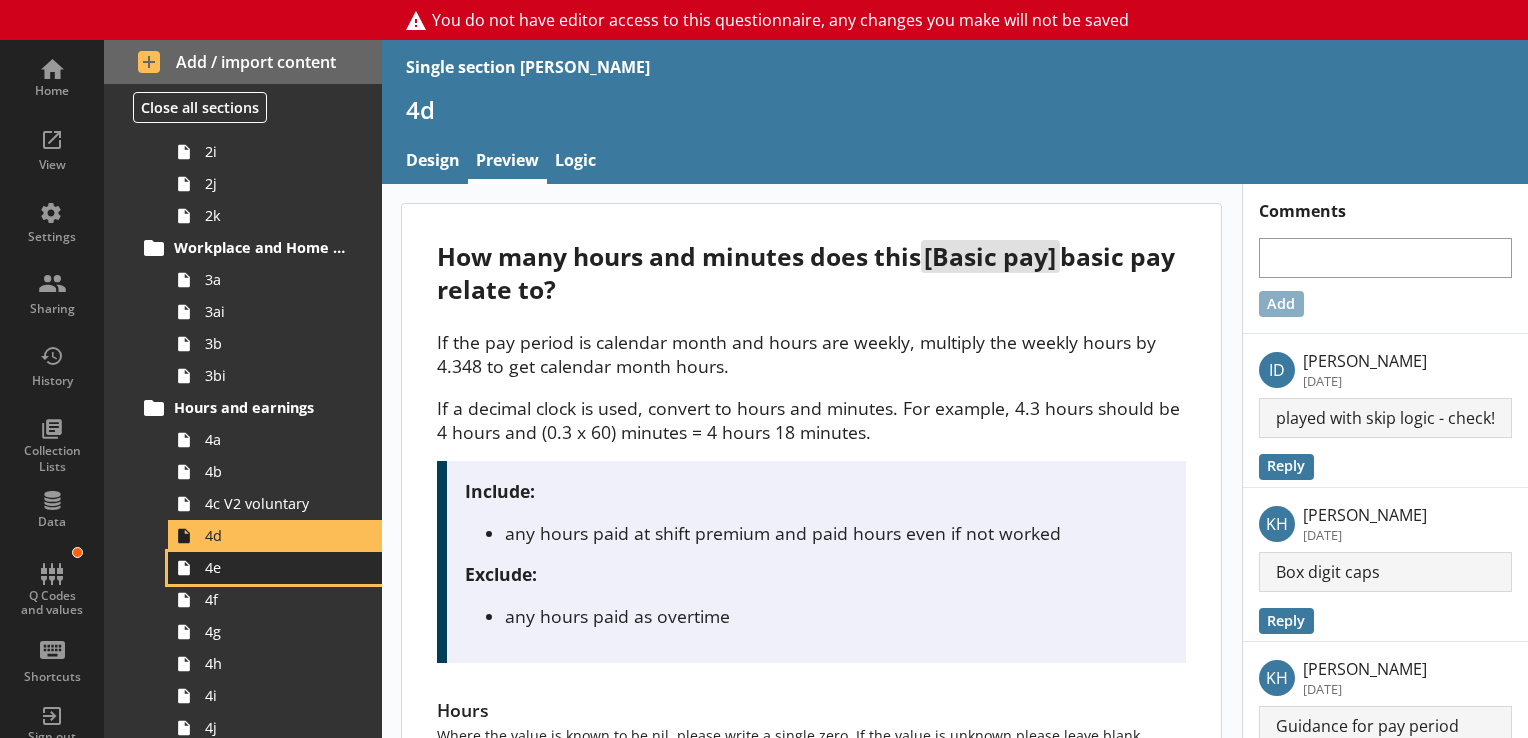 click on "4e" at bounding box center [280, 567] 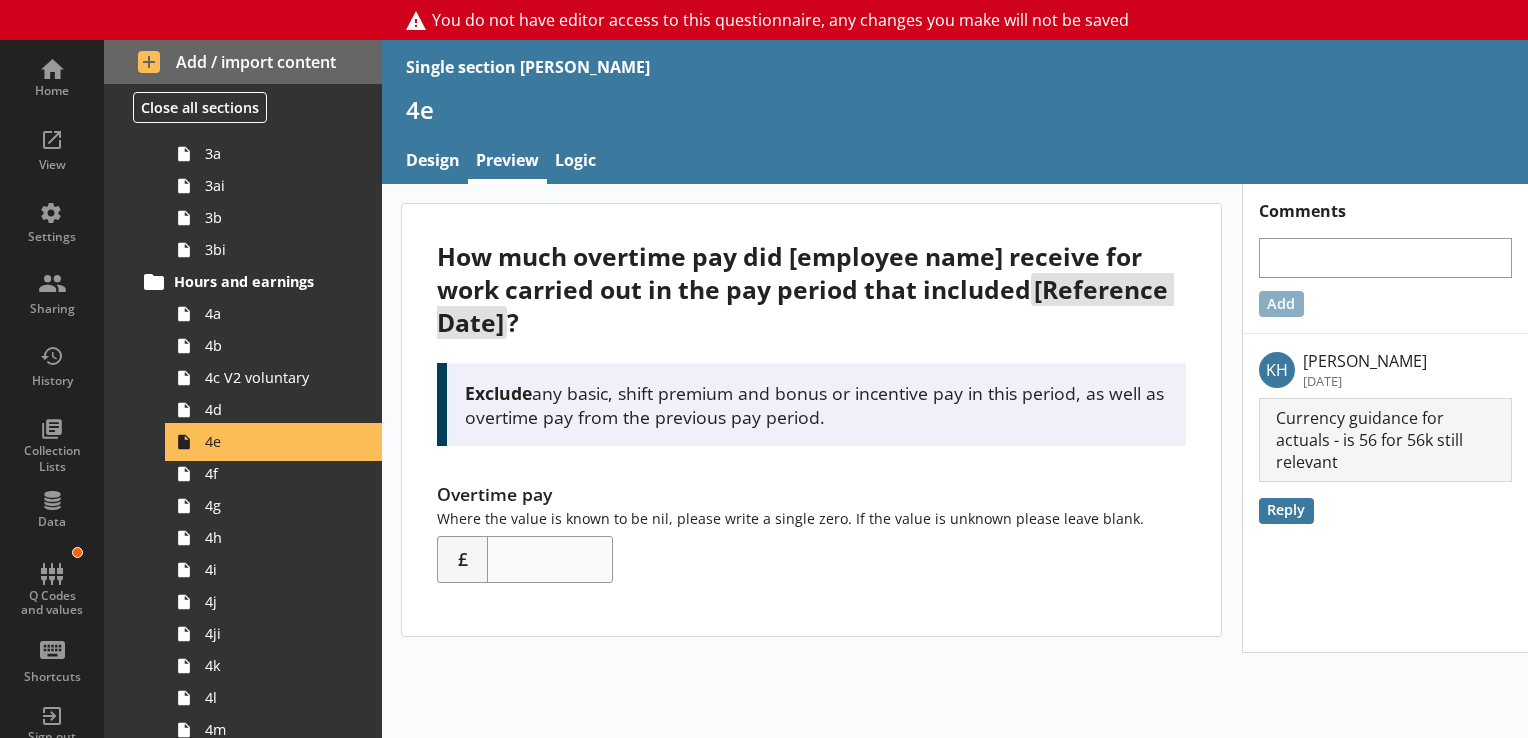 scroll, scrollTop: 558, scrollLeft: 0, axis: vertical 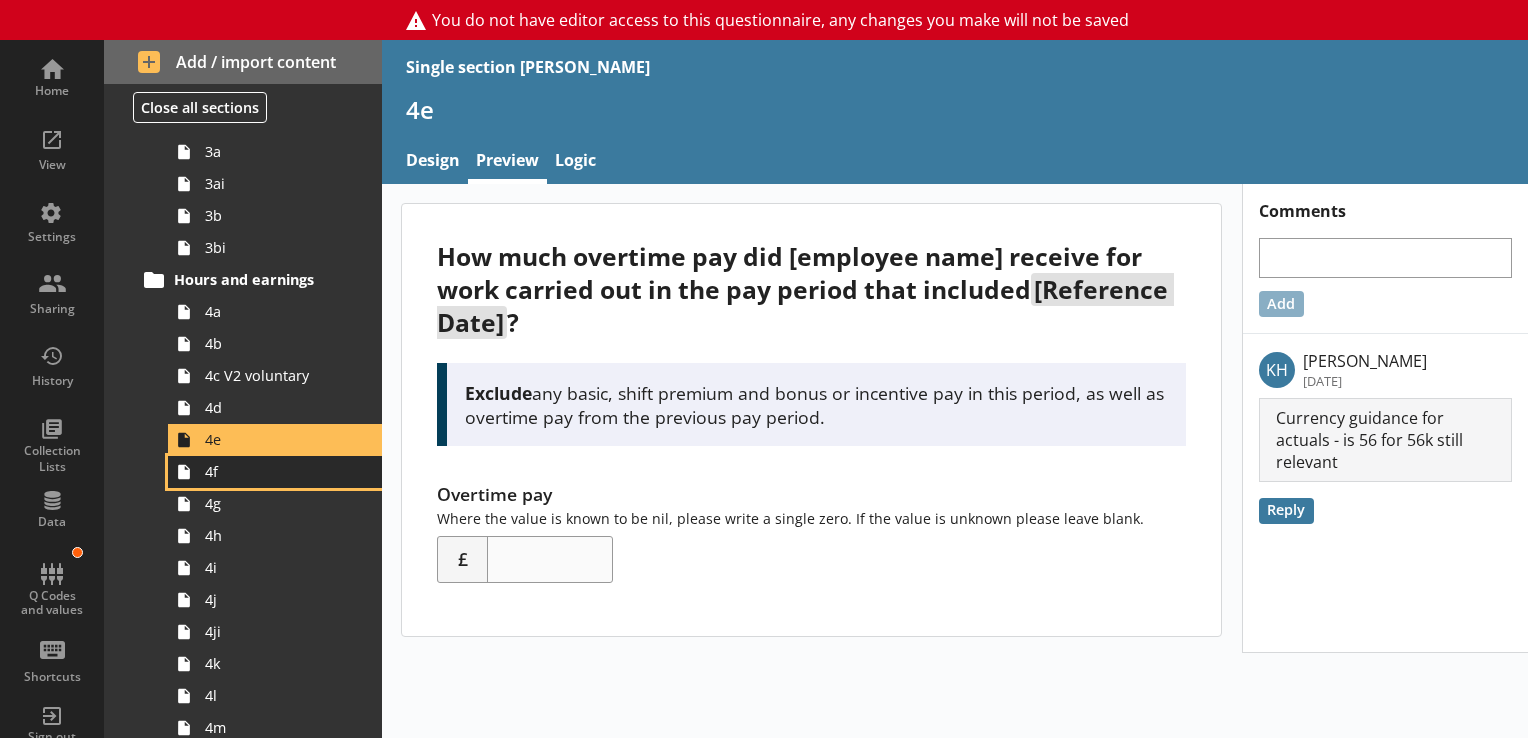 click on "4f" at bounding box center [280, 471] 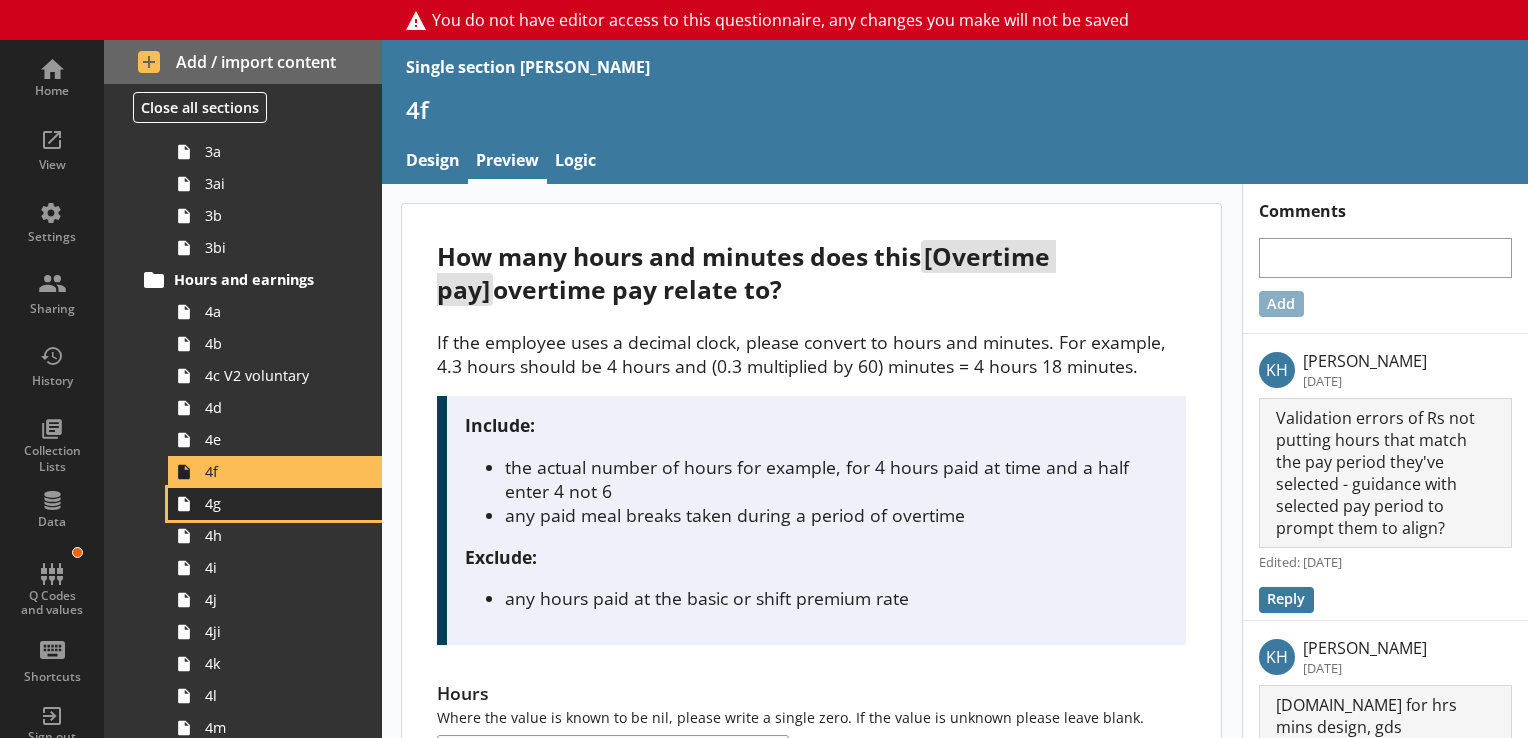 click on "4g" at bounding box center [275, 504] 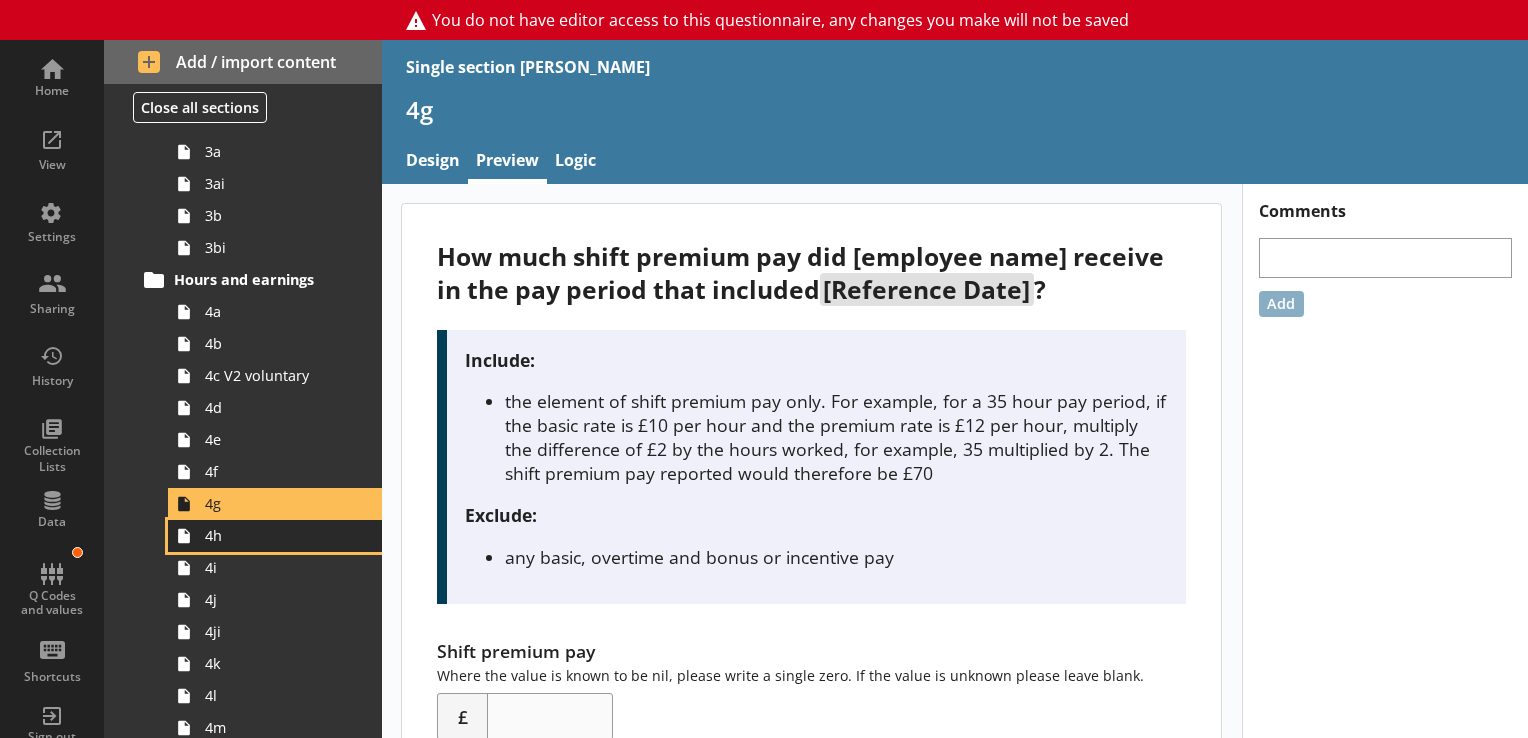 click on "4h" at bounding box center [275, 536] 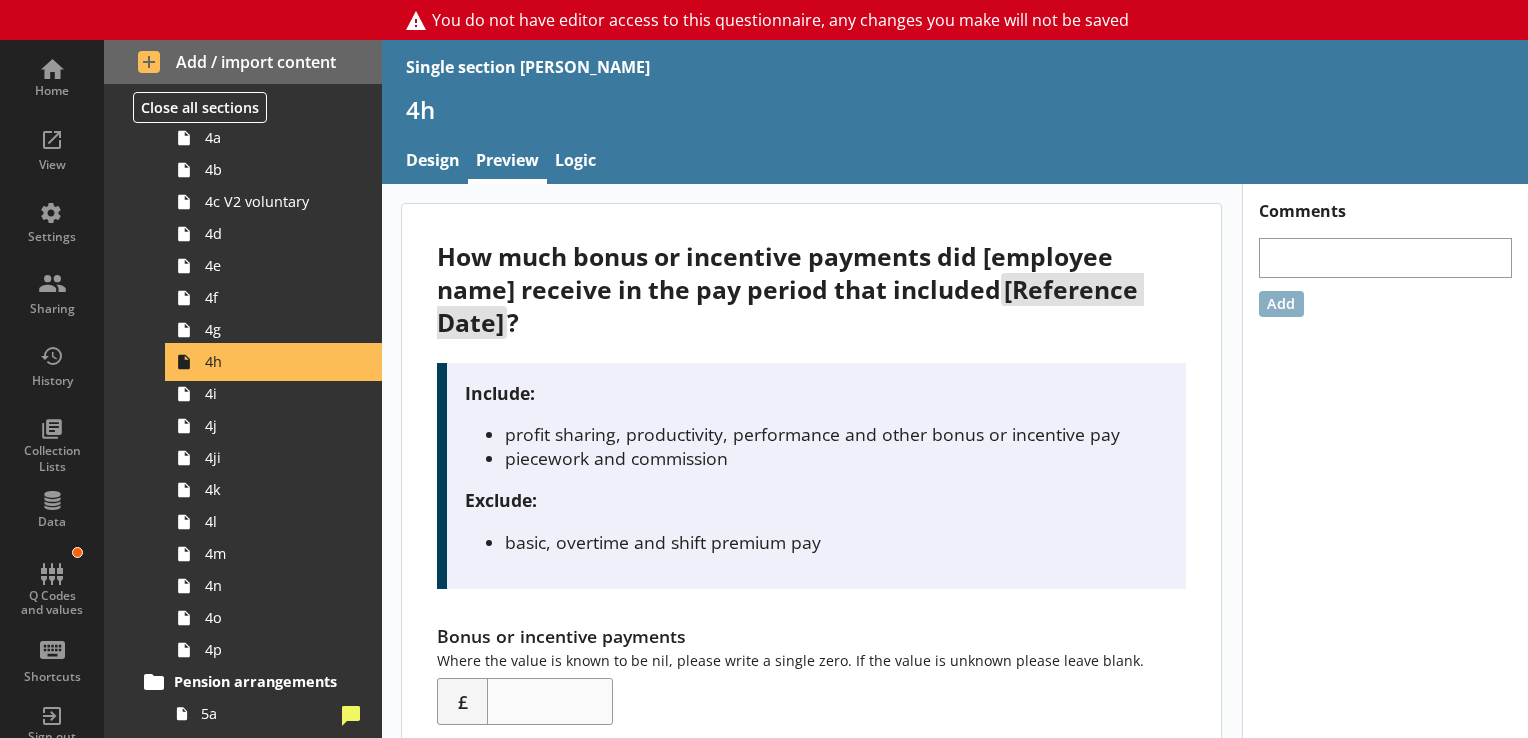 scroll, scrollTop: 734, scrollLeft: 0, axis: vertical 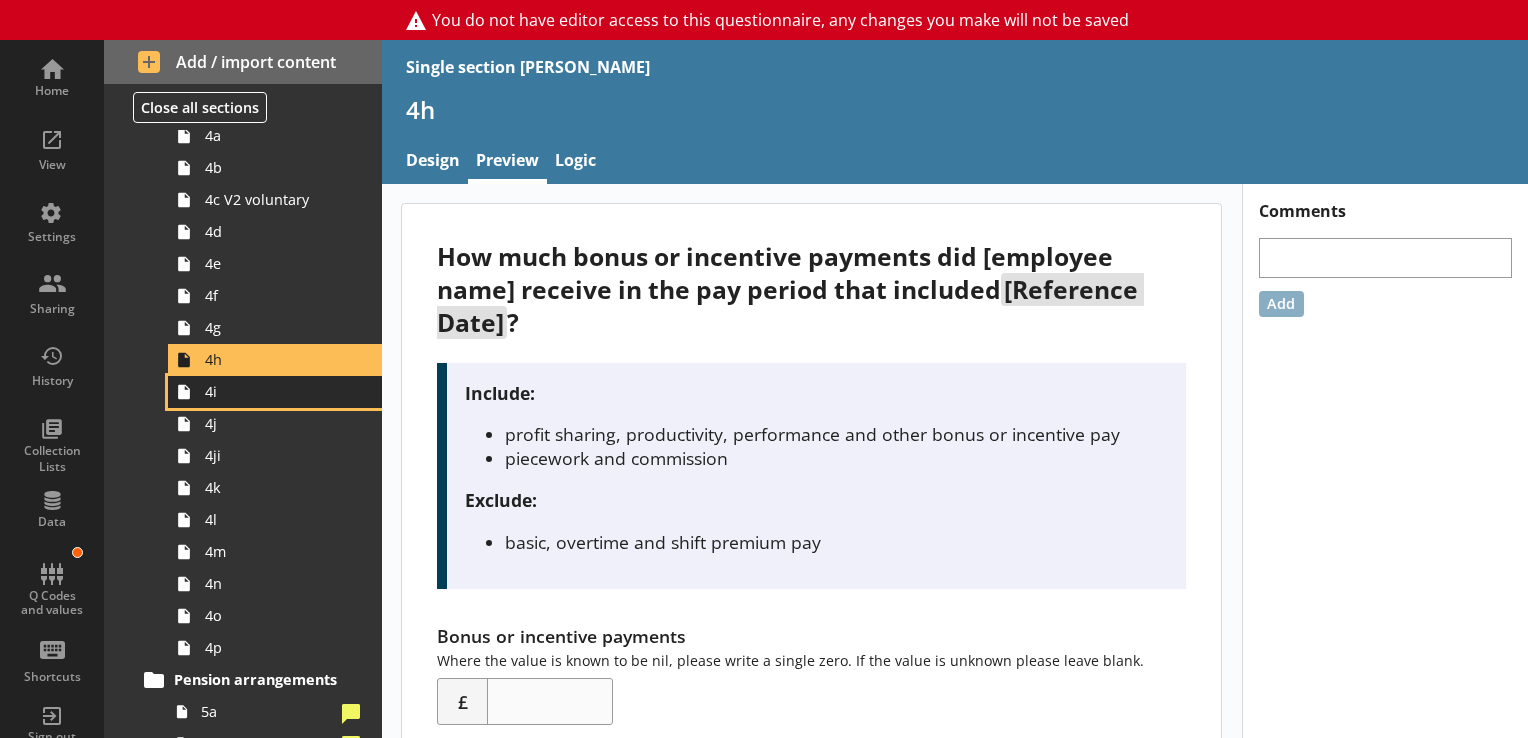 click on "4i" at bounding box center [275, 392] 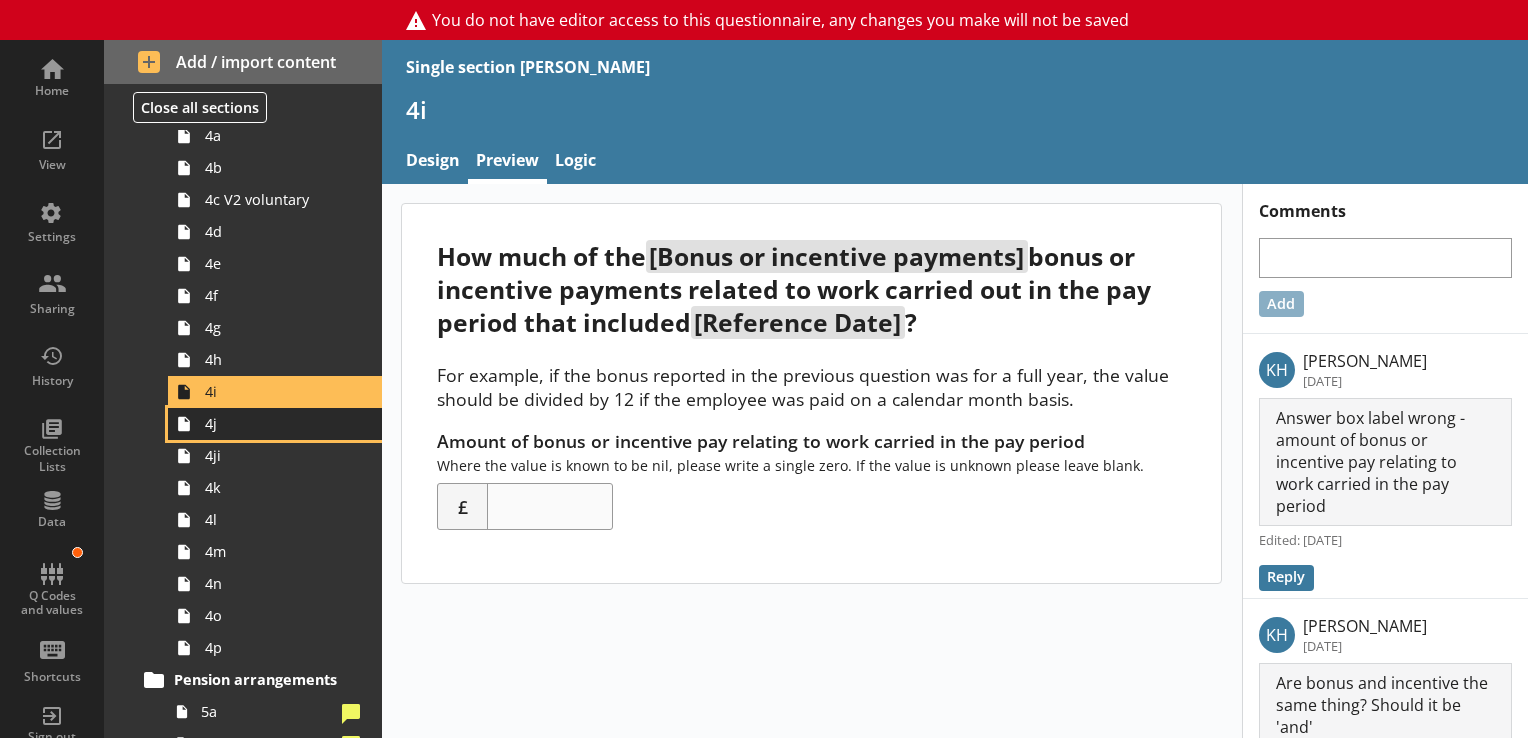 click on "4j" at bounding box center (280, 423) 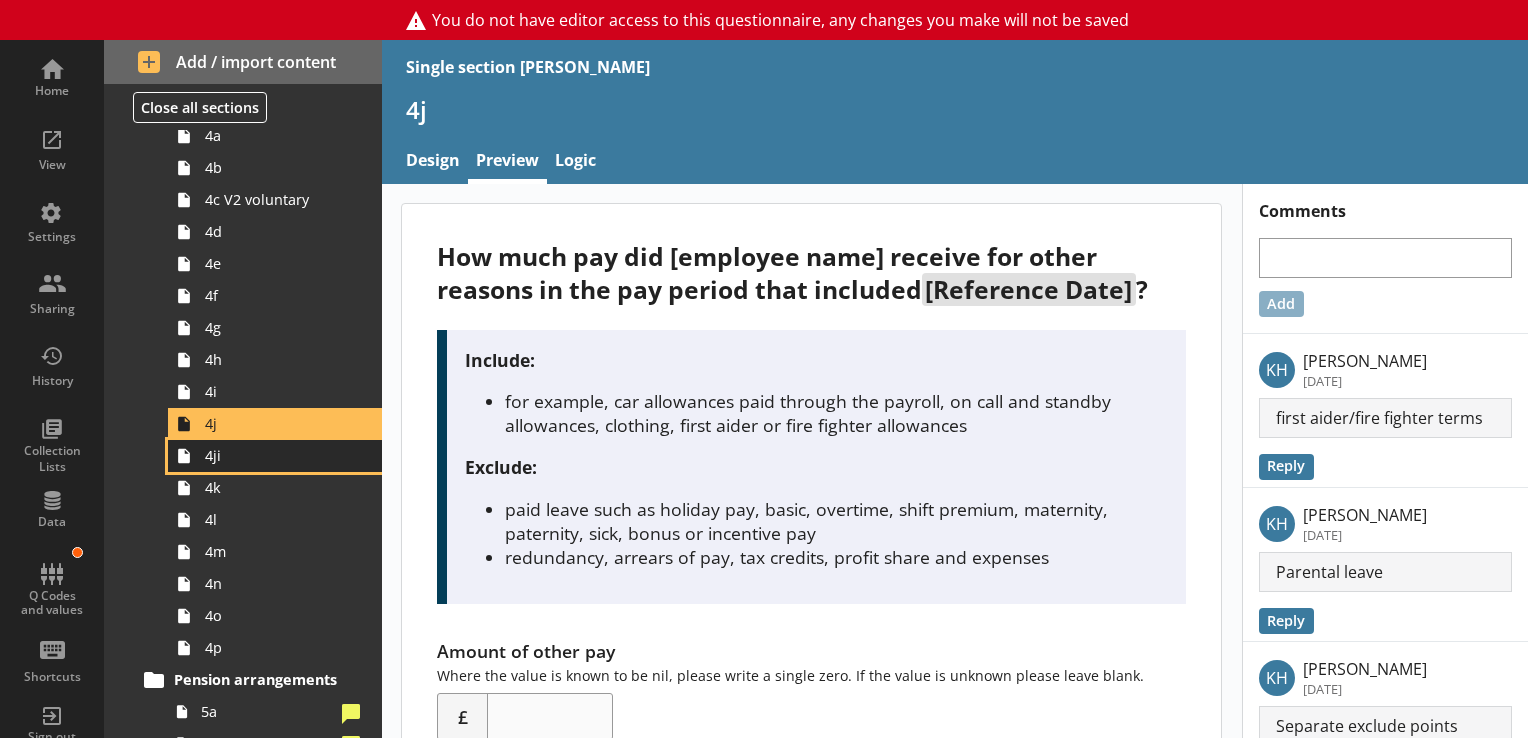 click on "4ji" at bounding box center [275, 456] 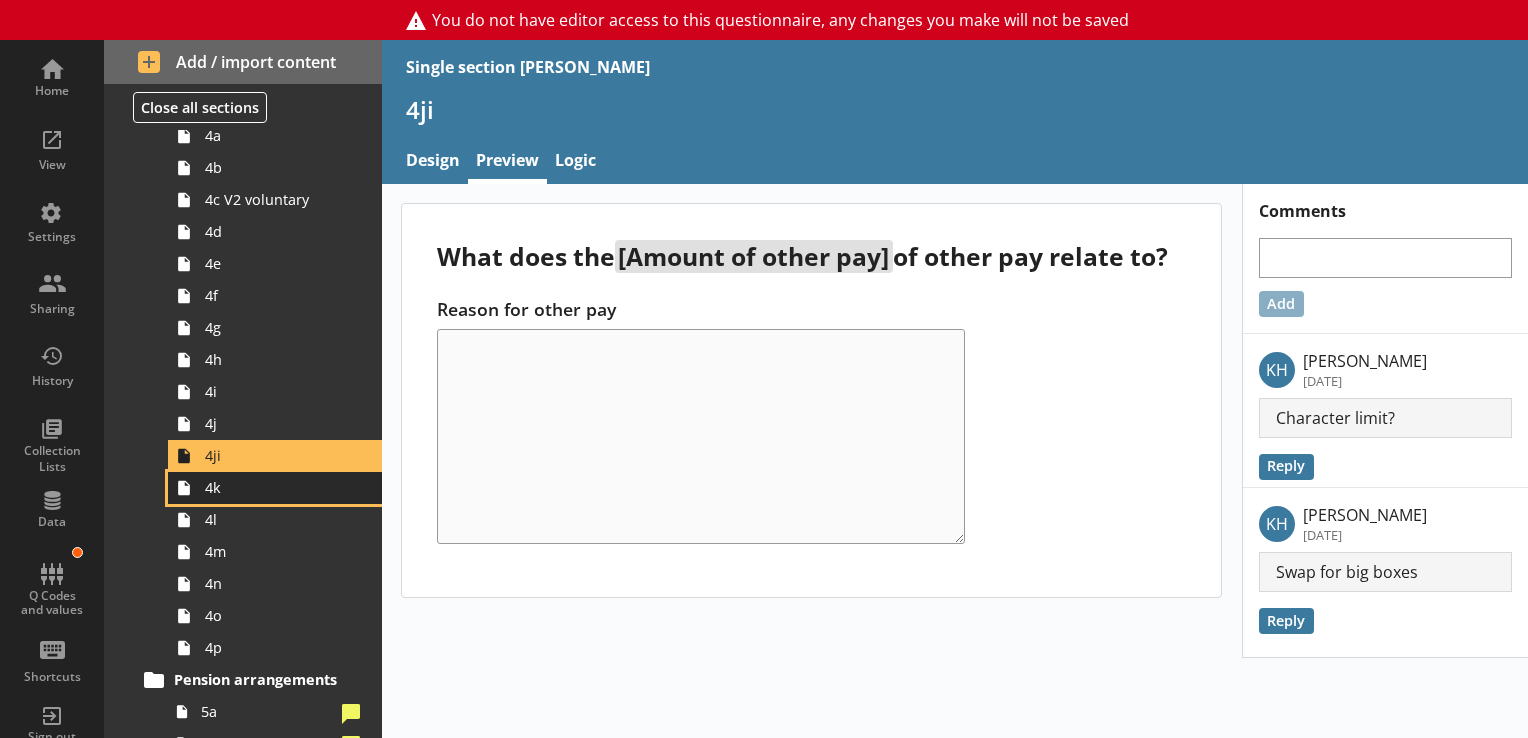 click on "4k" at bounding box center (280, 487) 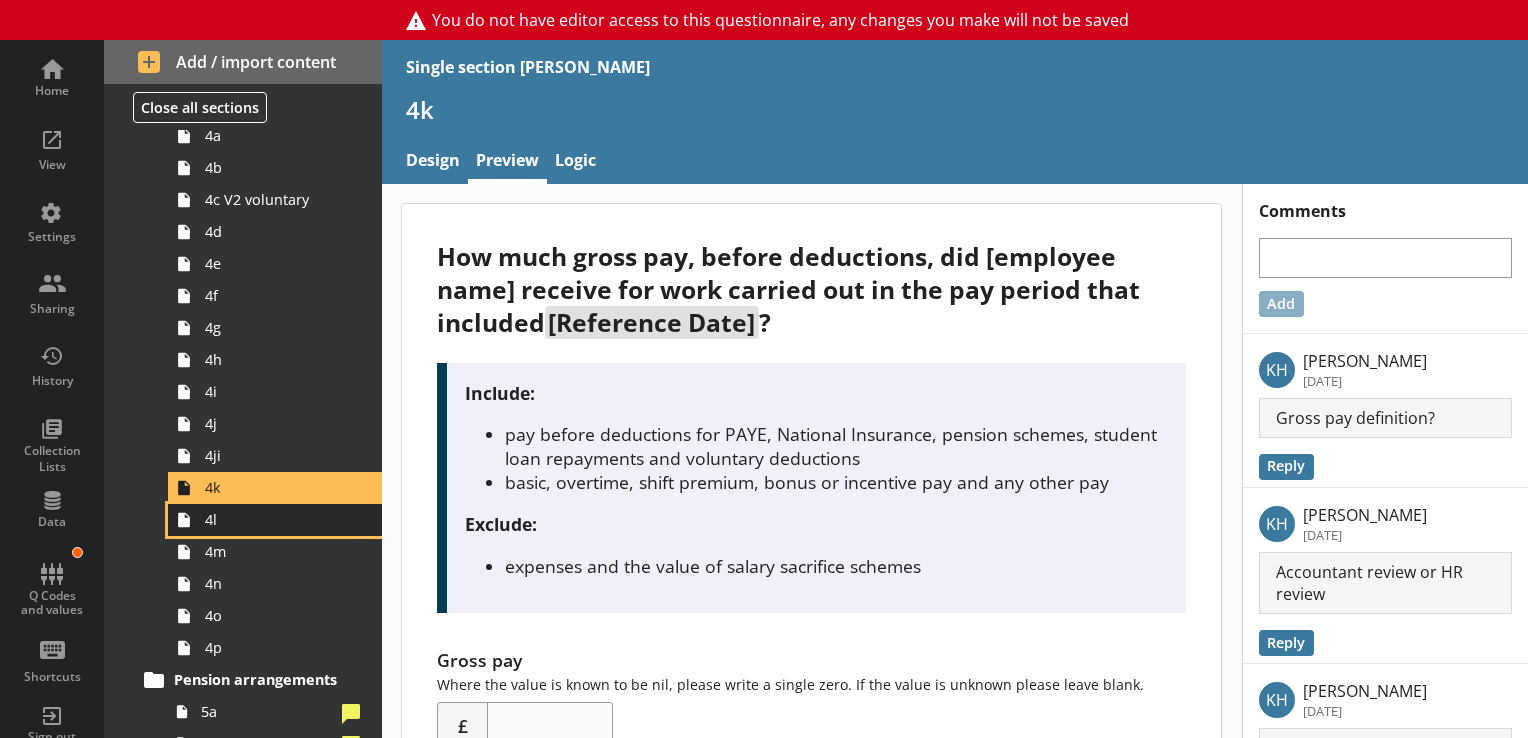 click on "4l" at bounding box center [280, 519] 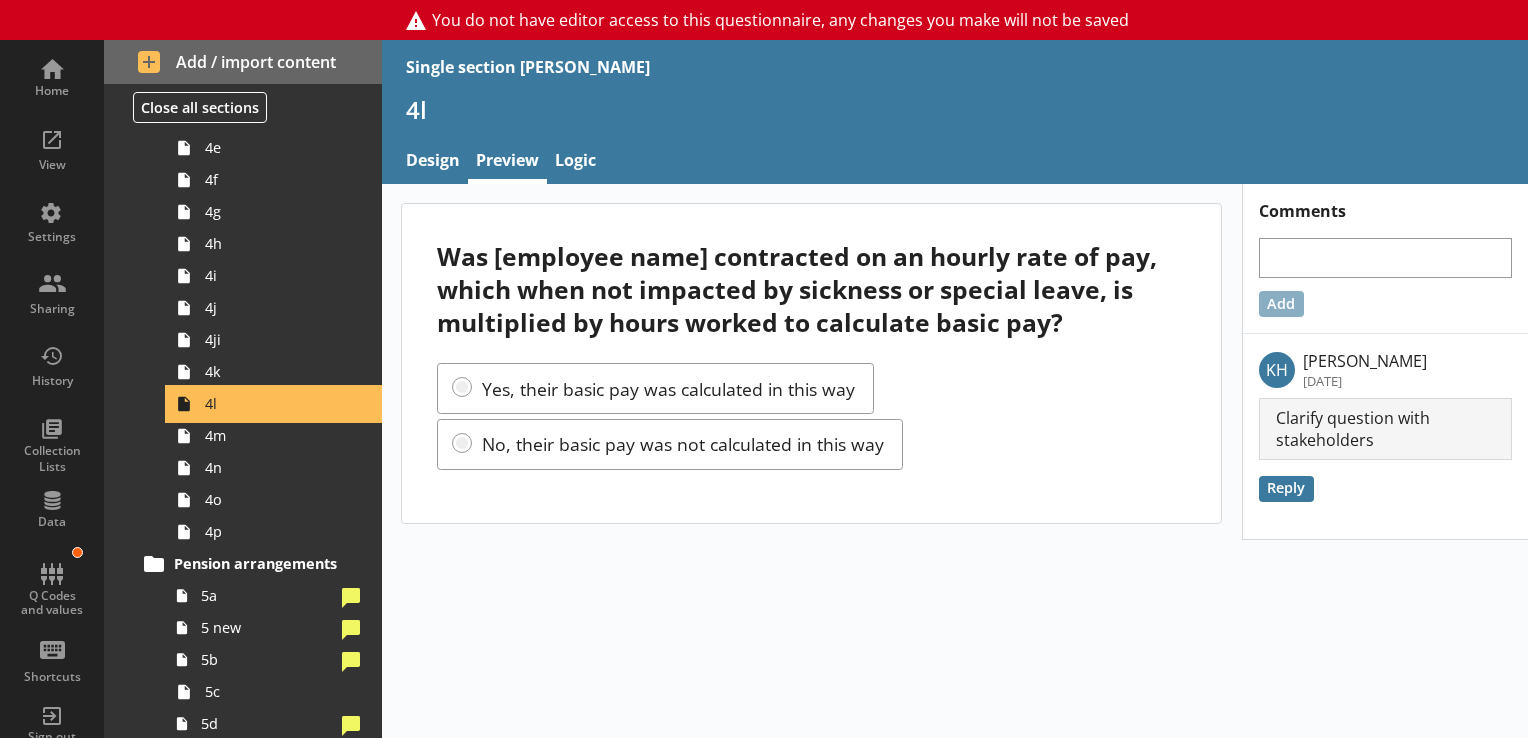scroll, scrollTop: 859, scrollLeft: 0, axis: vertical 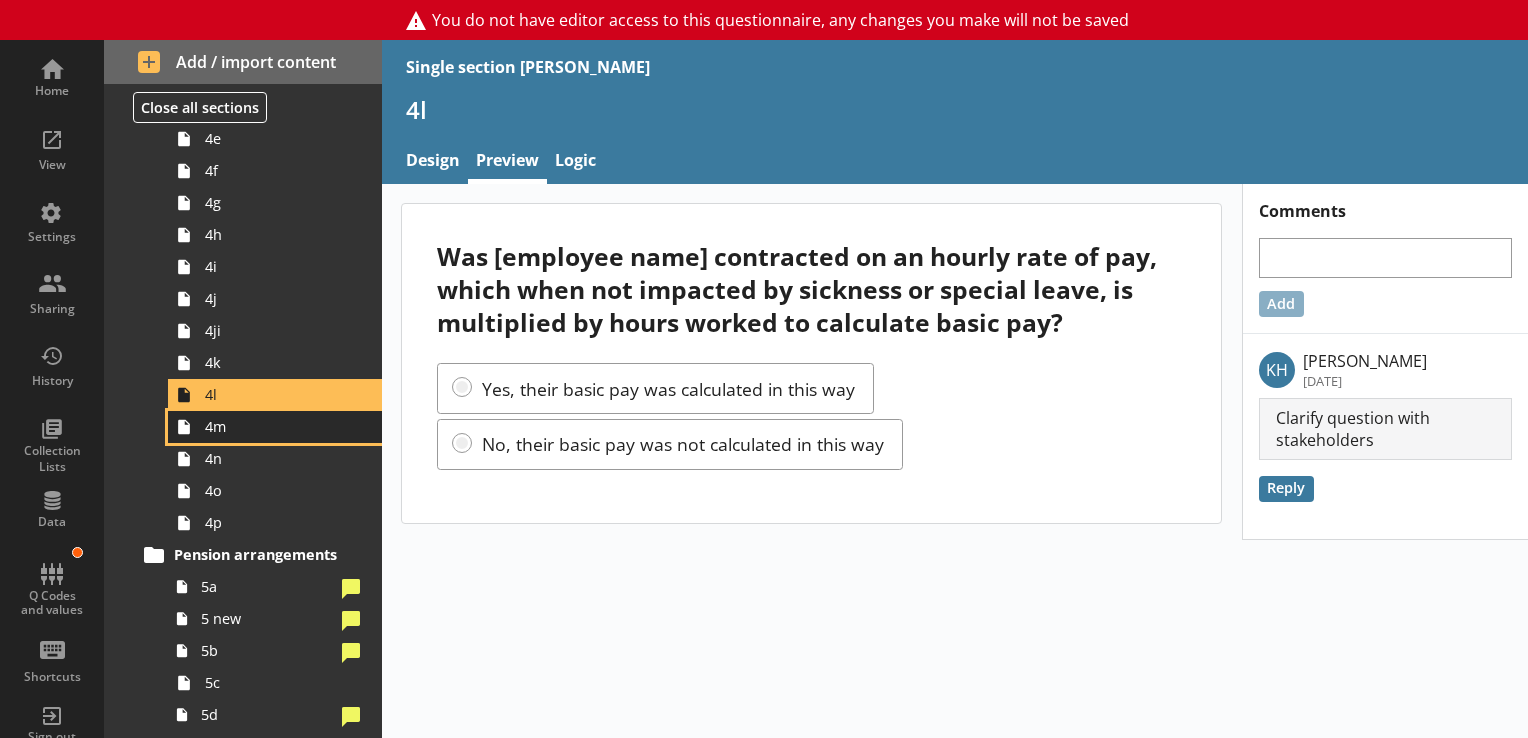 click on "4m" at bounding box center (280, 426) 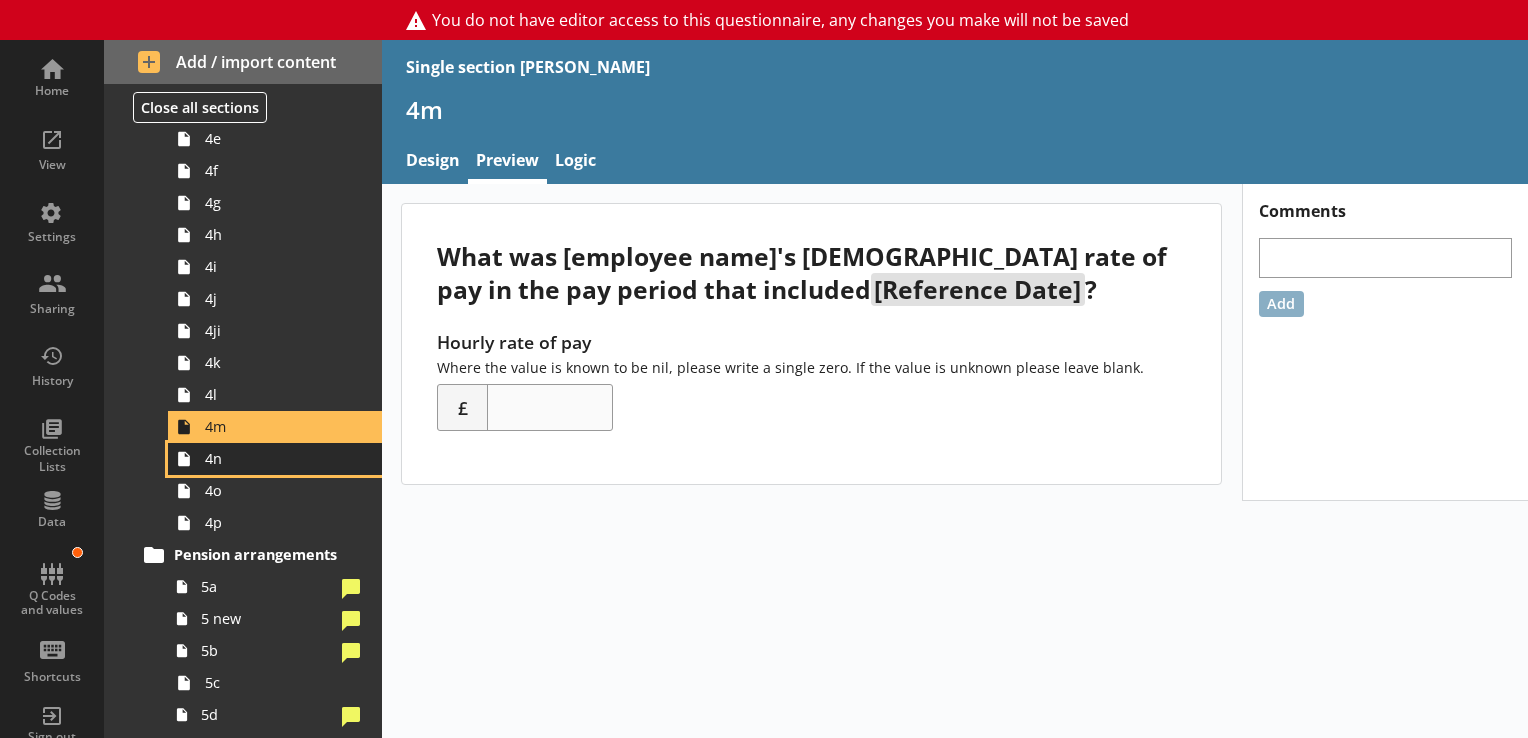 click on "4n" at bounding box center (275, 459) 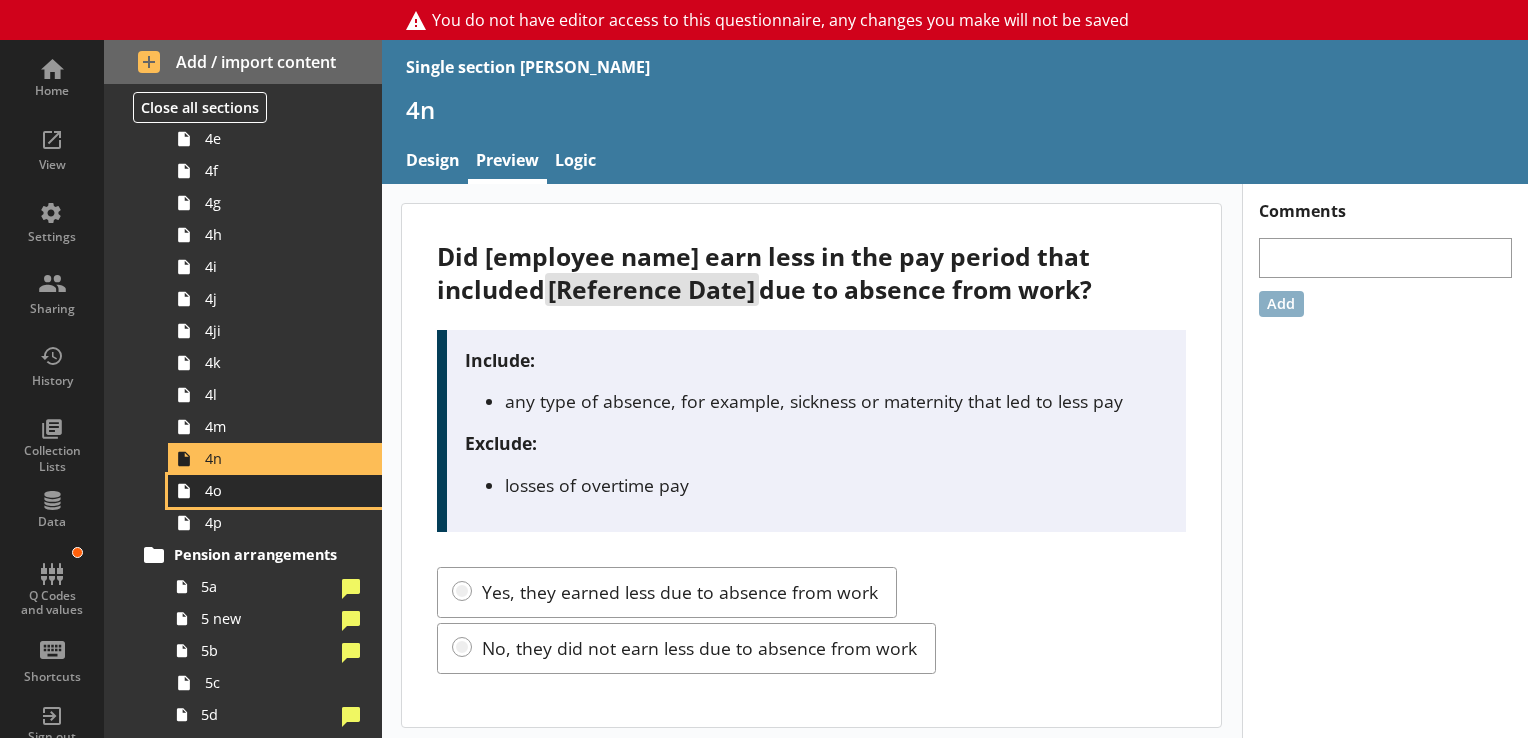 click on "4o" at bounding box center (280, 490) 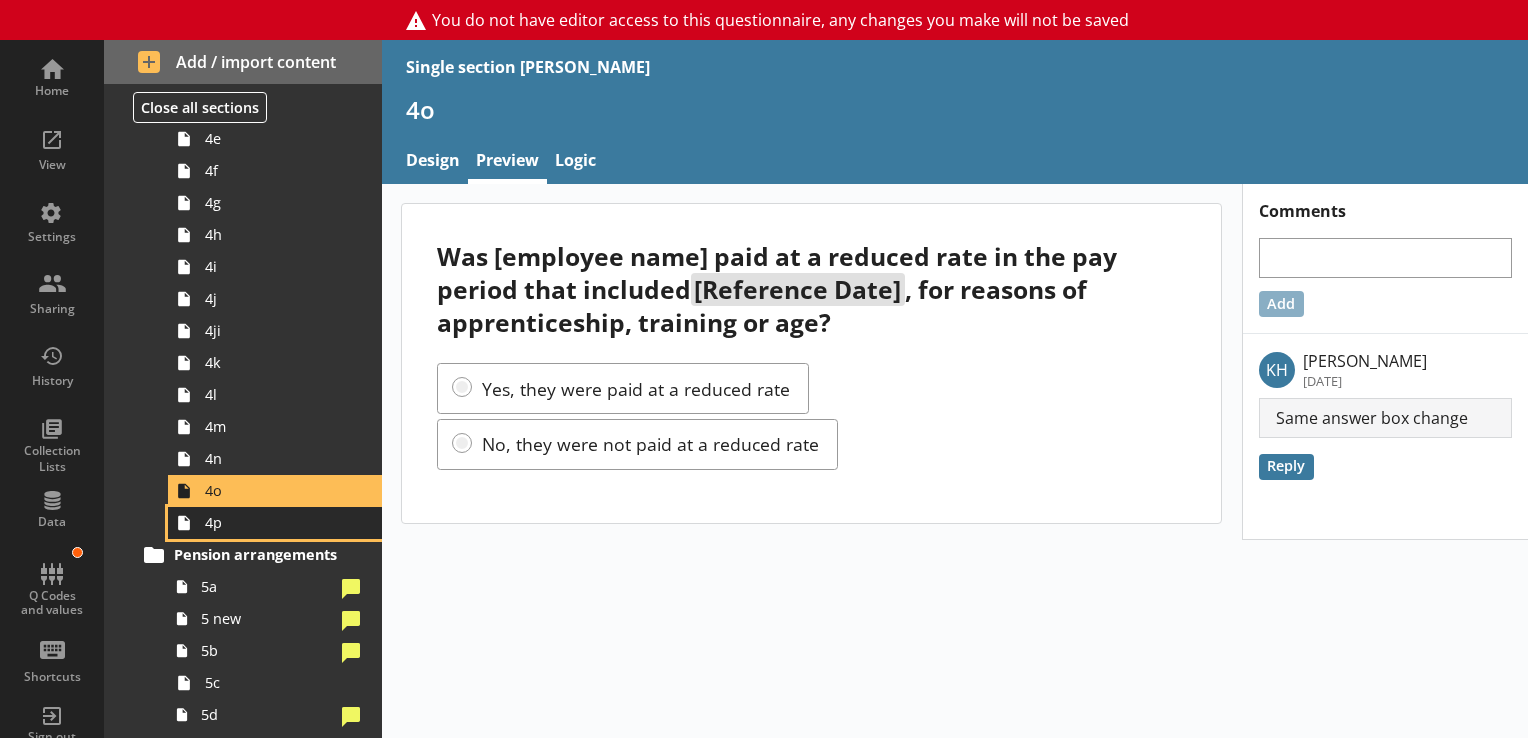 click on "4p" at bounding box center [275, 523] 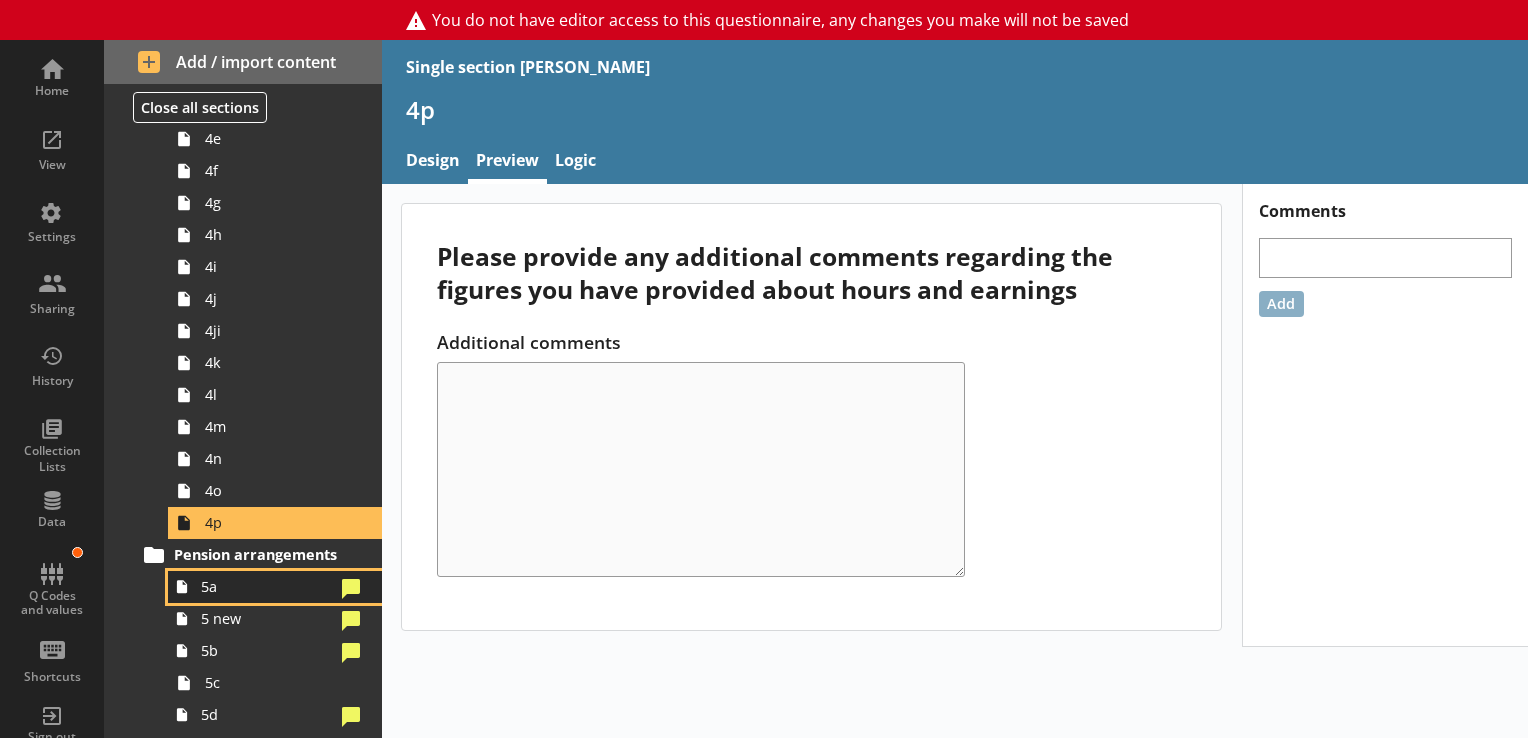 click on "5a" at bounding box center [267, 586] 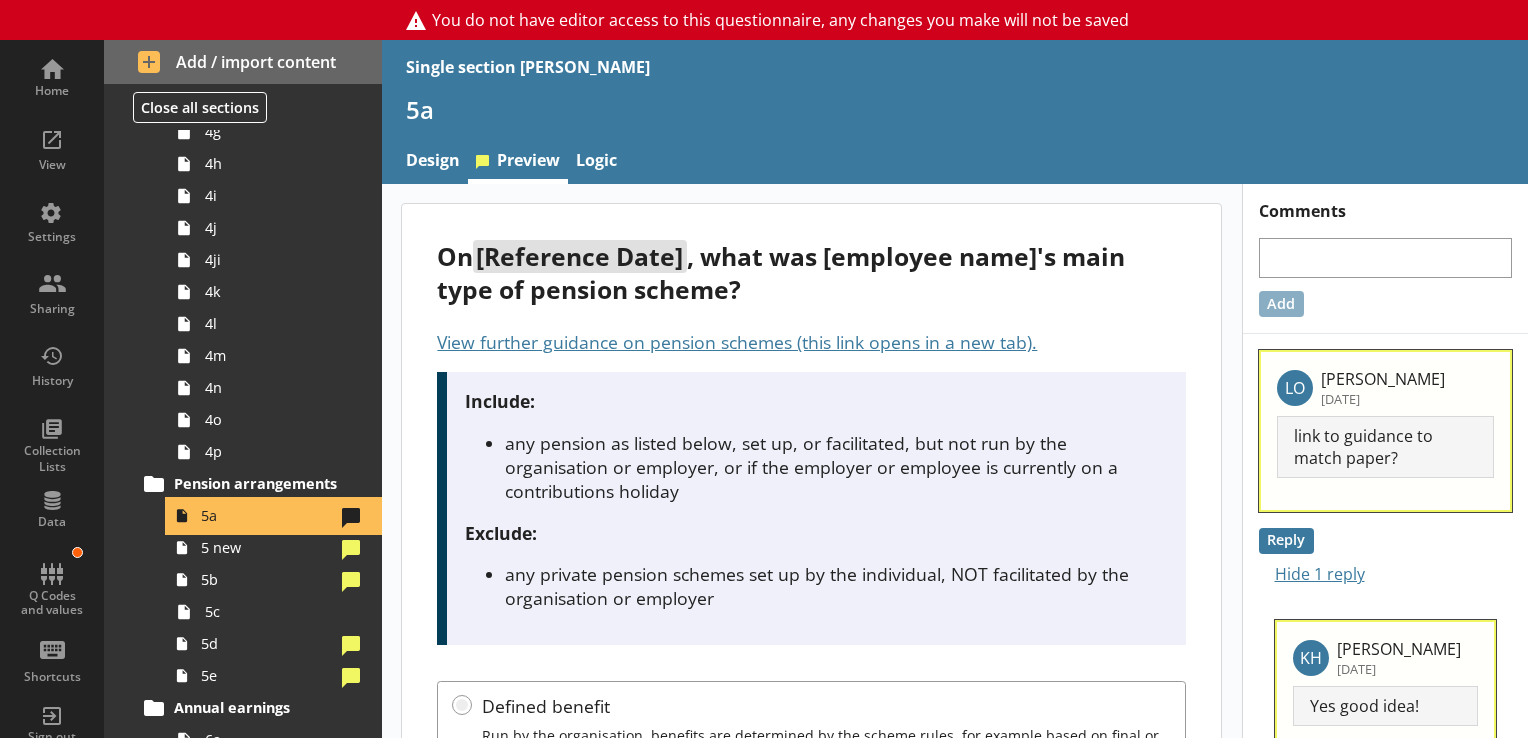 scroll, scrollTop: 932, scrollLeft: 0, axis: vertical 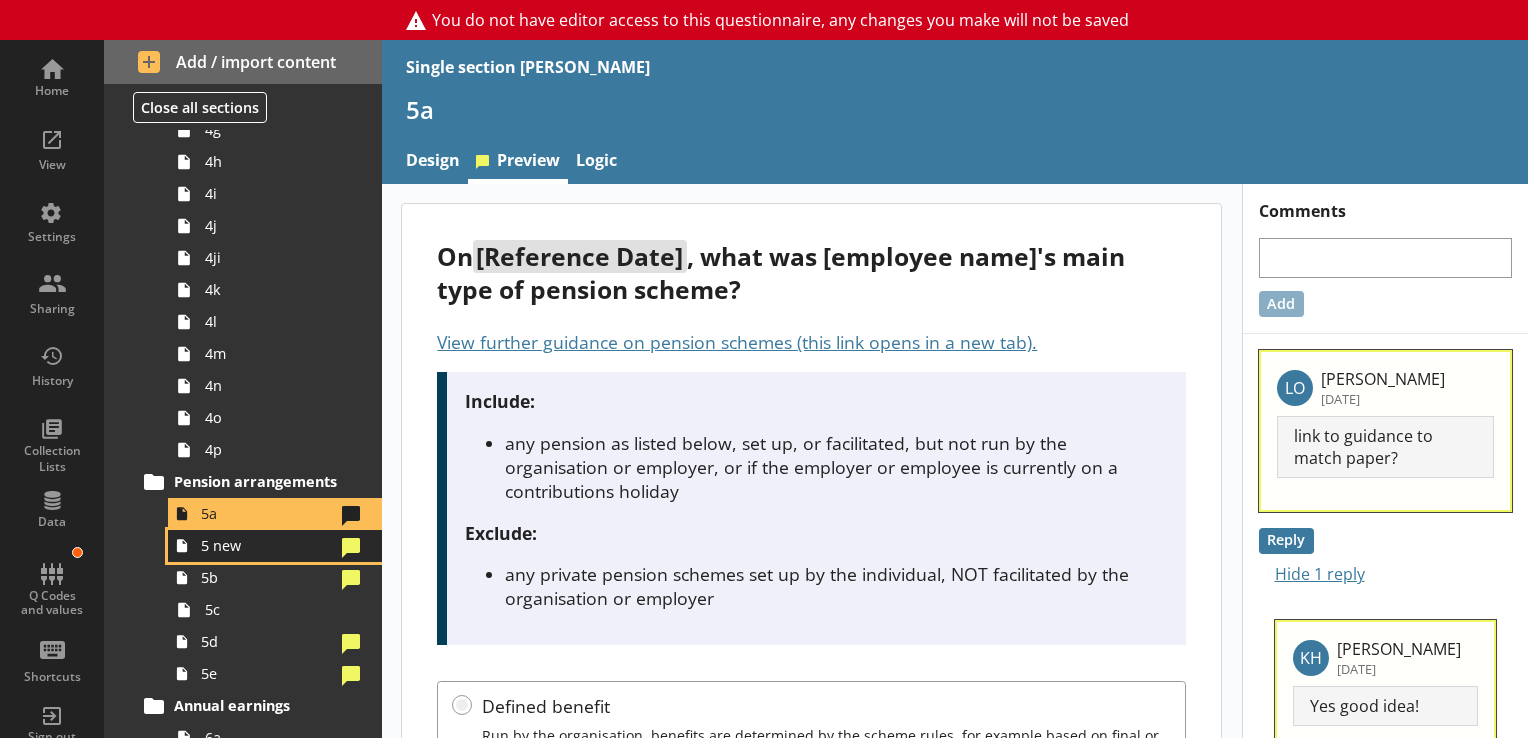 click on "5 new" at bounding box center (275, 546) 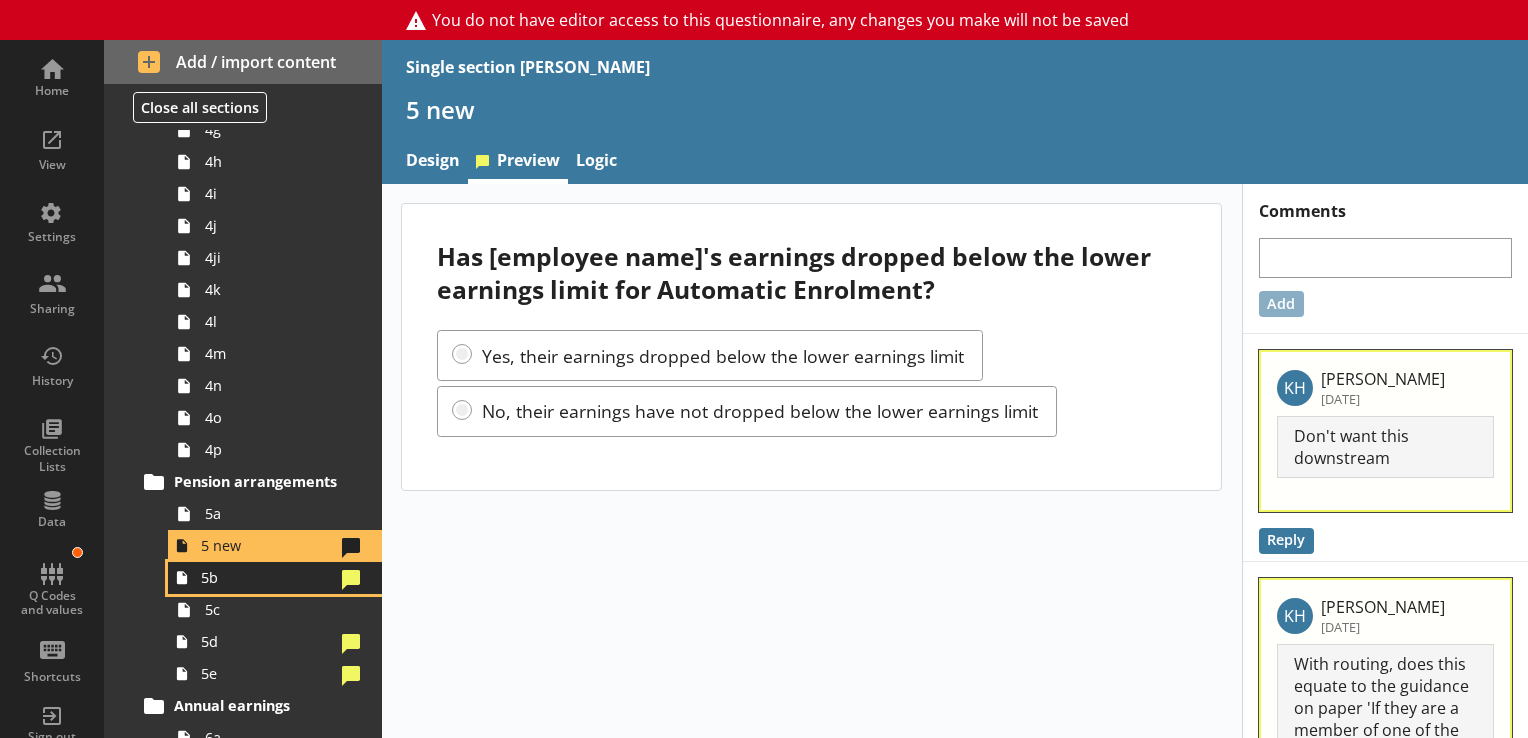 click on "5b" at bounding box center (267, 577) 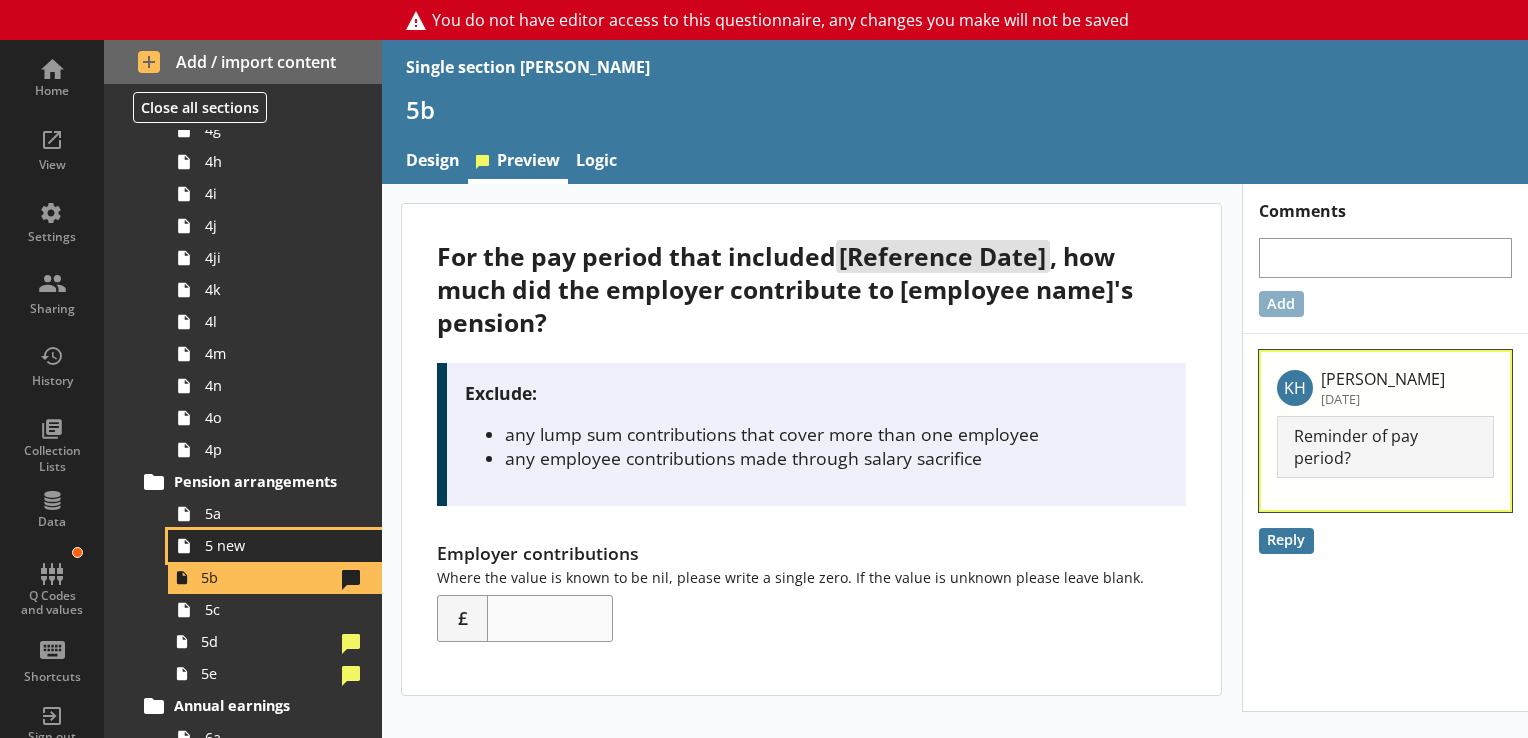 click on "5 new" at bounding box center (280, 545) 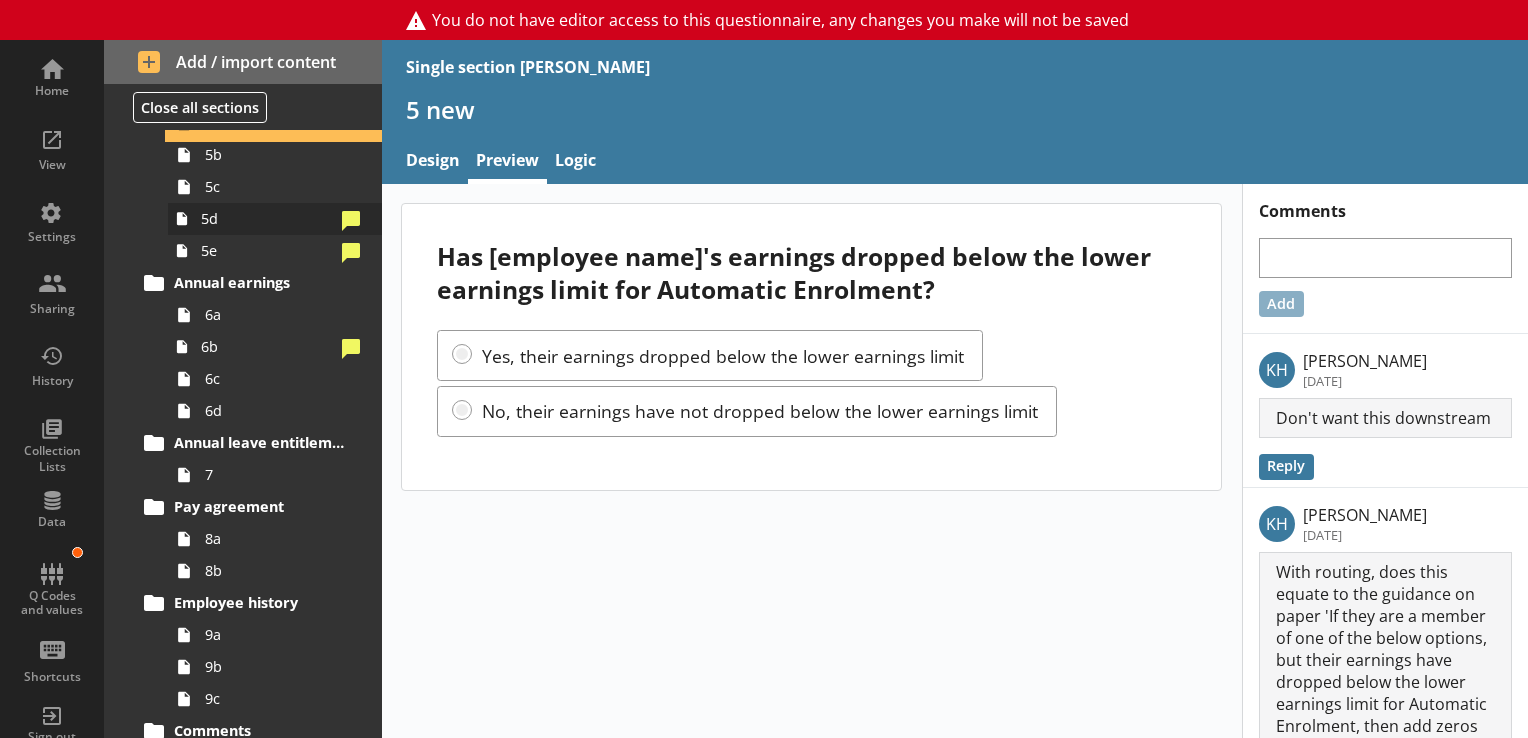 scroll, scrollTop: 1444, scrollLeft: 0, axis: vertical 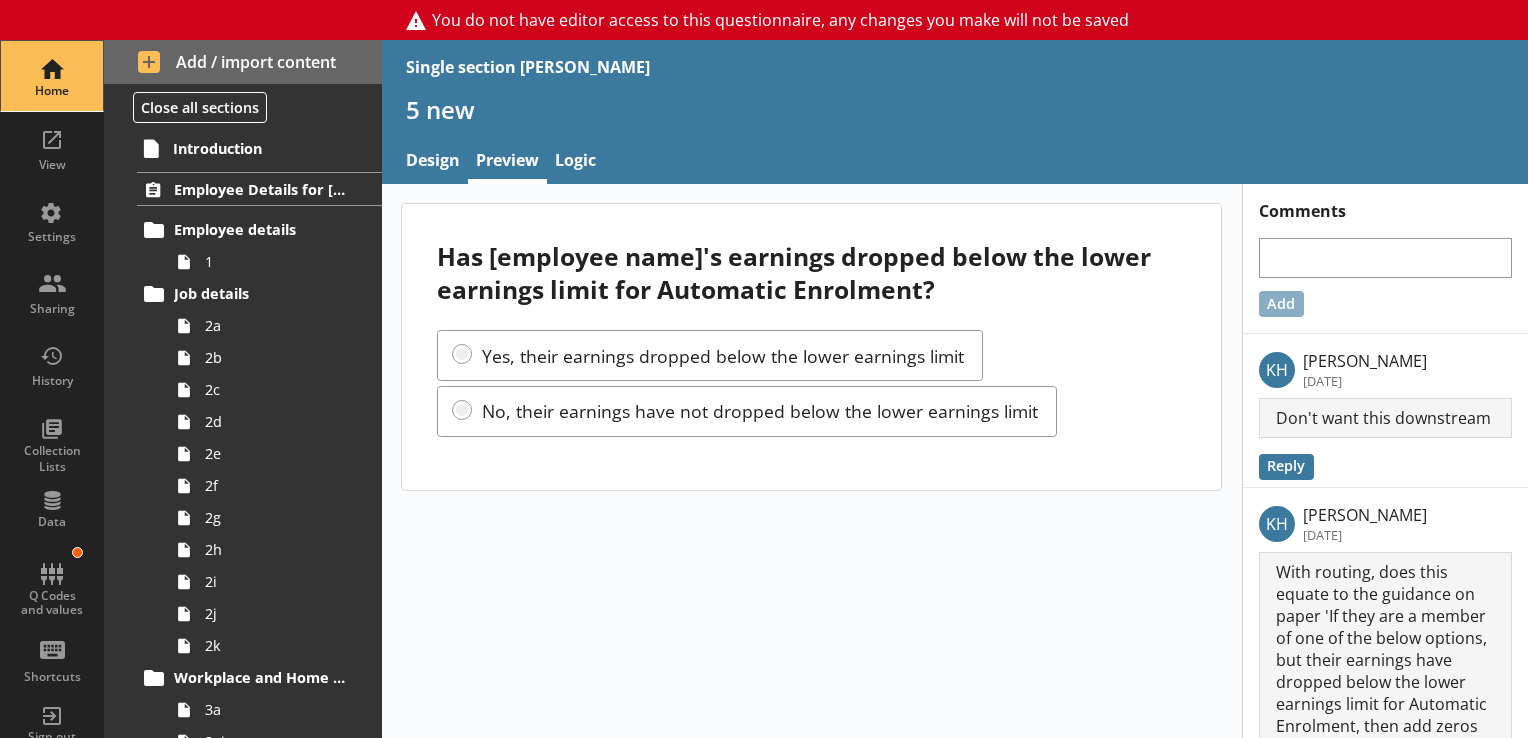 click on "Home" at bounding box center (52, 76) 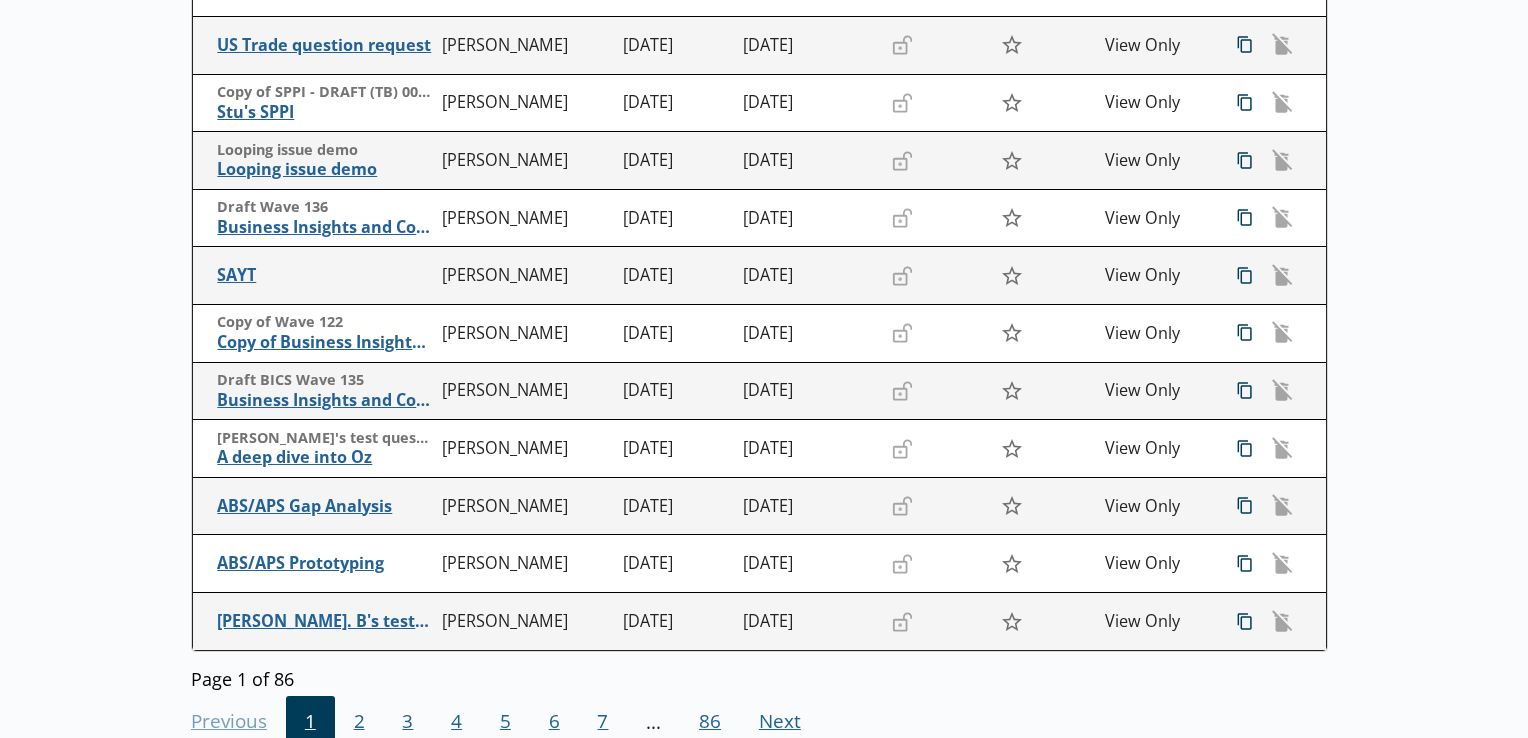 scroll, scrollTop: 410, scrollLeft: 0, axis: vertical 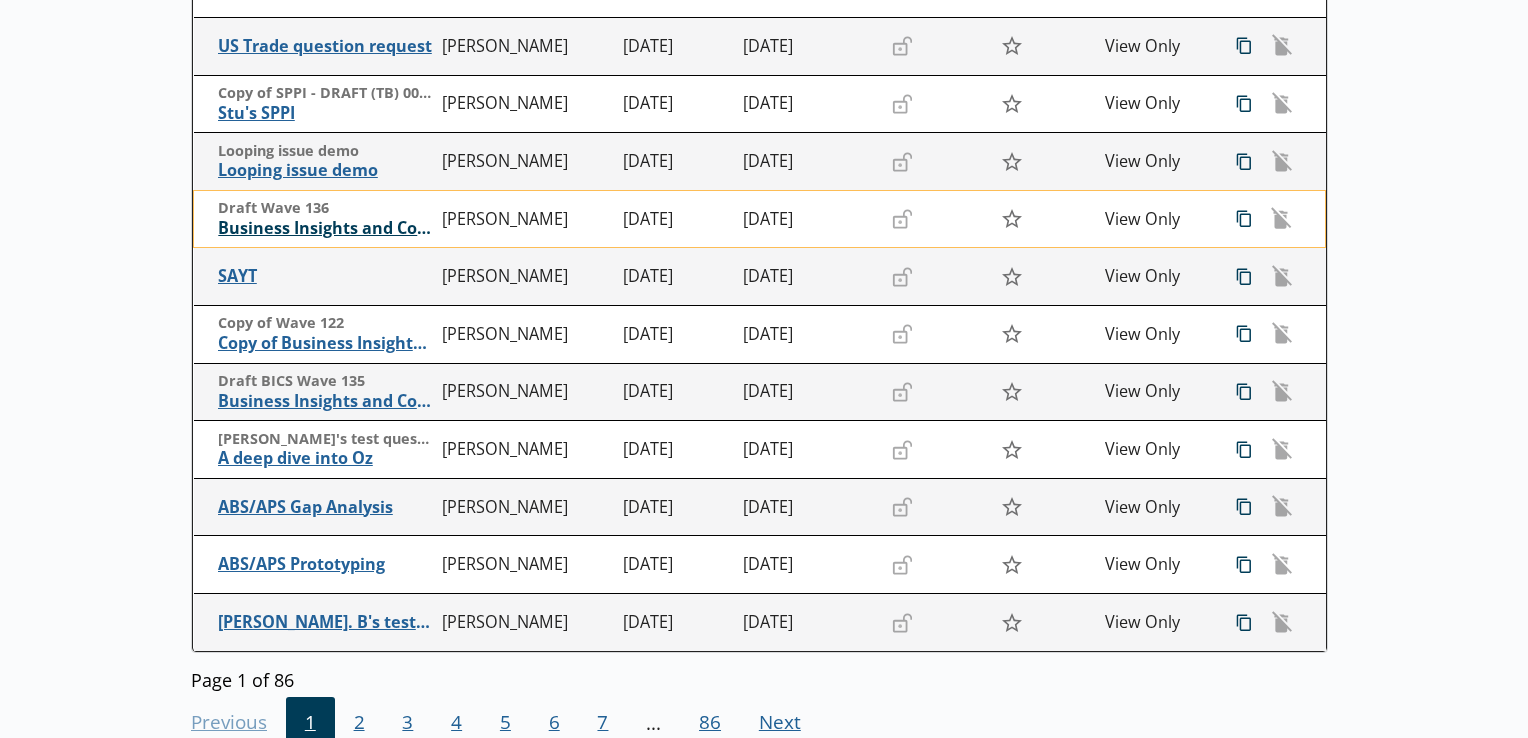 click on "Business Insights and Conditions Survey (BICS)" at bounding box center [325, 228] 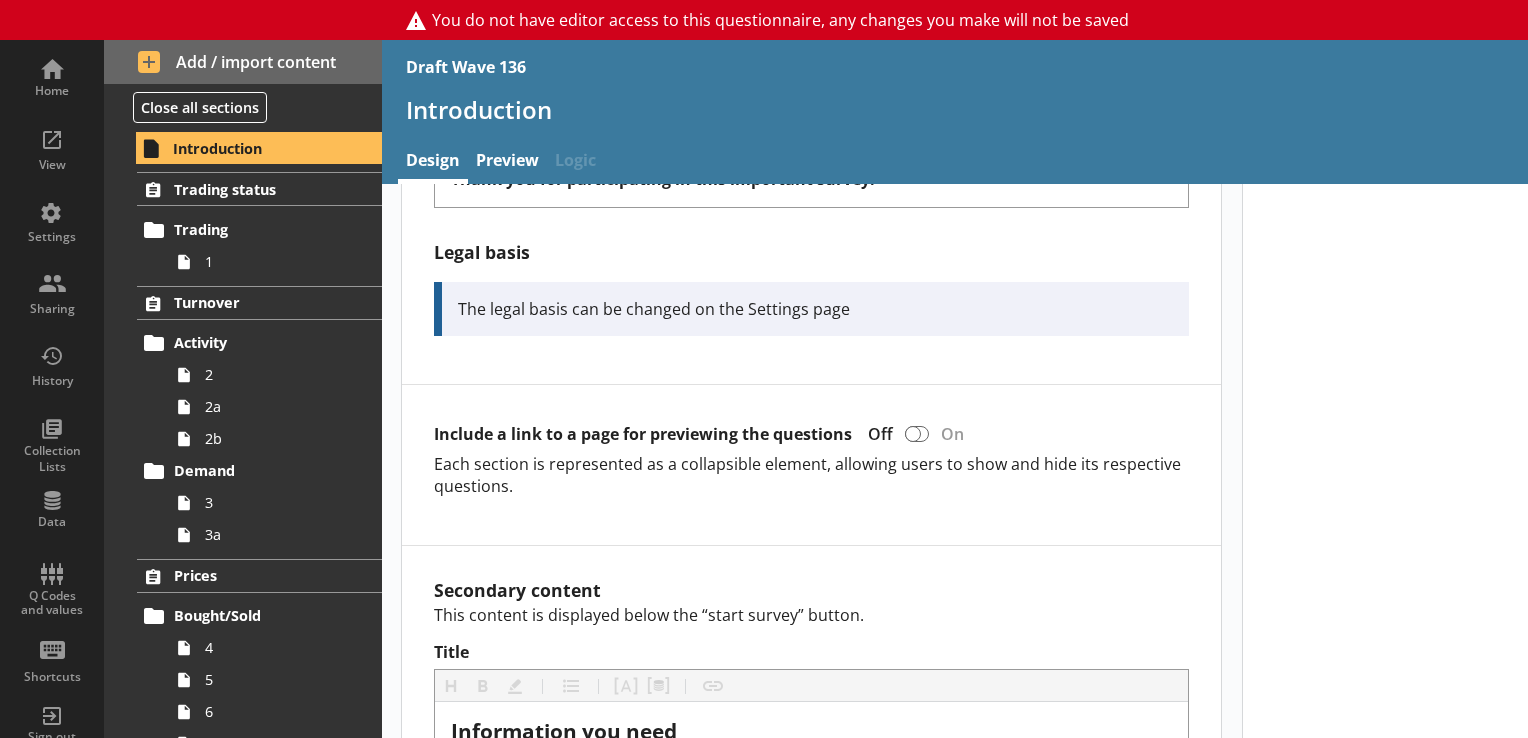 scroll, scrollTop: 1342, scrollLeft: 0, axis: vertical 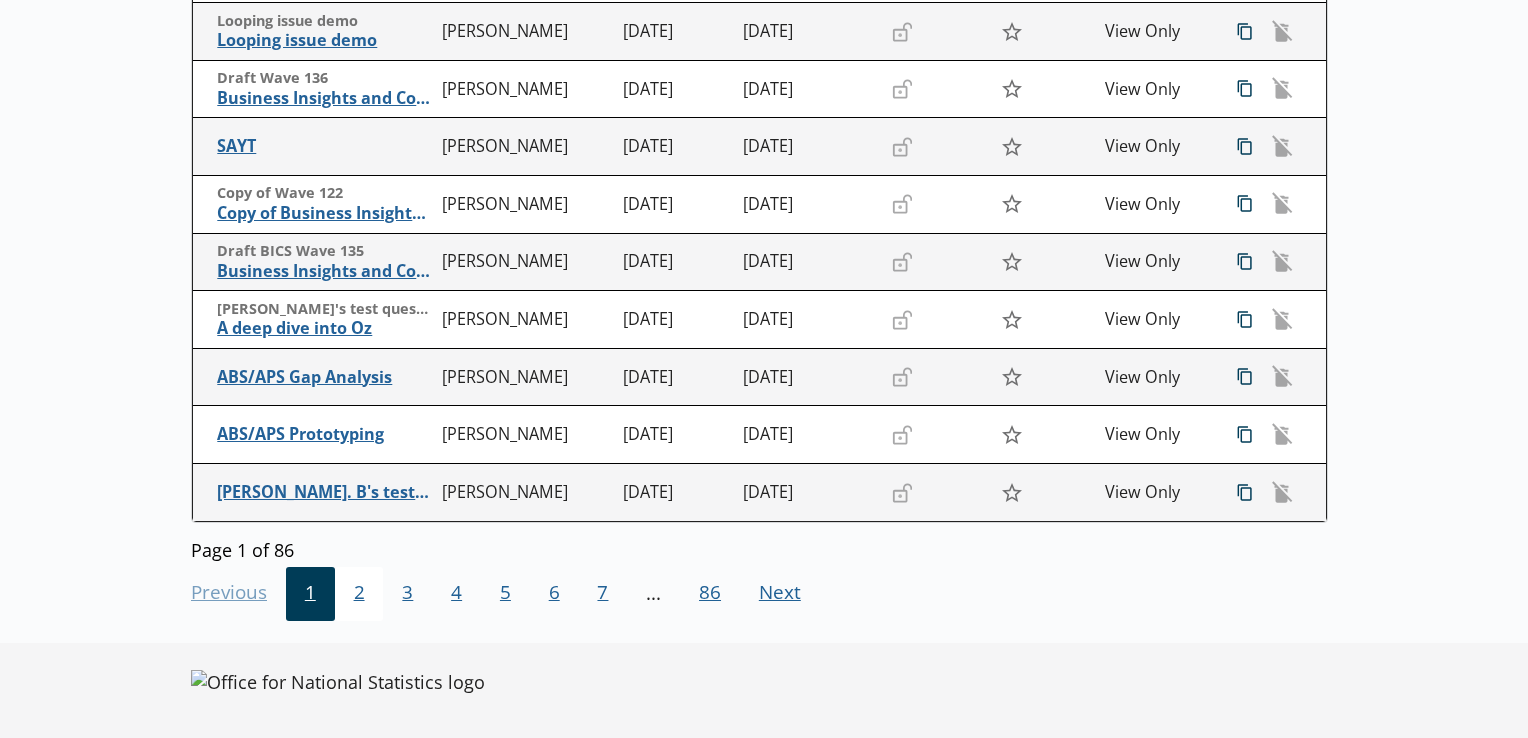 click on "2" at bounding box center [359, 594] 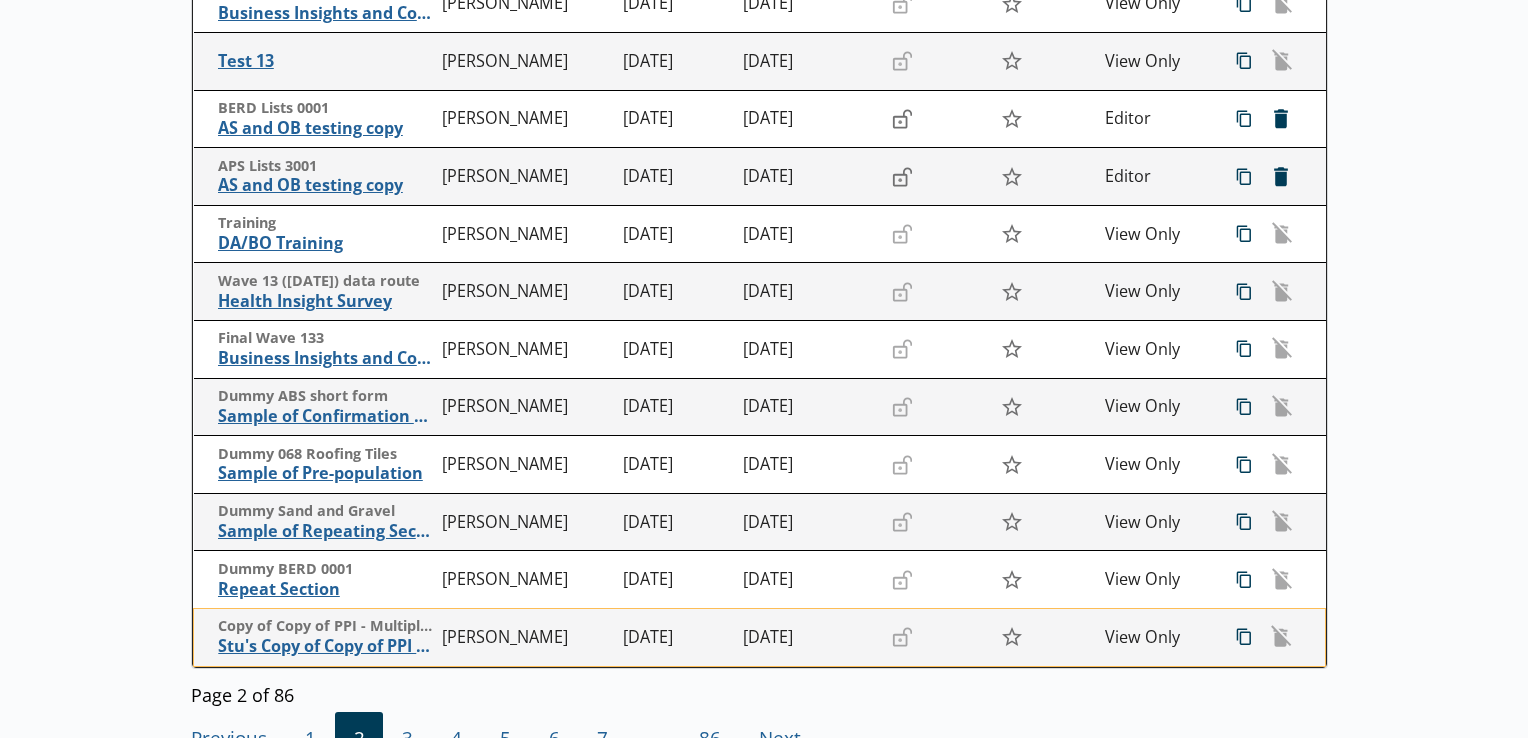 scroll, scrollTop: 396, scrollLeft: 0, axis: vertical 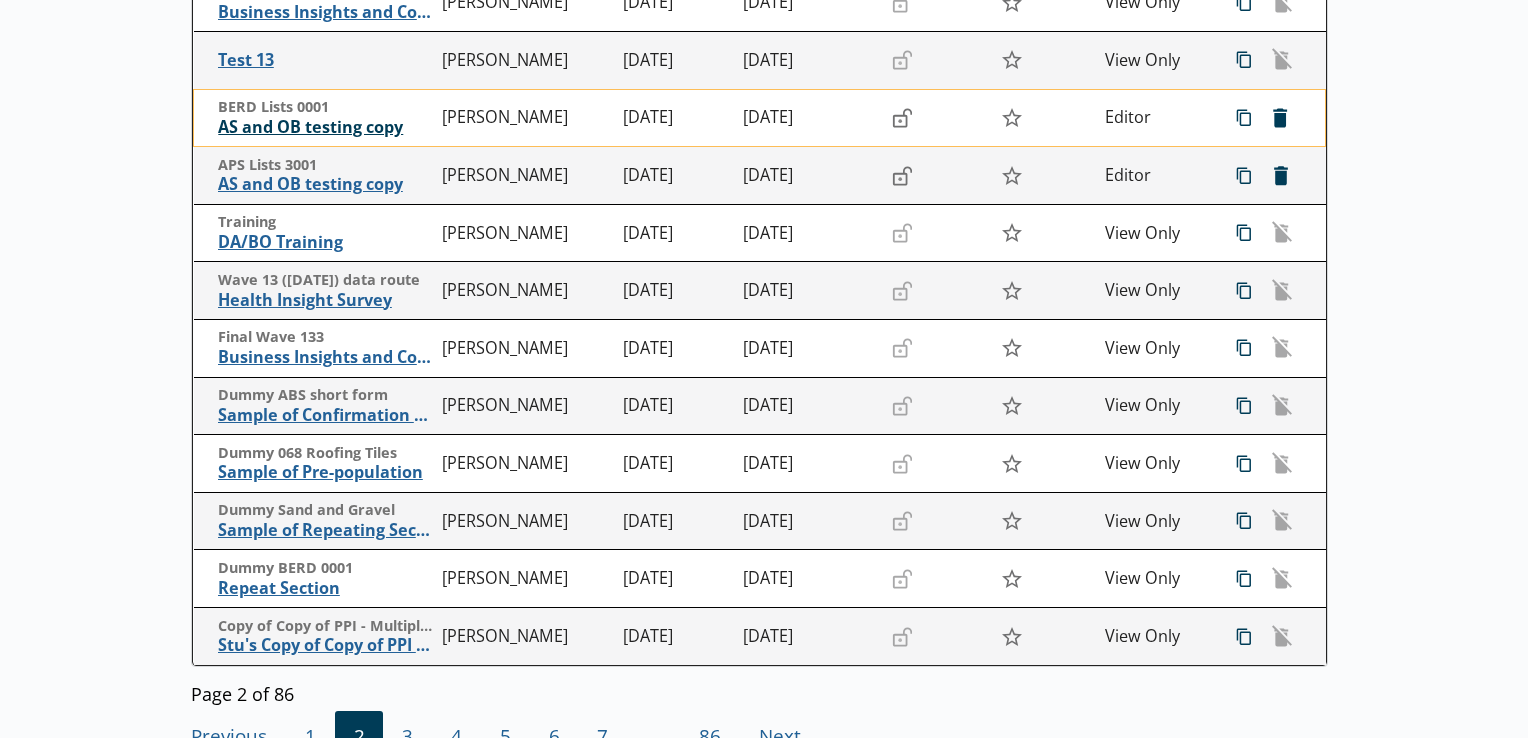 click on "AS and OB testing copy" at bounding box center (325, 127) 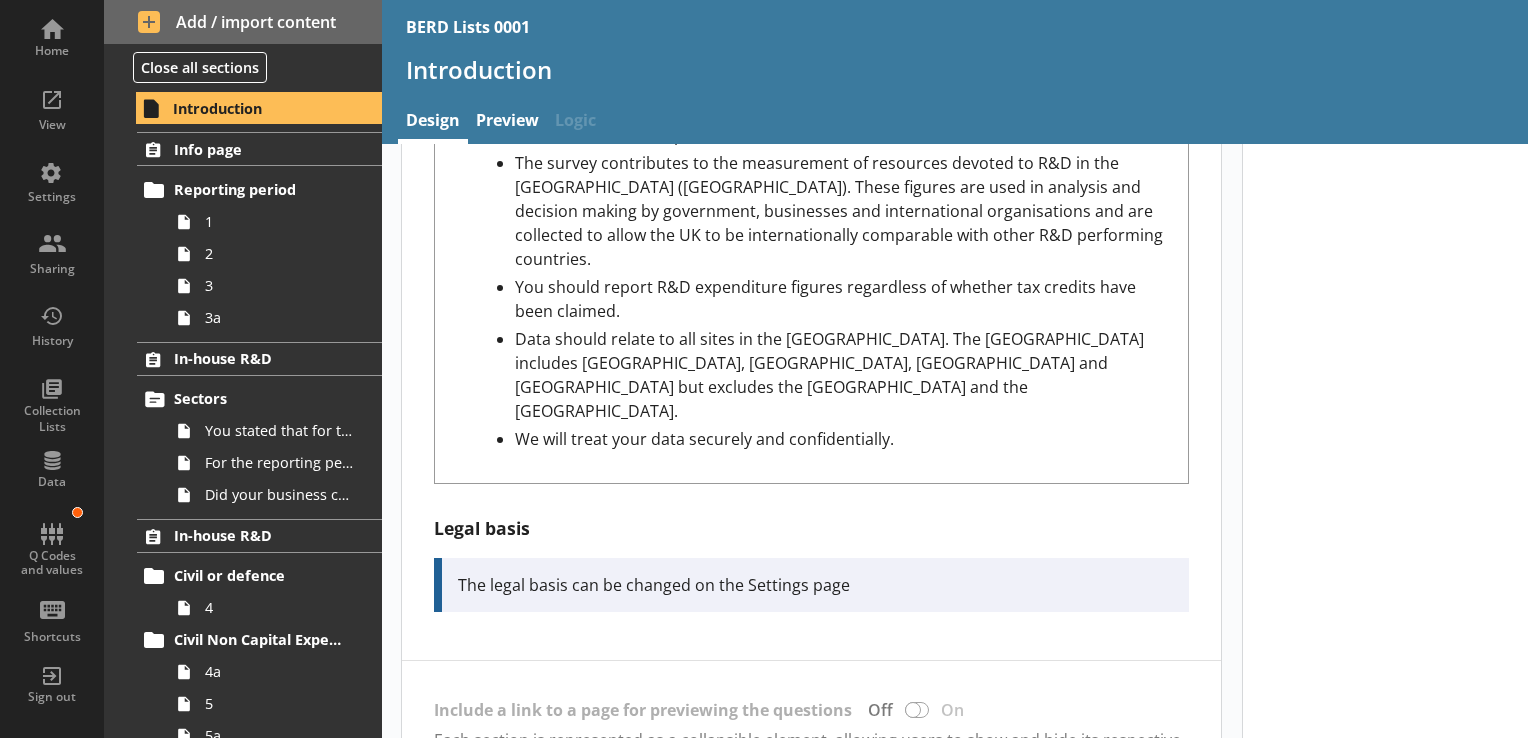 scroll, scrollTop: 1038, scrollLeft: 0, axis: vertical 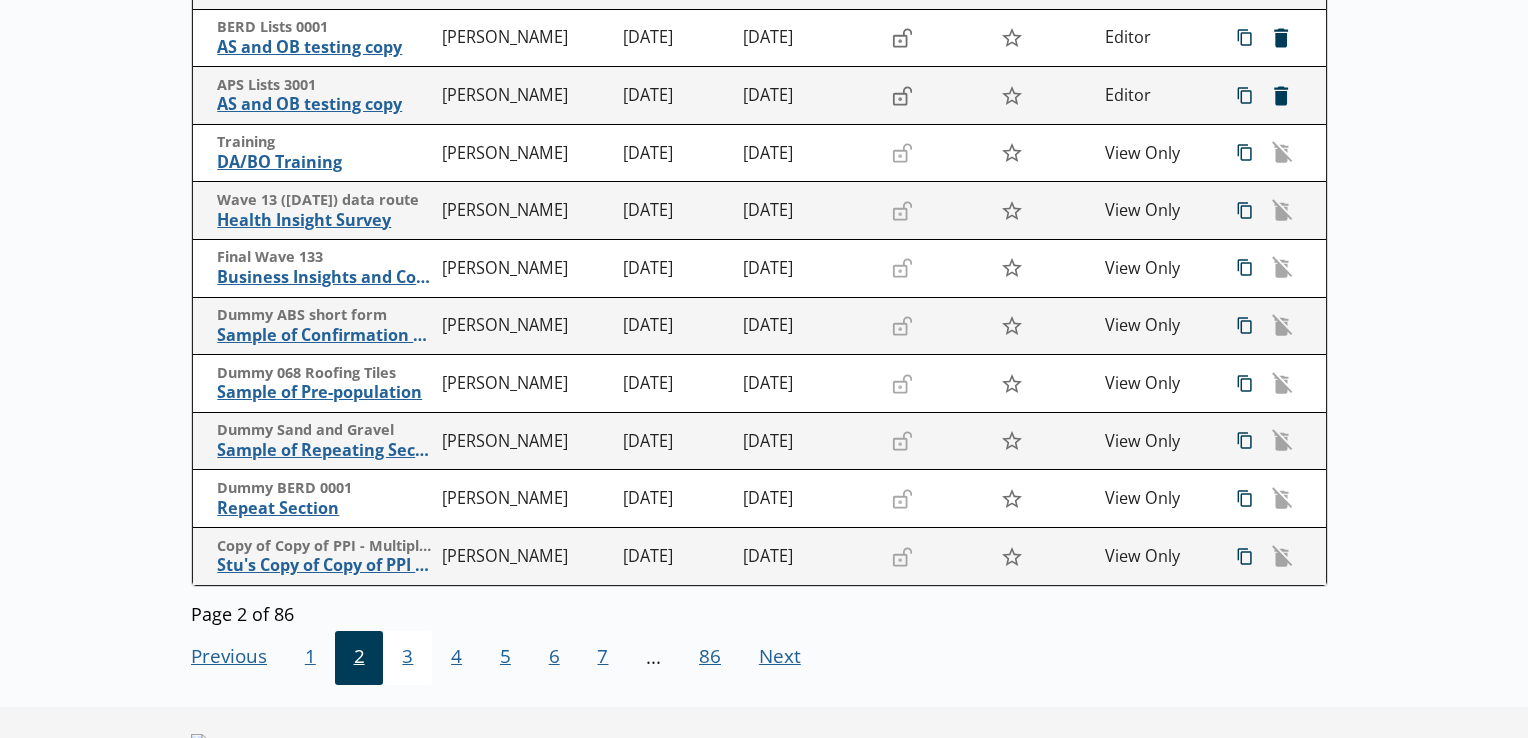click on "3" at bounding box center (407, 658) 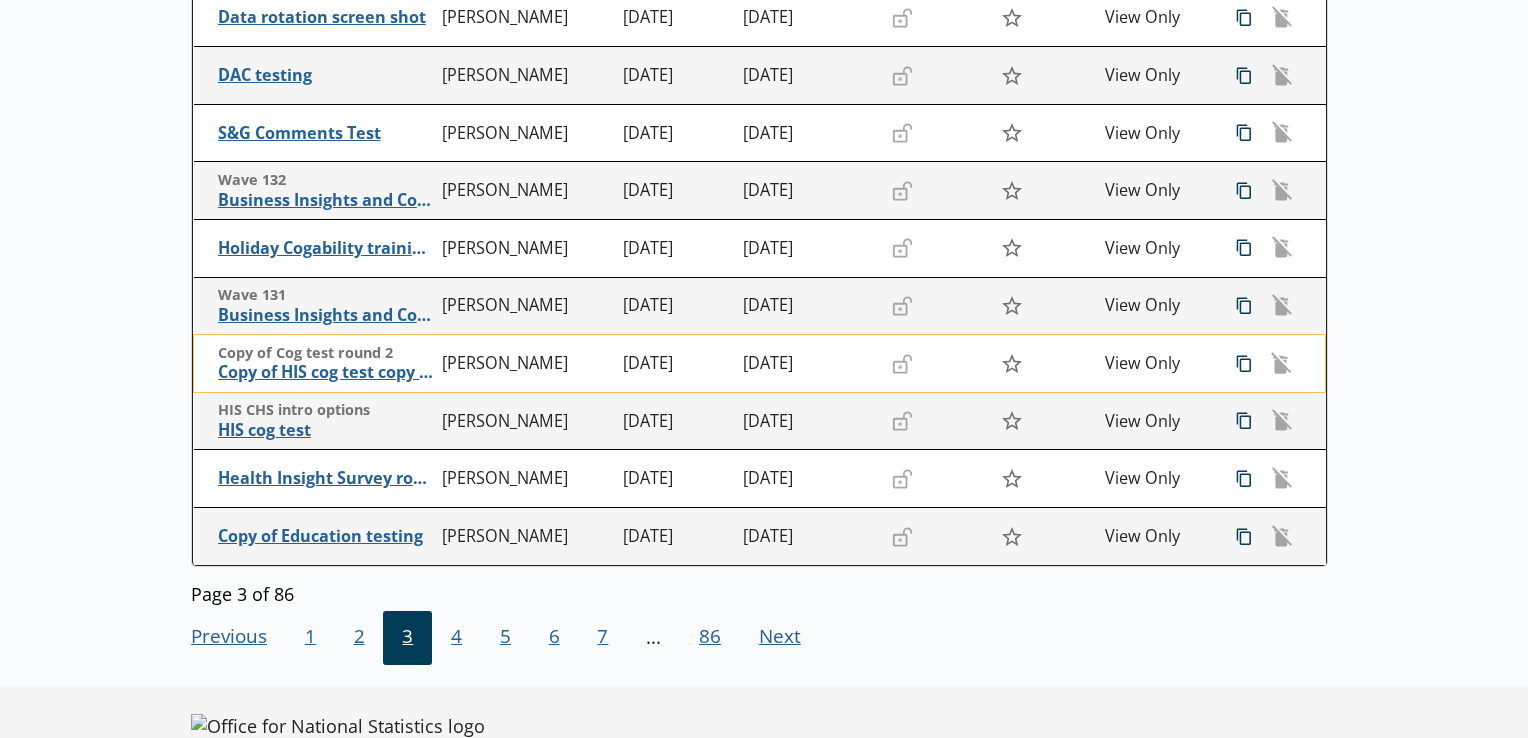 scroll, scrollTop: 500, scrollLeft: 0, axis: vertical 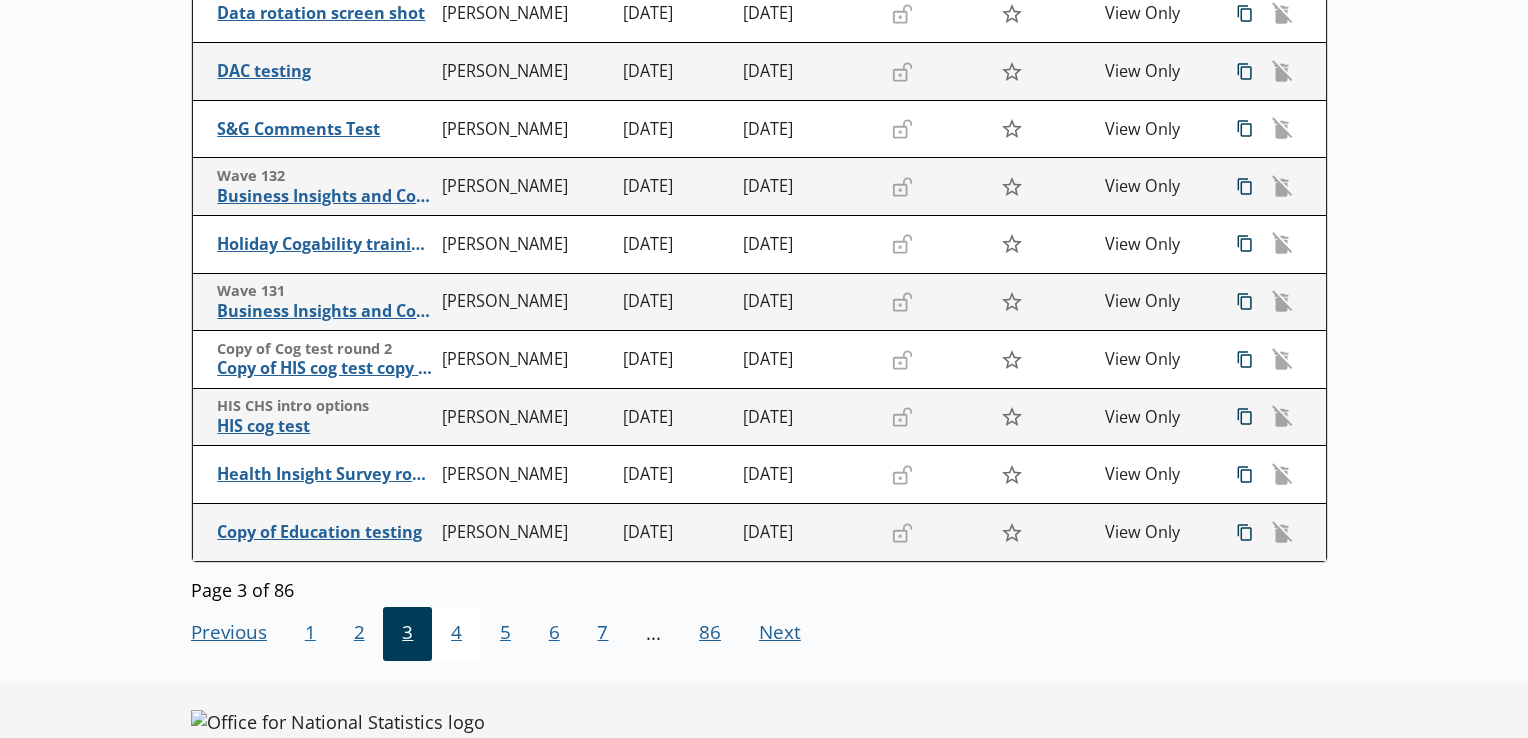 click on "4" at bounding box center [456, 634] 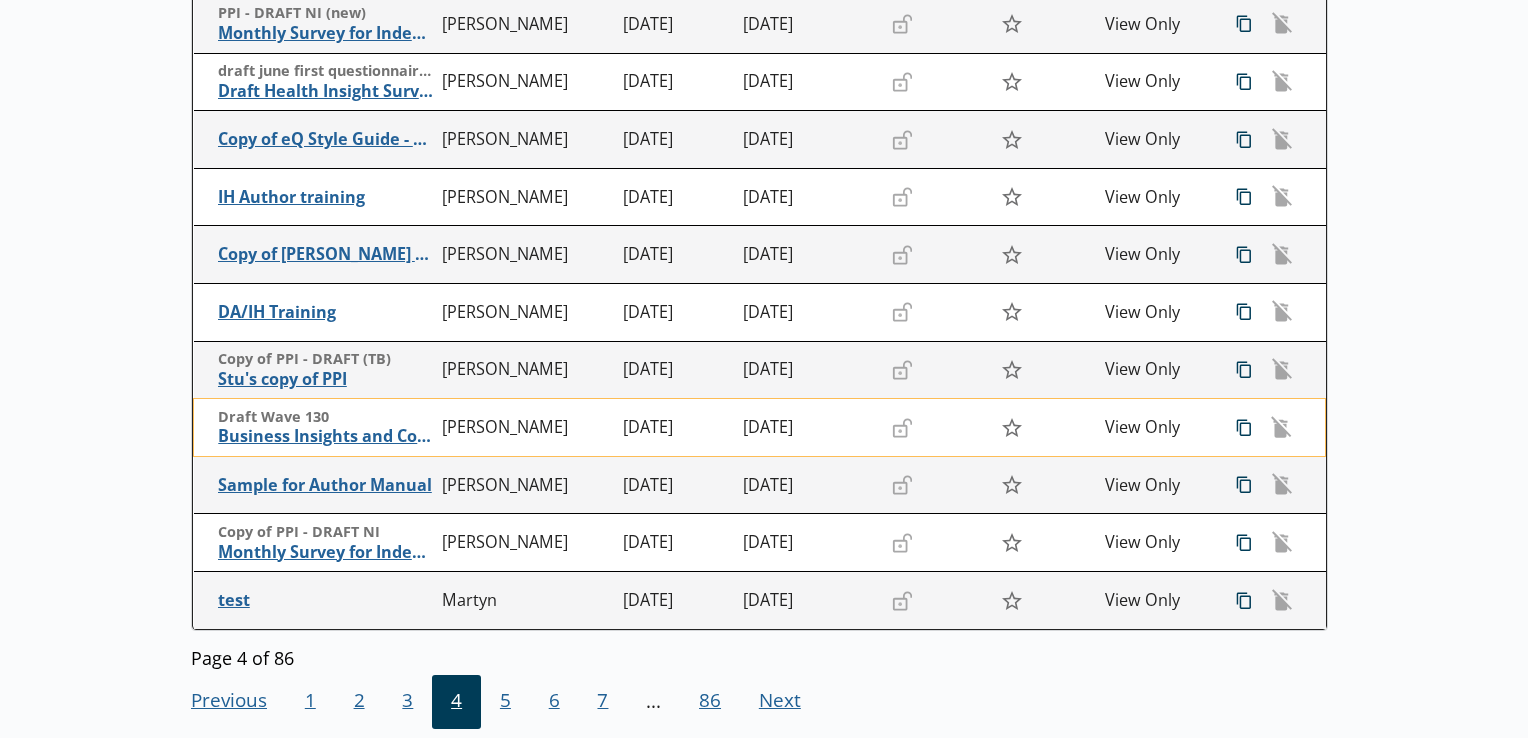 scroll, scrollTop: 432, scrollLeft: 0, axis: vertical 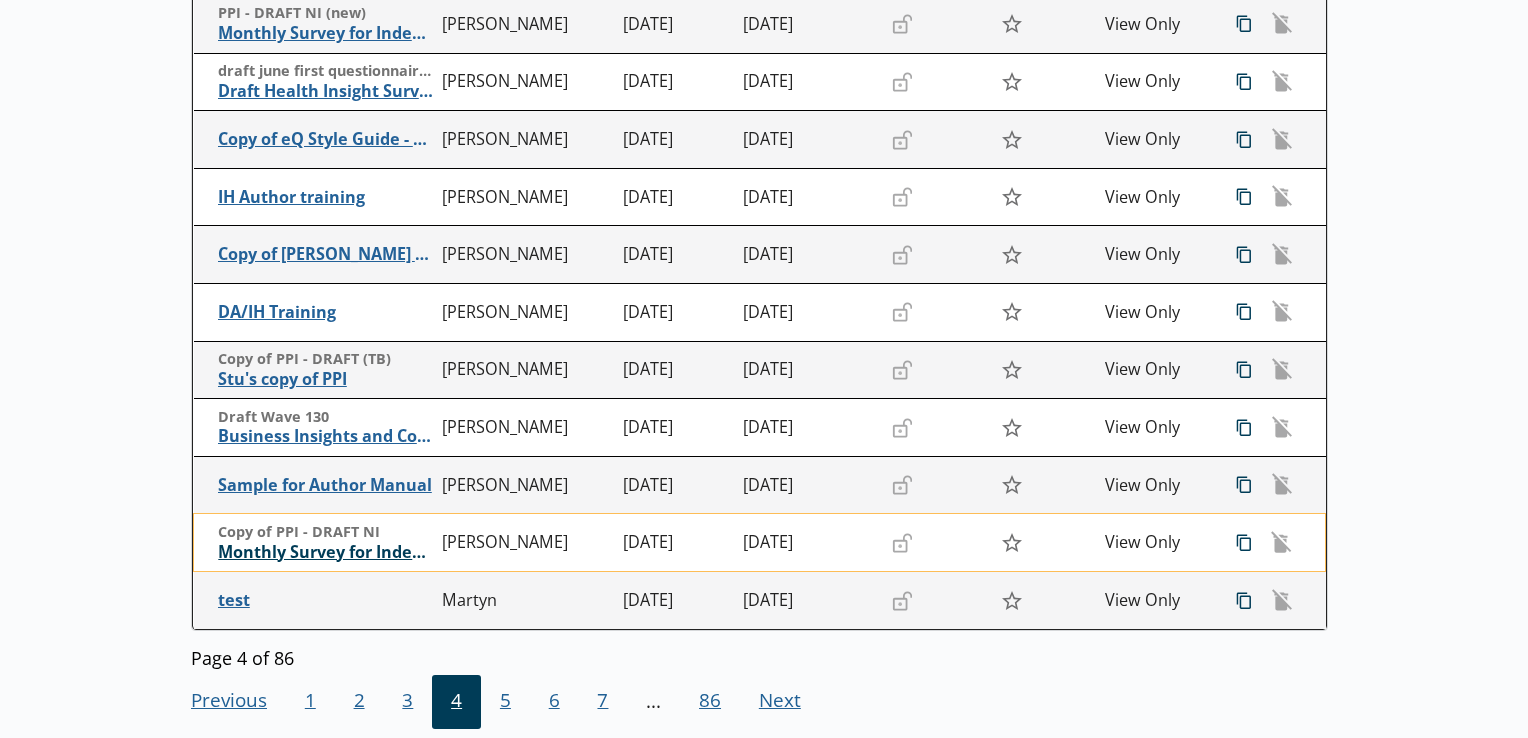 click on "Monthly Survey for Index Numbers of Producer Prices - Price Quotation Return" at bounding box center (325, 552) 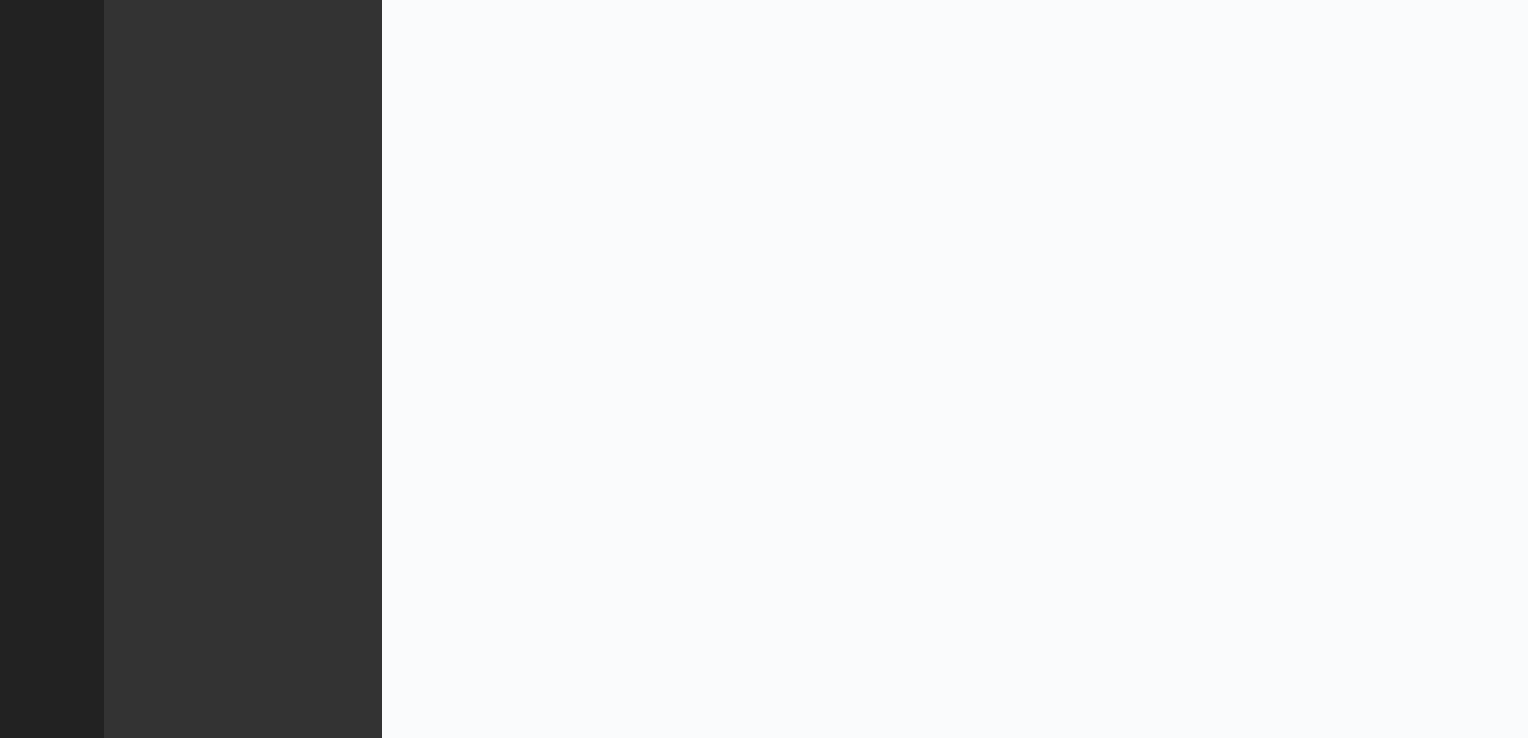 type on "x" 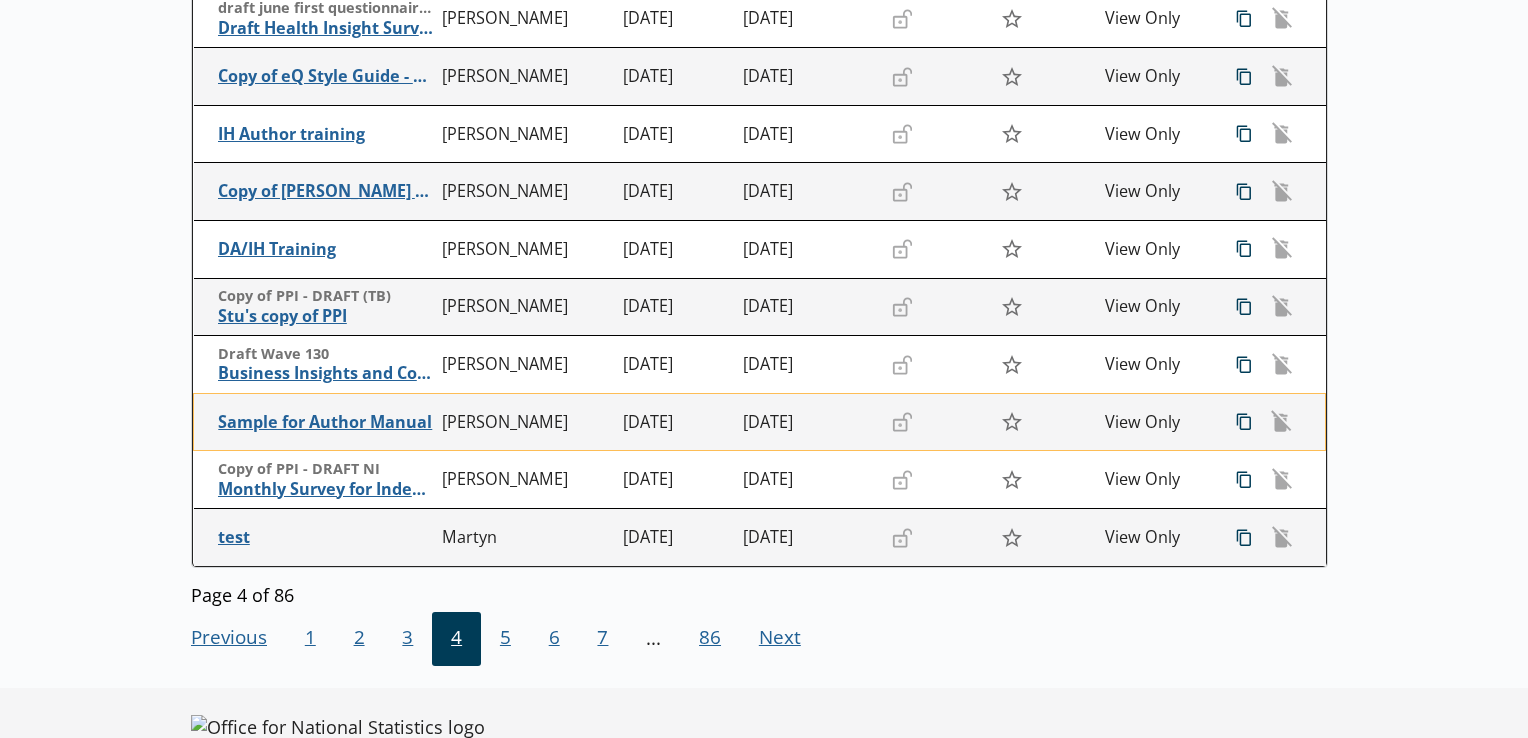 scroll, scrollTop: 496, scrollLeft: 0, axis: vertical 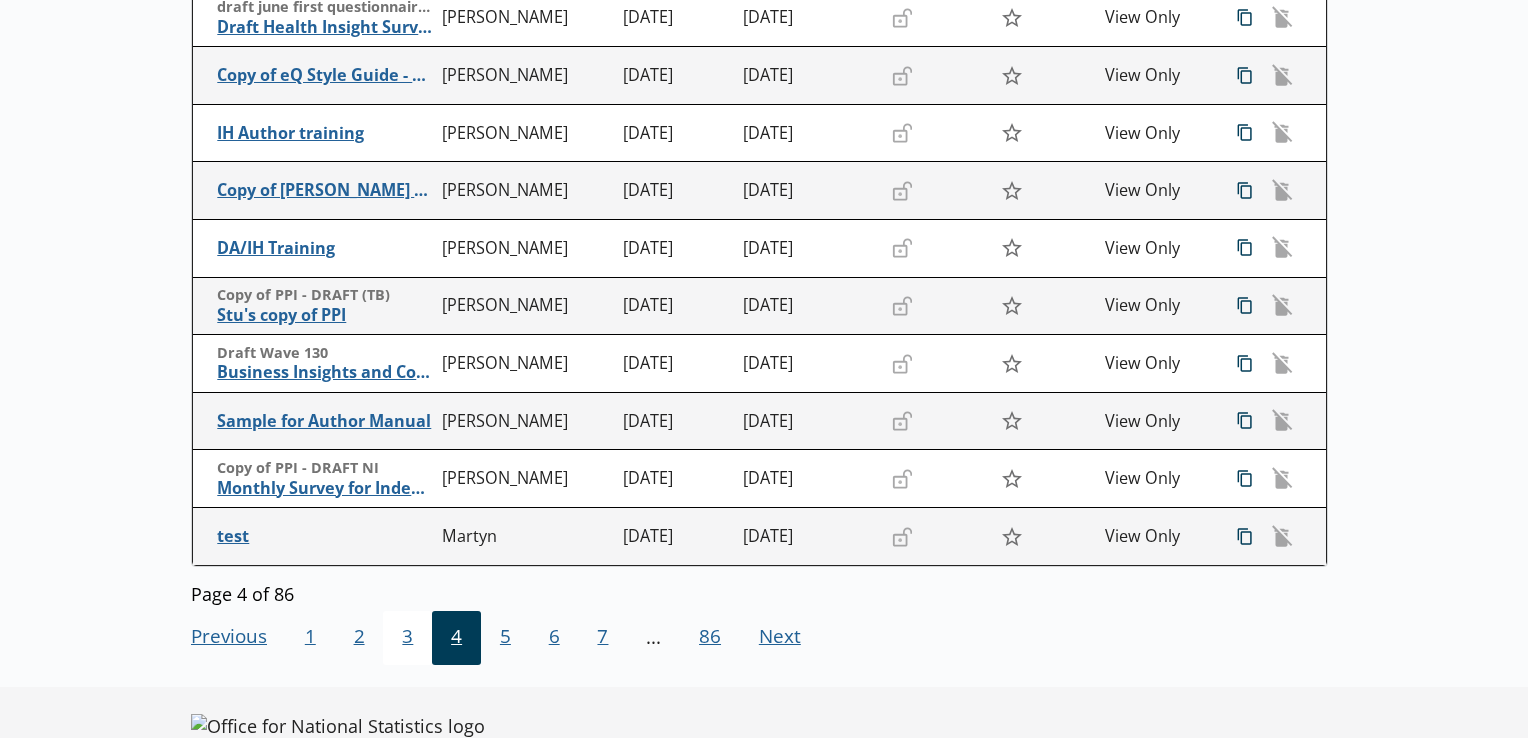 click on "3" at bounding box center [407, 638] 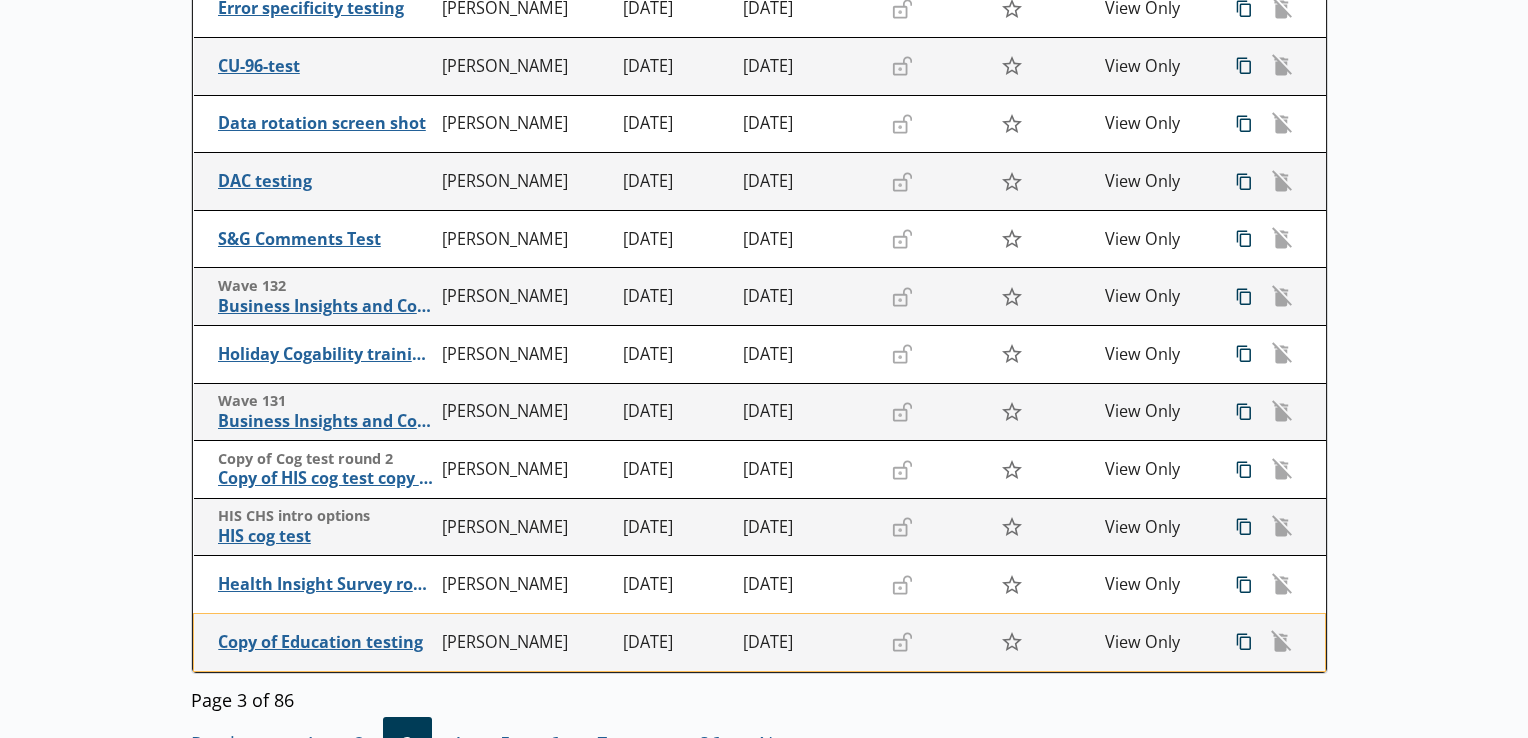 scroll, scrollTop: 472, scrollLeft: 0, axis: vertical 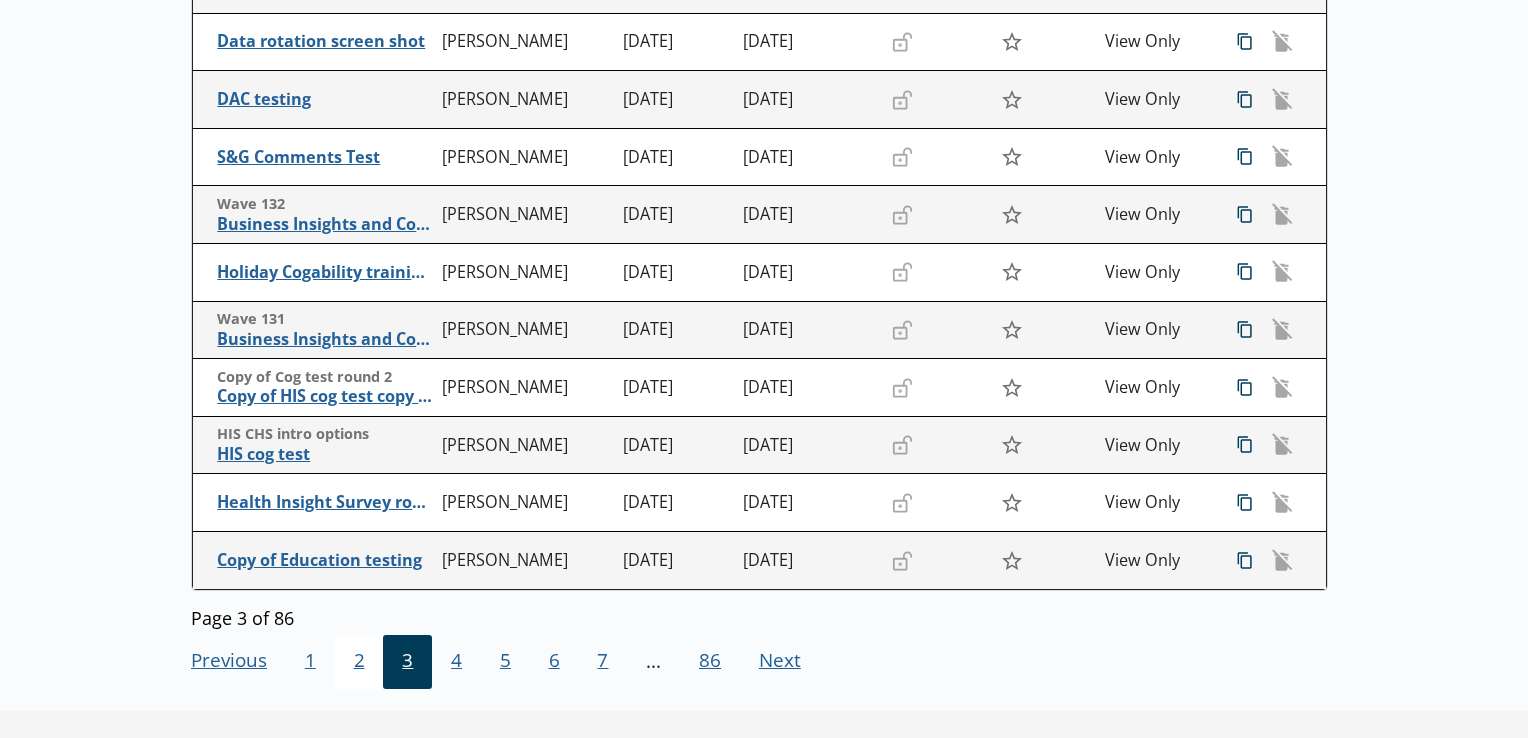 click on "2" at bounding box center [359, 662] 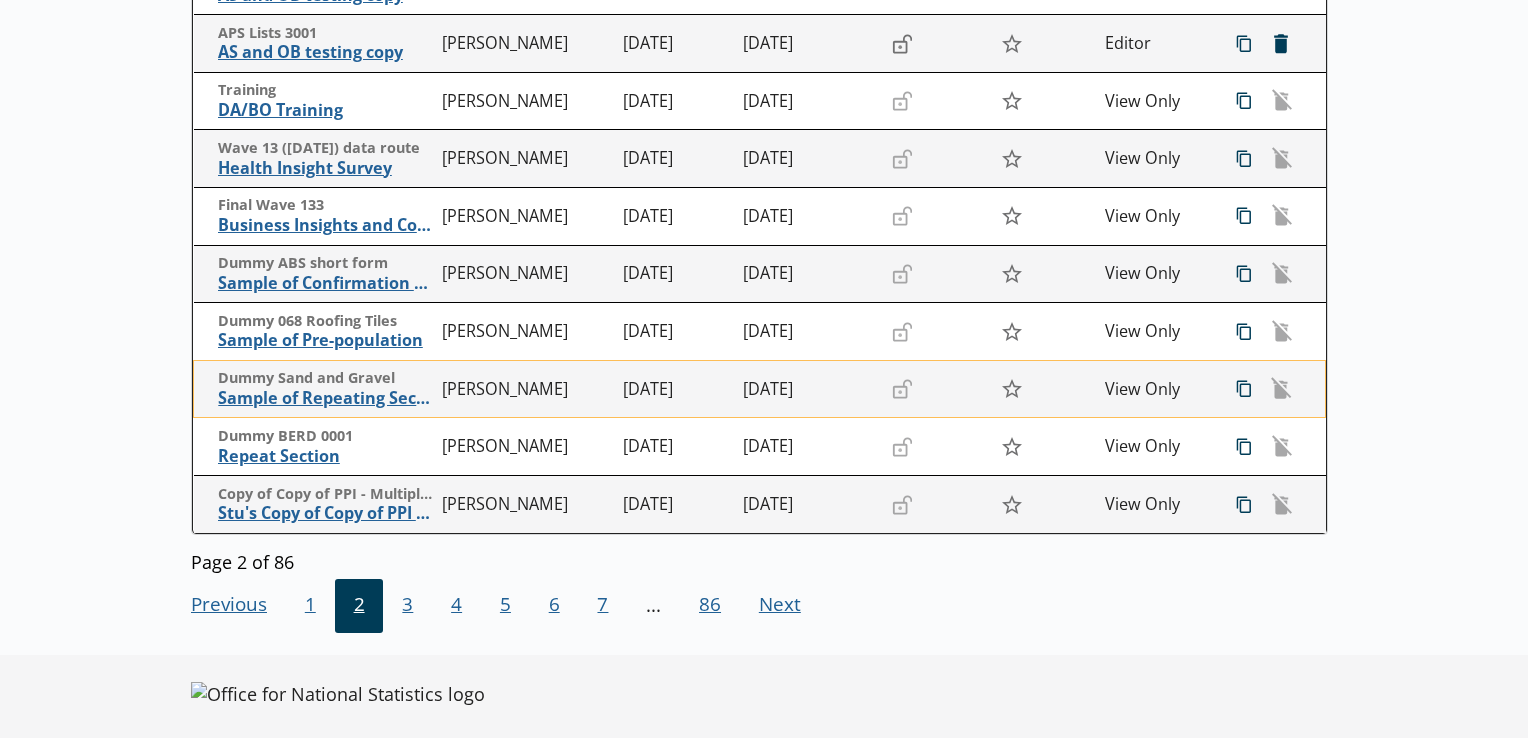 scroll, scrollTop: 540, scrollLeft: 0, axis: vertical 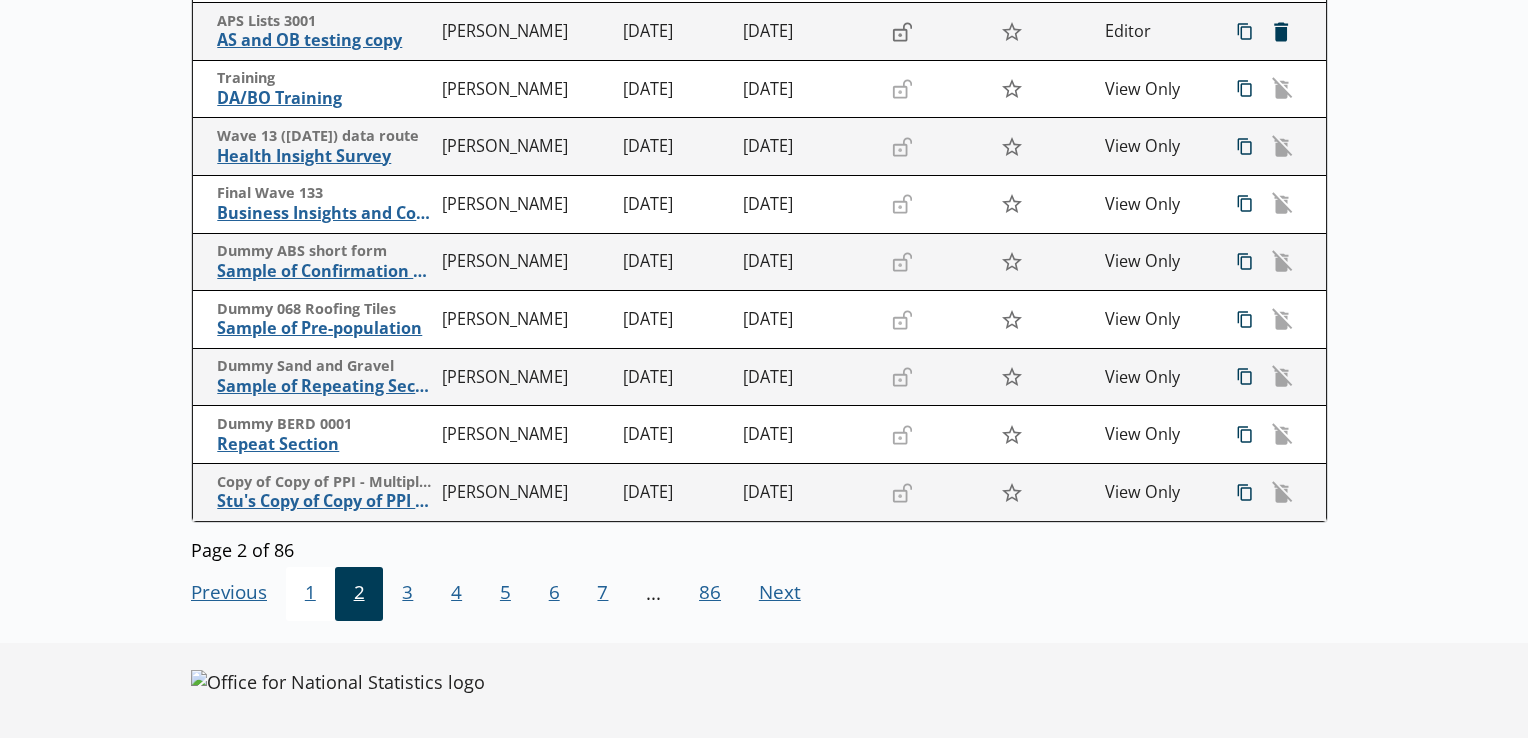 click on "1" at bounding box center [310, 594] 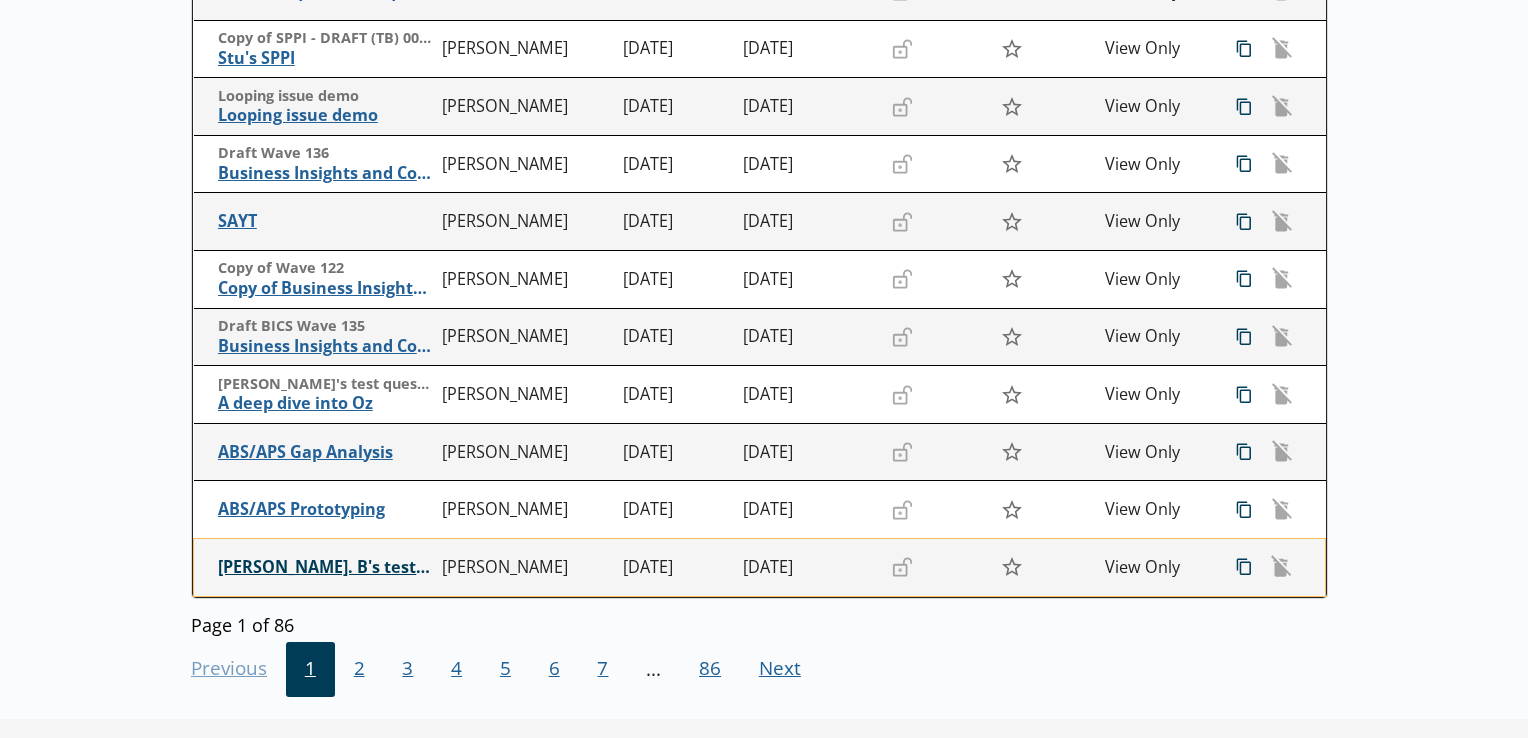 scroll, scrollTop: 425, scrollLeft: 0, axis: vertical 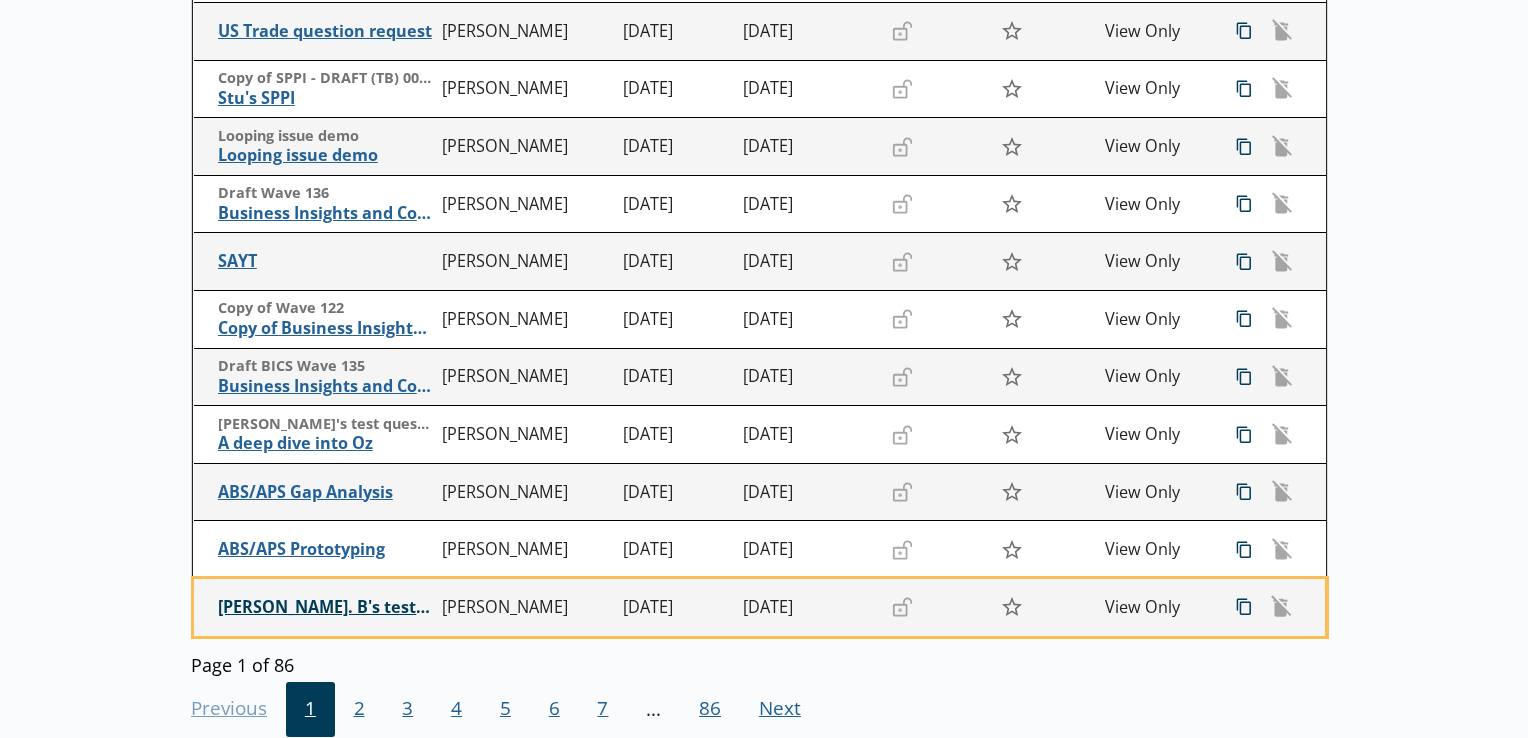drag, startPoint x: 336, startPoint y: 606, endPoint x: 280, endPoint y: 610, distance: 56.142673 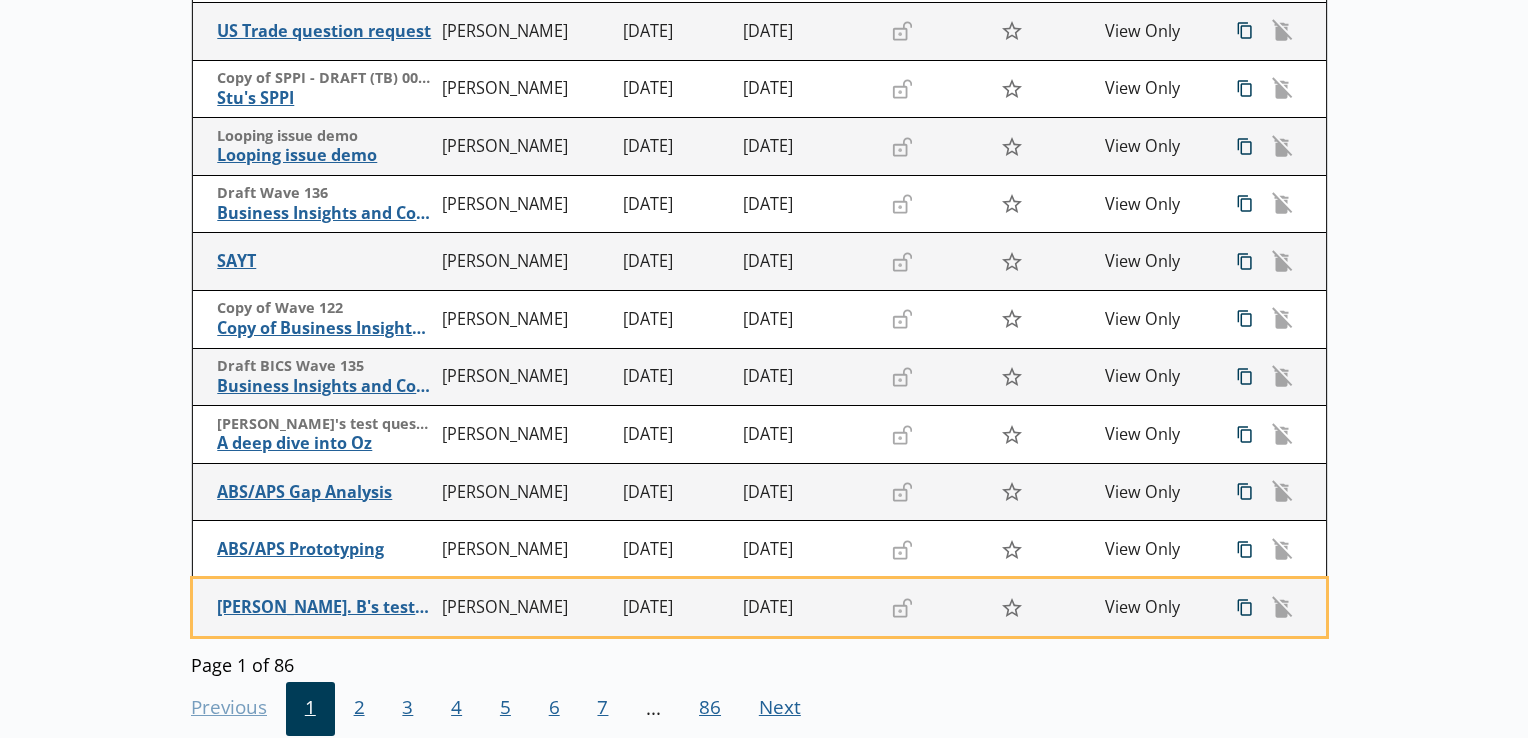 drag, startPoint x: 248, startPoint y: 610, endPoint x: 92, endPoint y: 614, distance: 156.05127 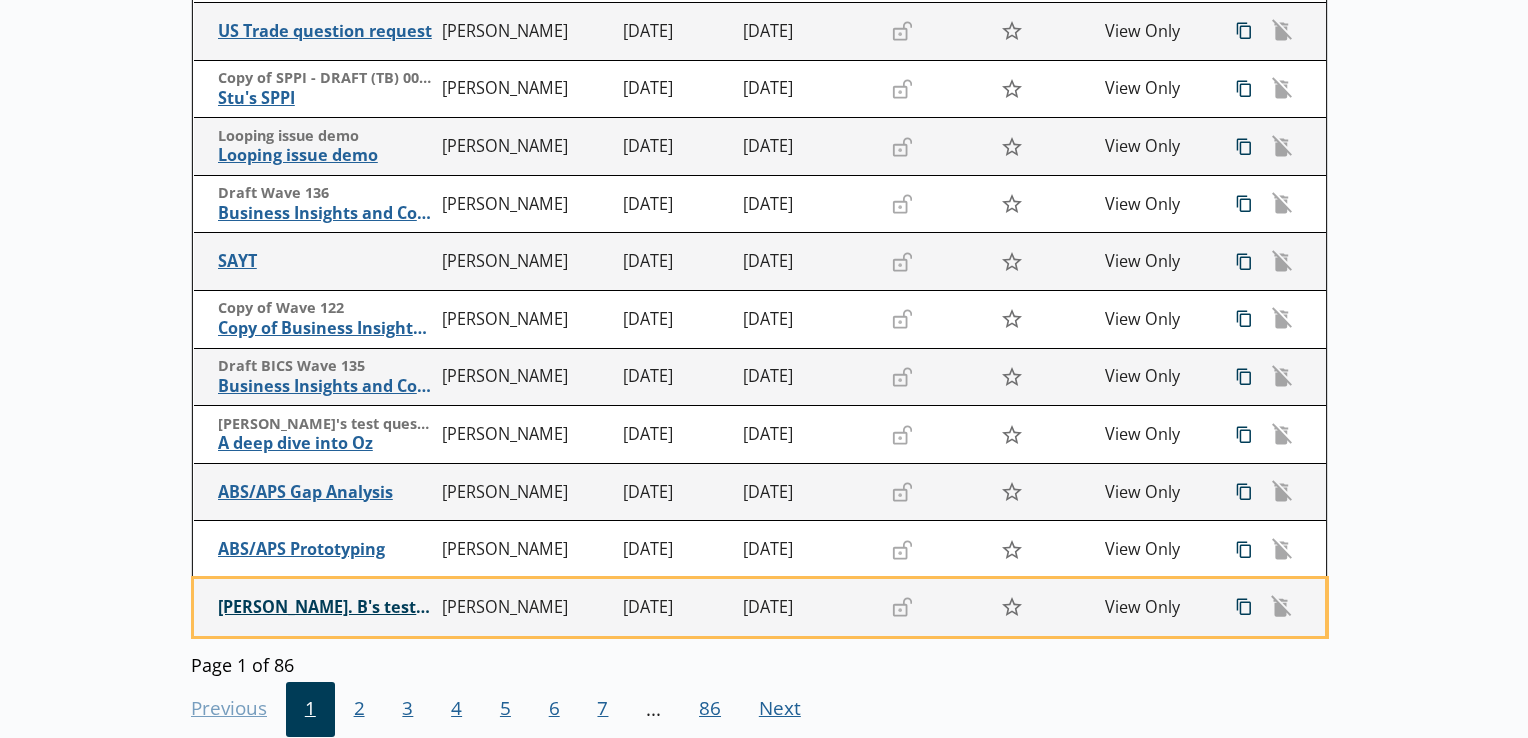 click on "Matt. B's test of mandatory questions" at bounding box center [325, 607] 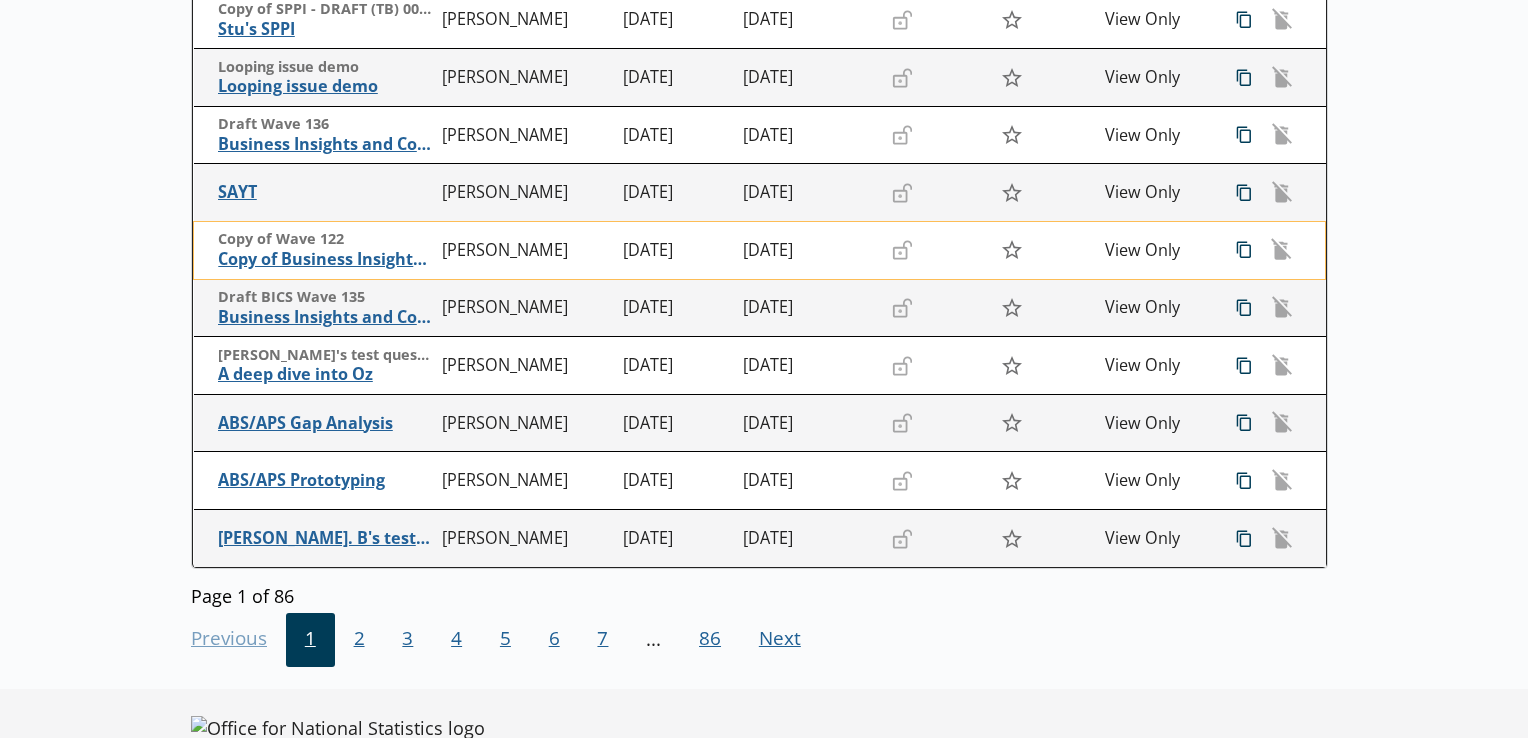 scroll, scrollTop: 496, scrollLeft: 0, axis: vertical 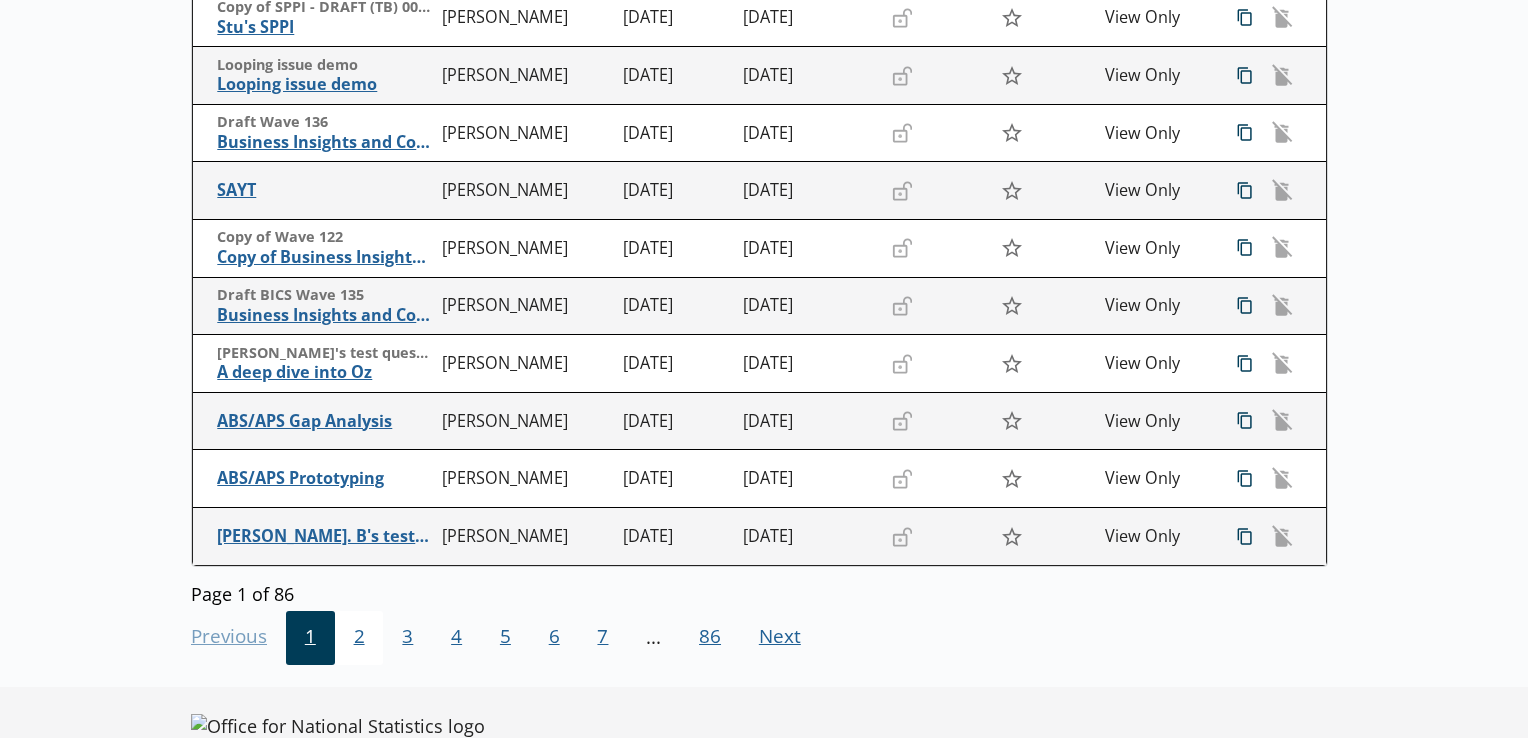 click on "2" at bounding box center [359, 638] 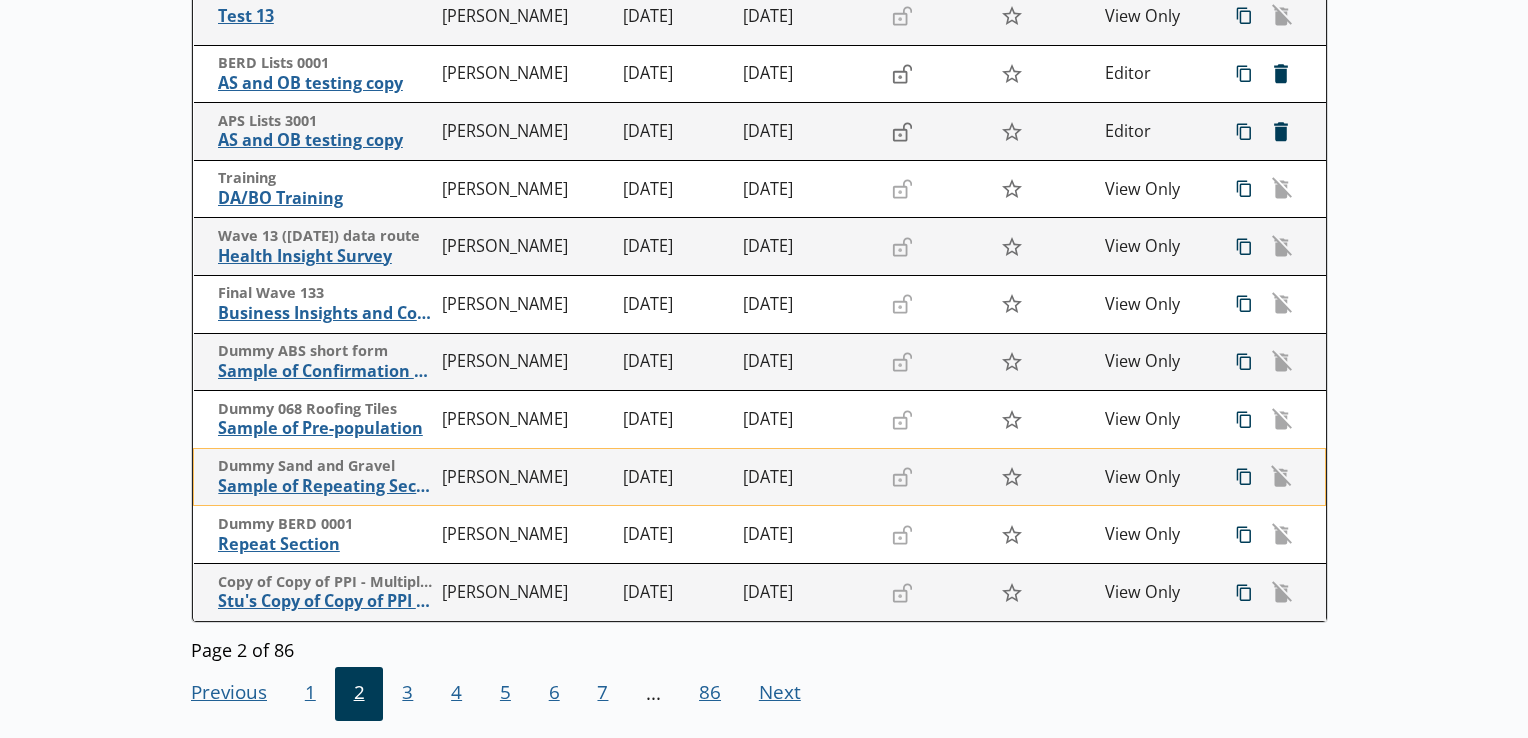 scroll, scrollTop: 460, scrollLeft: 0, axis: vertical 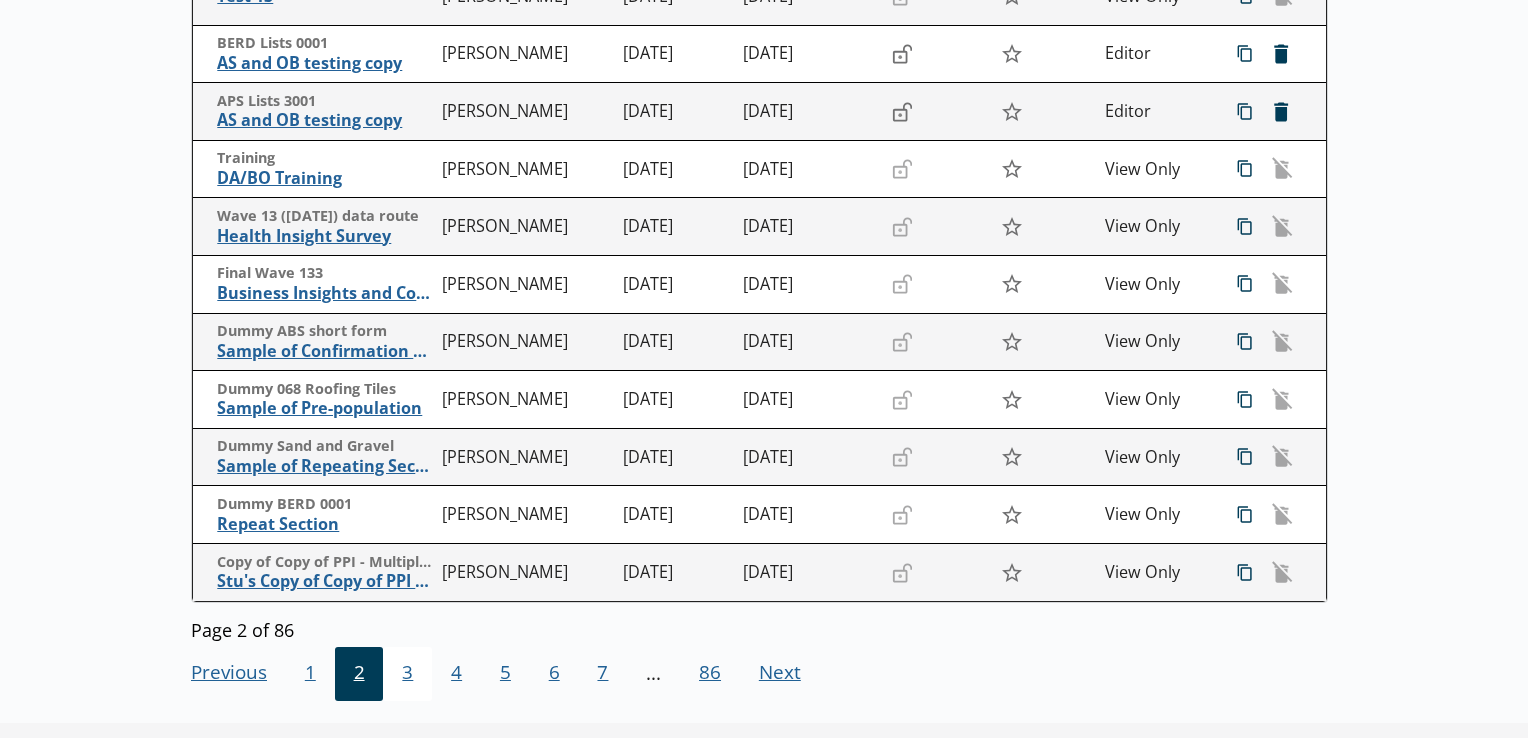 click on "3" at bounding box center [407, 674] 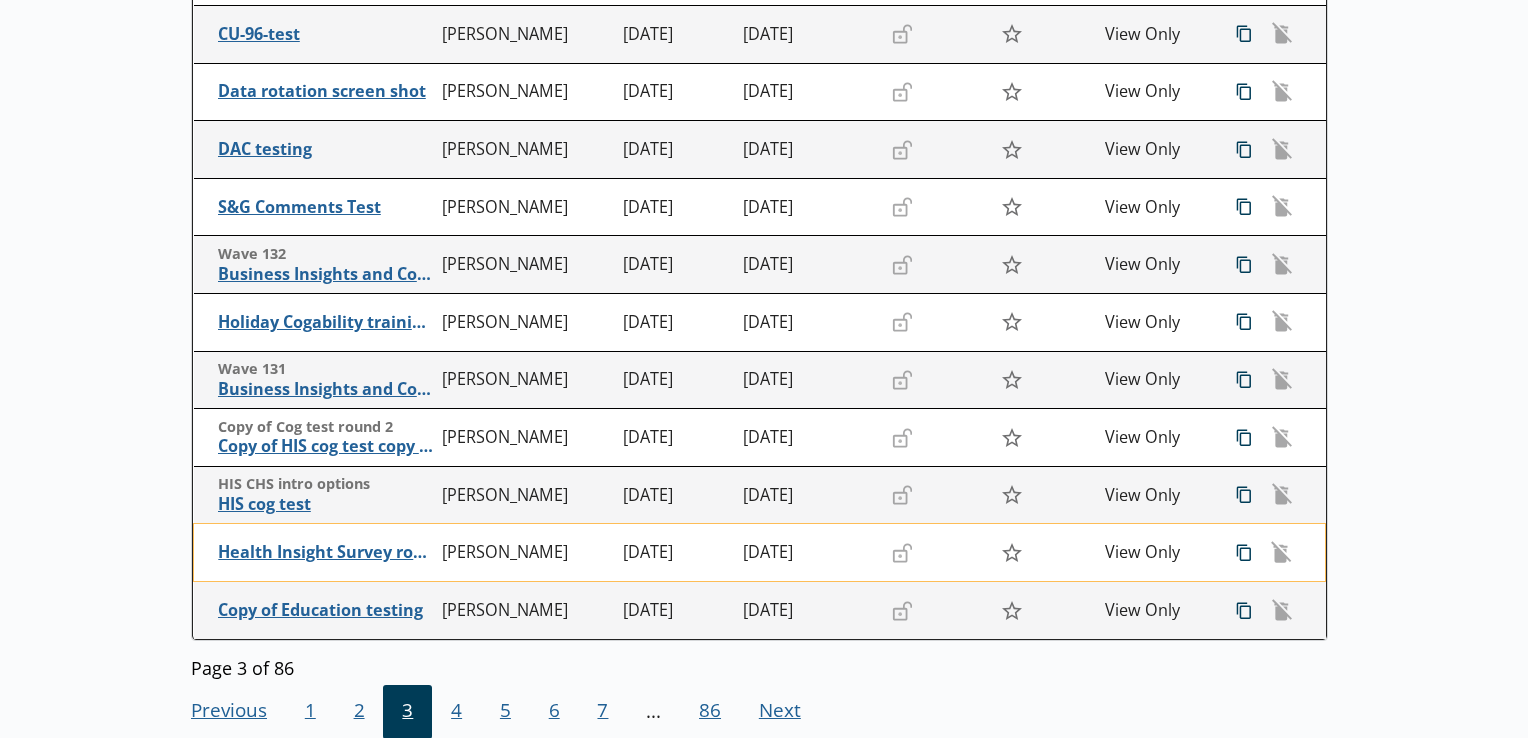 scroll, scrollTop: 430, scrollLeft: 0, axis: vertical 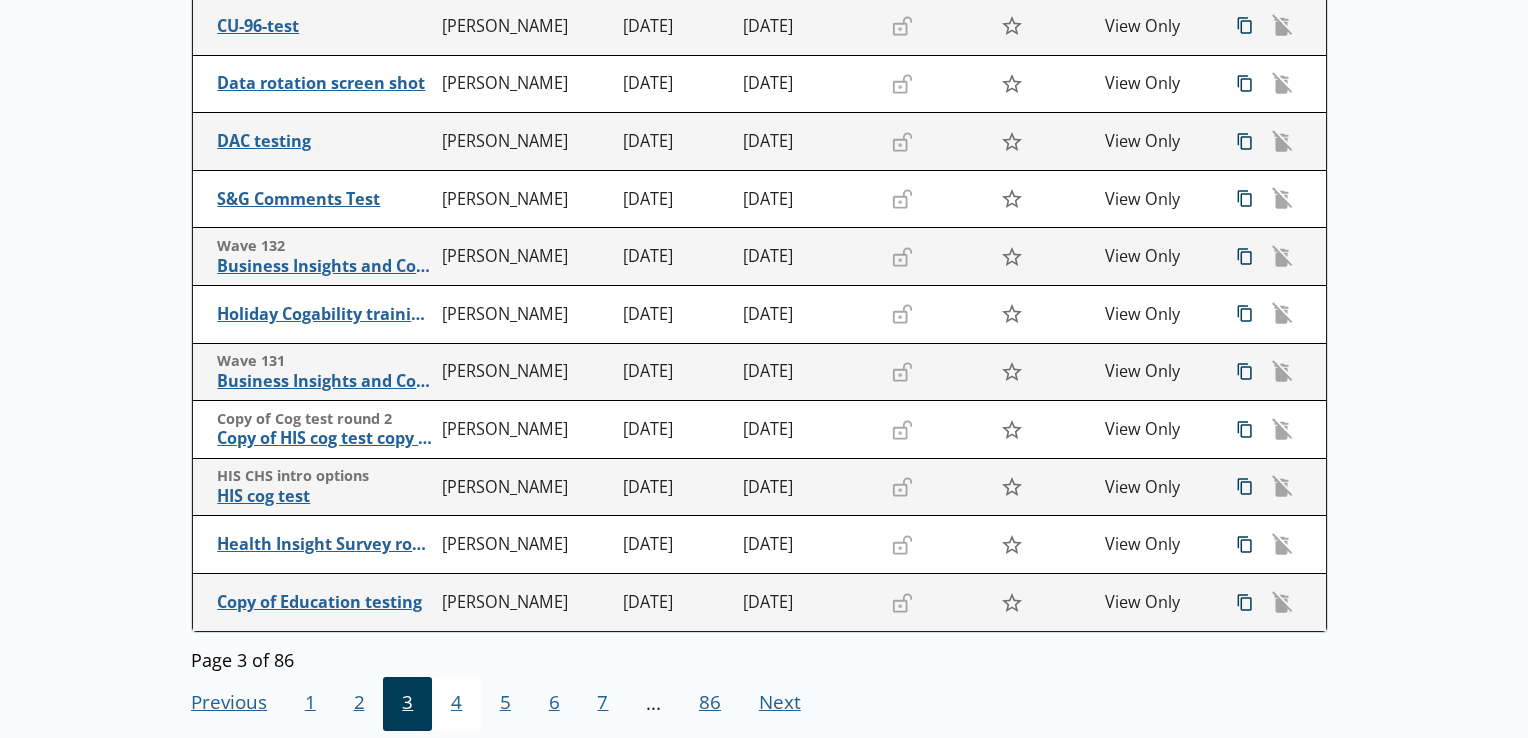 click on "4" at bounding box center (456, 704) 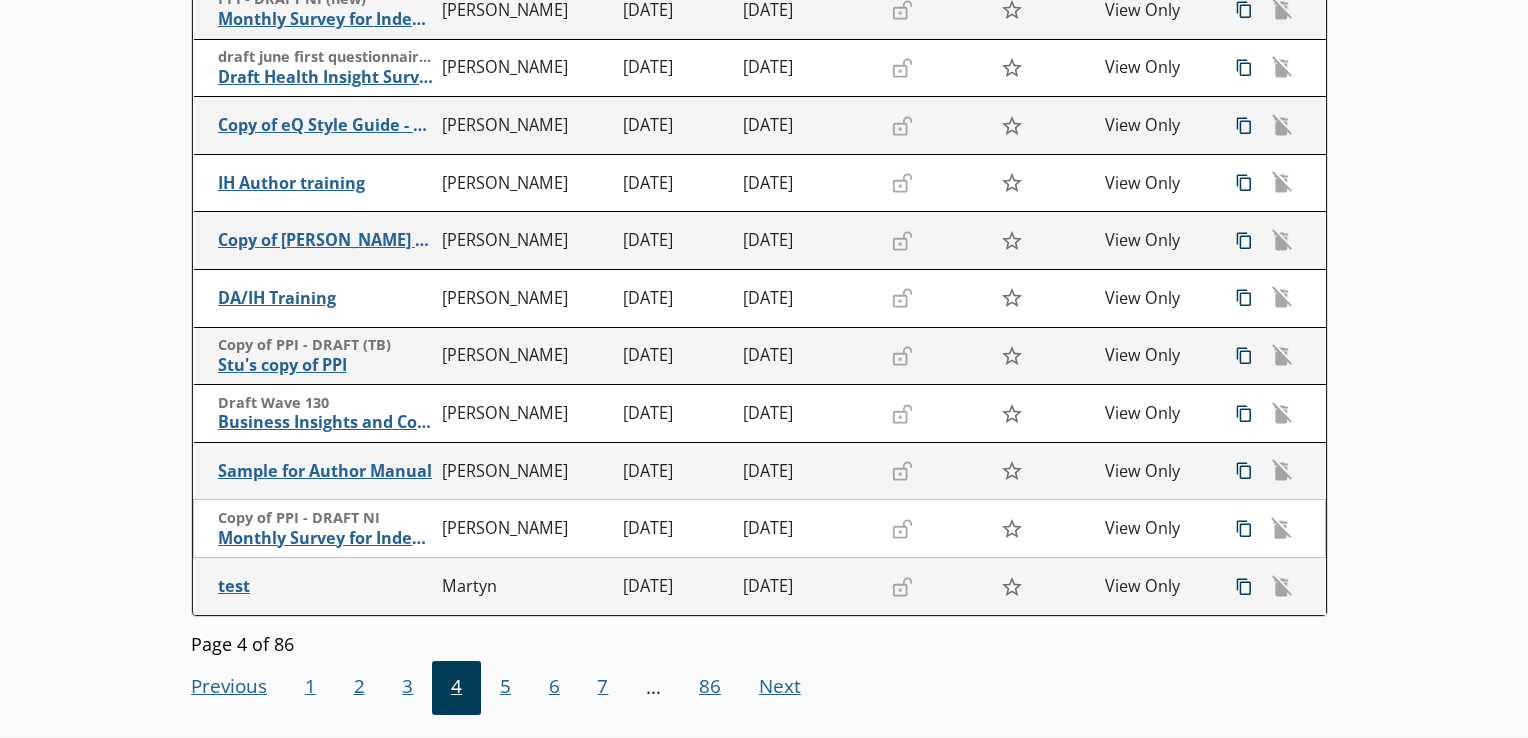 scroll, scrollTop: 448, scrollLeft: 0, axis: vertical 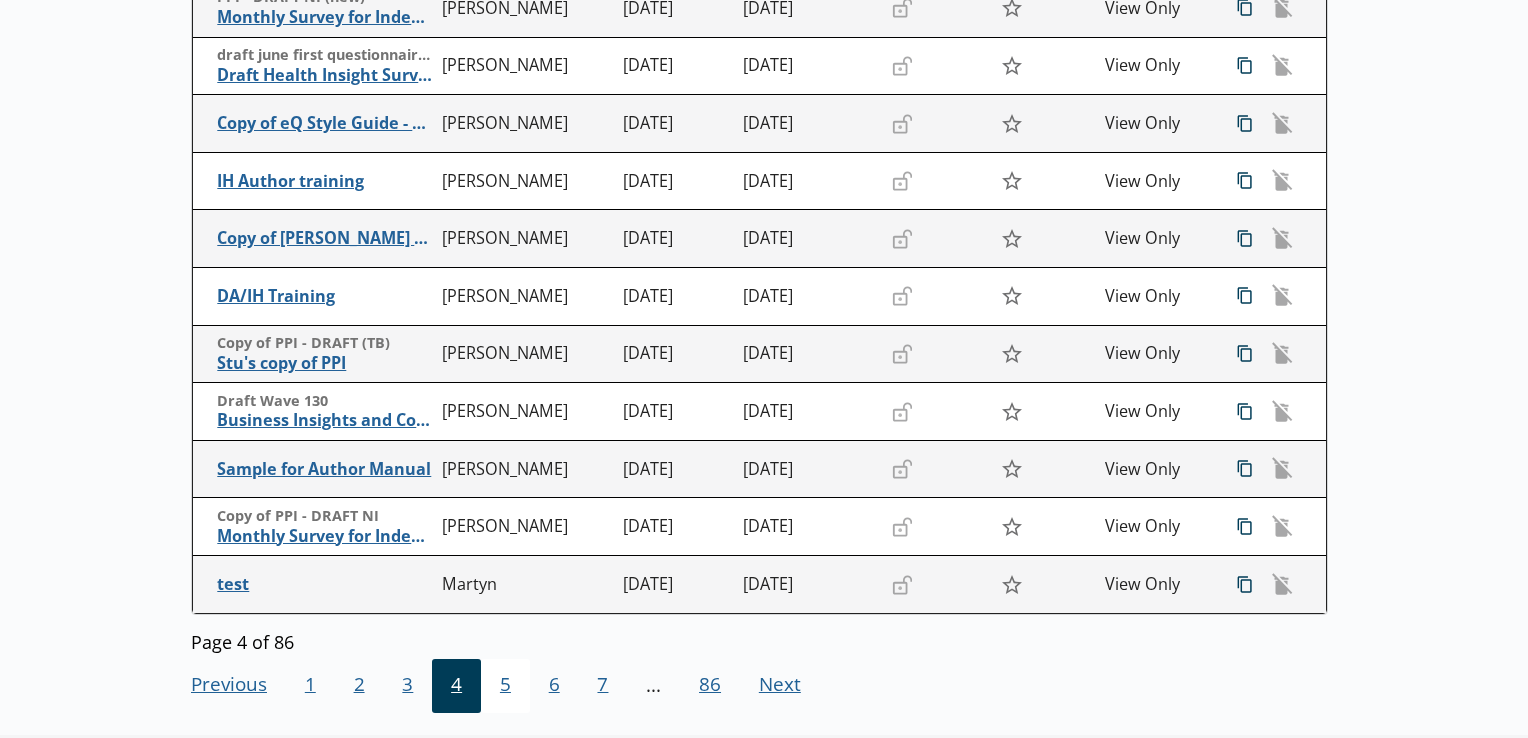 click on "5" at bounding box center (505, 686) 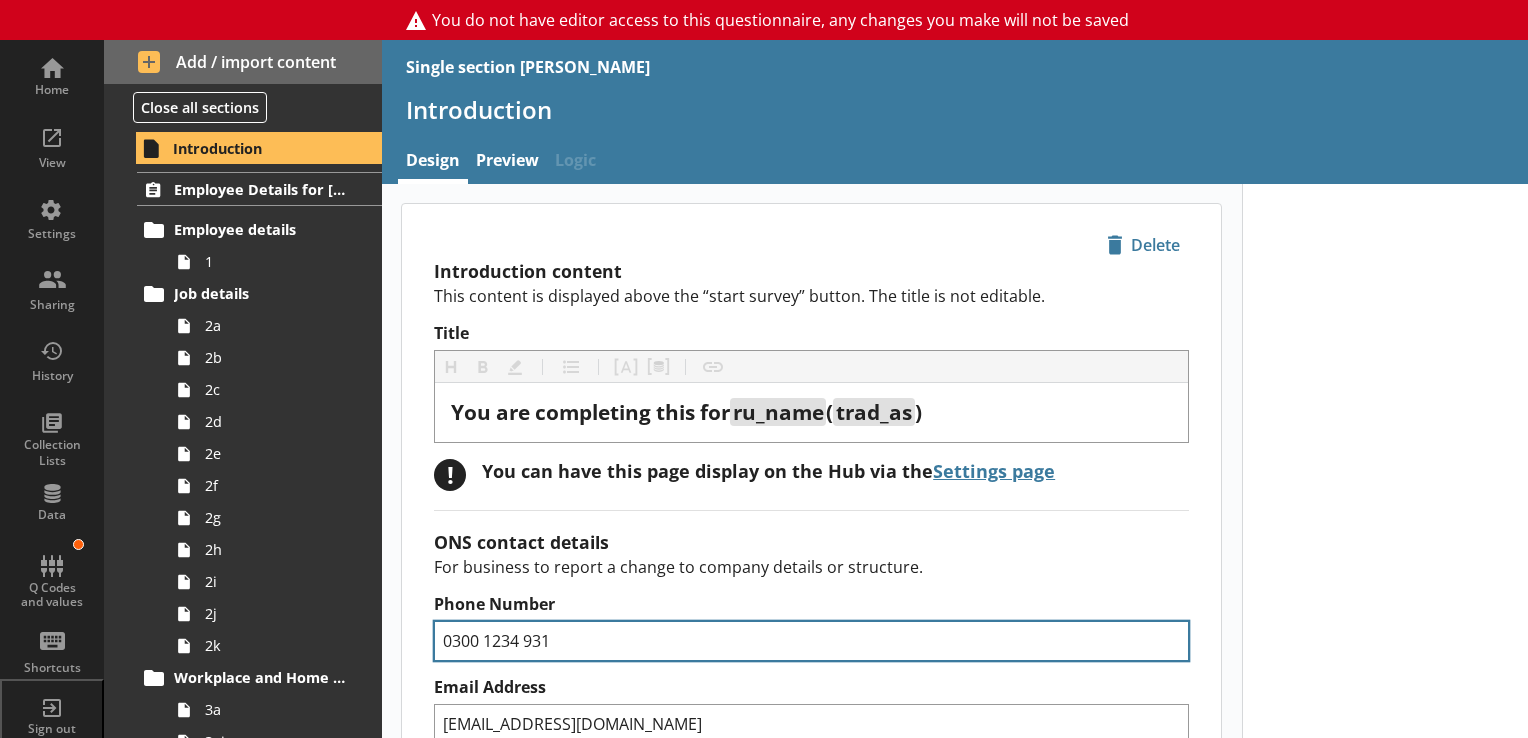 scroll, scrollTop: 0, scrollLeft: 0, axis: both 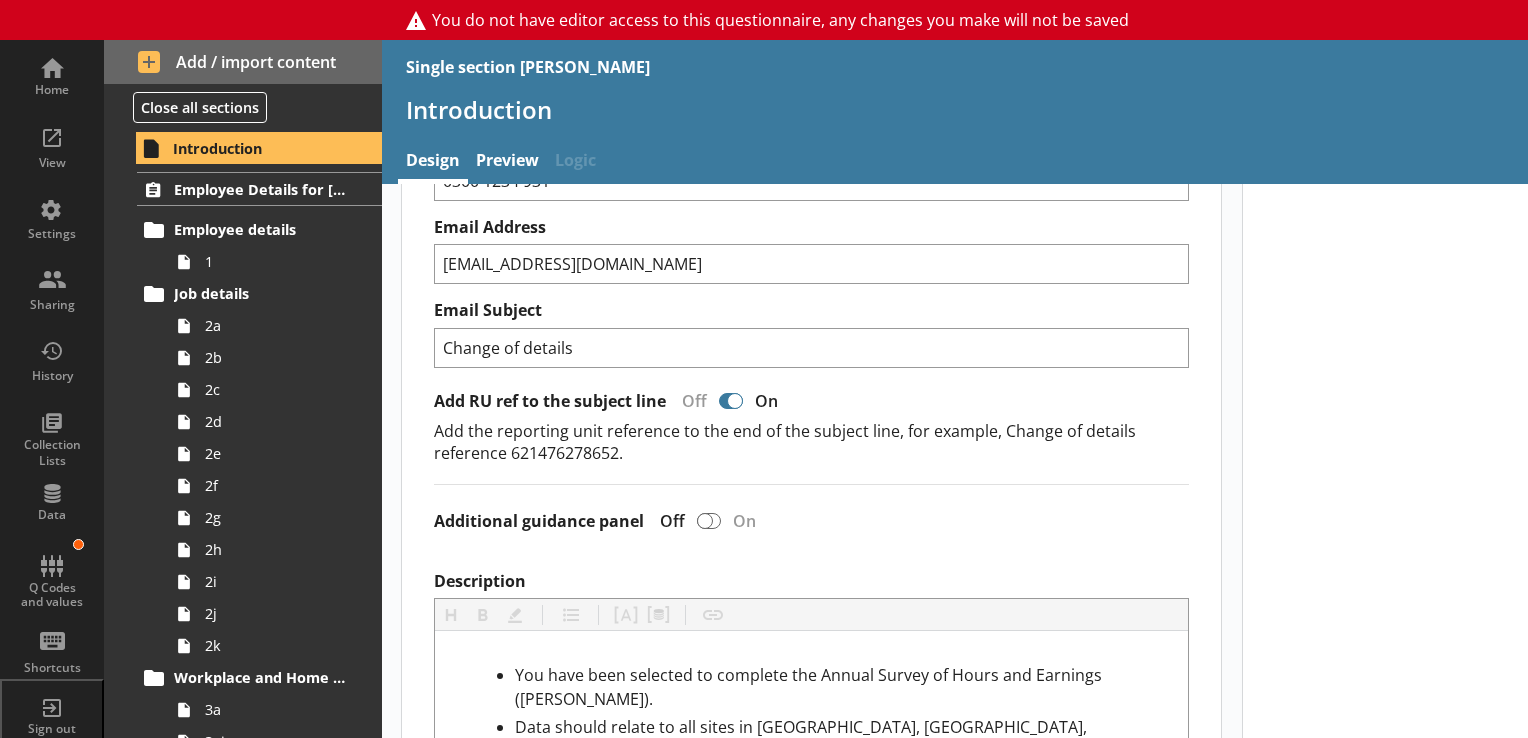 click on "ONS contact details For business to report a change to company details or structure. Phone Number 0300 1234 931 Email Address surveys@ons.gov.uk Email Subject Change of details Add RU ref to the subject line Off On Add the reporting unit reference to the end of the subject line, for example, Change of details reference 621476278652." at bounding box center (811, 267) 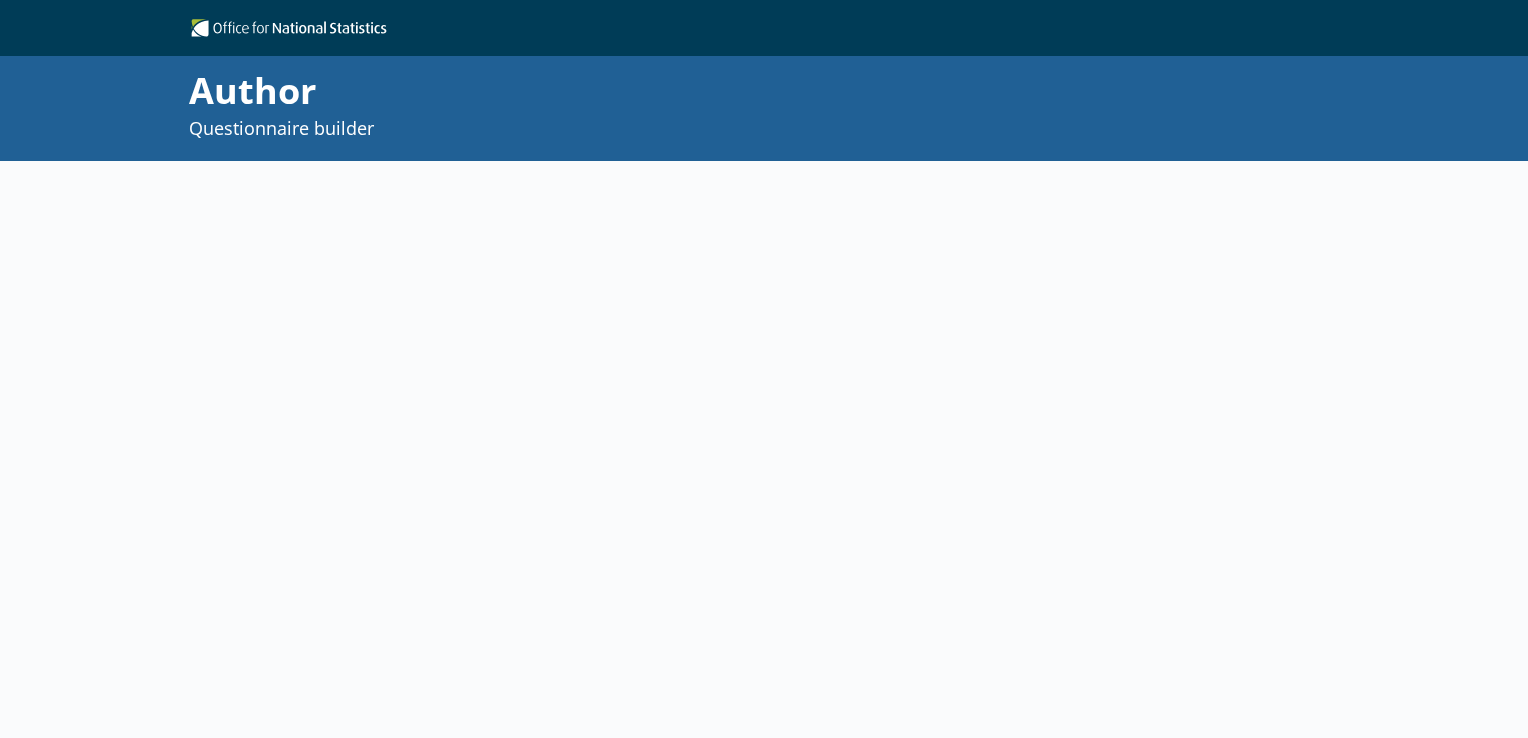 scroll, scrollTop: 0, scrollLeft: 0, axis: both 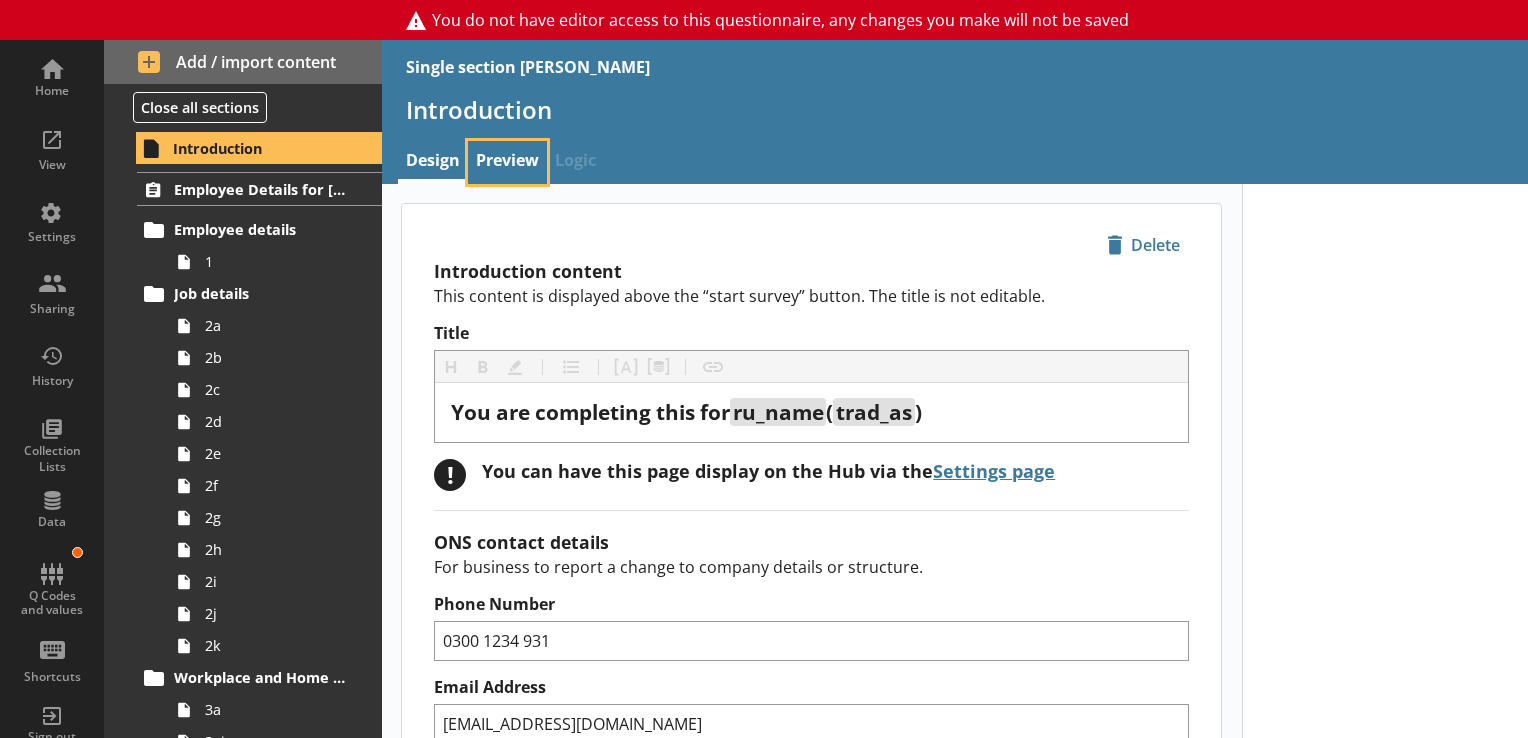 click on "Preview" at bounding box center (507, 162) 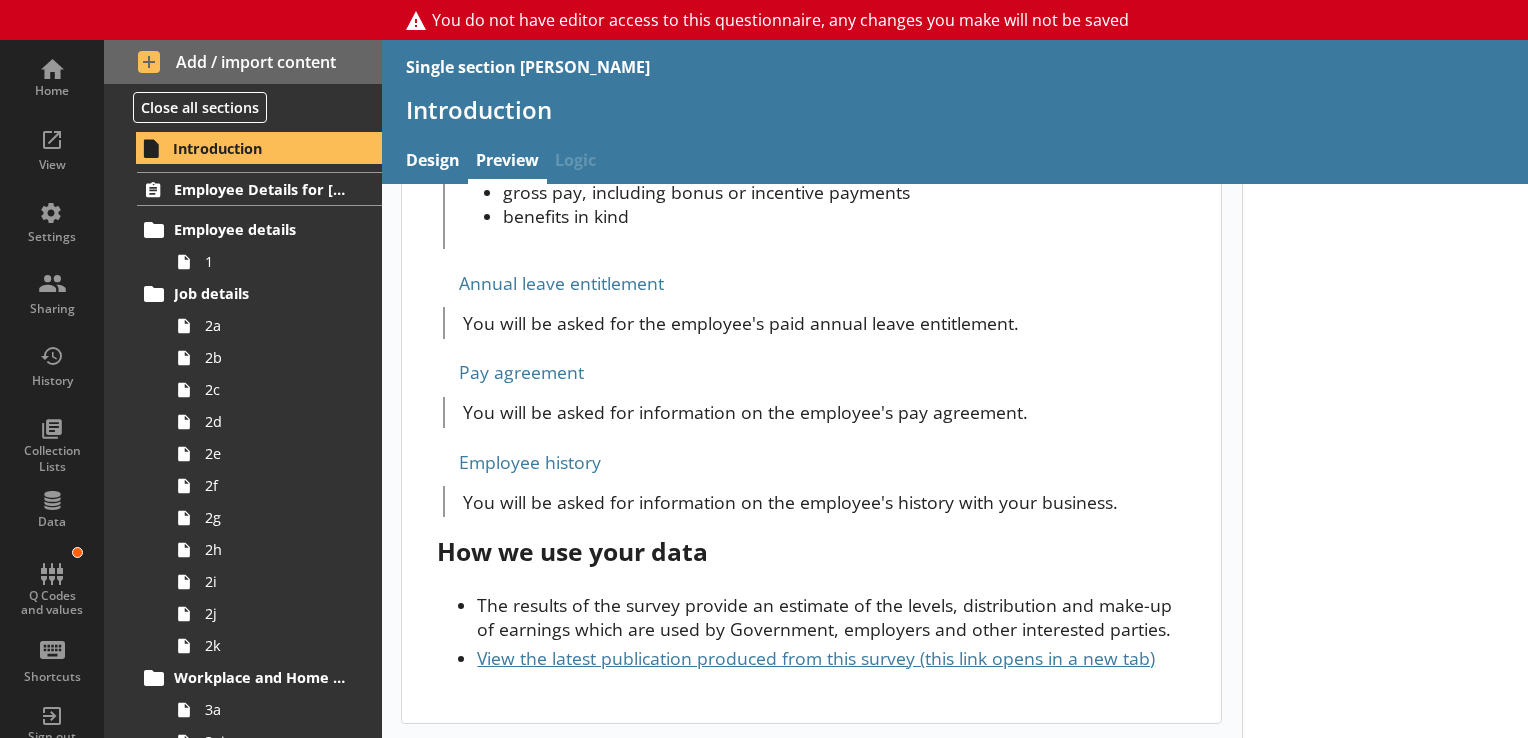 scroll, scrollTop: 1976, scrollLeft: 0, axis: vertical 